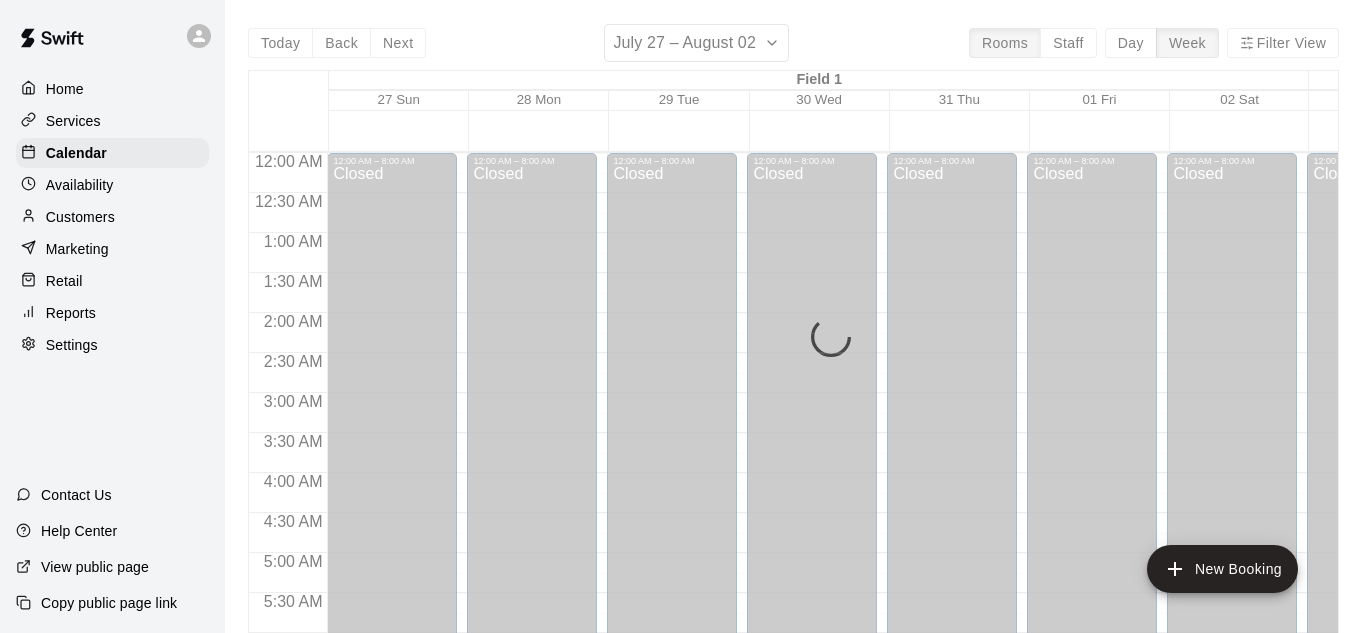 scroll, scrollTop: 0, scrollLeft: 0, axis: both 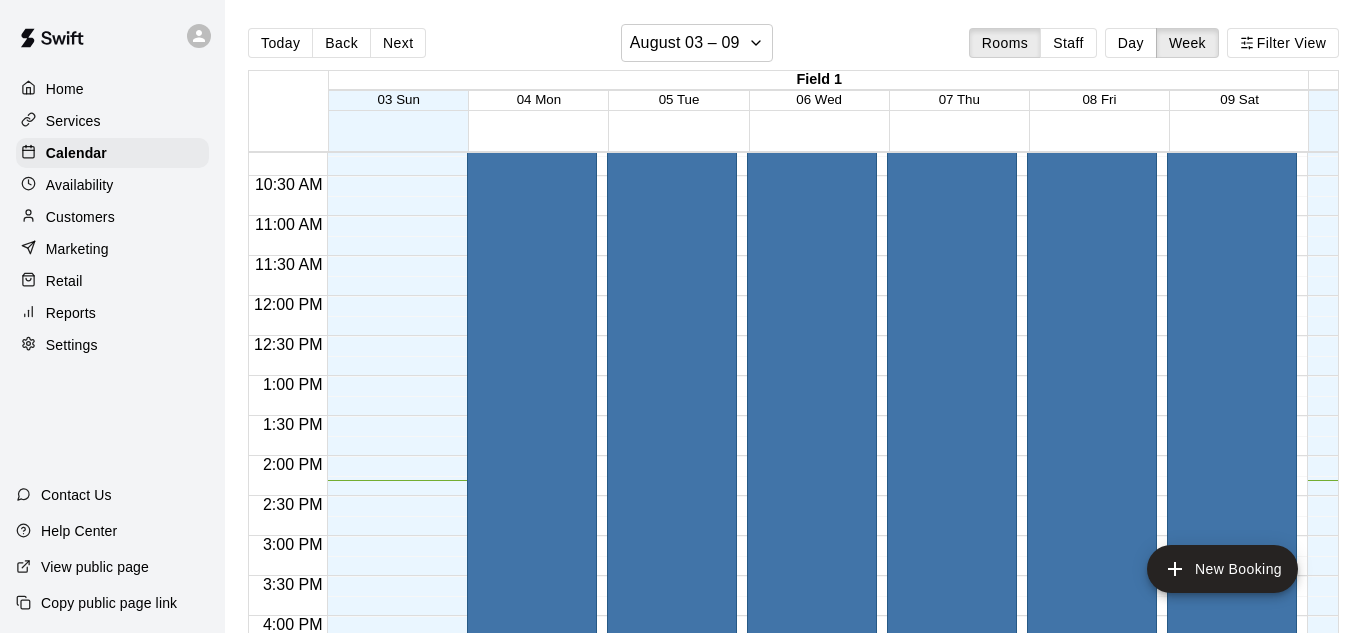 click on "Closed for maintenance  HSF Event" at bounding box center (812, 305) 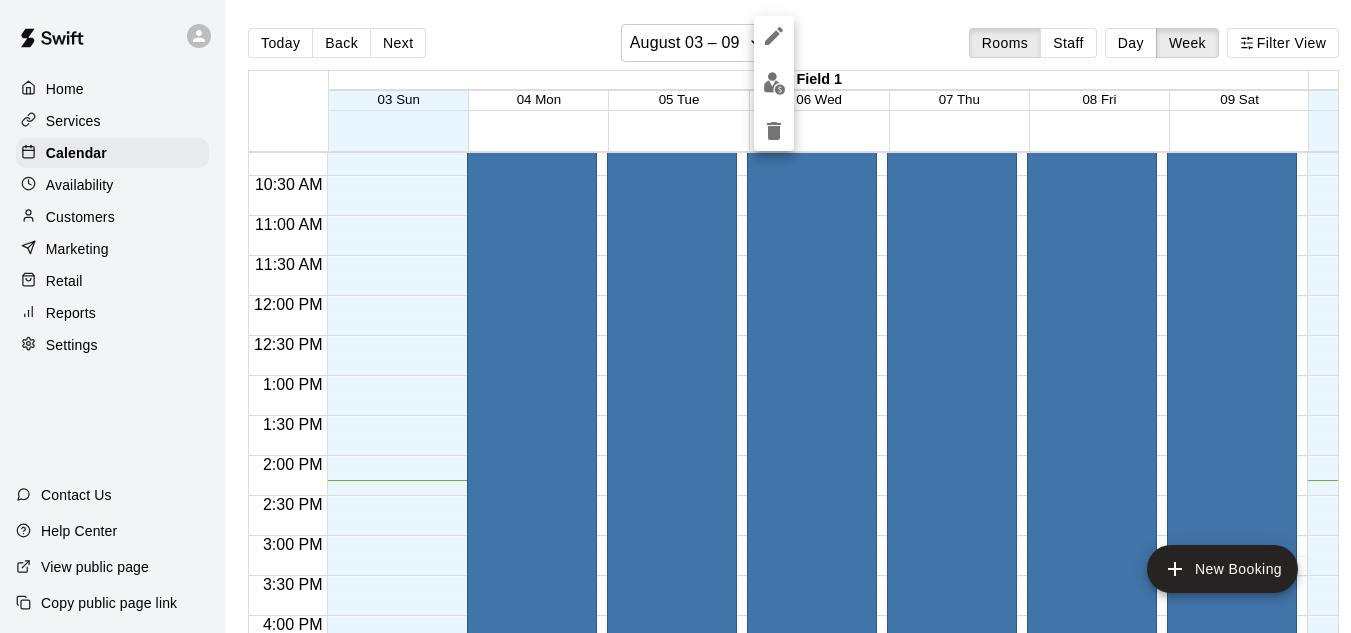 click at bounding box center [675, 316] 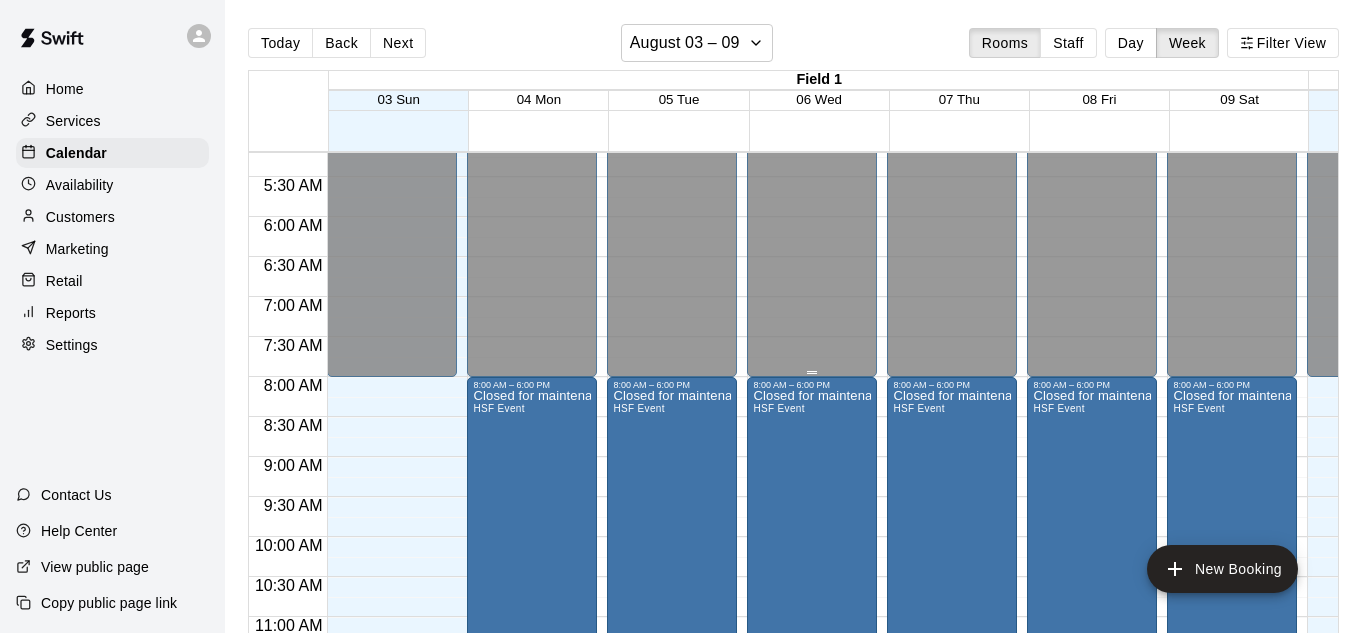 scroll, scrollTop: 418, scrollLeft: 0, axis: vertical 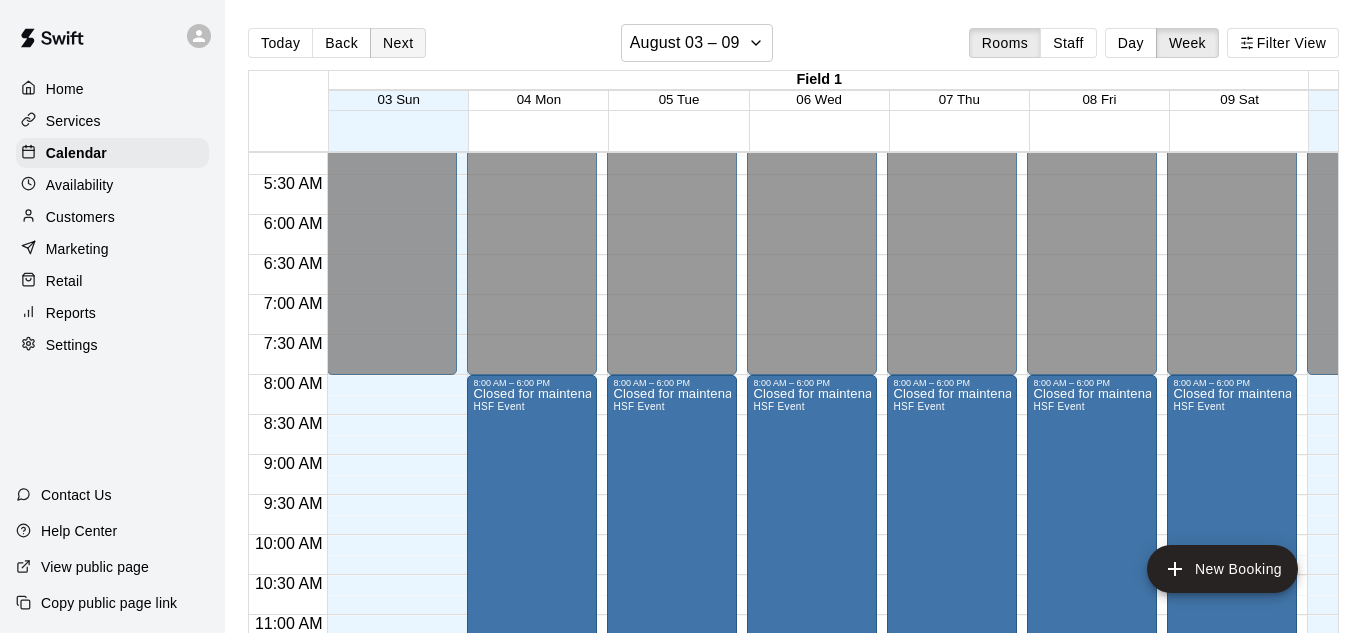 click on "Next" at bounding box center [398, 43] 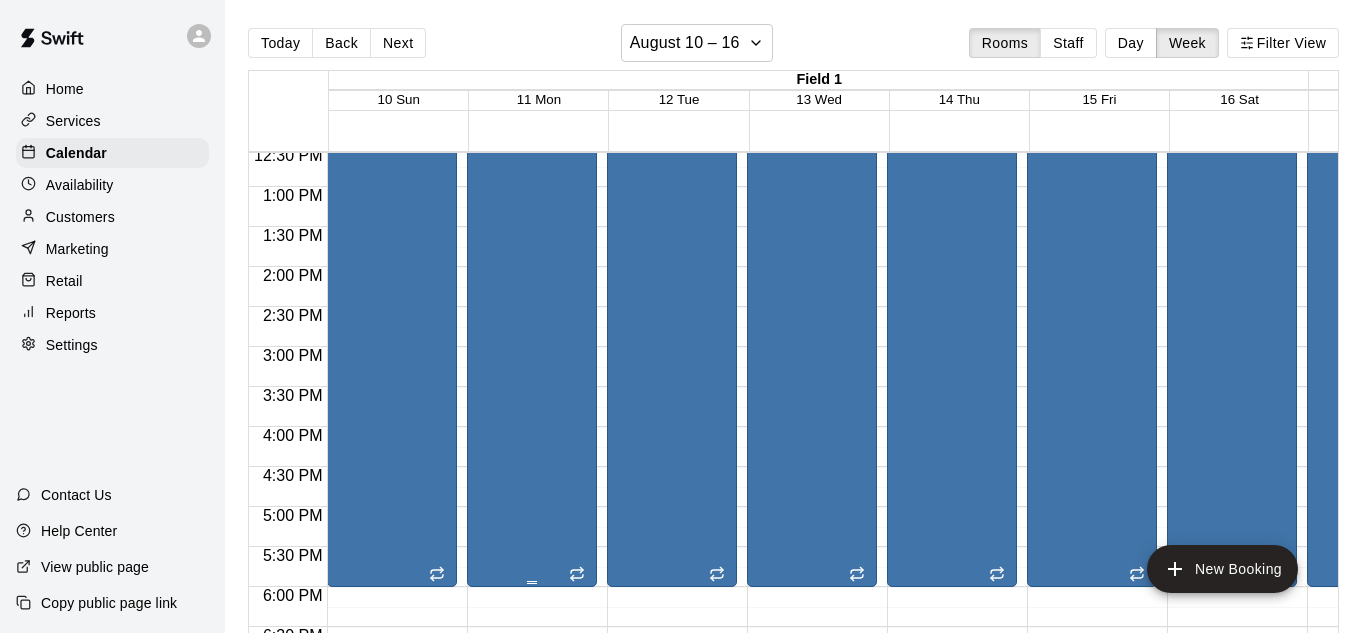 scroll, scrollTop: 1007, scrollLeft: 0, axis: vertical 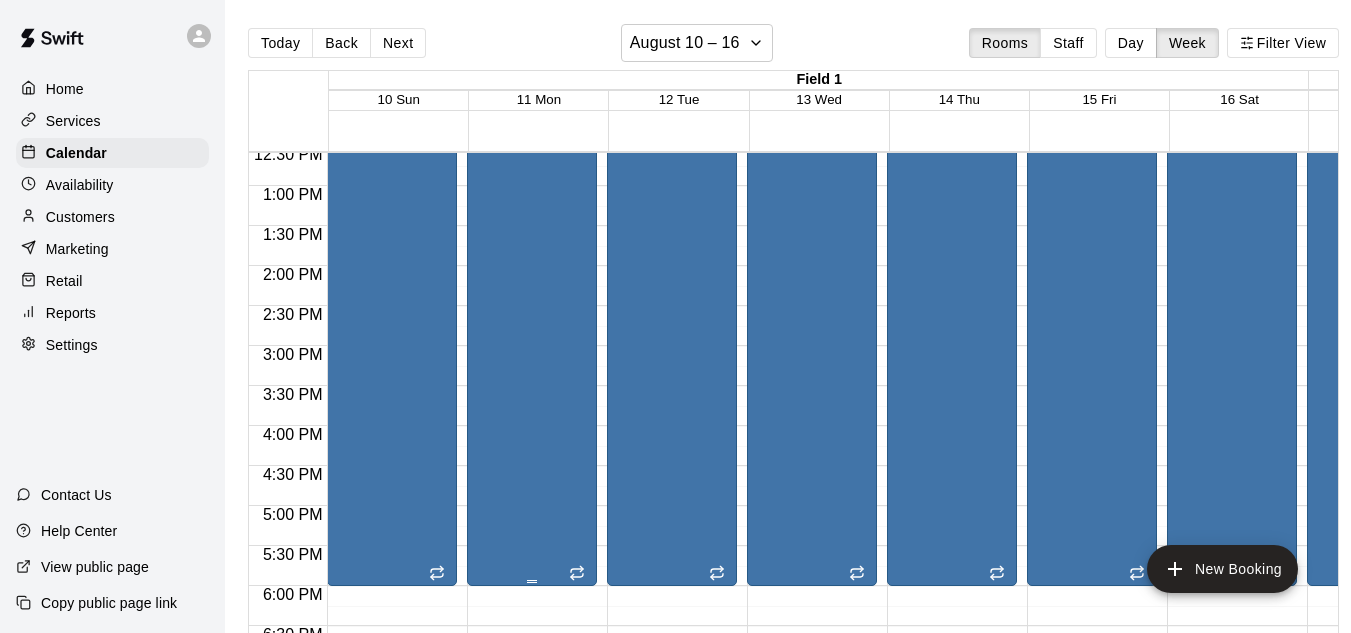 click on "Closed for maintenance  HSF Event" at bounding box center (532, 115) 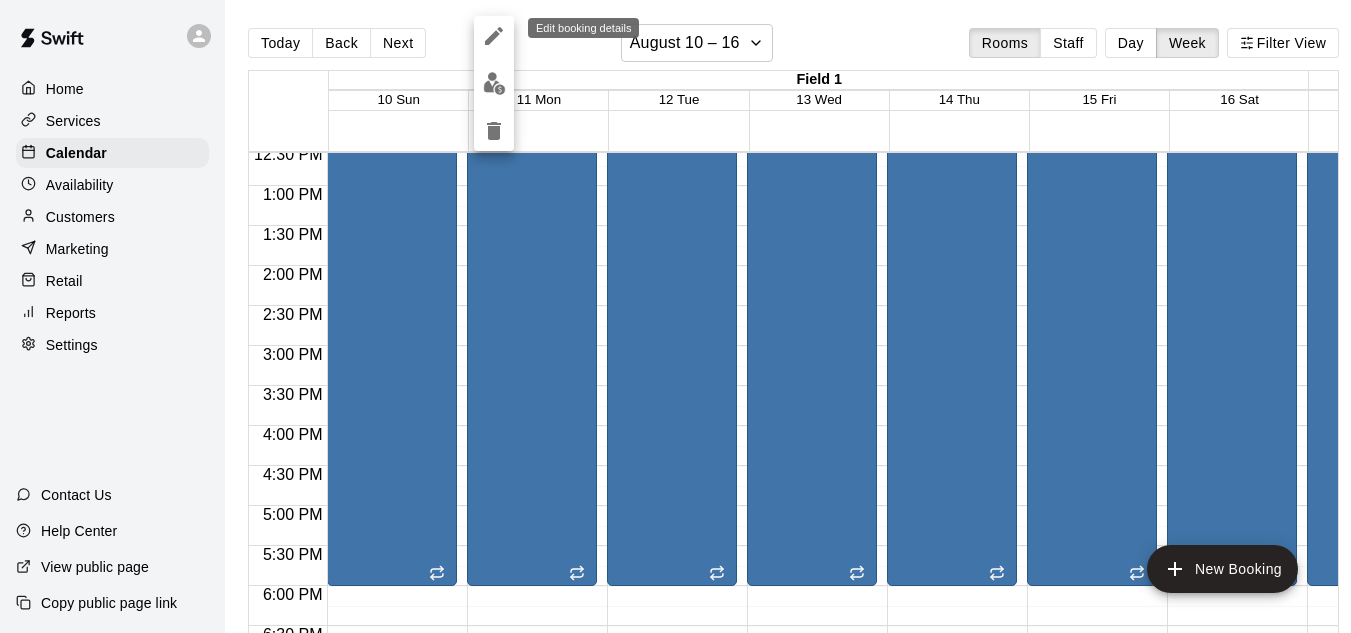 click 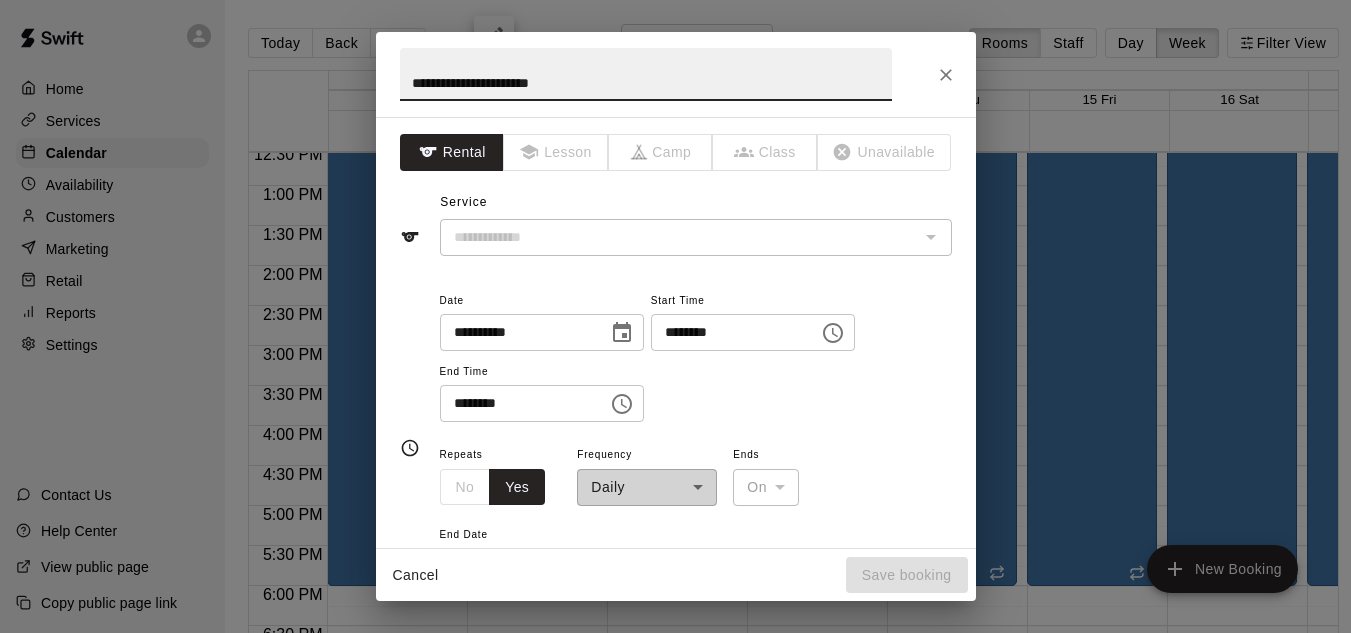 type on "*********" 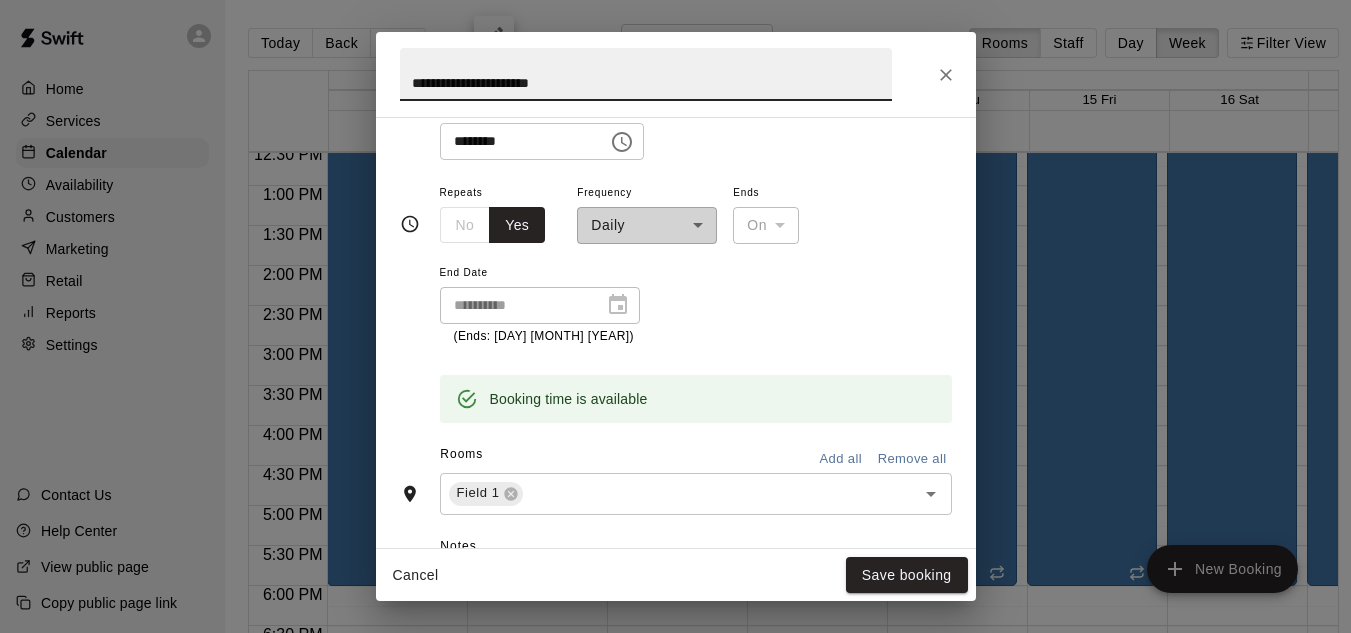 scroll, scrollTop: 271, scrollLeft: 0, axis: vertical 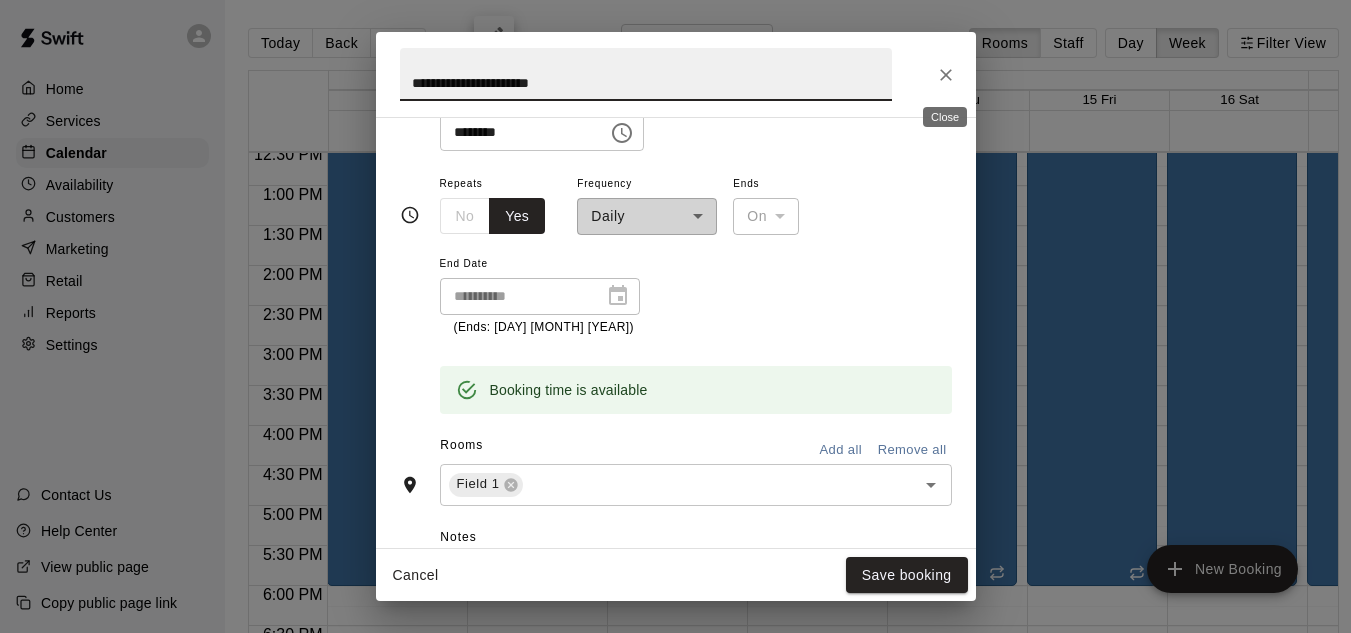 click 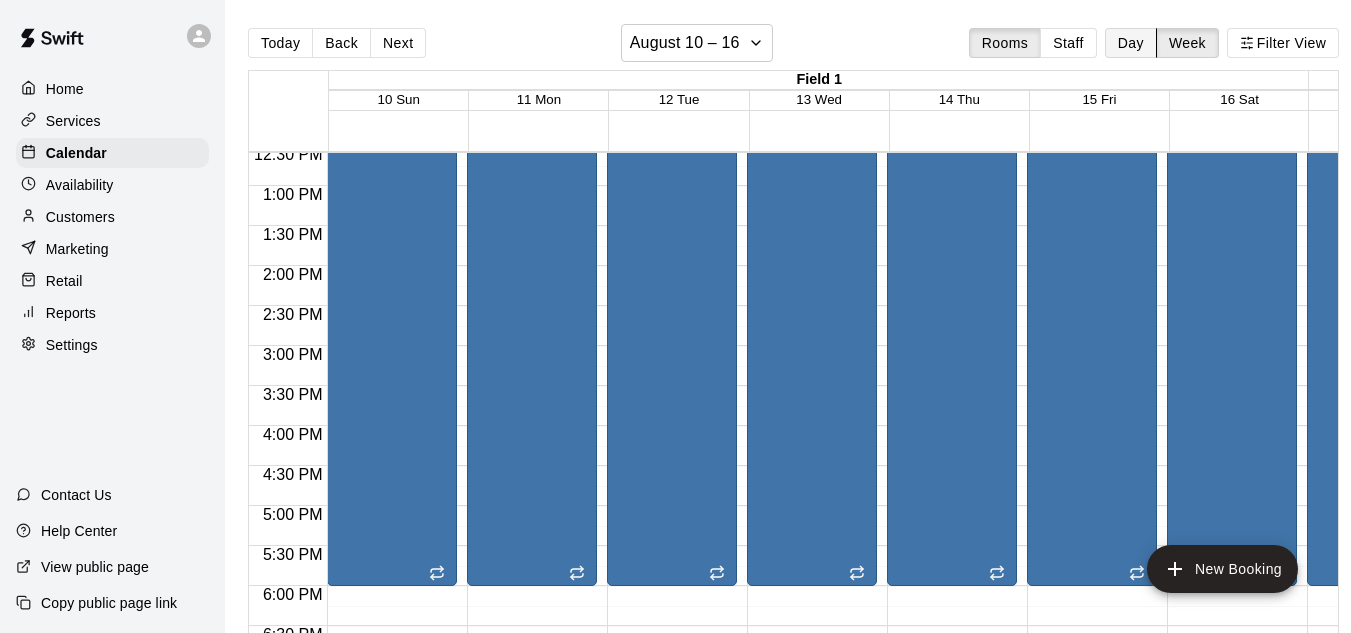 click on "Day" at bounding box center (1131, 43) 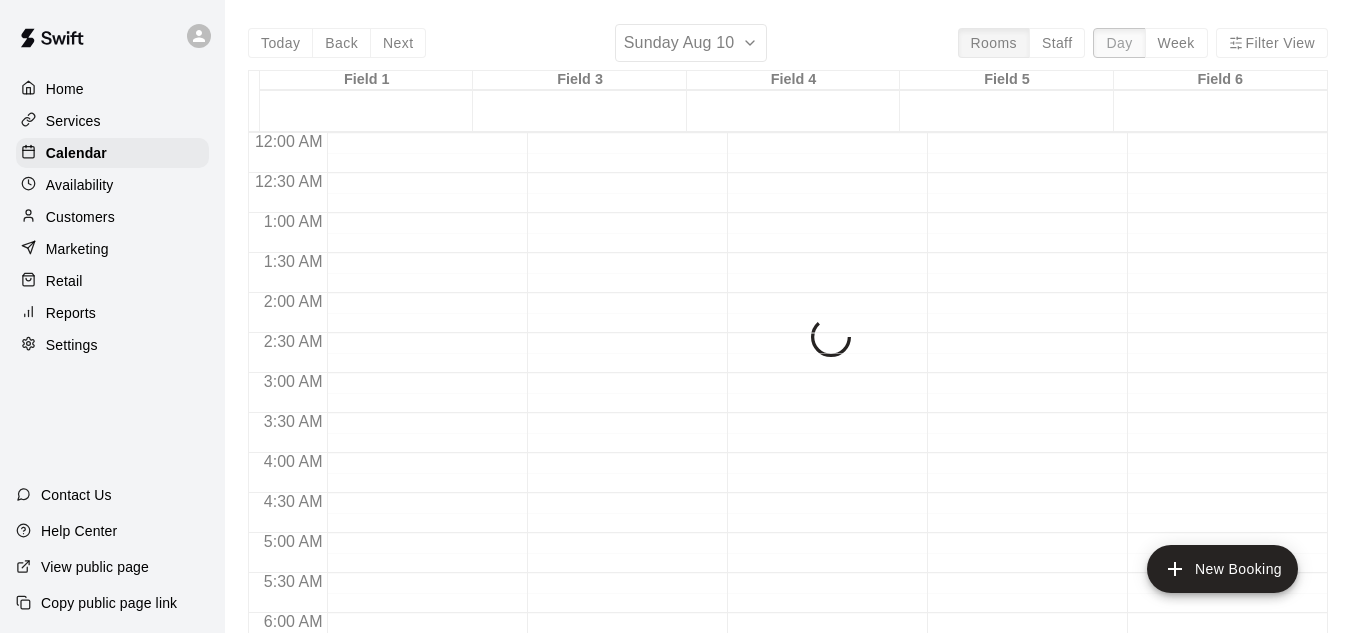 scroll, scrollTop: 1144, scrollLeft: 0, axis: vertical 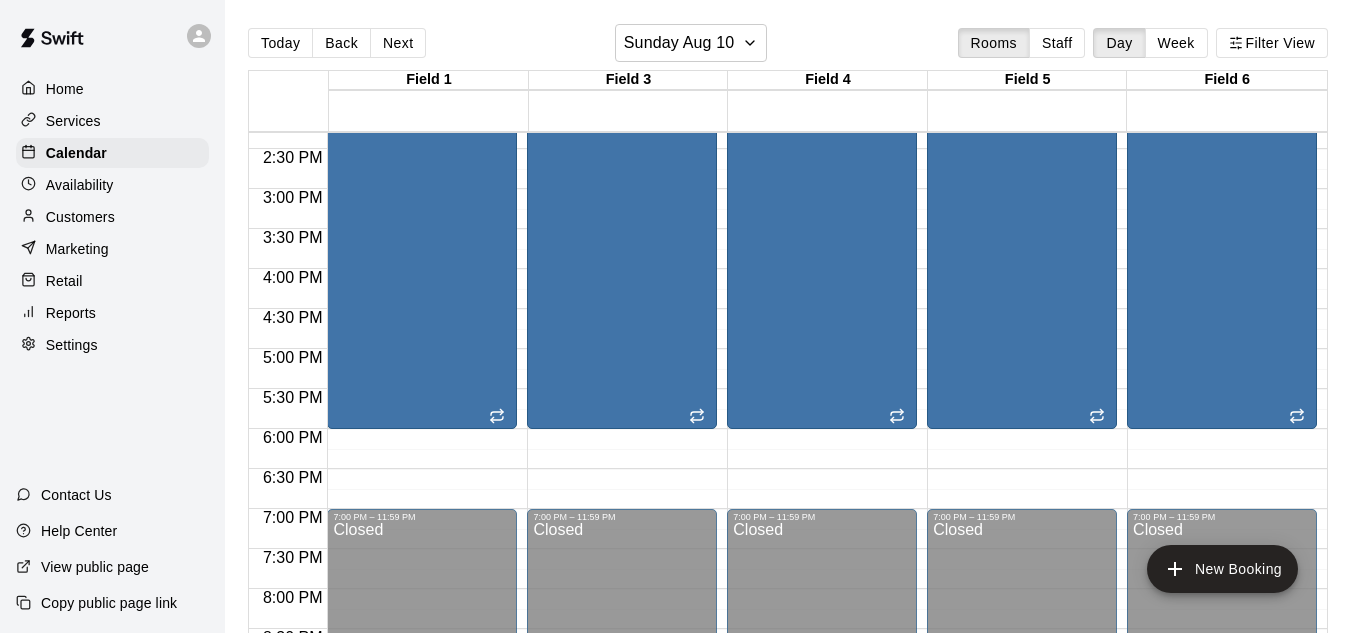 click on "Week" at bounding box center (1176, 43) 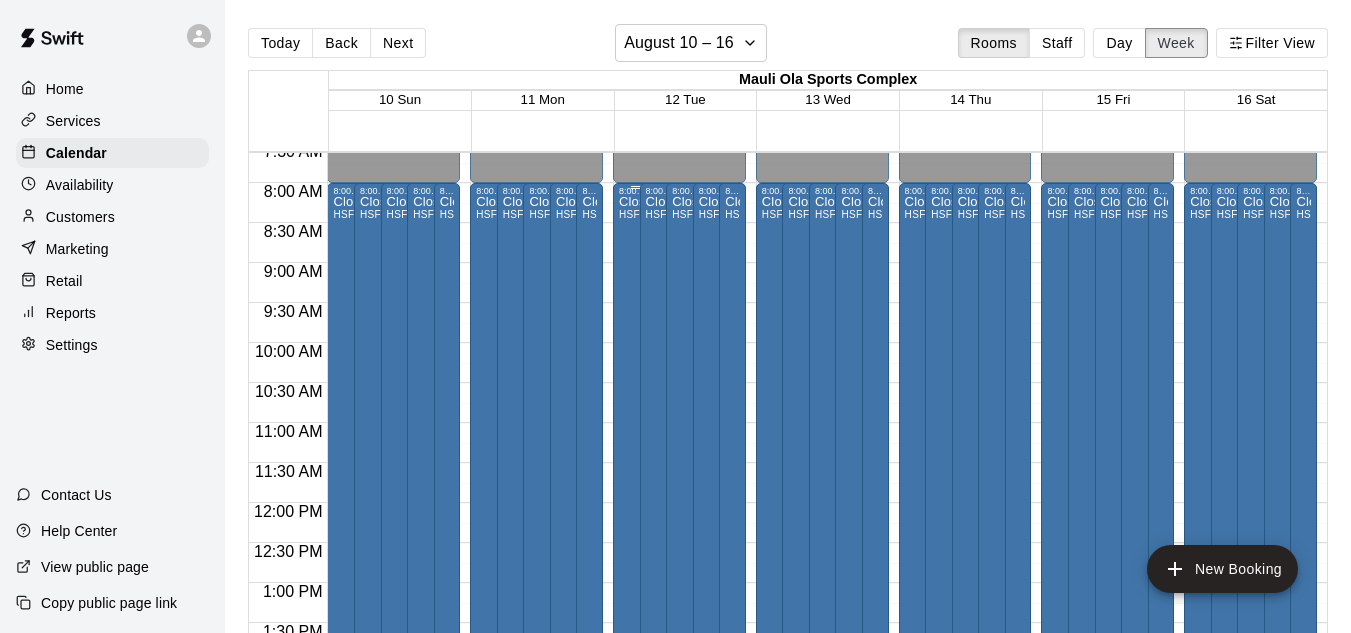 scroll, scrollTop: 604, scrollLeft: 0, axis: vertical 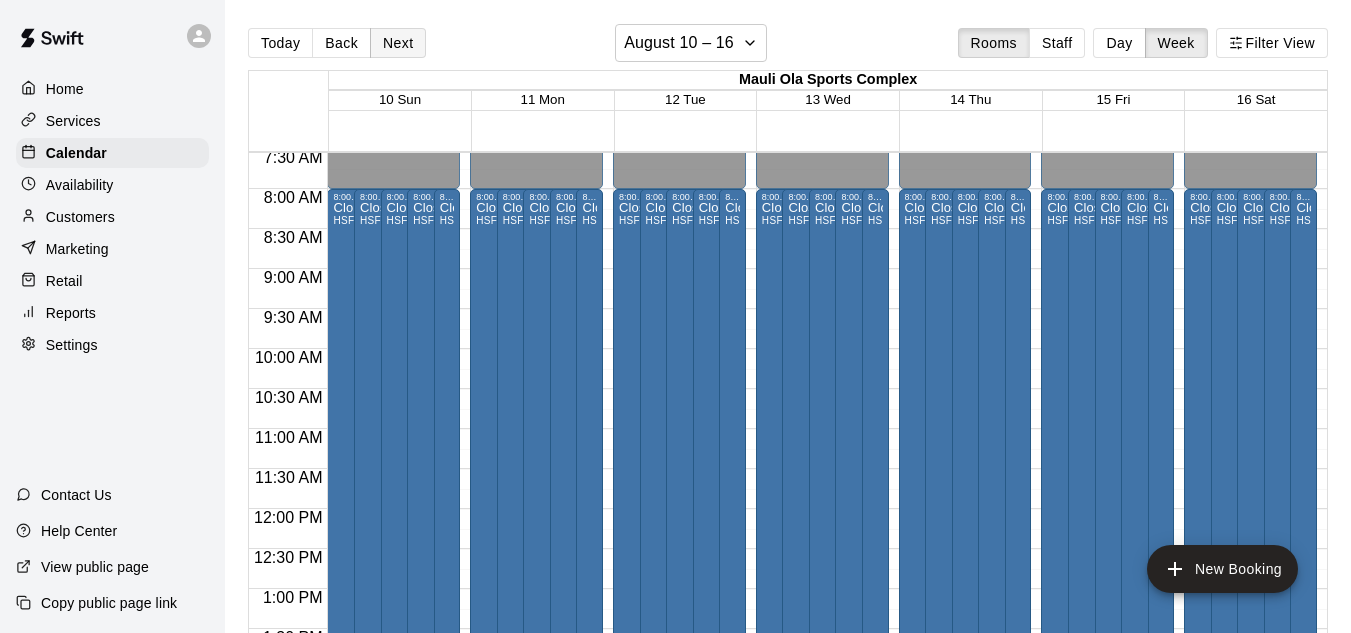 click on "Next" at bounding box center (398, 43) 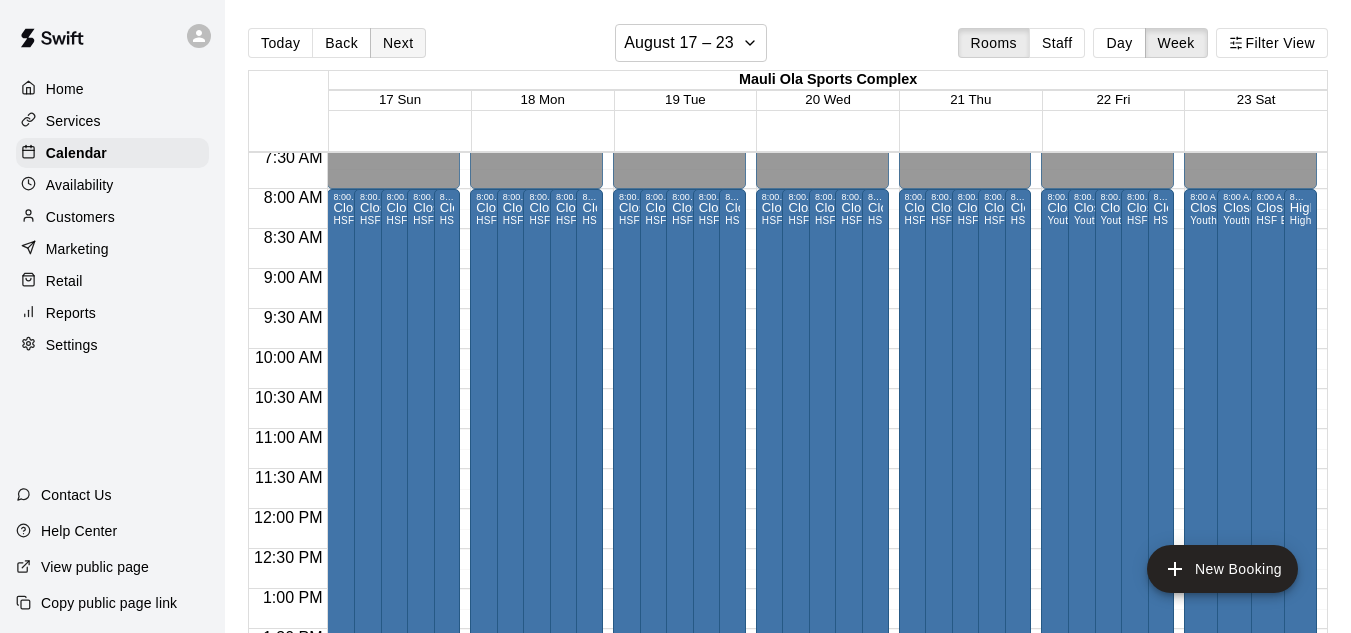 click on "Next" at bounding box center [398, 43] 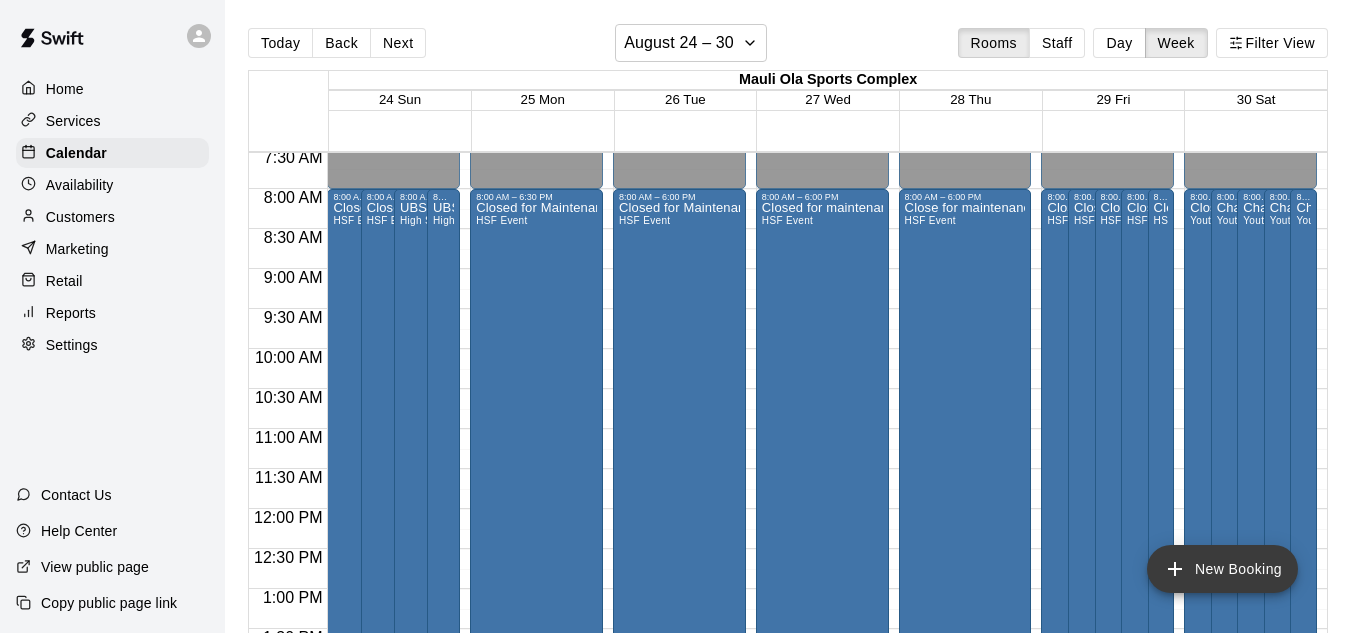 click 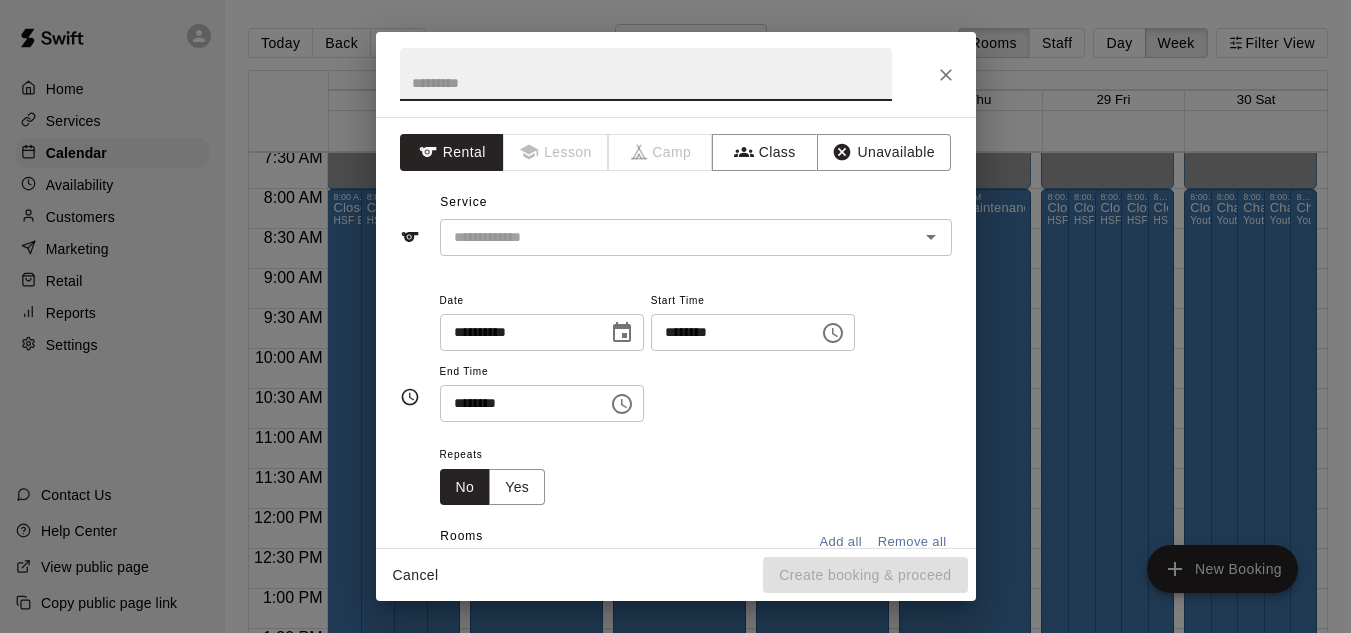 click 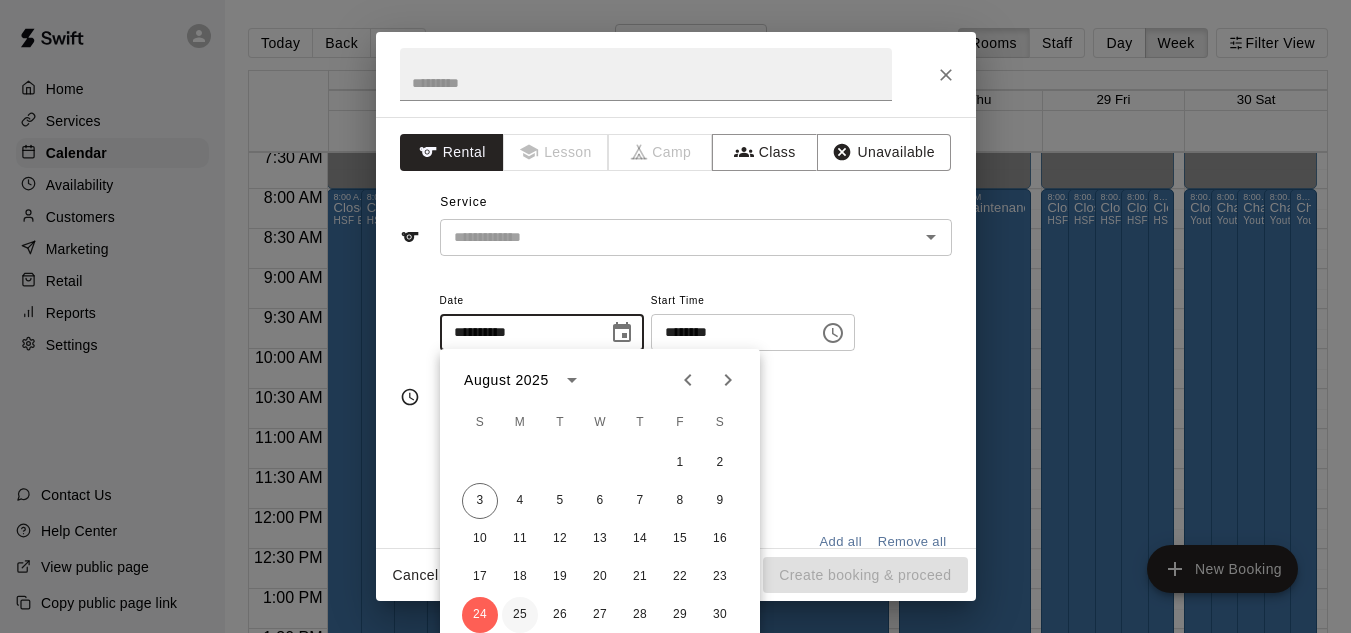 click on "25" at bounding box center [520, 615] 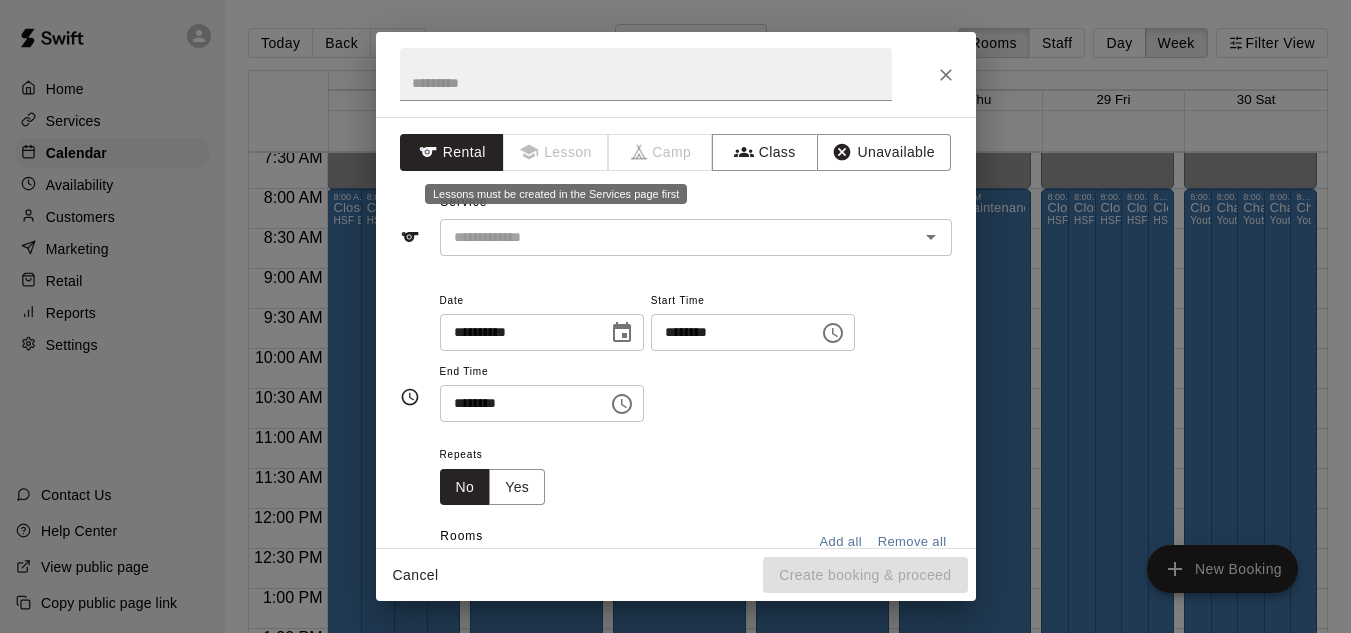 scroll, scrollTop: 0, scrollLeft: 0, axis: both 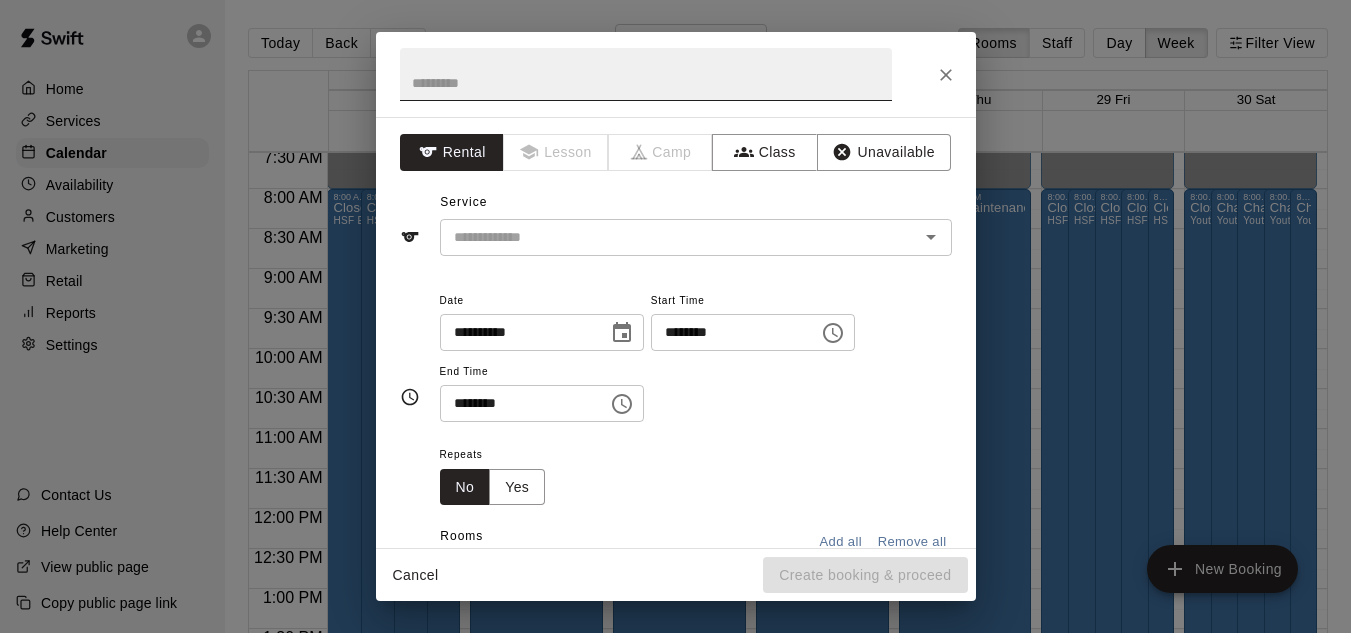 click at bounding box center (646, 74) 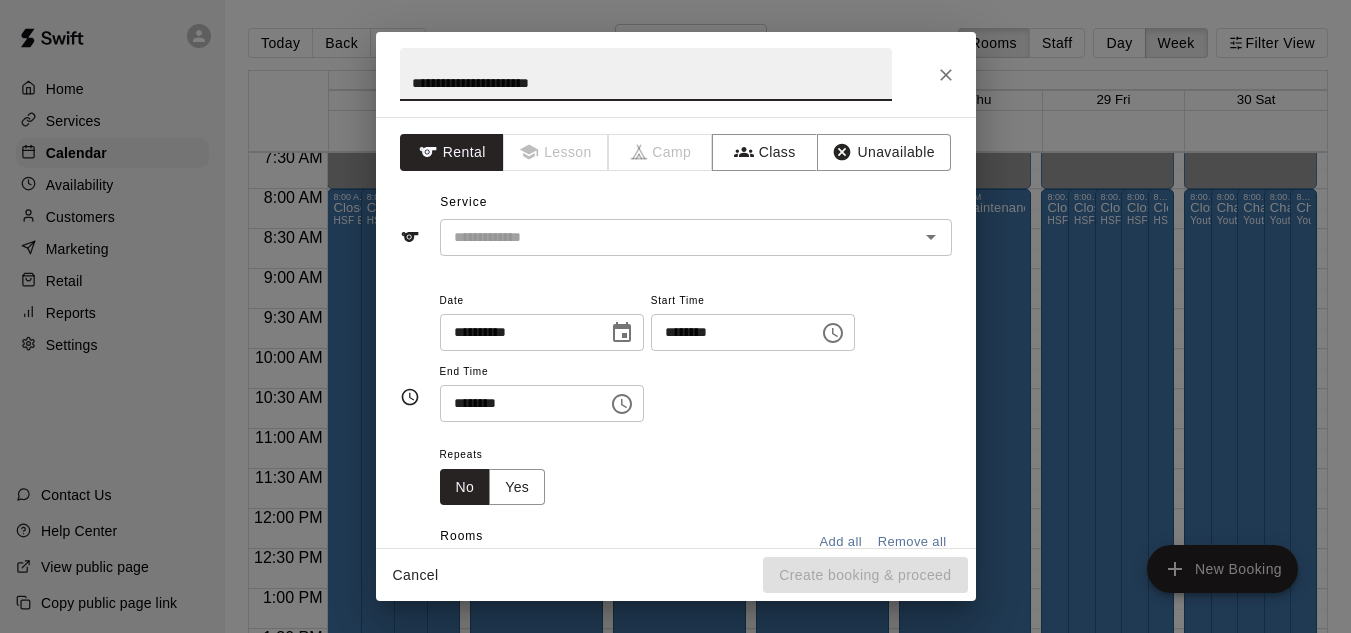 type on "**********" 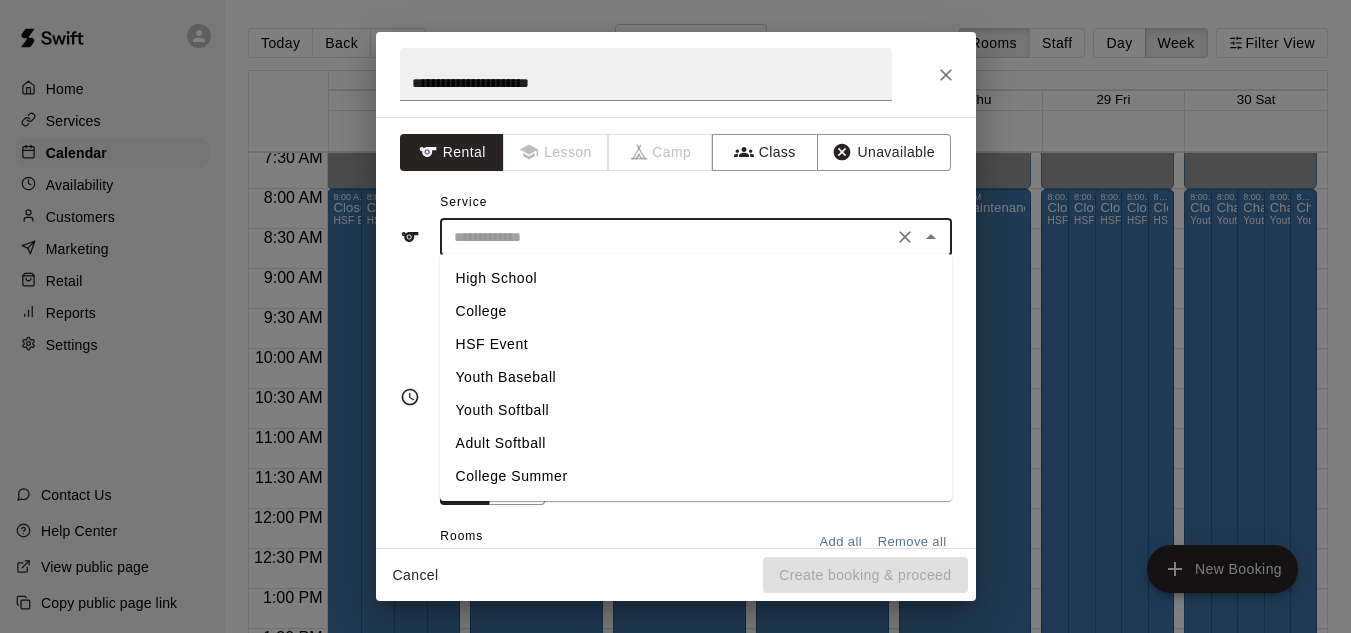 drag, startPoint x: 633, startPoint y: 86, endPoint x: 631, endPoint y: 237, distance: 151.01324 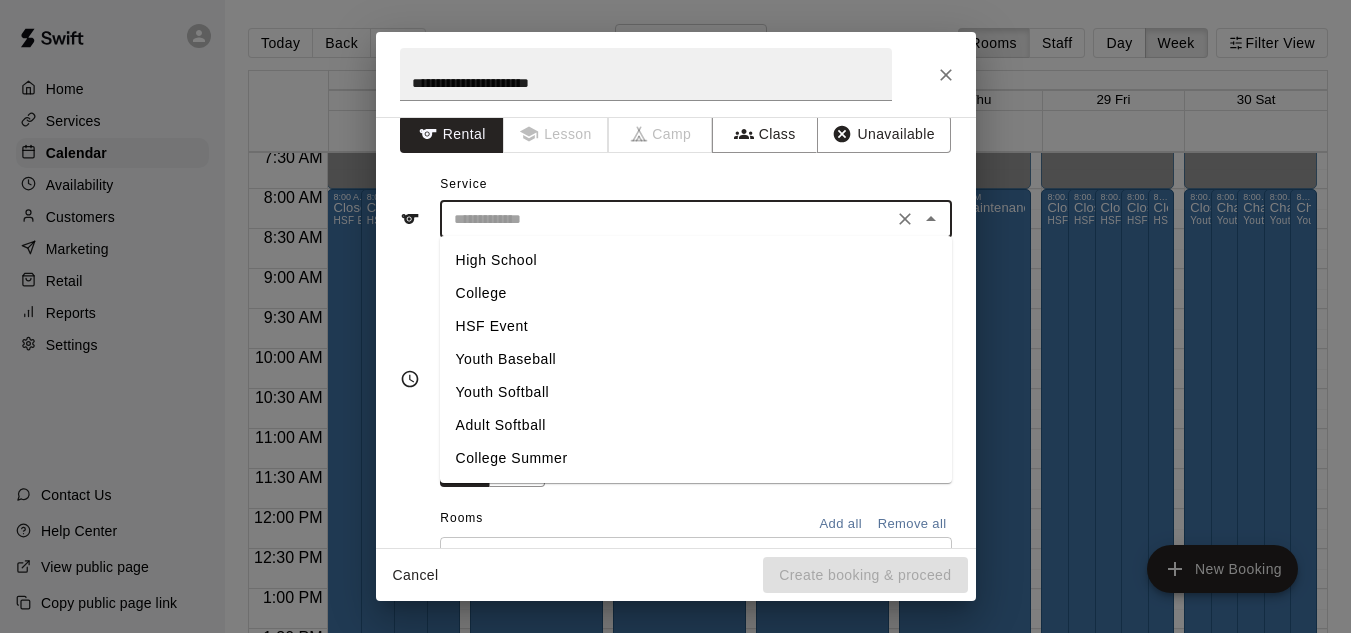 click on "Youth Softball" at bounding box center (696, 392) 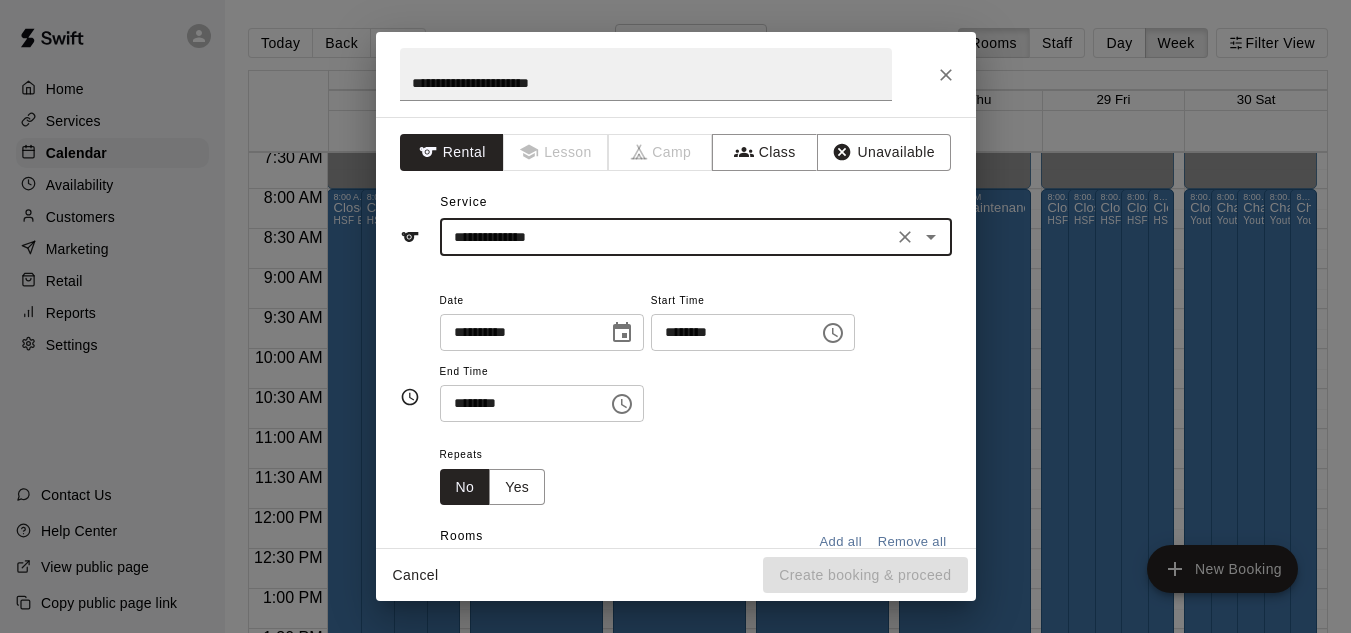 scroll, scrollTop: 0, scrollLeft: 0, axis: both 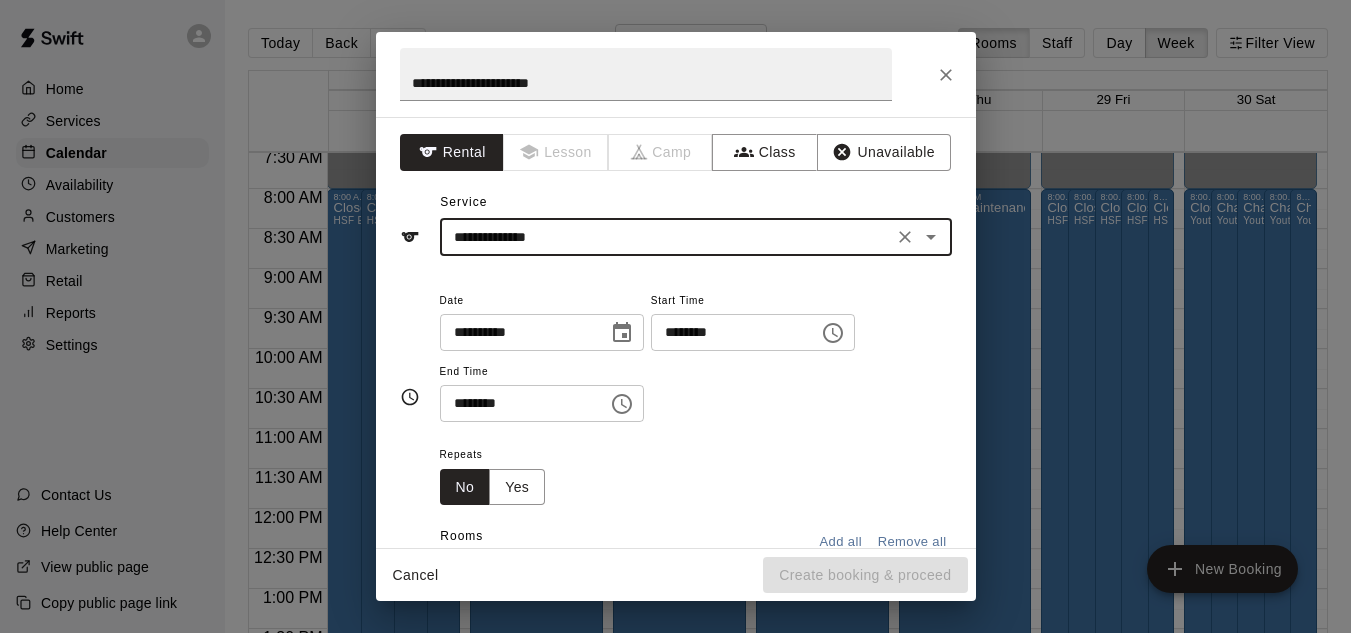 click on "**********" at bounding box center (666, 237) 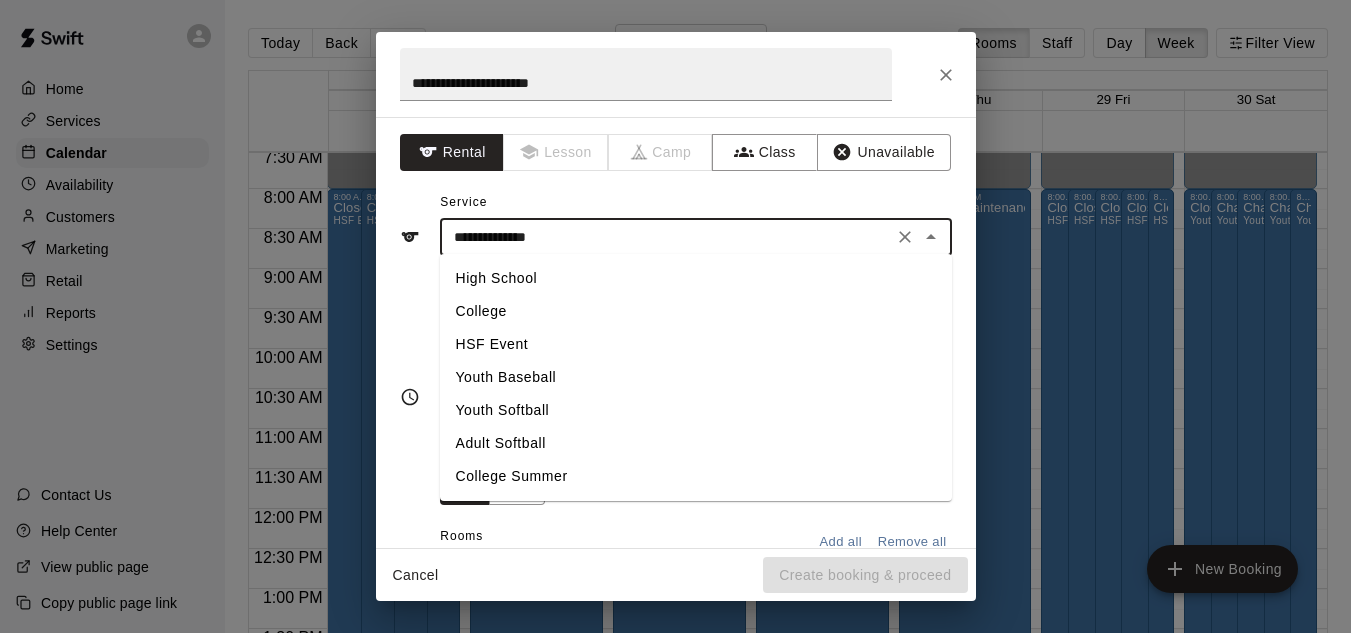 click on "HSF Event" at bounding box center (696, 344) 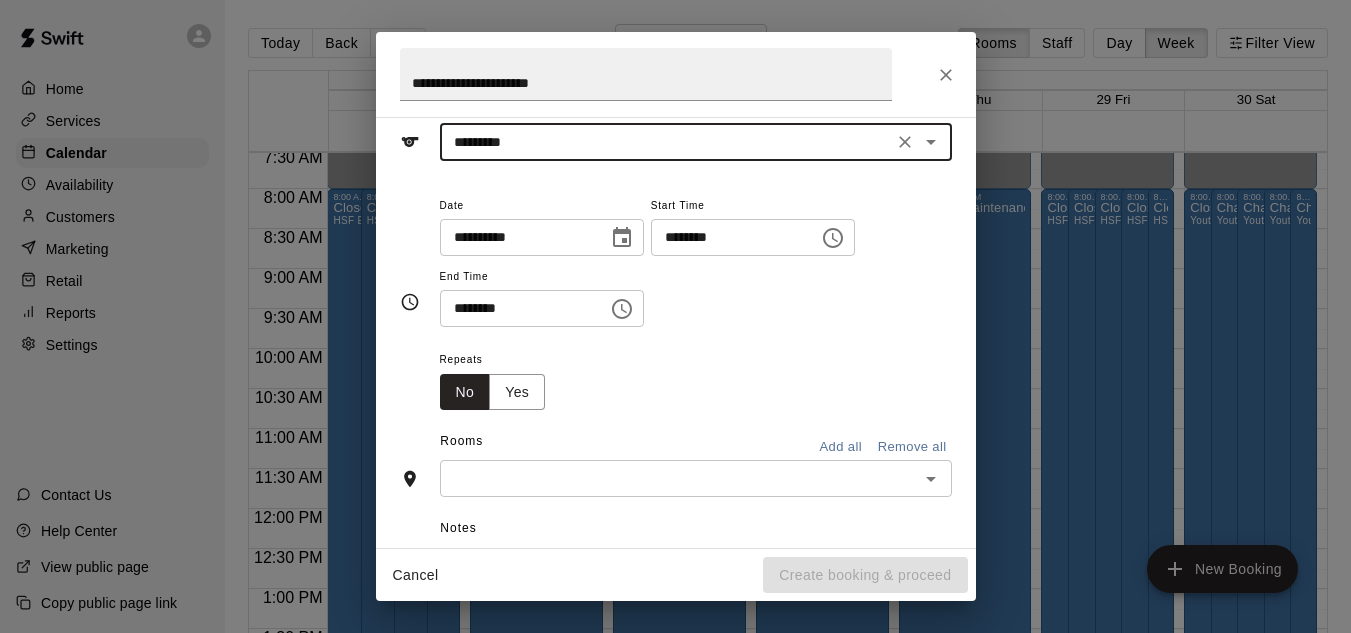 scroll, scrollTop: 96, scrollLeft: 0, axis: vertical 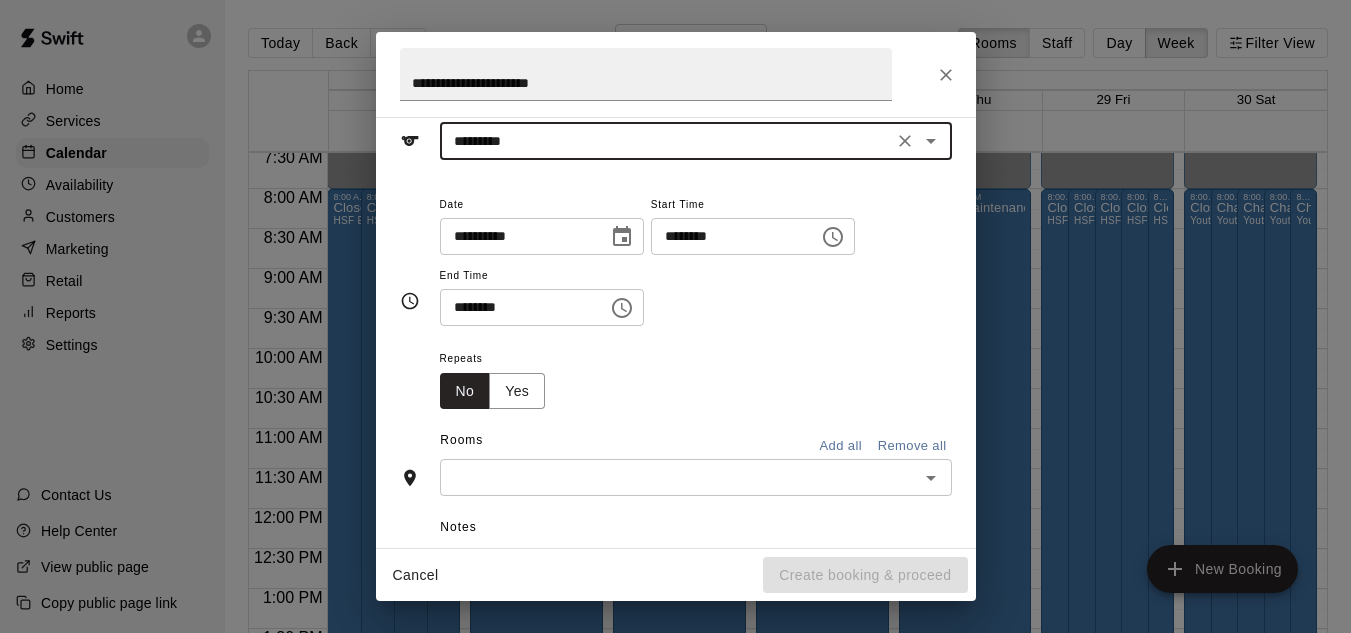 click at bounding box center [679, 477] 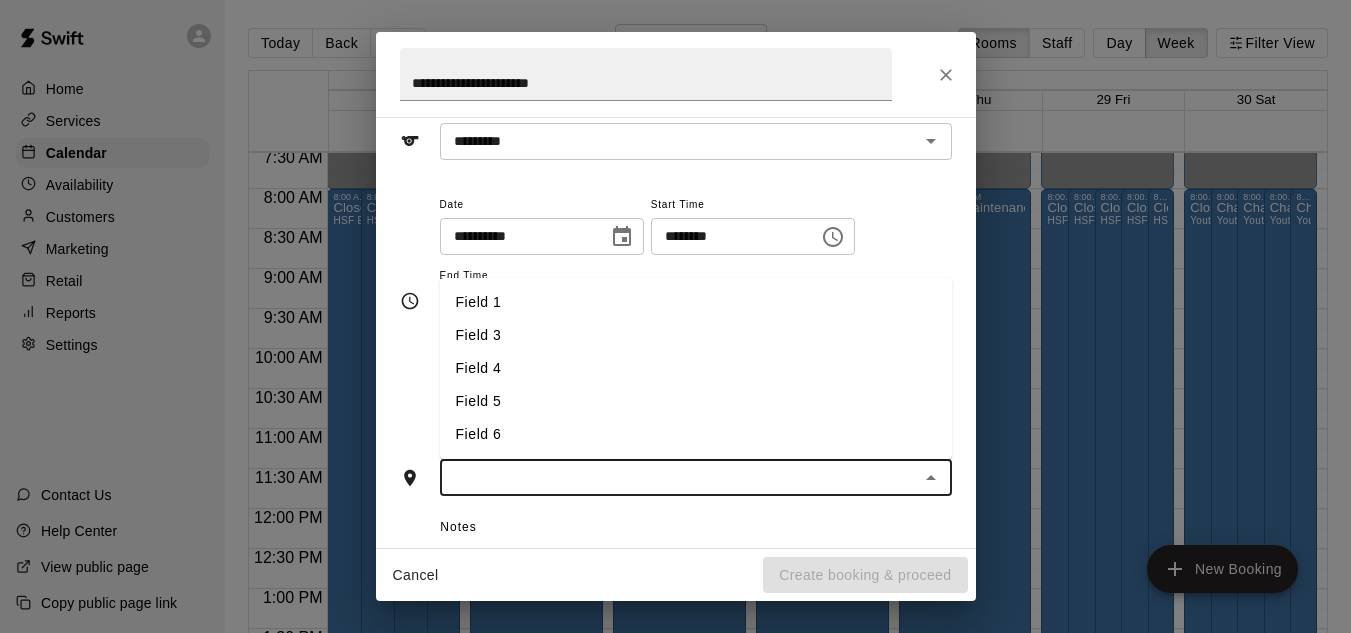 click on "Field 3" at bounding box center (696, 335) 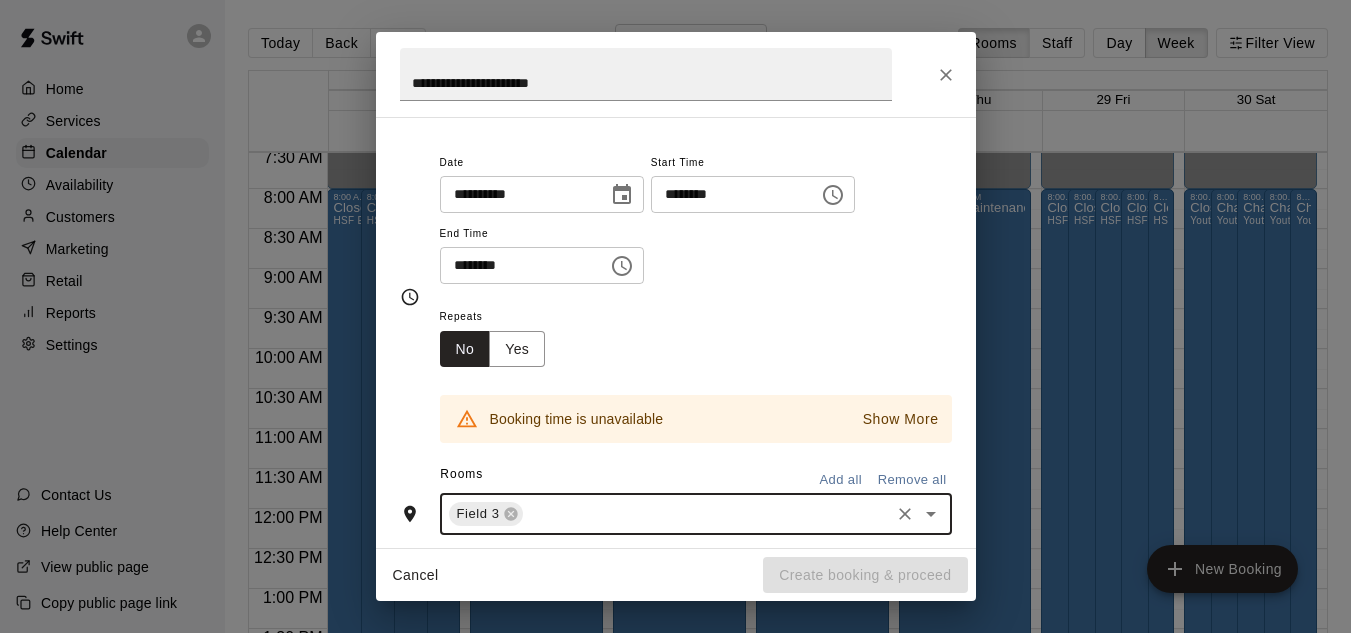 scroll, scrollTop: 142, scrollLeft: 0, axis: vertical 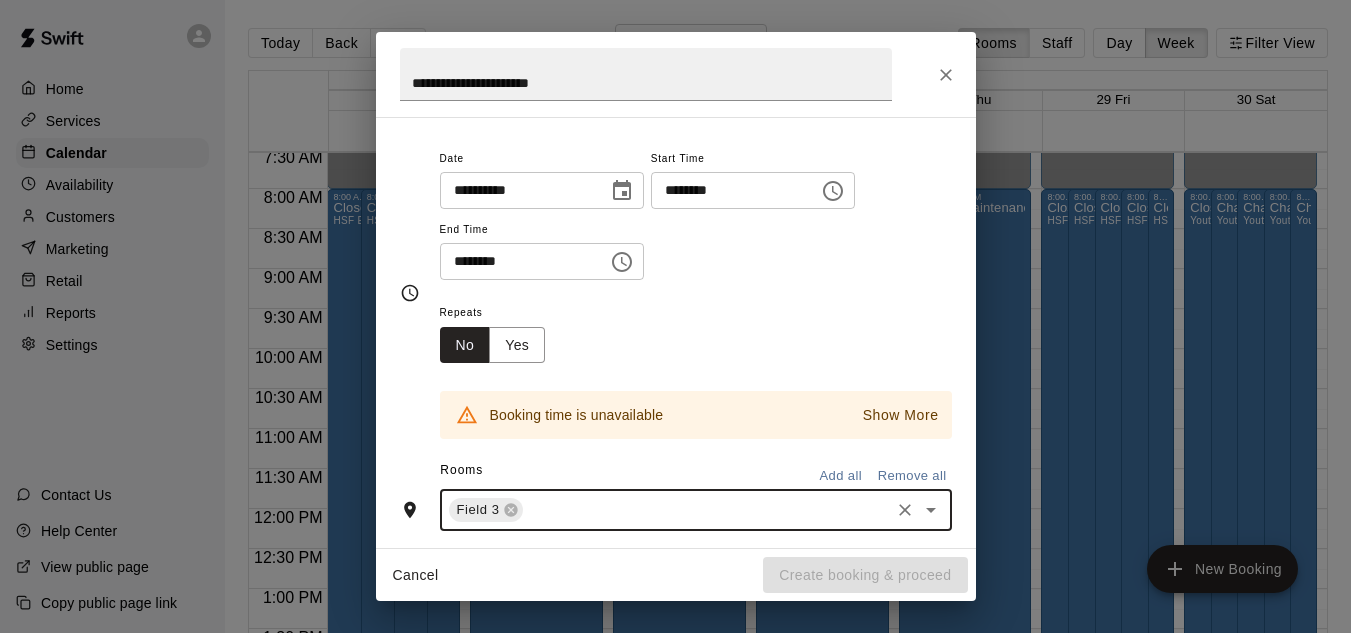 click on "********" at bounding box center (728, 190) 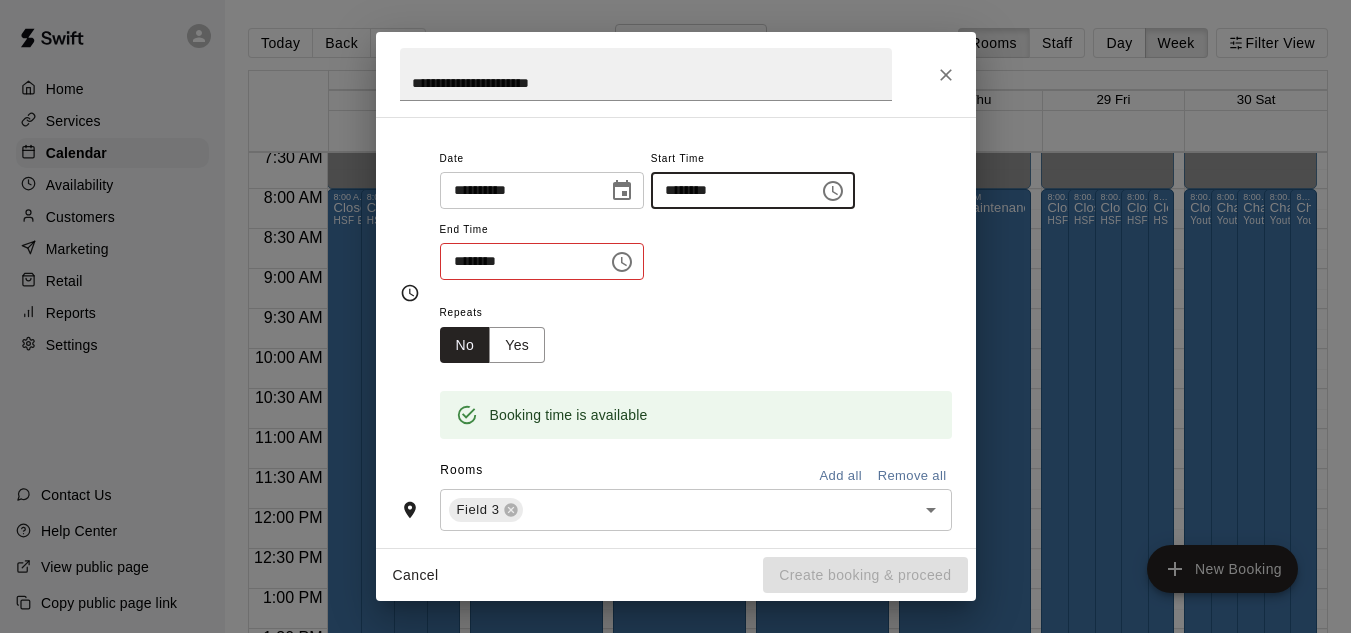 type on "********" 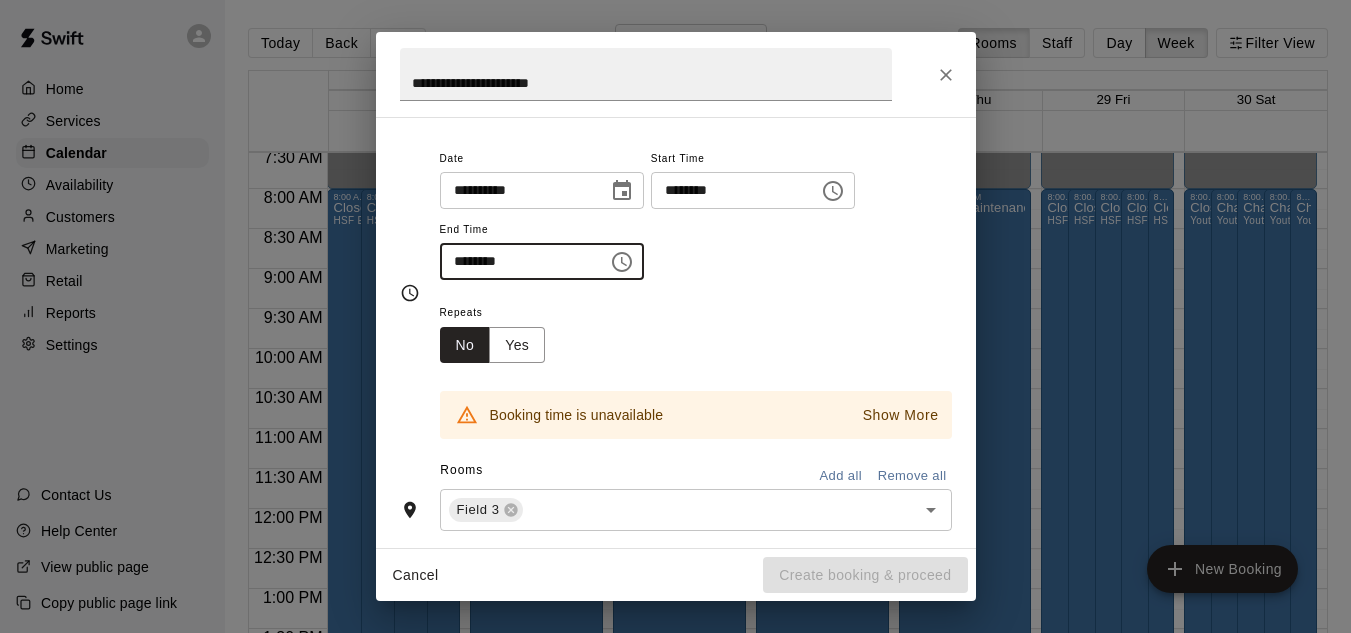 click on "********" at bounding box center [517, 261] 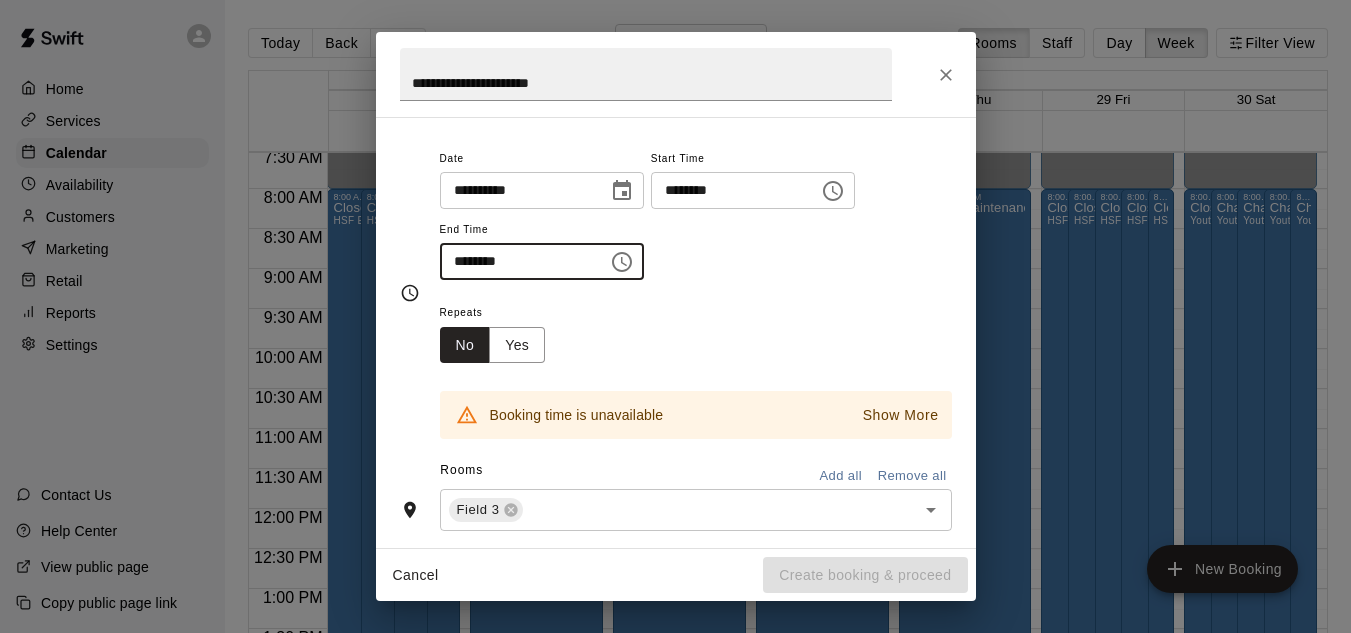 type on "********" 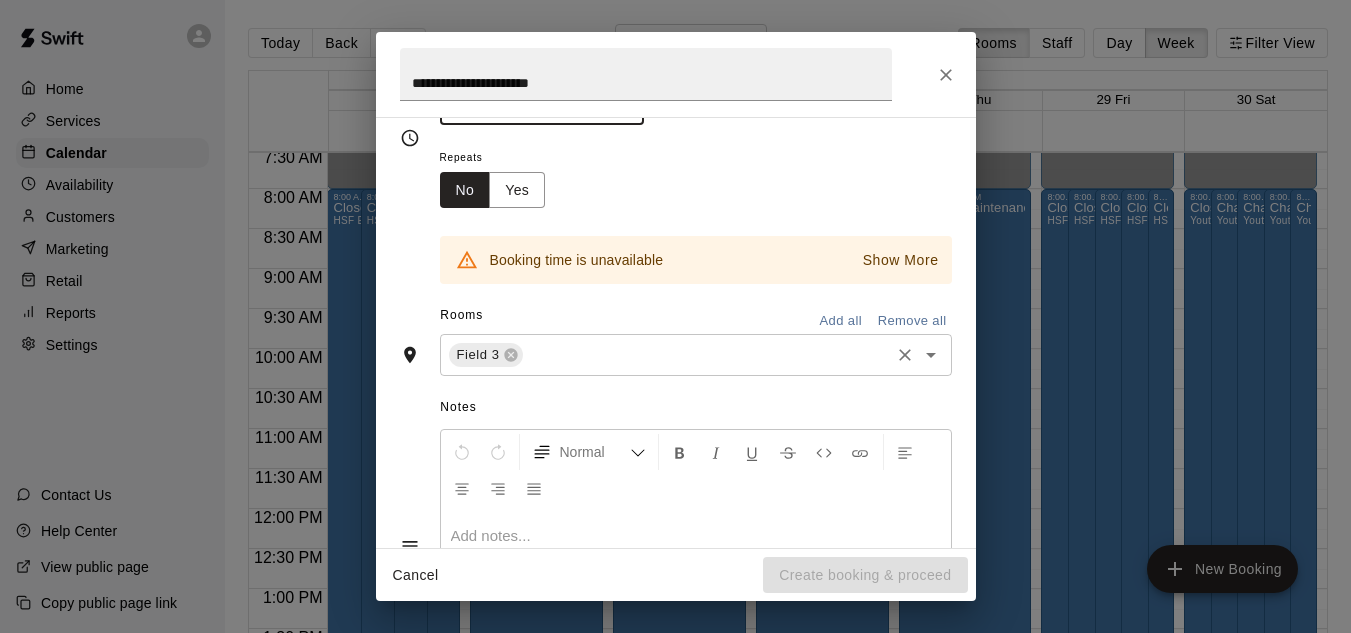 scroll, scrollTop: 301, scrollLeft: 0, axis: vertical 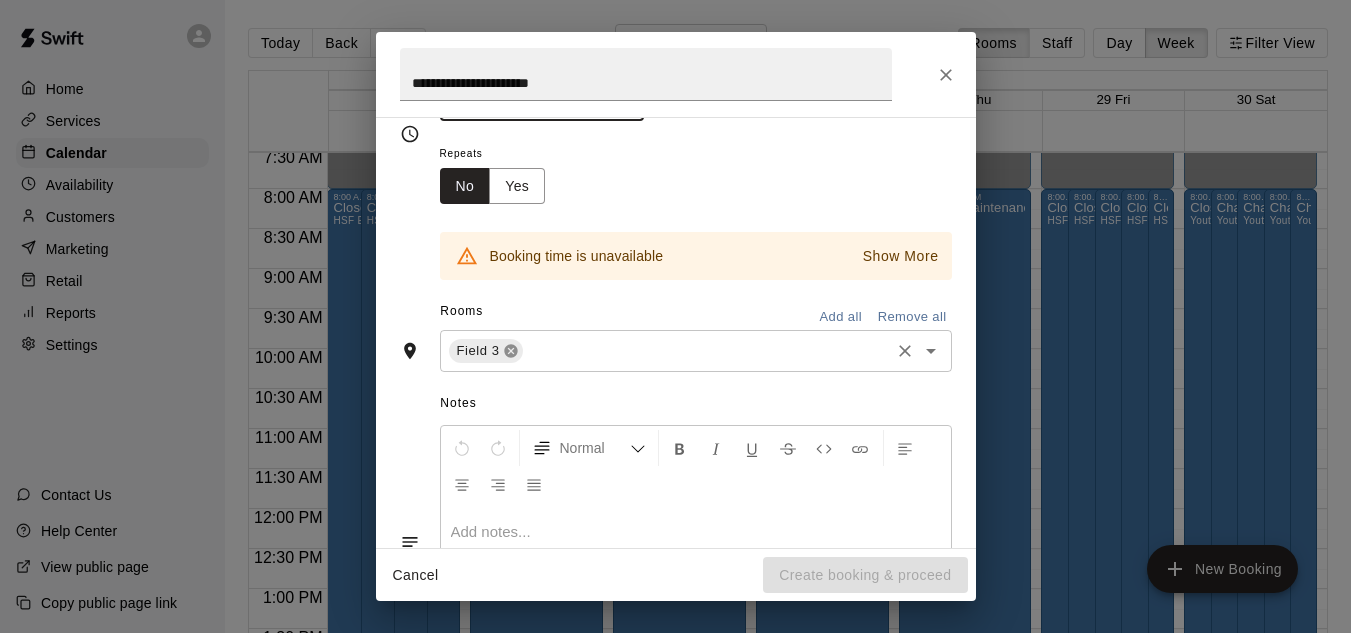click 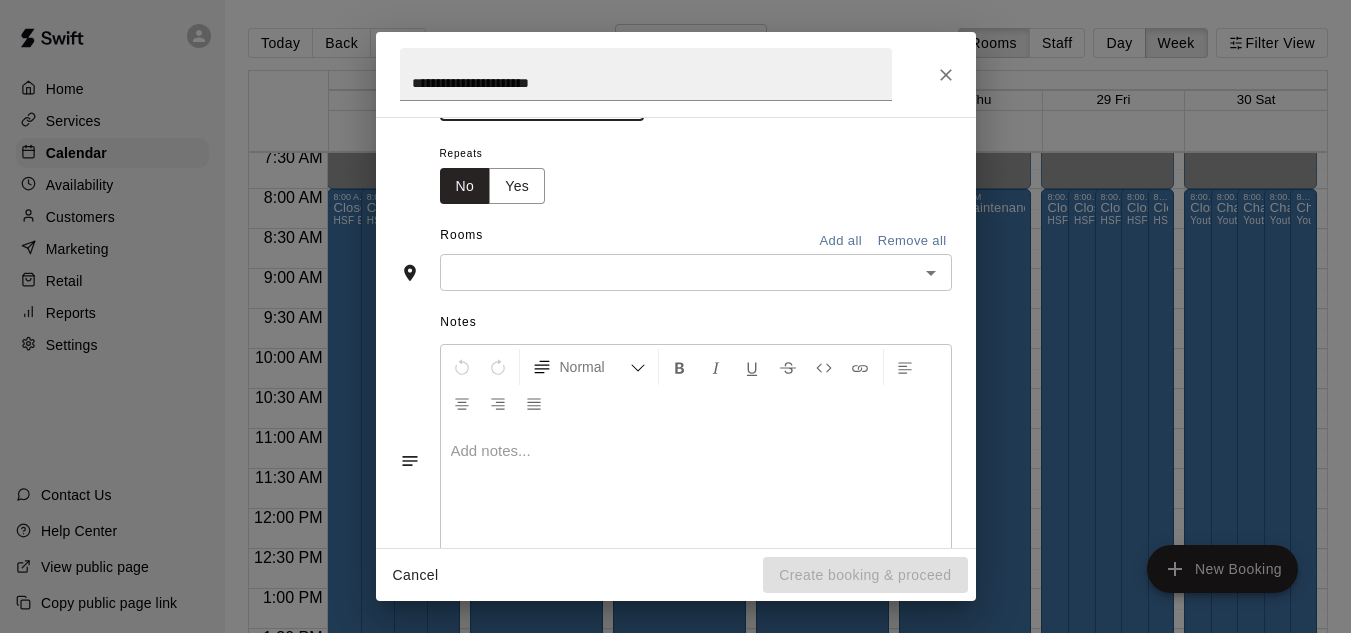 click at bounding box center [679, 272] 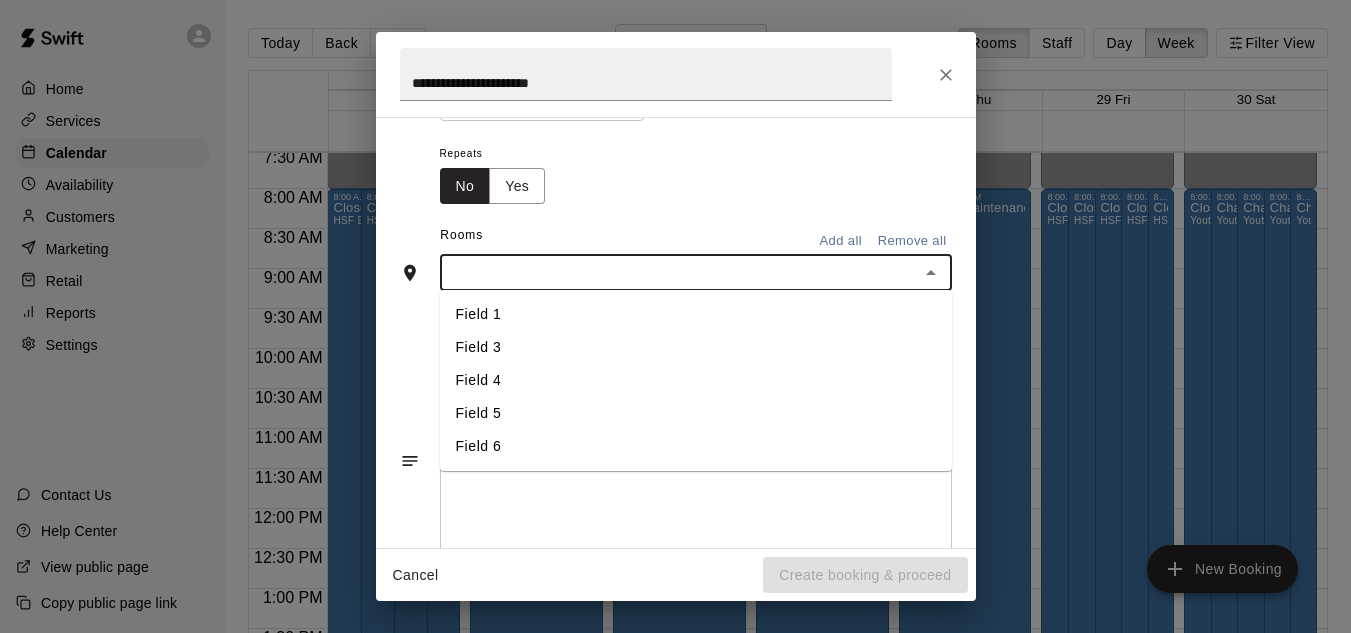 click on "Field 1" at bounding box center (696, 314) 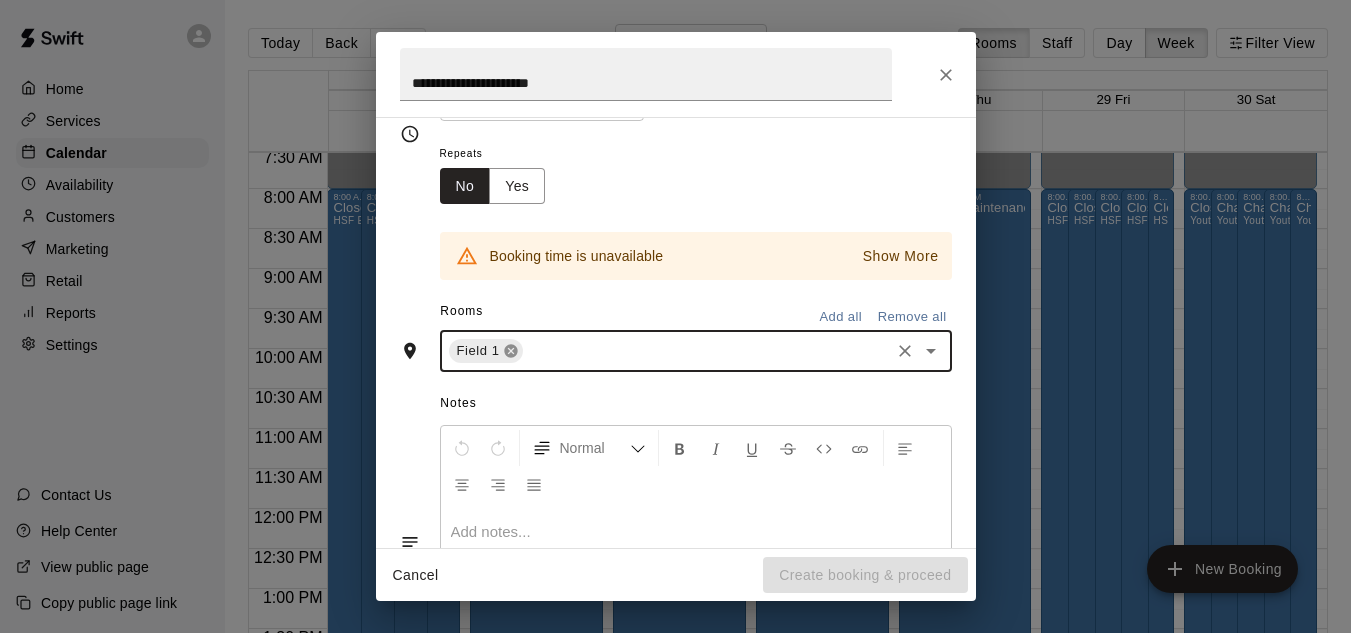 click 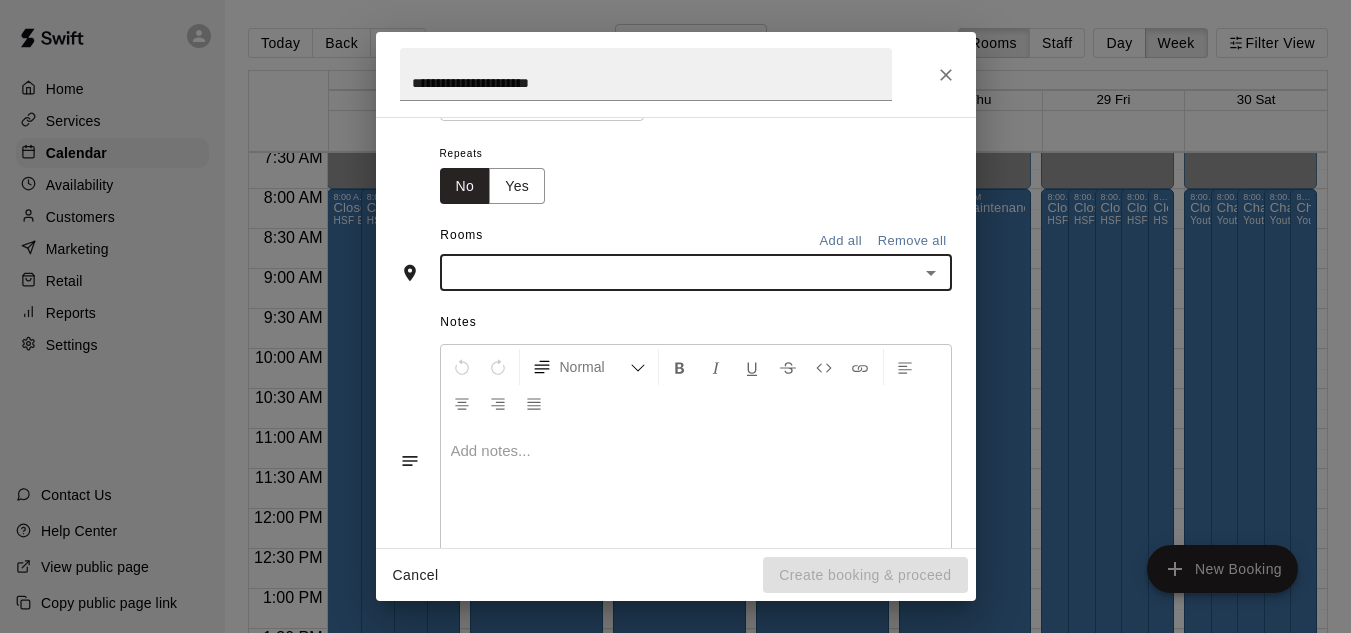 click at bounding box center (679, 272) 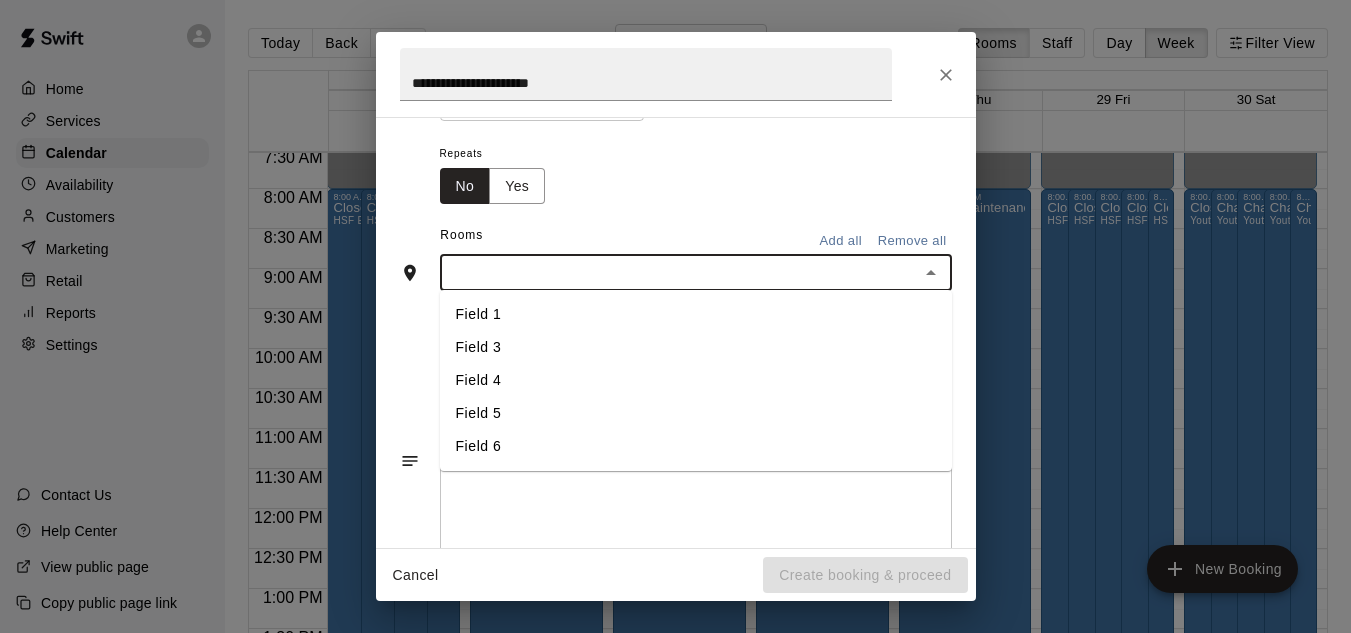 click on "Field 4" at bounding box center (696, 380) 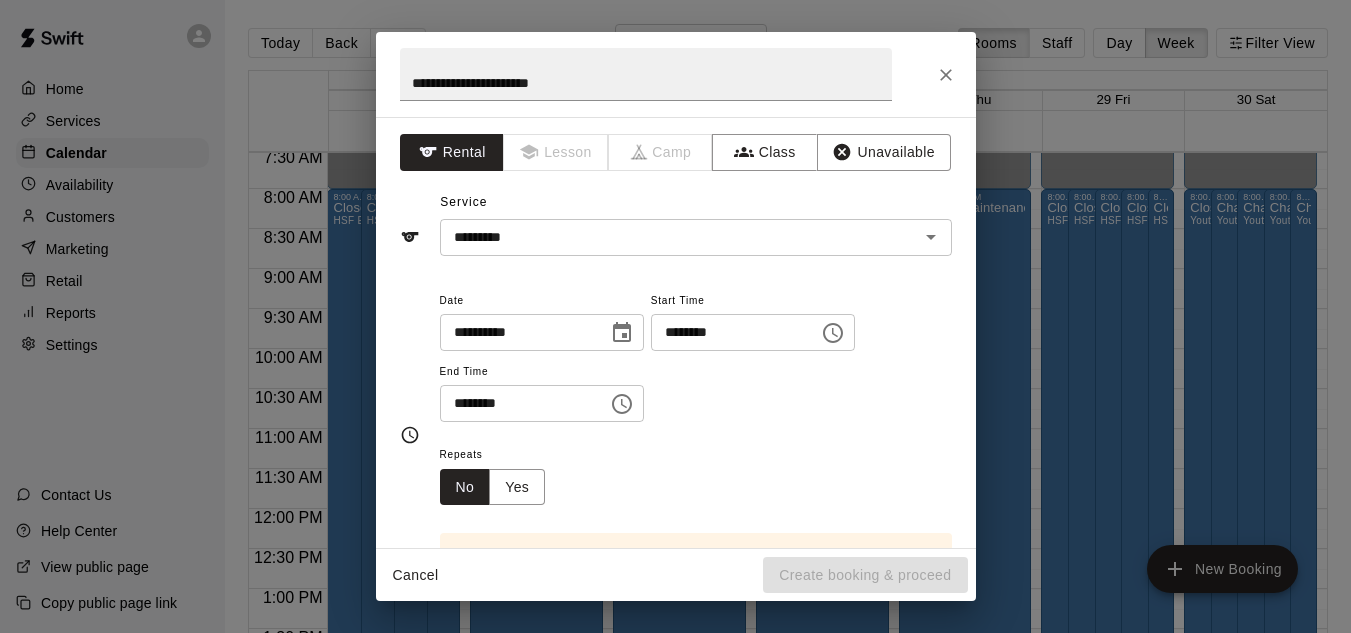scroll, scrollTop: 0, scrollLeft: 0, axis: both 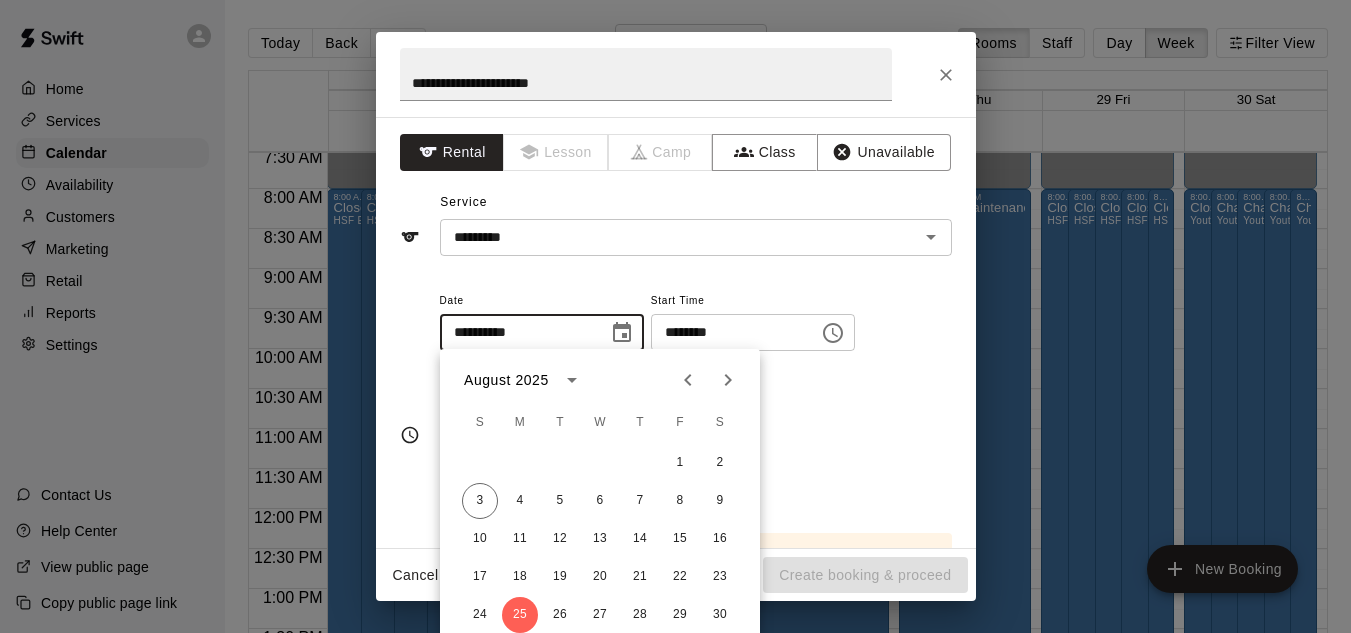 click on "**********" at bounding box center (676, 332) 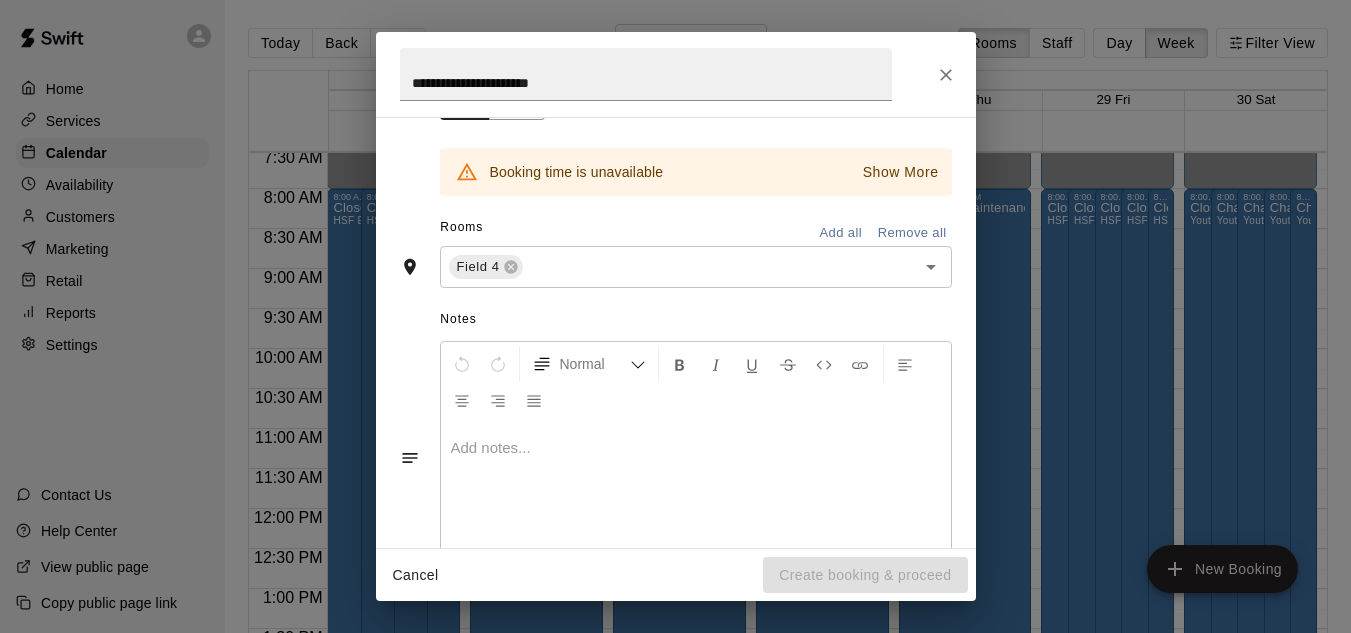 scroll, scrollTop: 389, scrollLeft: 0, axis: vertical 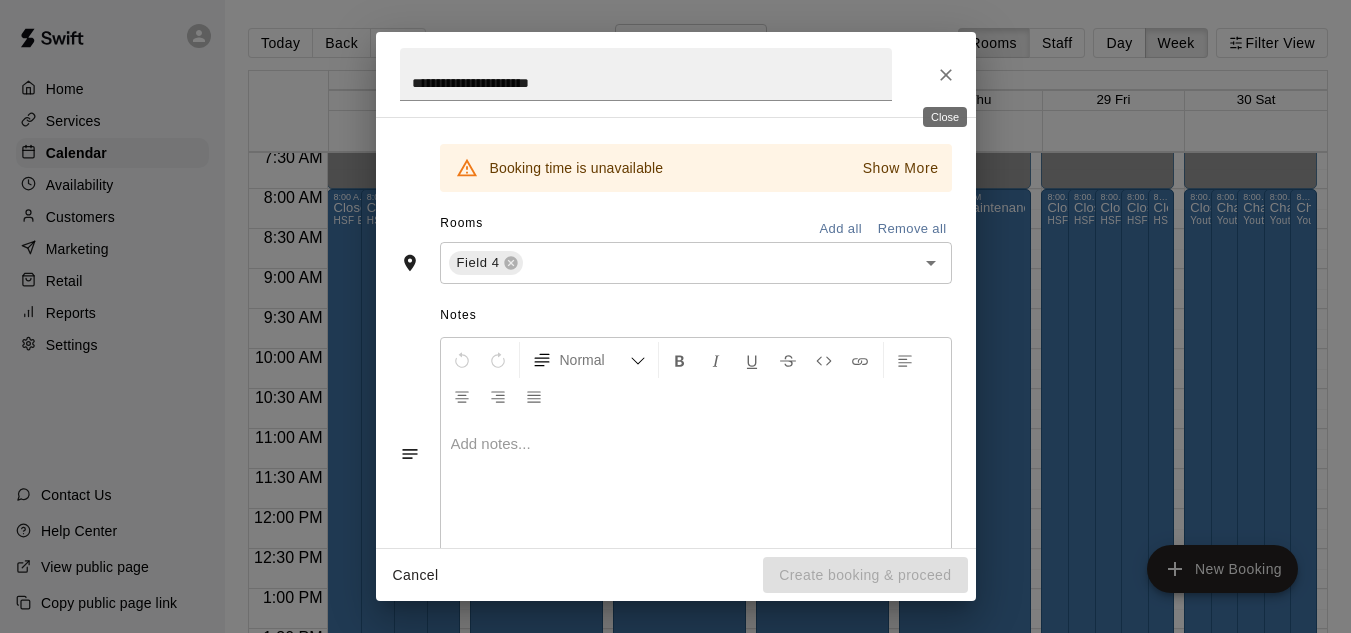 click 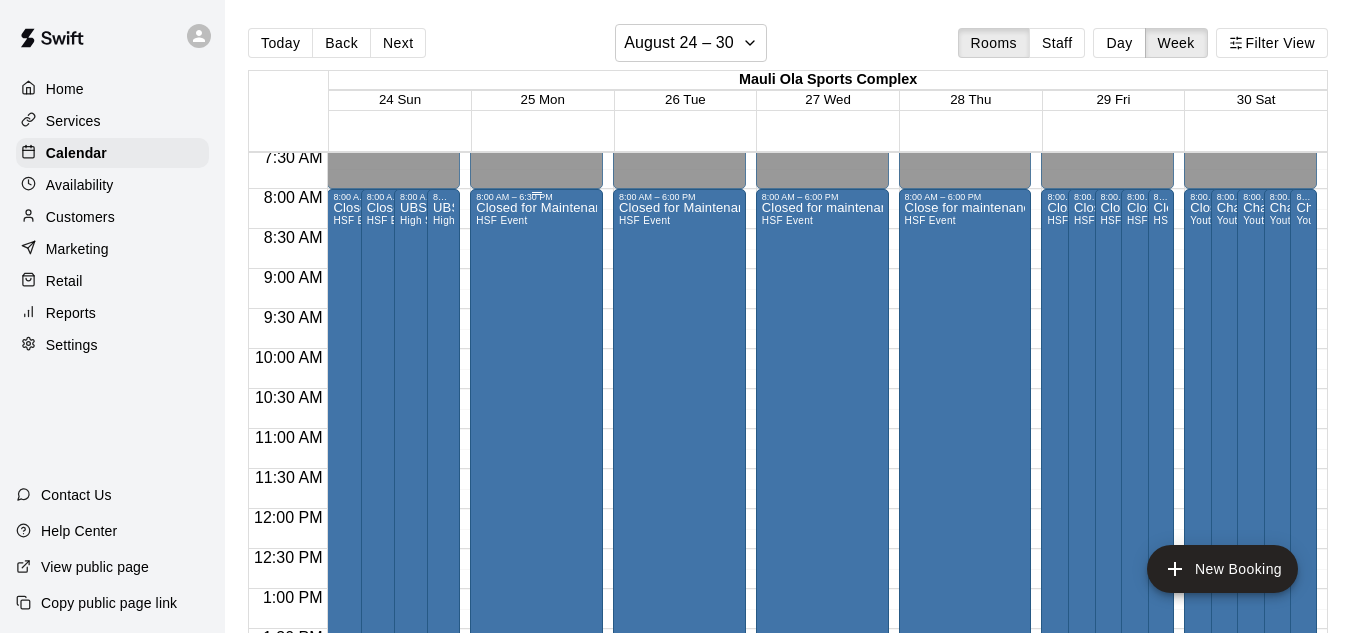 click on "Closed for Maintenance HSF Event" at bounding box center [536, 518] 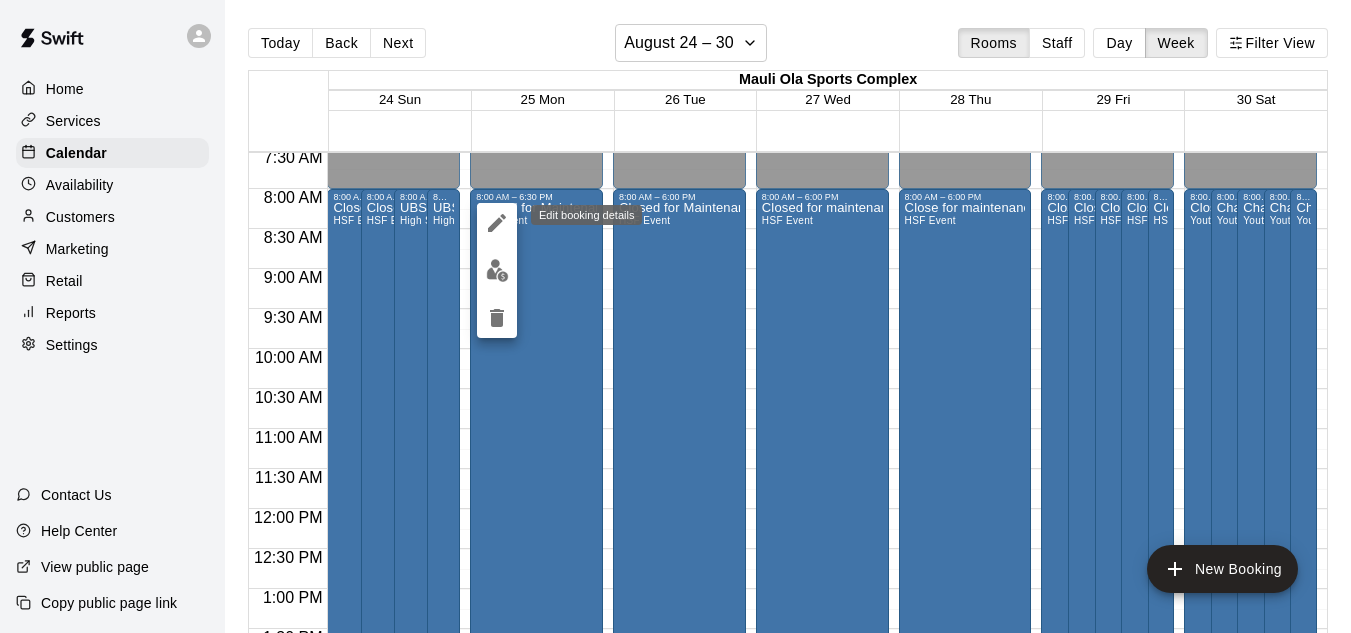 click 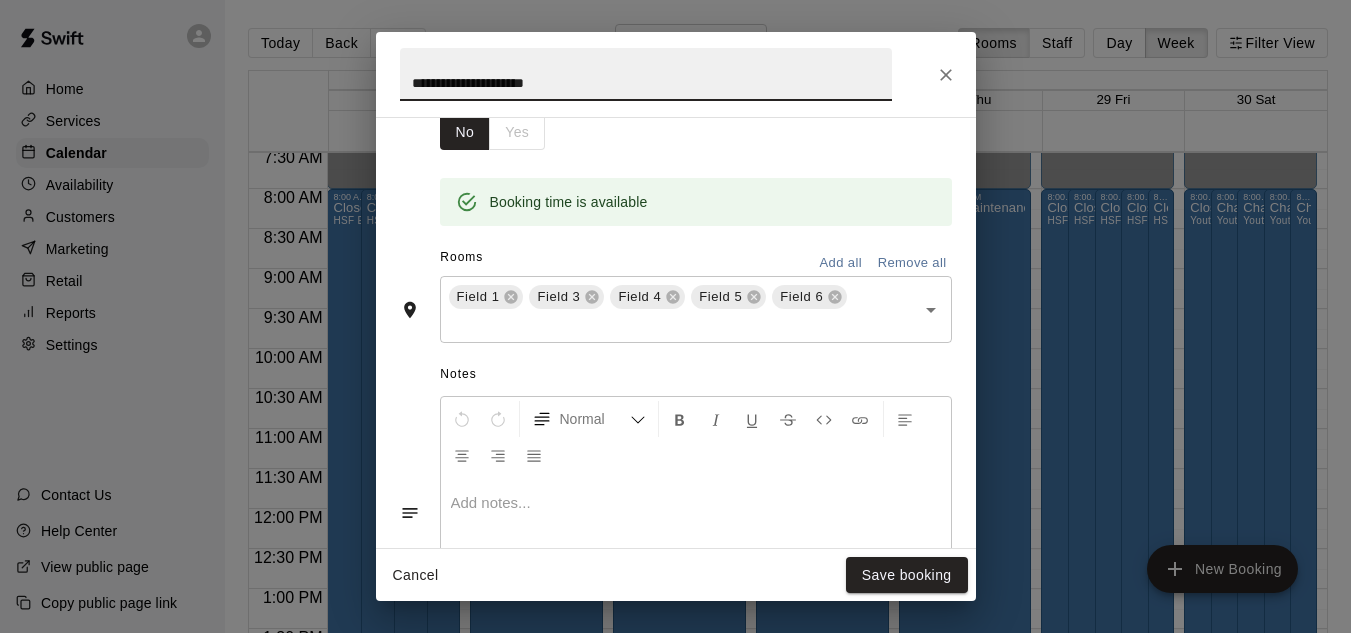 scroll, scrollTop: 258, scrollLeft: 0, axis: vertical 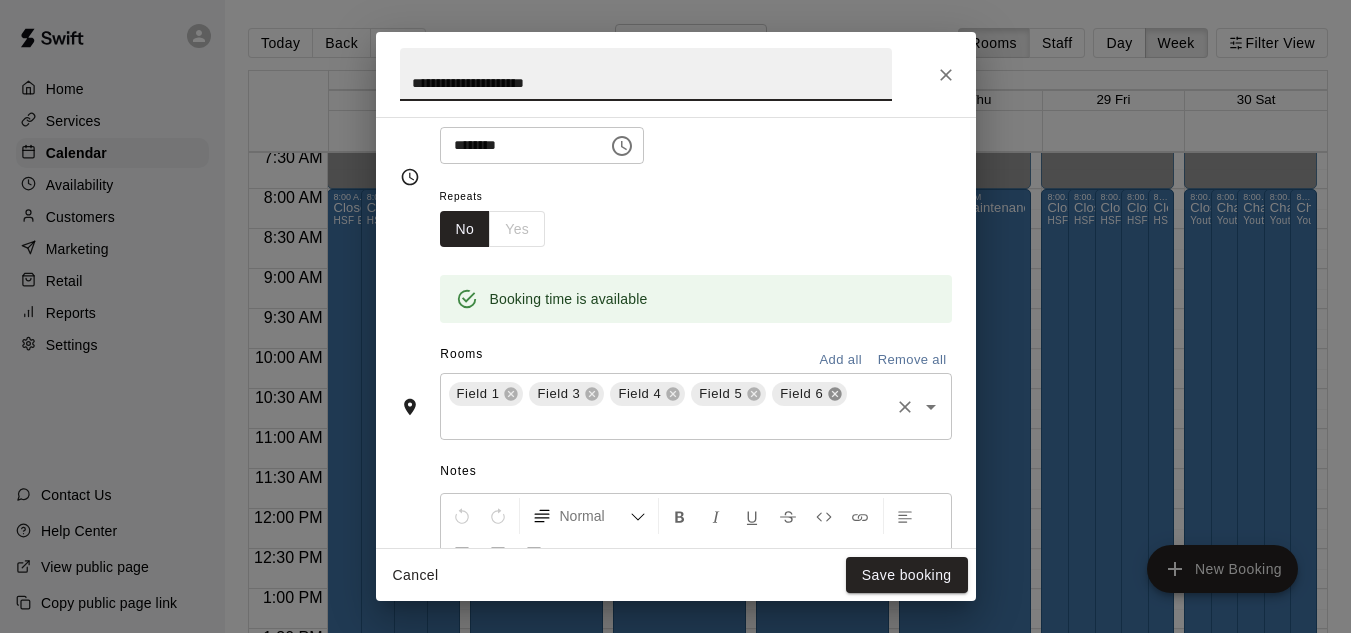 click 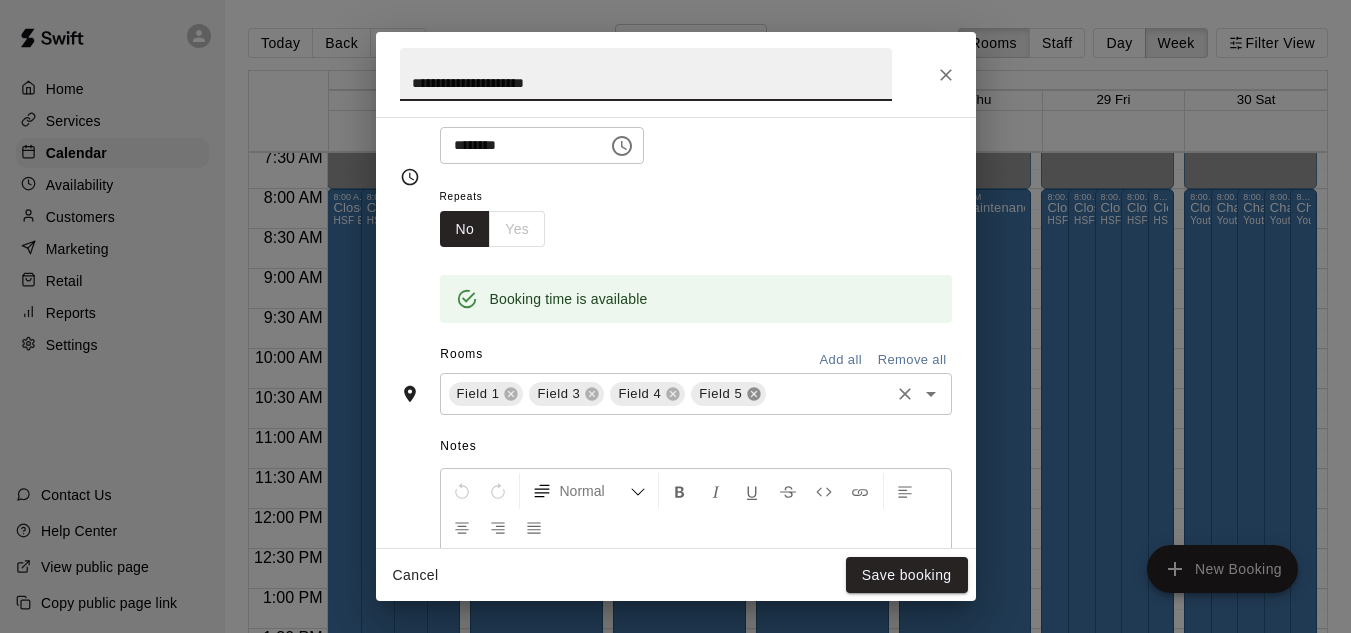 click 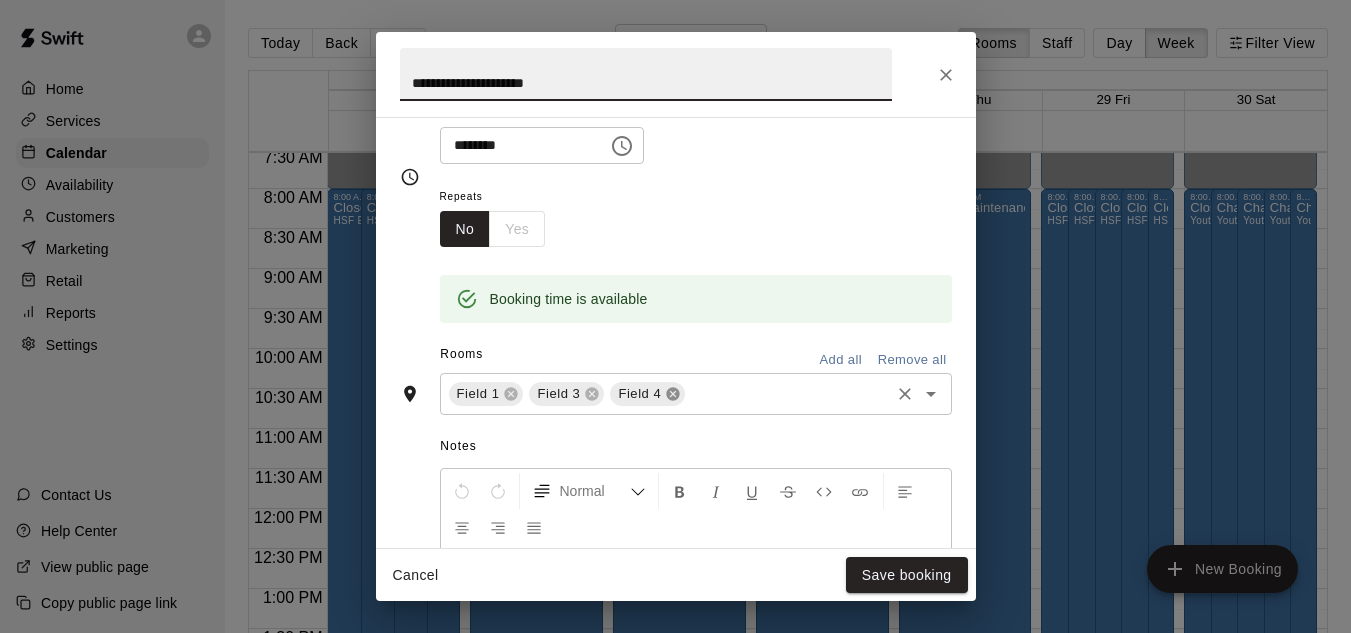click 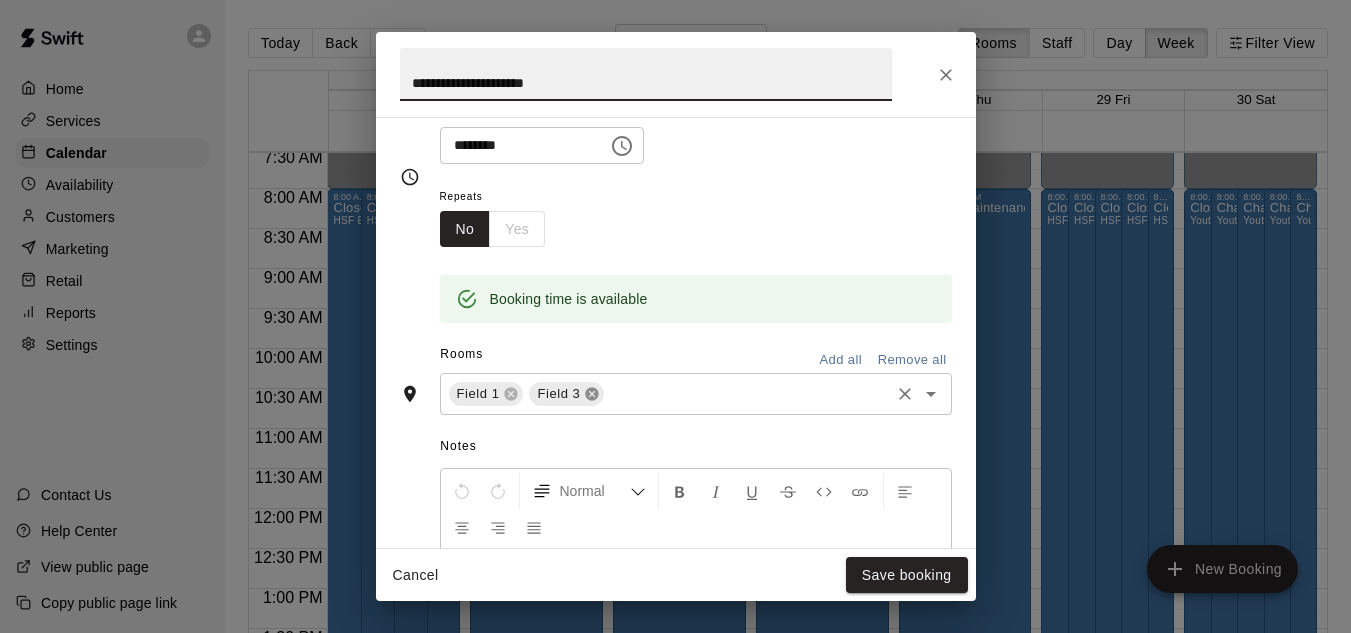 click 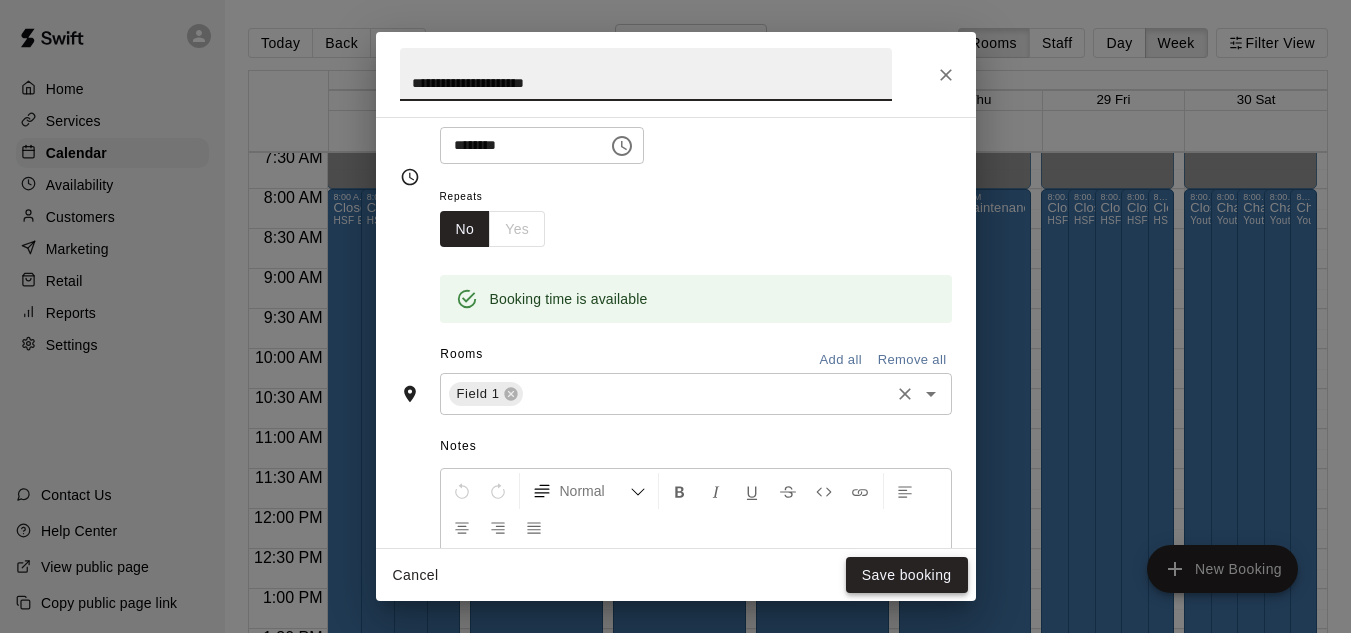 click on "Save booking" at bounding box center [907, 575] 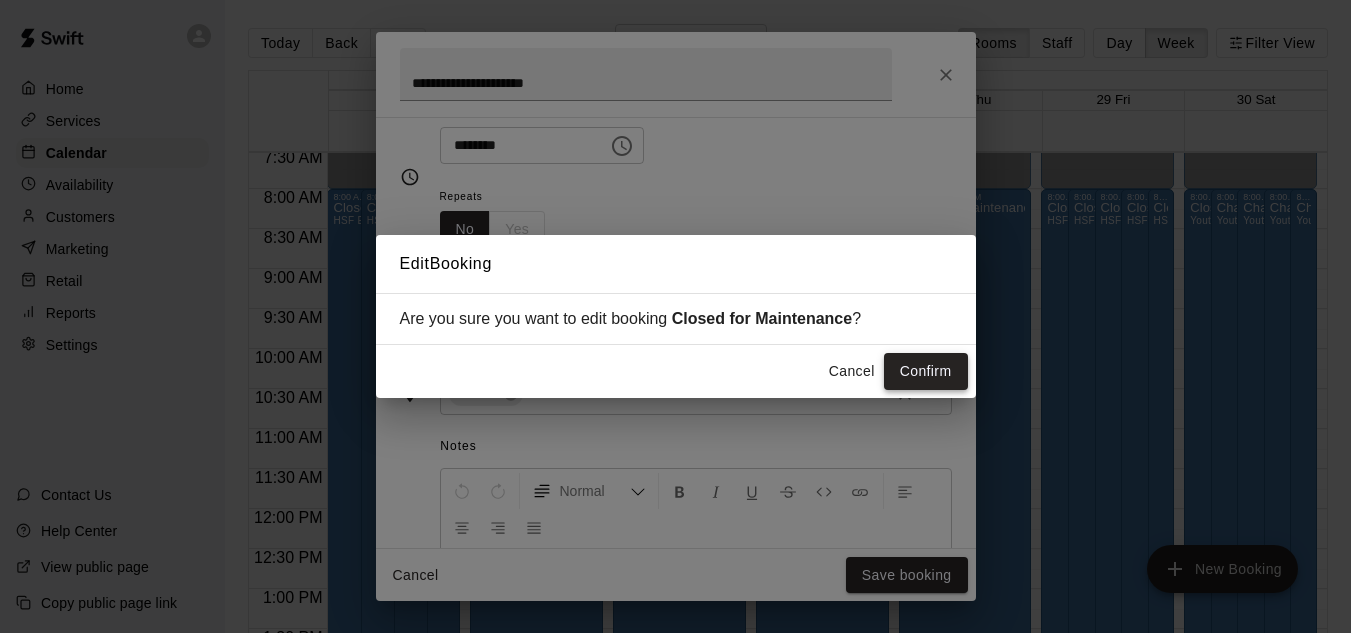 click on "Confirm" at bounding box center (926, 371) 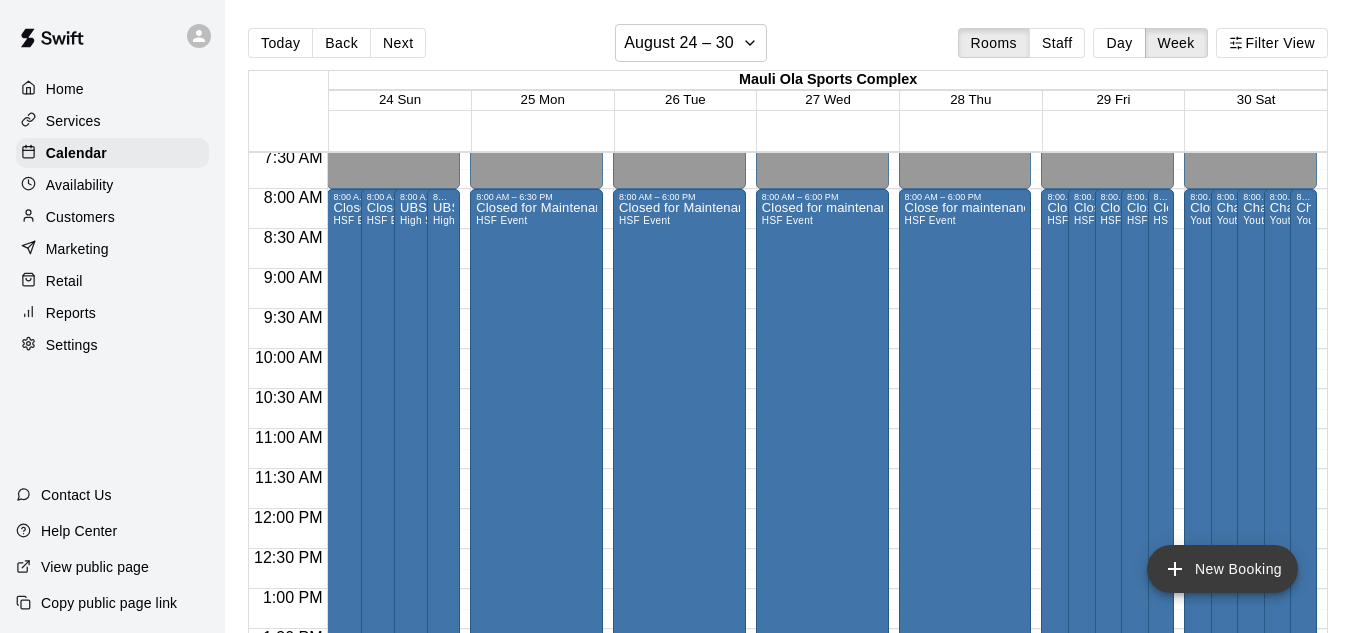 click on "New Booking" at bounding box center [1222, 569] 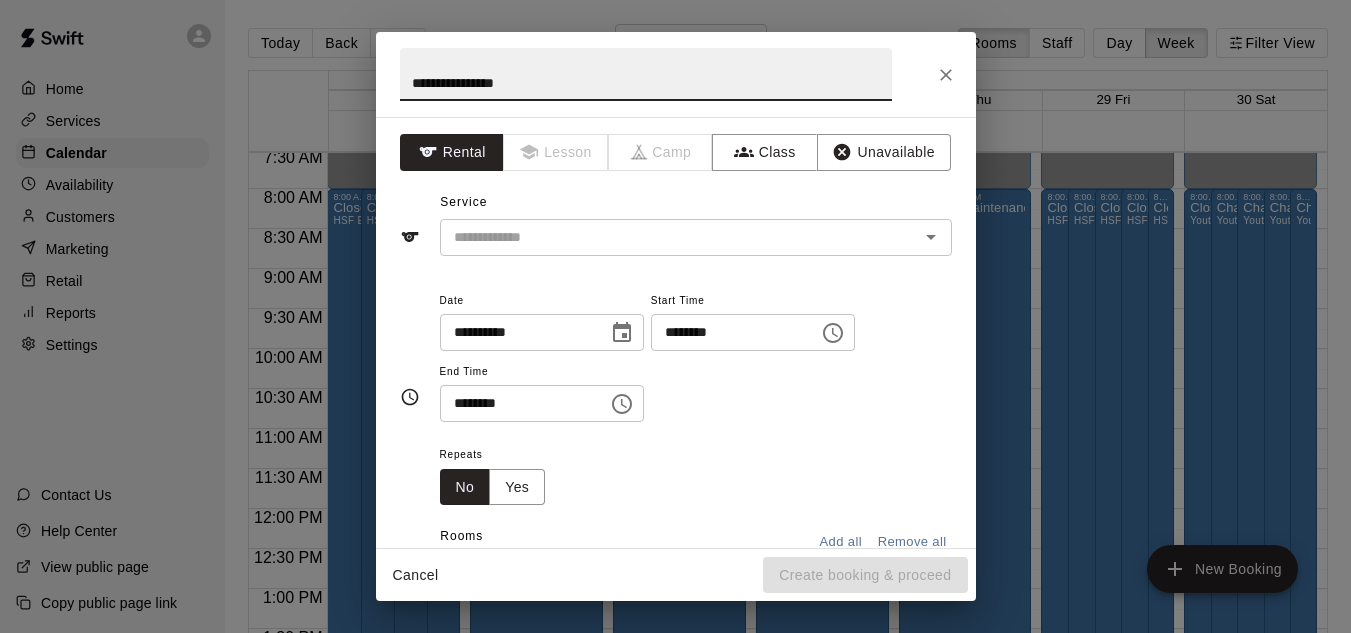 click on "**********" at bounding box center (646, 74) 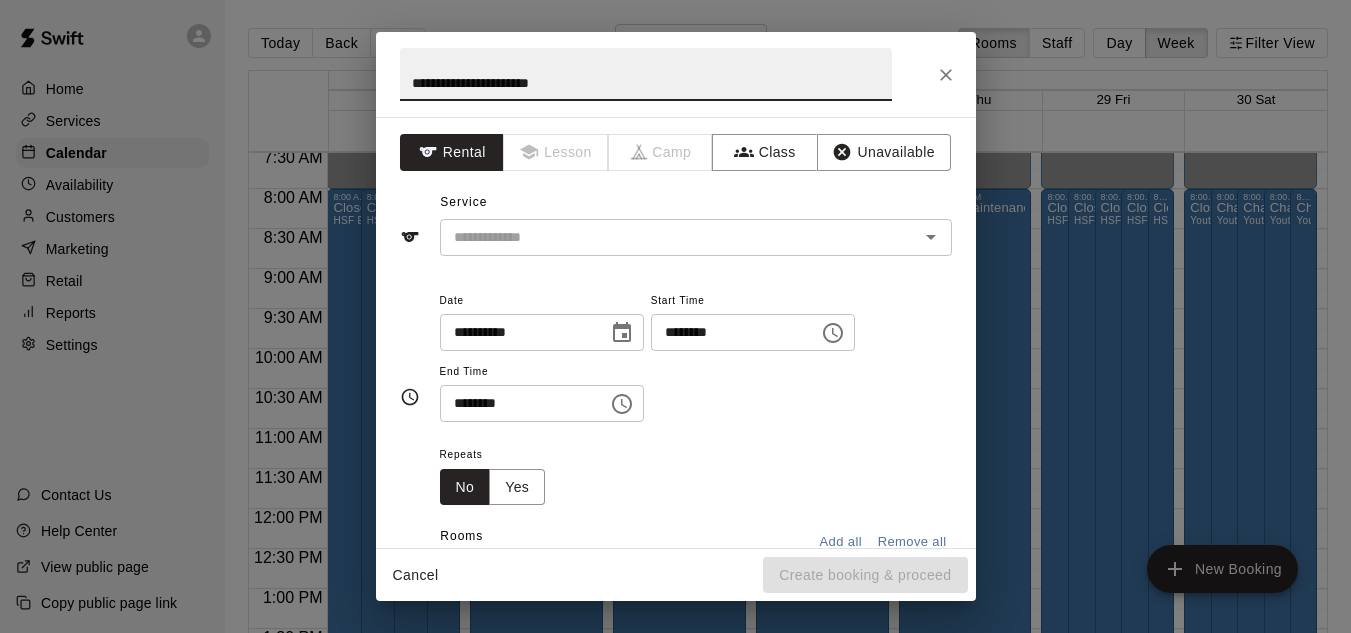 type on "**********" 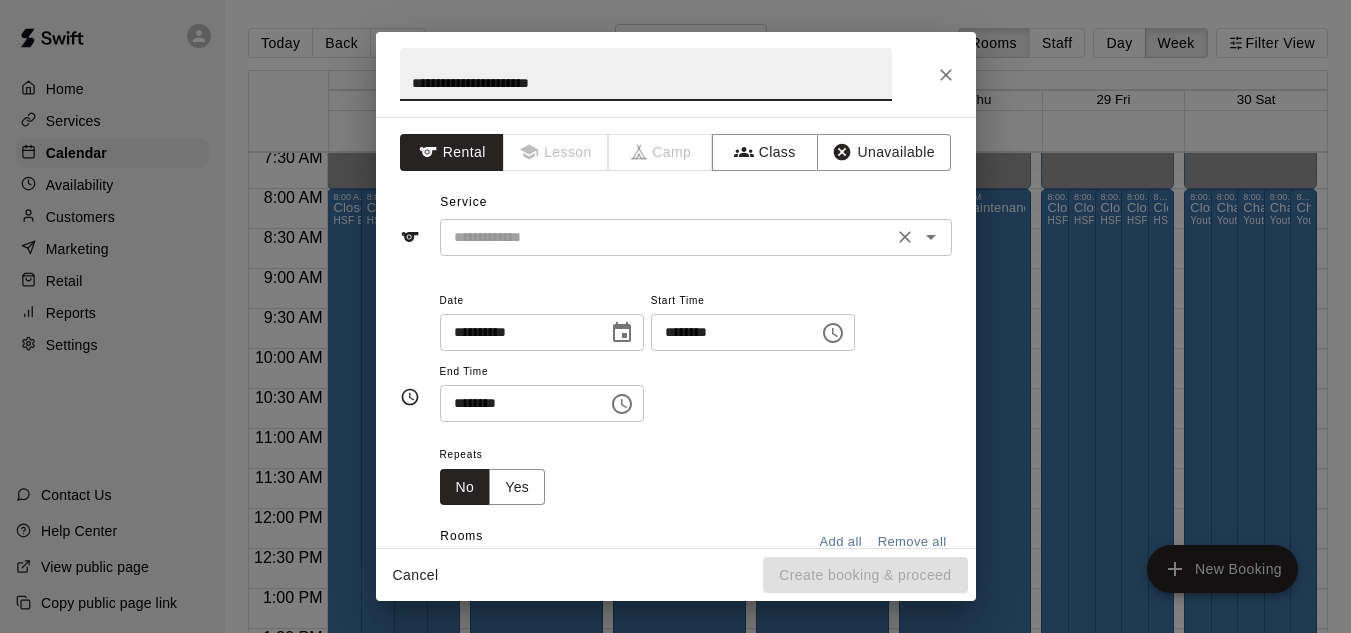 drag, startPoint x: 549, startPoint y: 87, endPoint x: 495, endPoint y: 237, distance: 159.42397 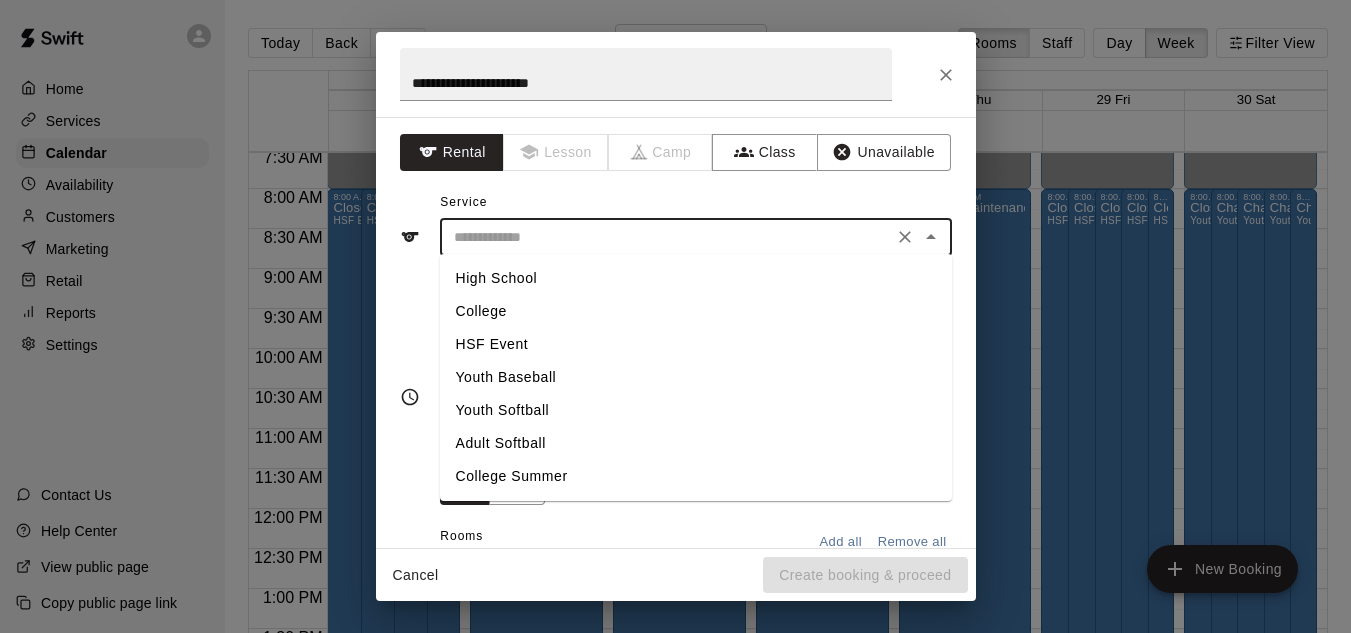 click on "HSF Event" at bounding box center [696, 344] 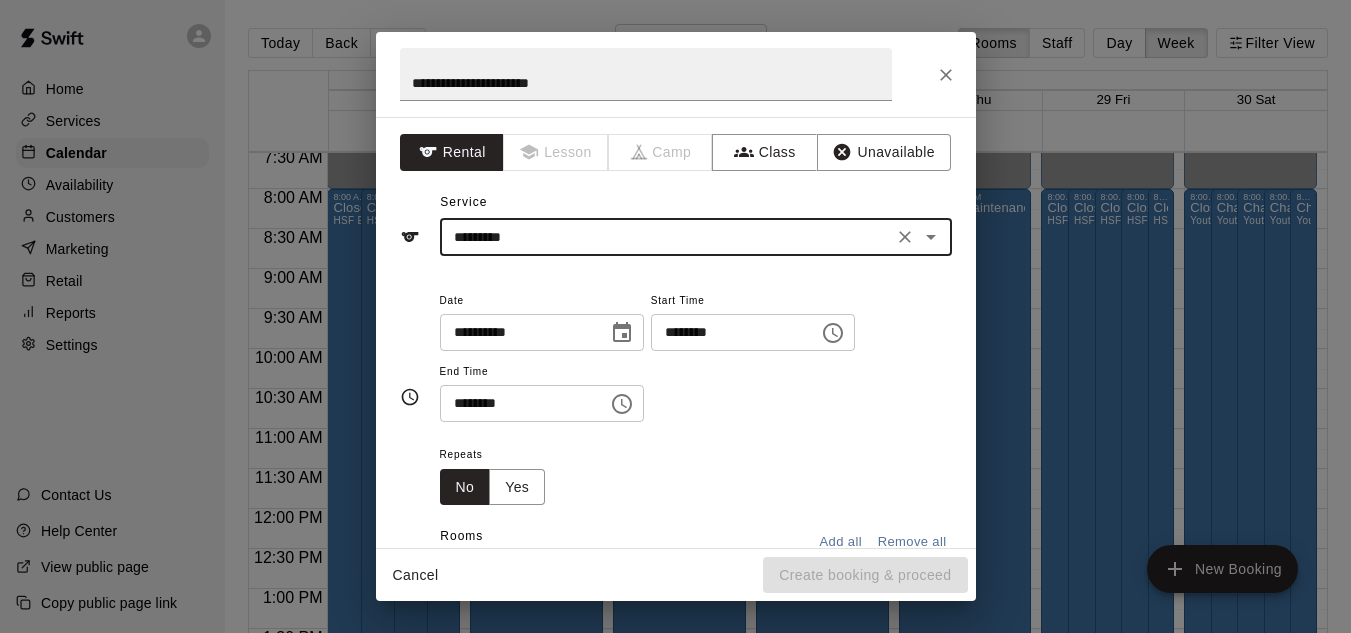 click 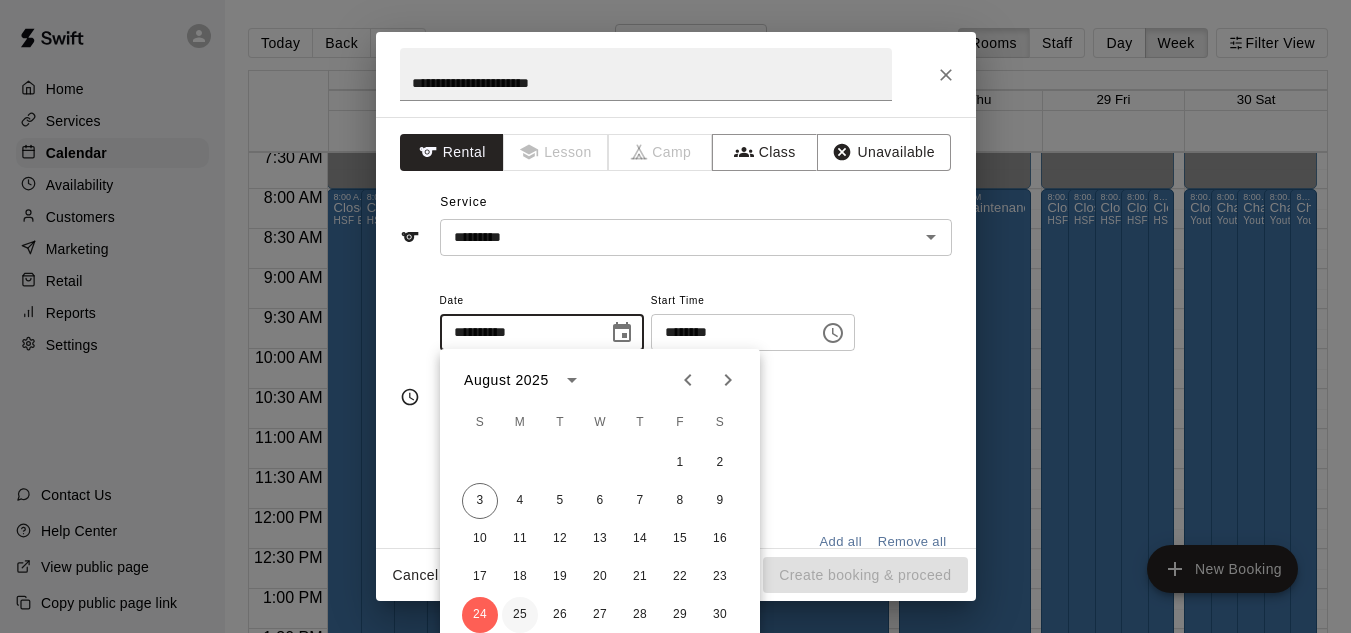 click on "25" at bounding box center [520, 615] 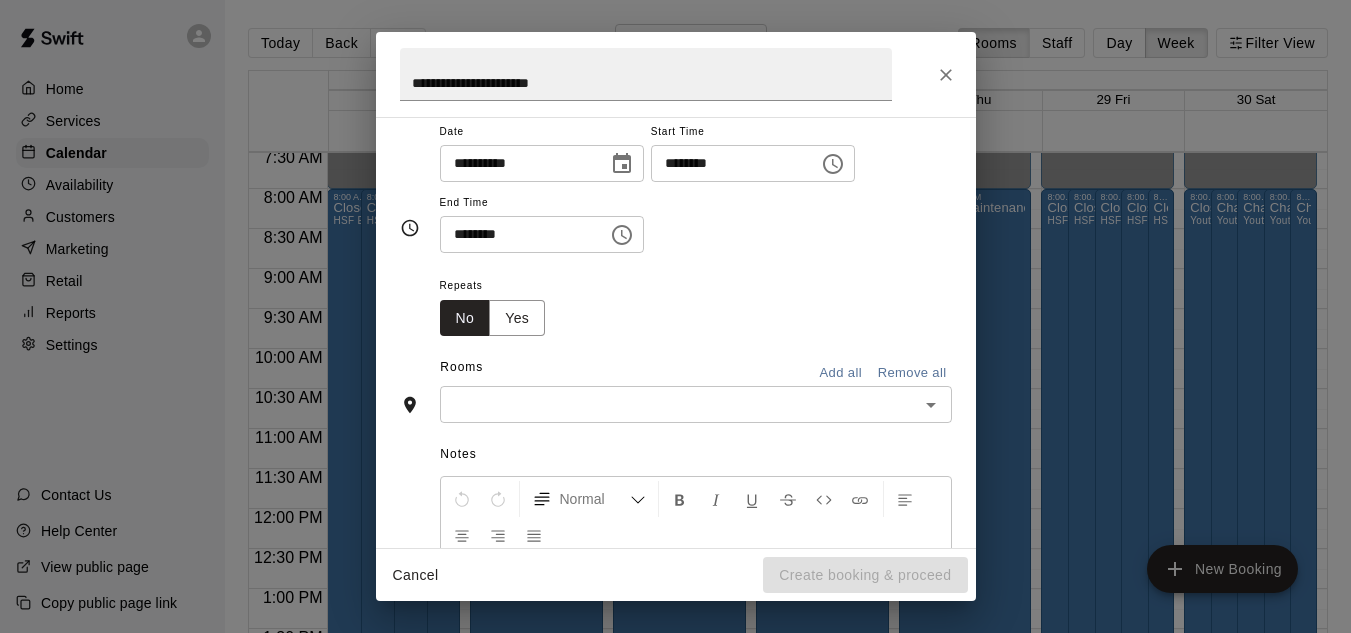 scroll, scrollTop: 184, scrollLeft: 0, axis: vertical 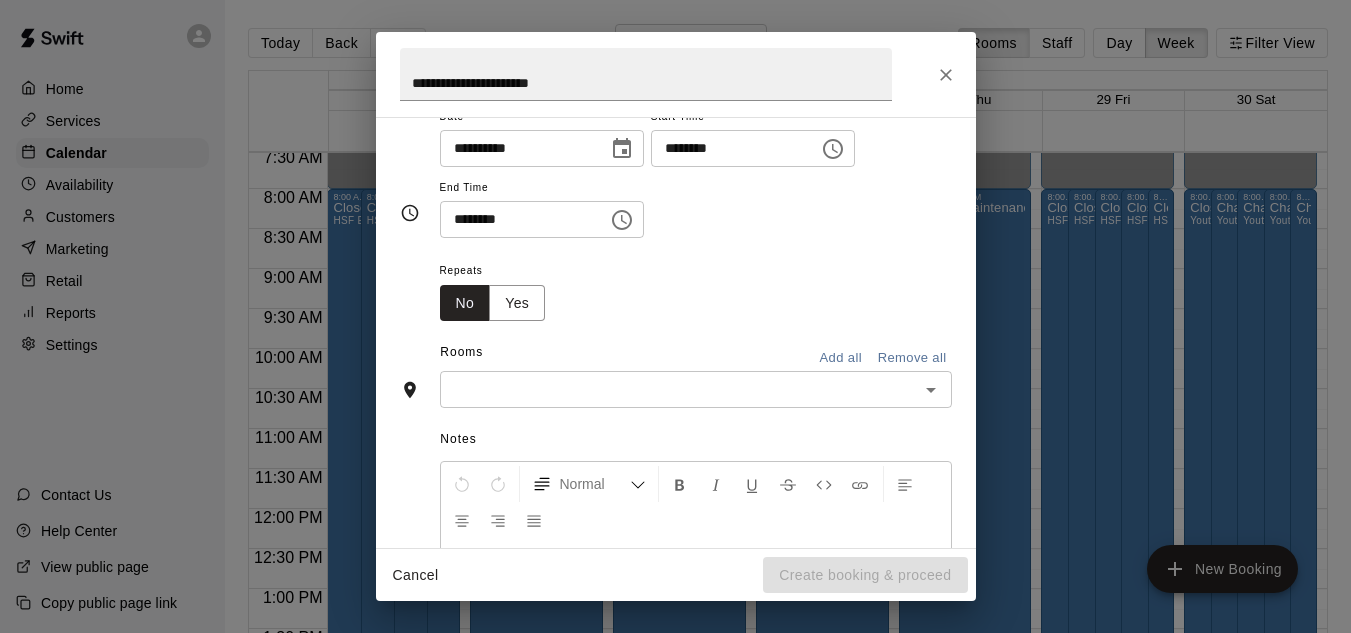 click on "********" at bounding box center [728, 148] 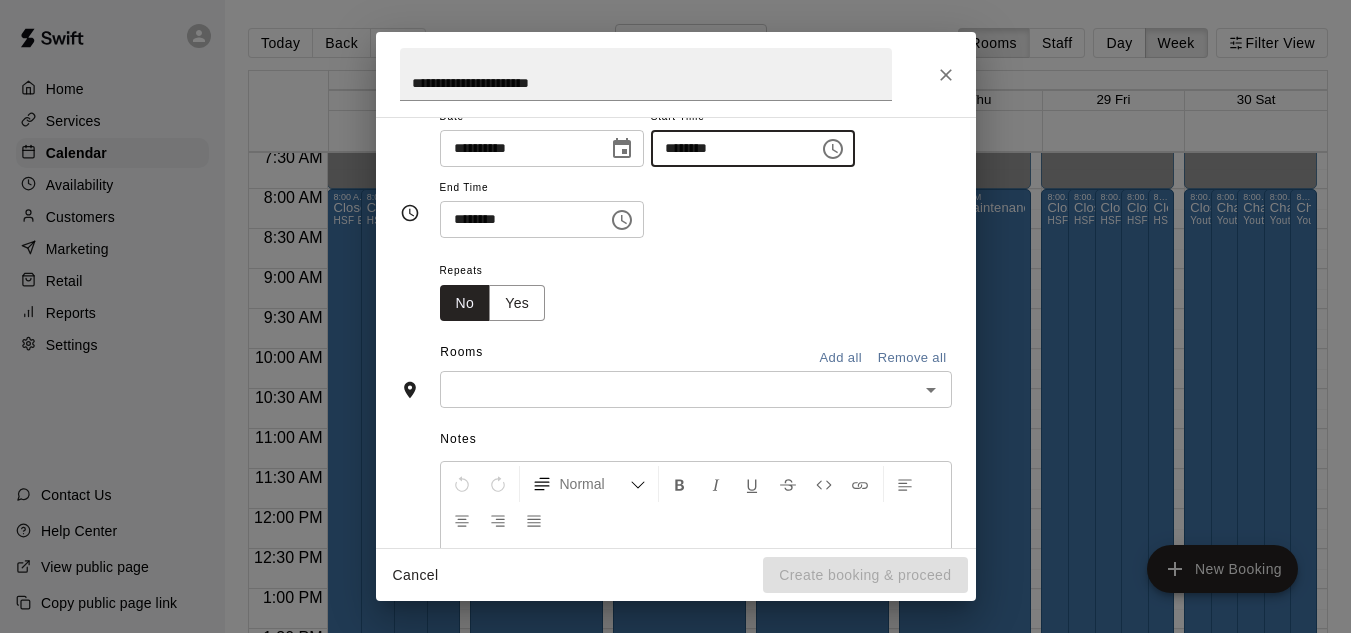 type on "********" 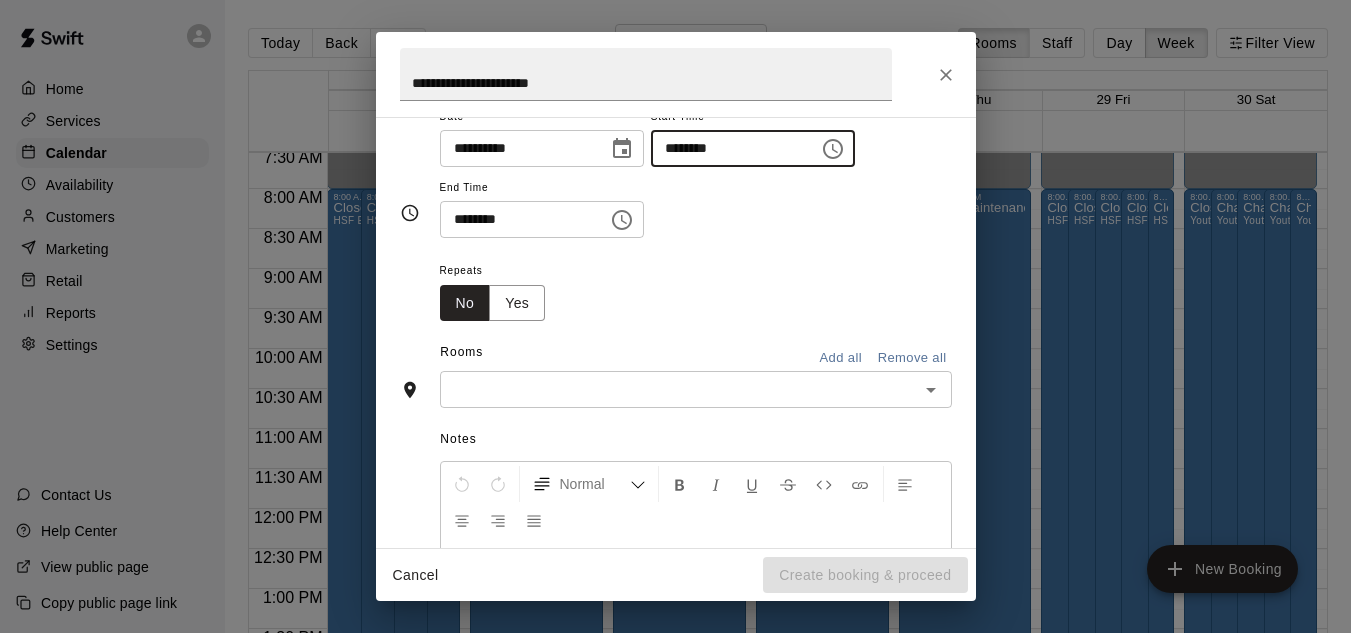 click on "********" at bounding box center [517, 219] 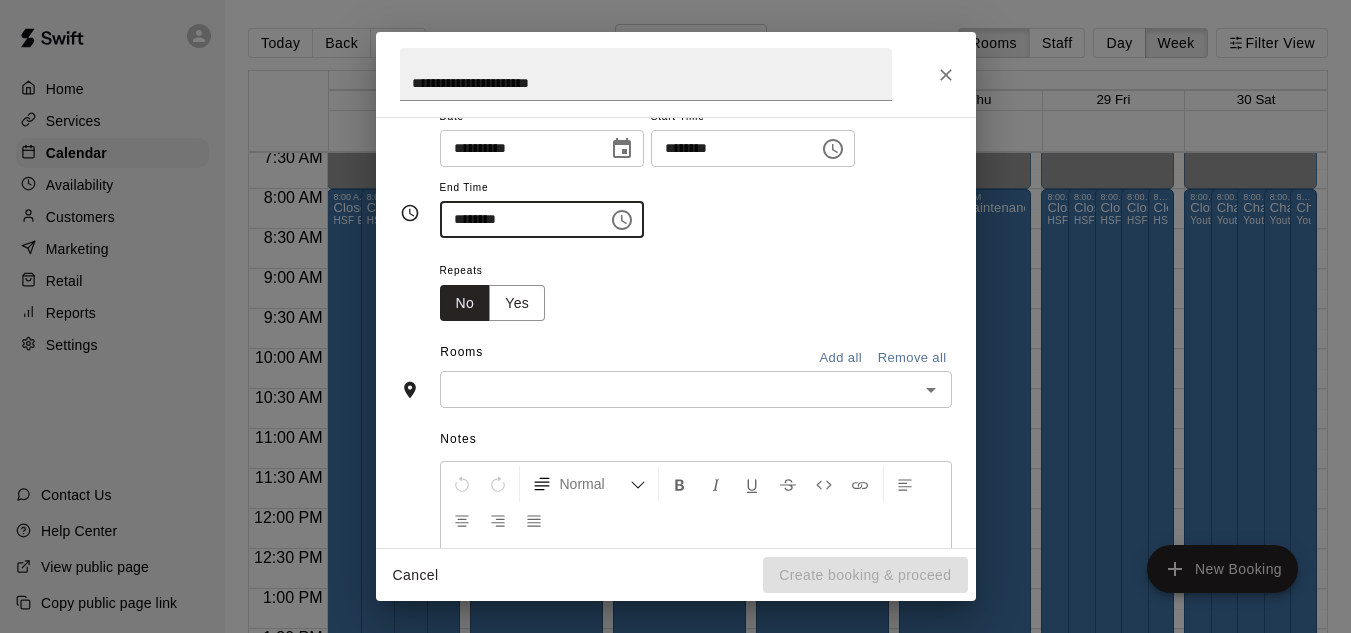 type on "********" 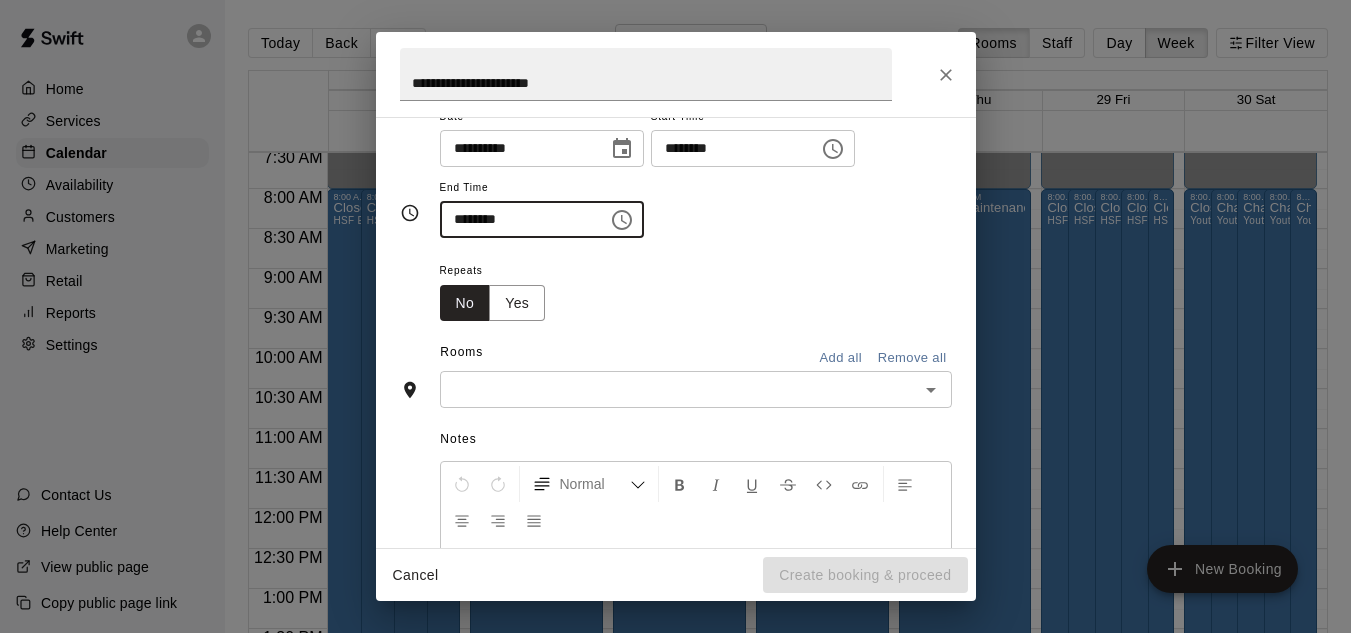 click at bounding box center (679, 389) 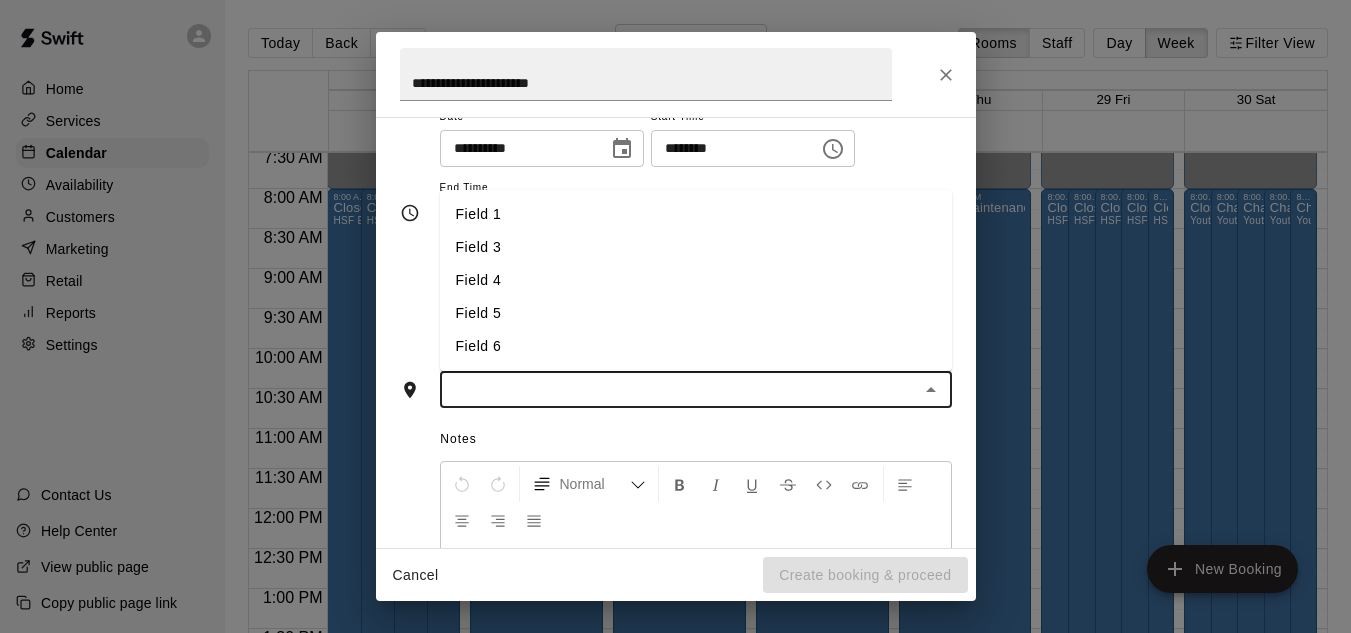 click on "Field 3" at bounding box center (696, 247) 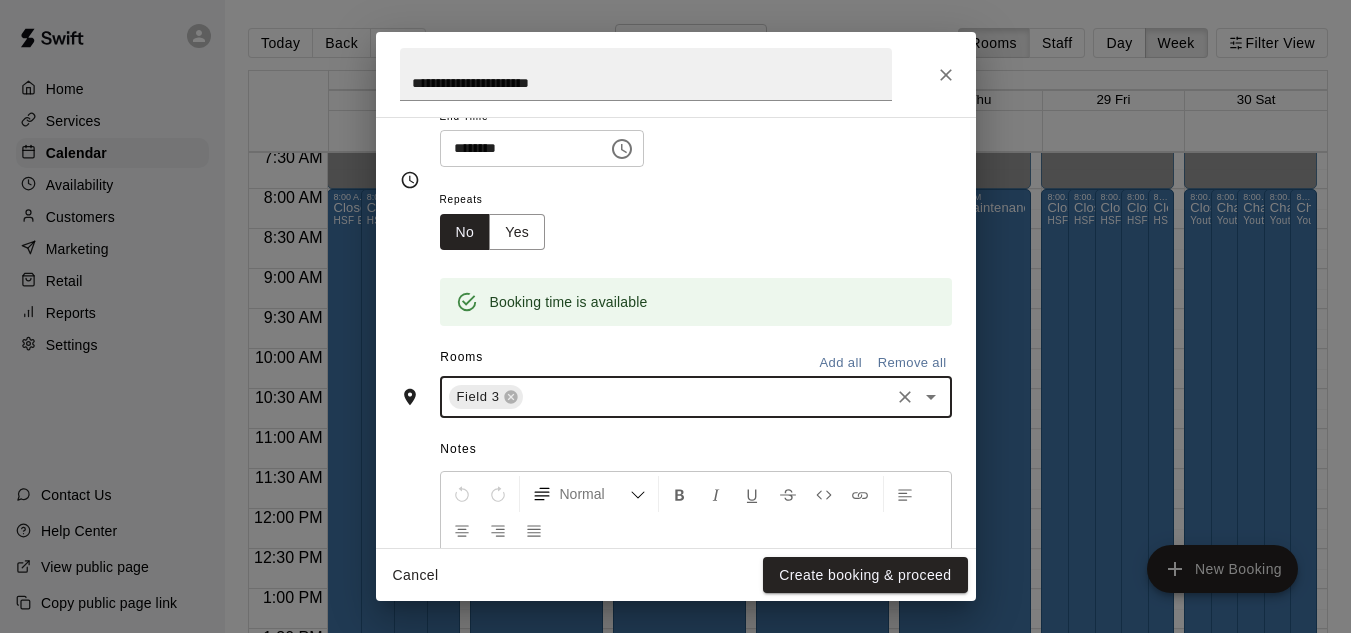 scroll, scrollTop: 259, scrollLeft: 0, axis: vertical 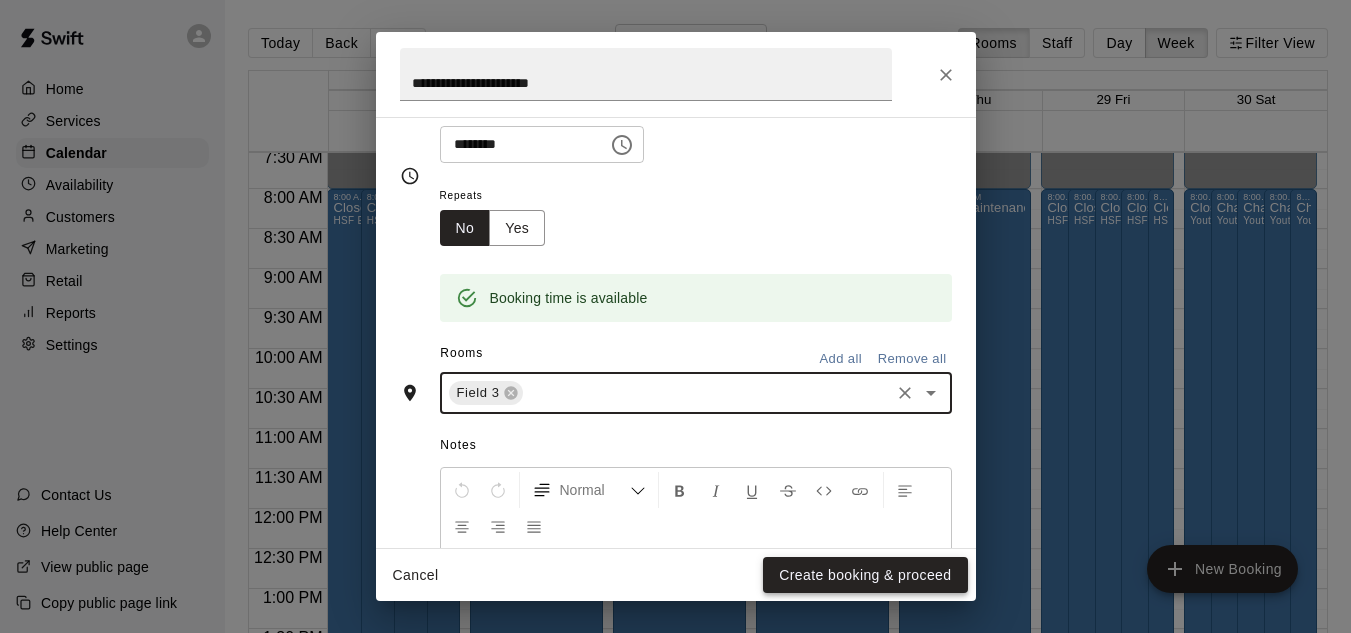 click on "Create booking & proceed" at bounding box center (865, 575) 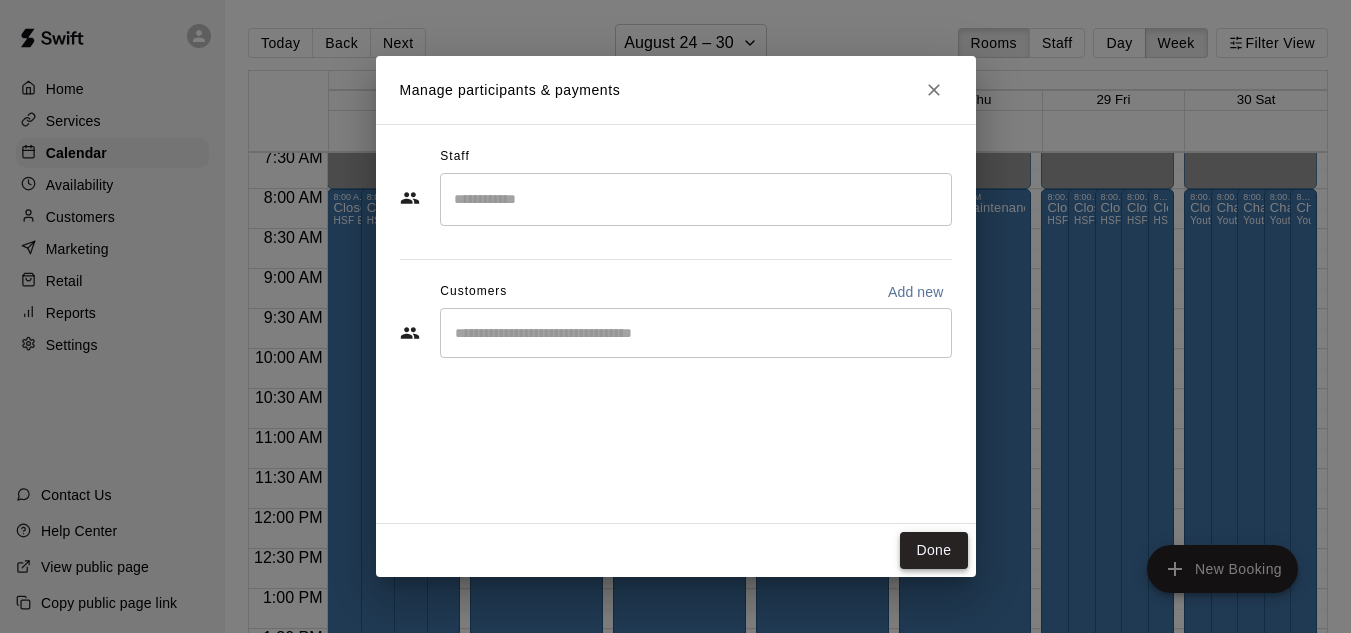 click on "Done" at bounding box center [933, 550] 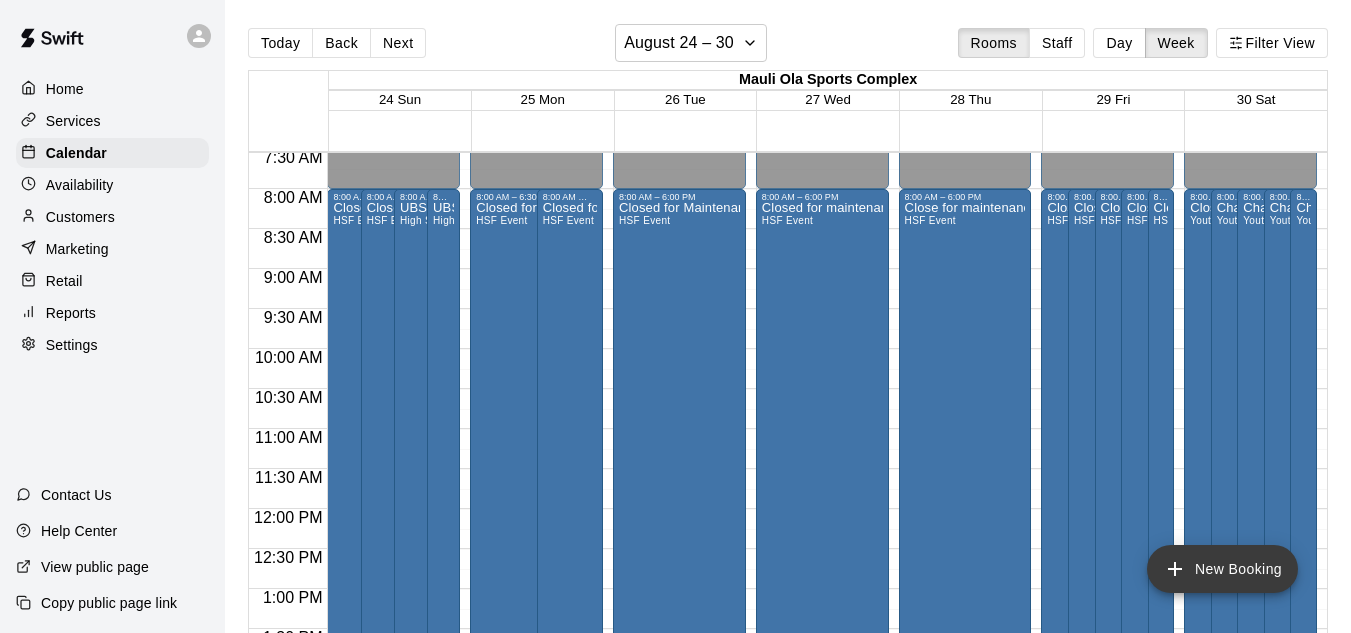 click on "New Booking" at bounding box center (1222, 569) 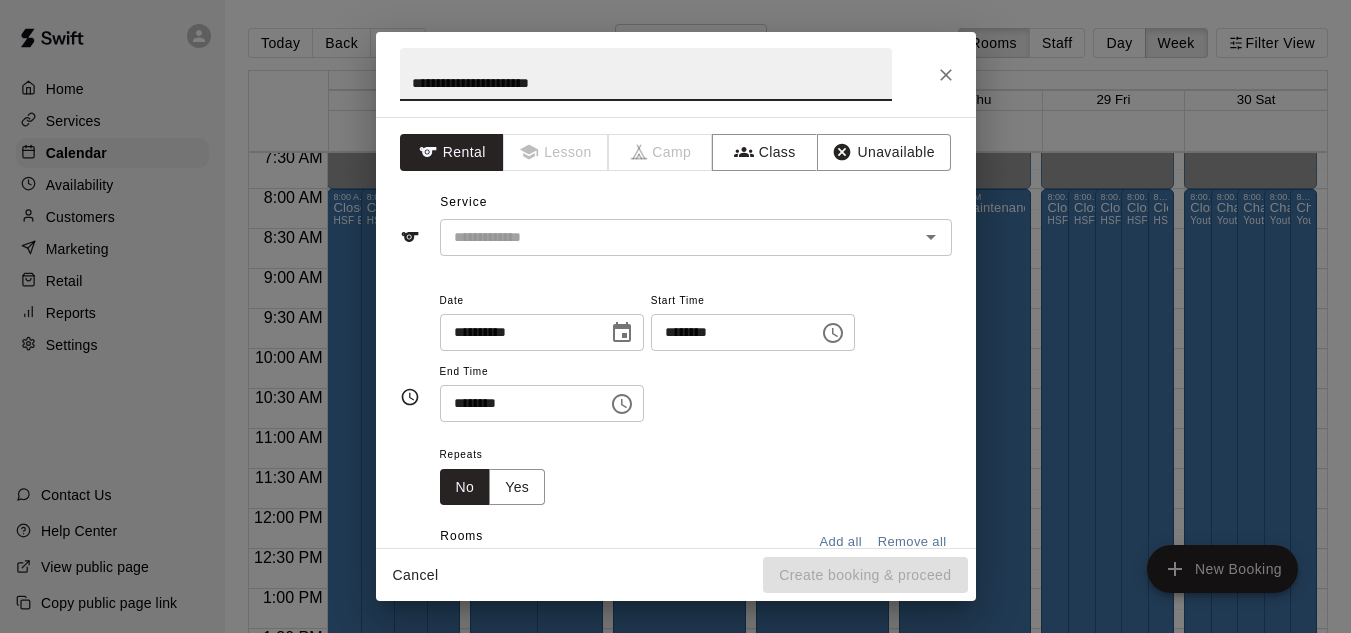 type on "**********" 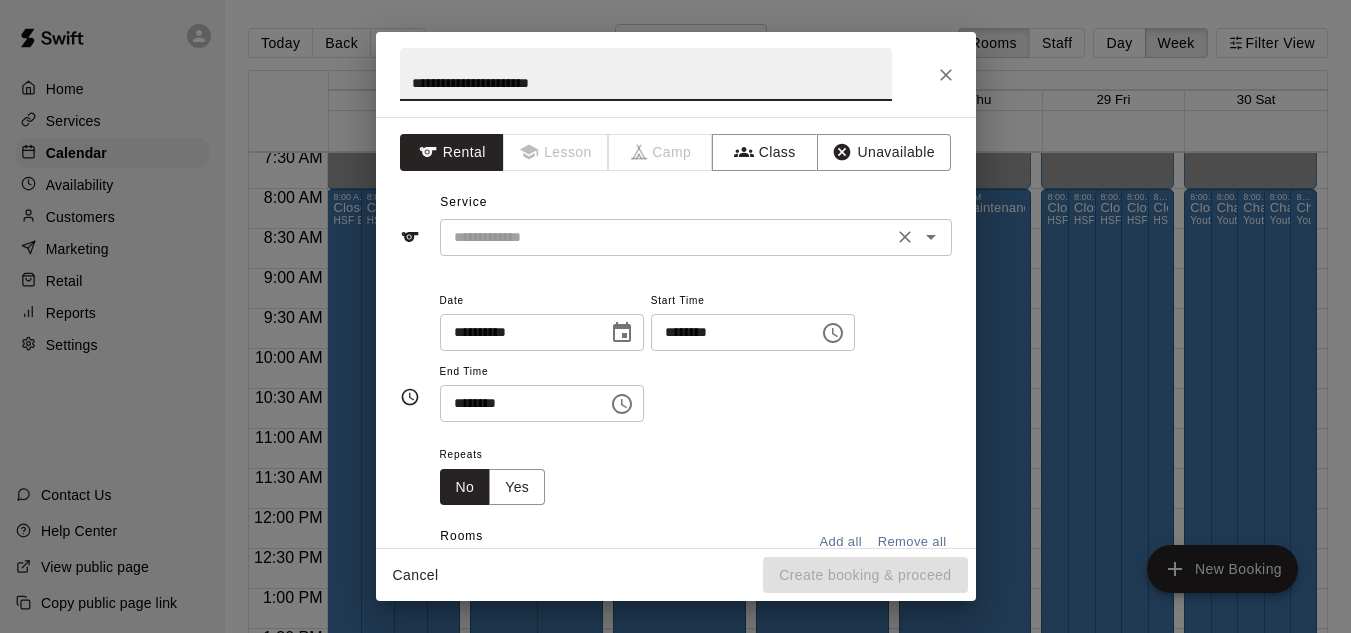 drag, startPoint x: 690, startPoint y: 96, endPoint x: 605, endPoint y: 246, distance: 172.4094 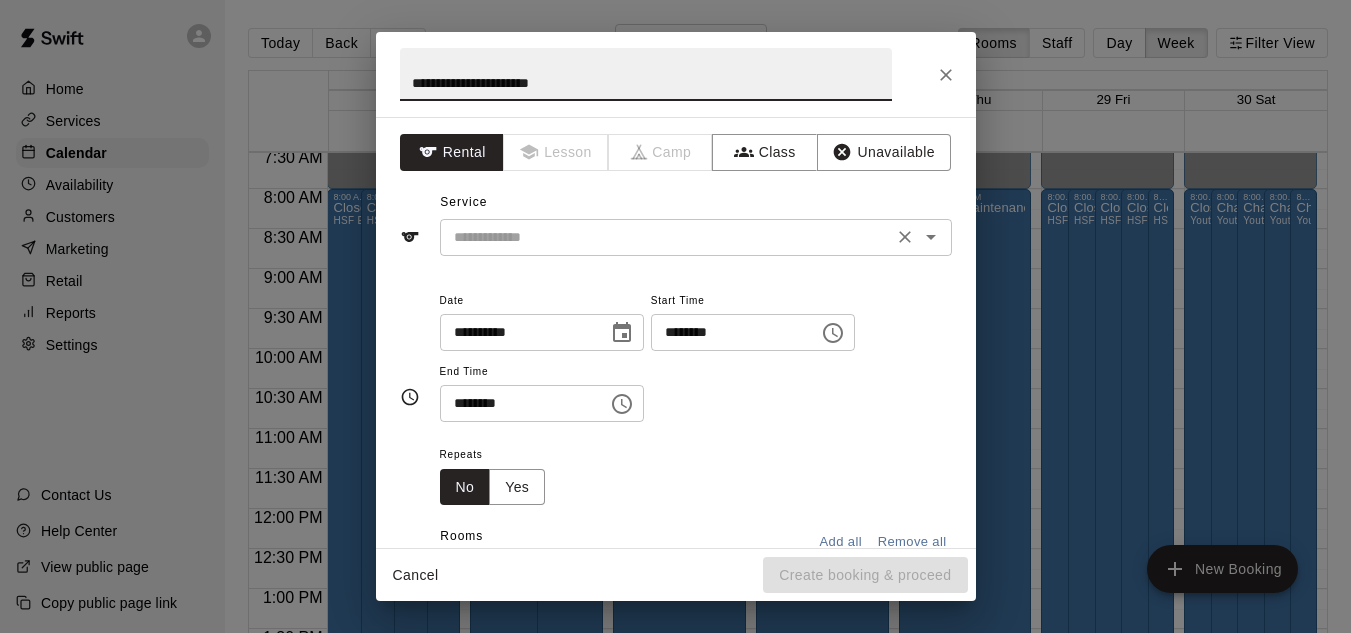 click at bounding box center [666, 237] 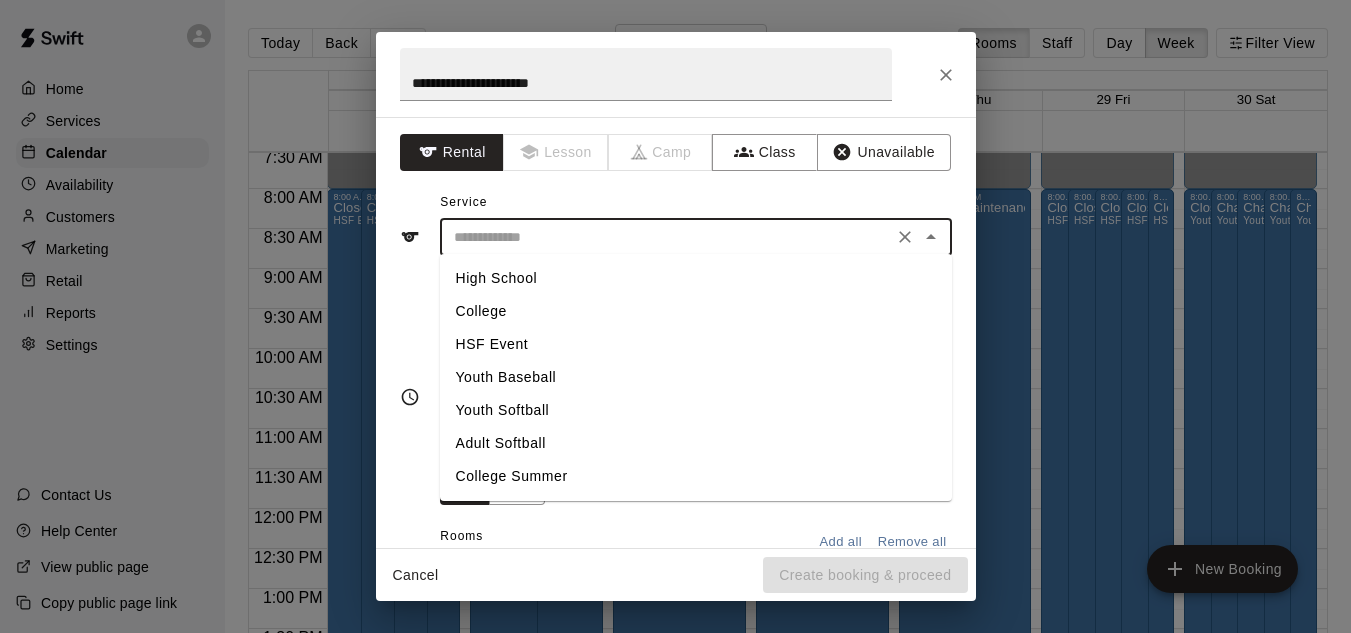 click on "HSF Event" at bounding box center [696, 344] 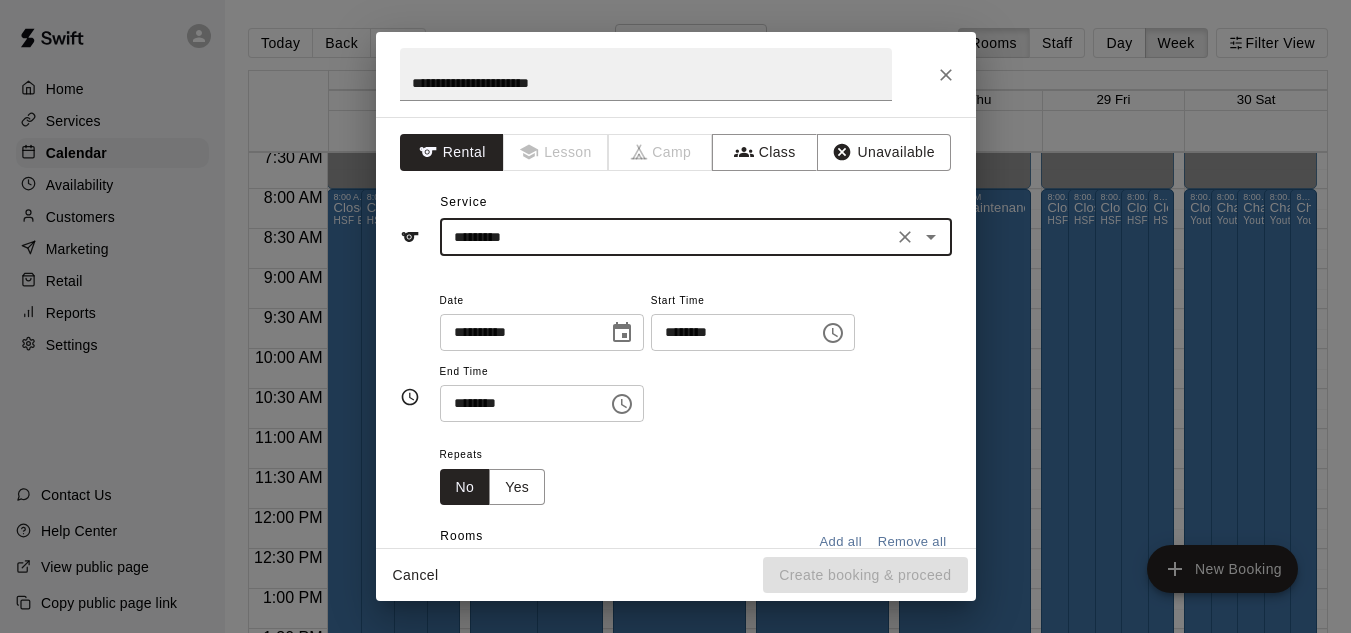 click 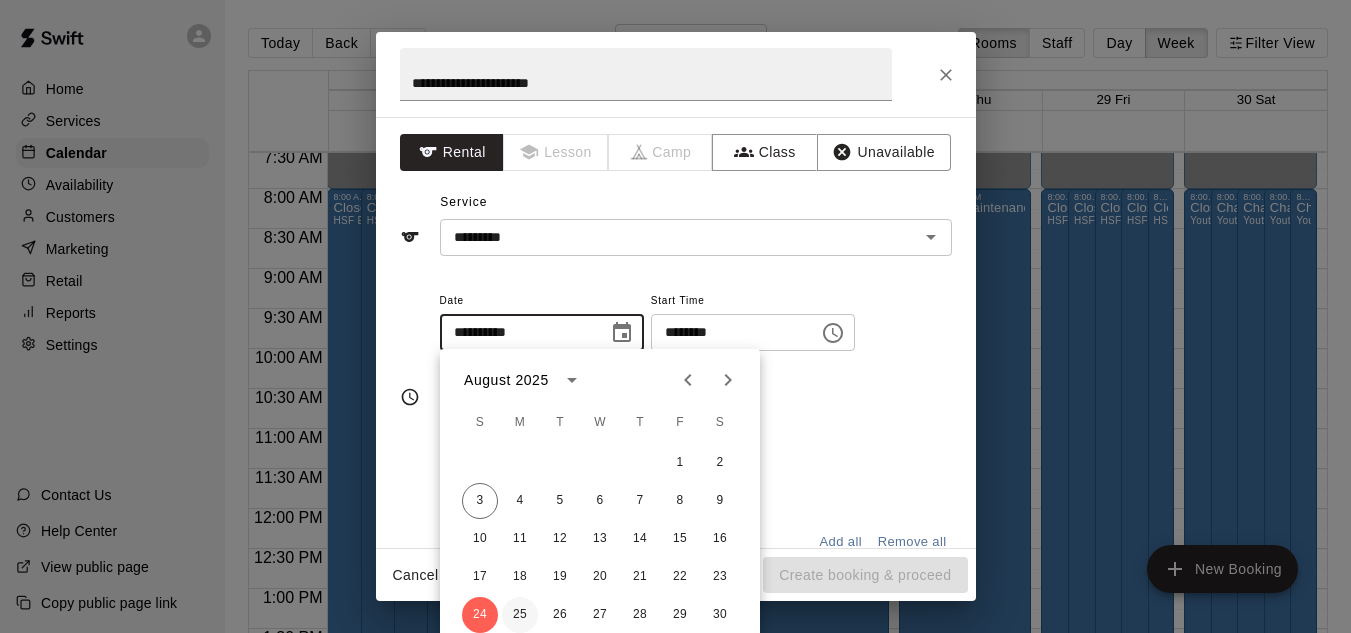 click on "25" at bounding box center [520, 615] 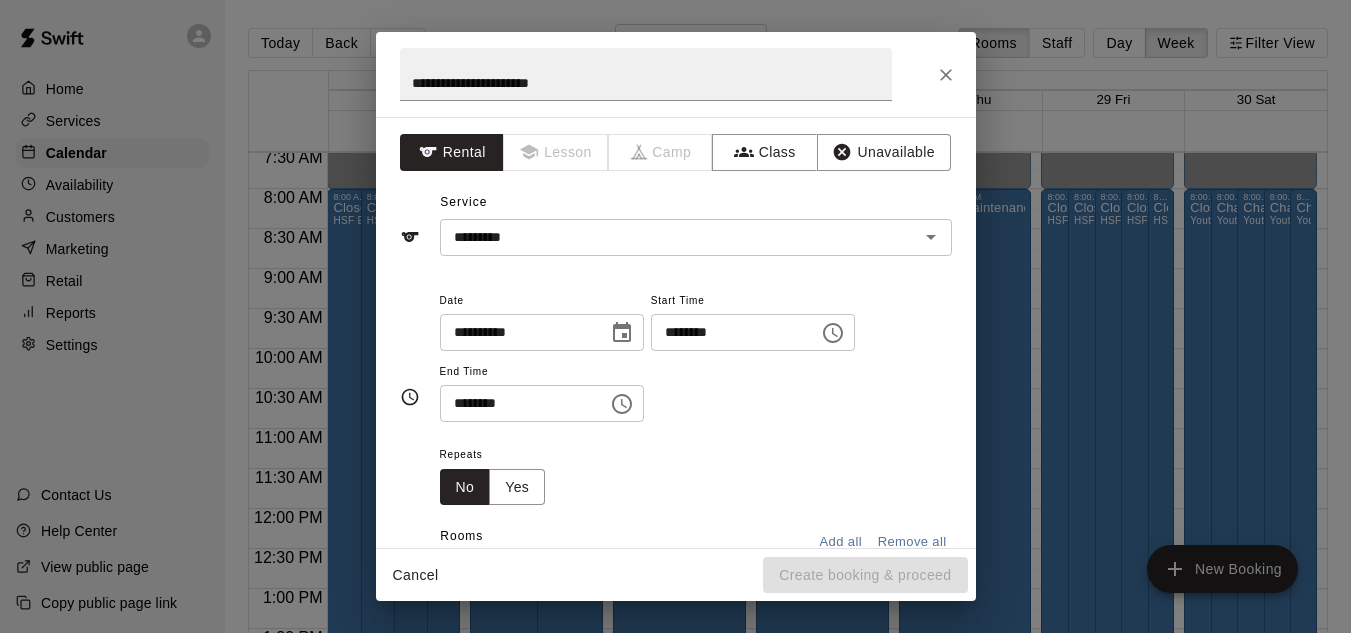 type 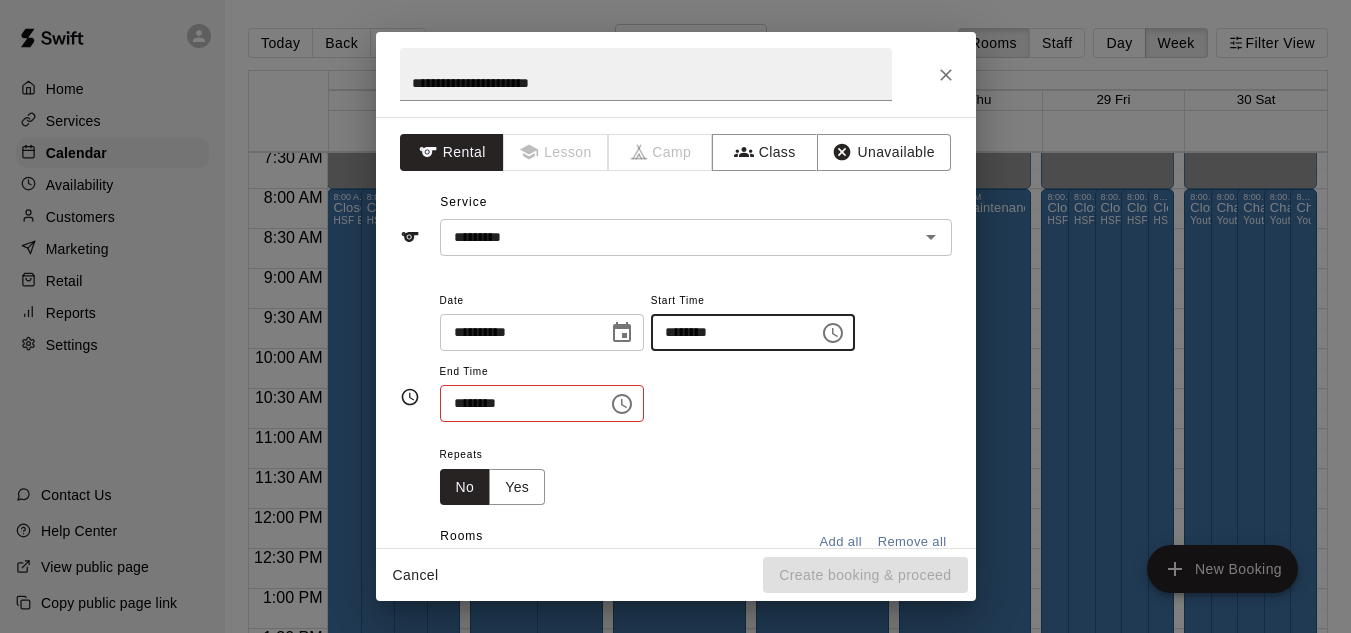 click on "********" at bounding box center [728, 332] 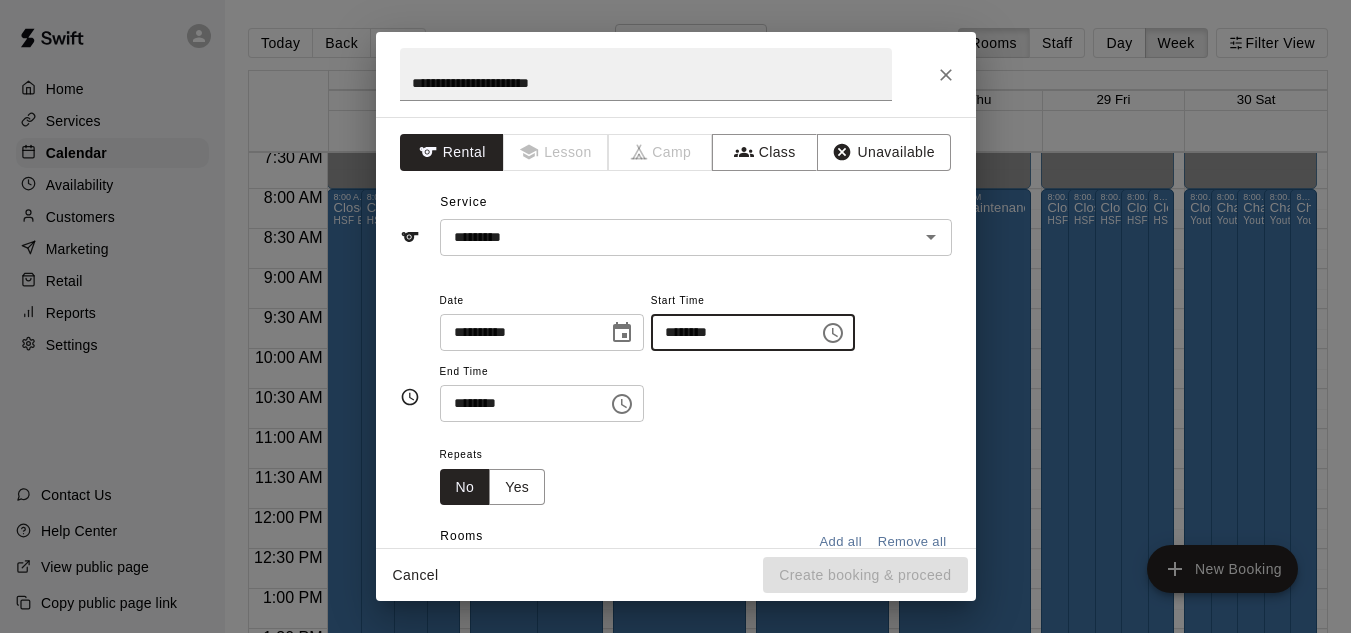 click on "********" at bounding box center [517, 403] 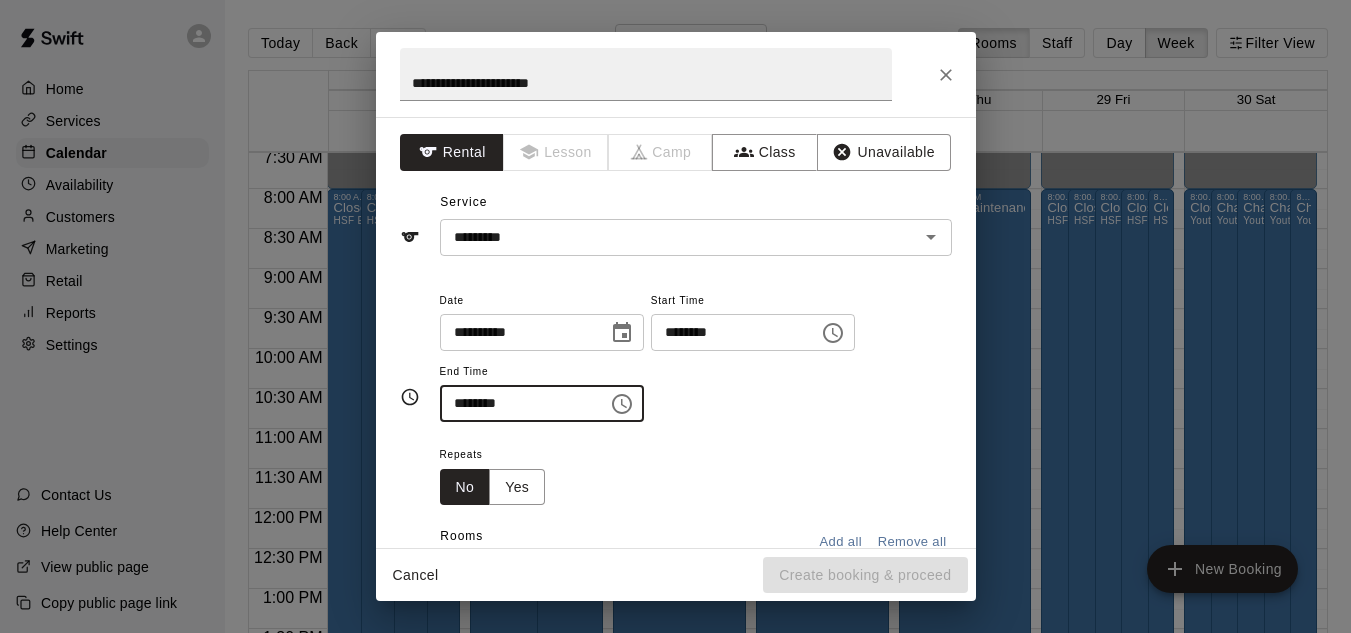 type on "********" 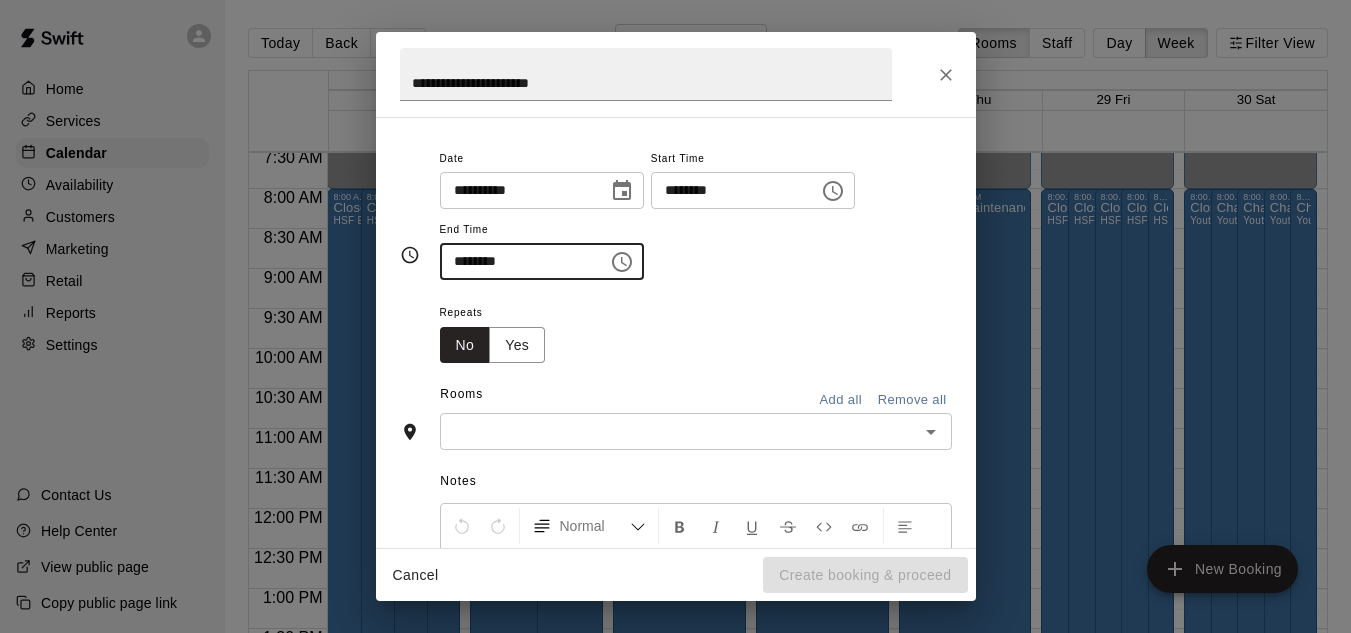scroll, scrollTop: 210, scrollLeft: 0, axis: vertical 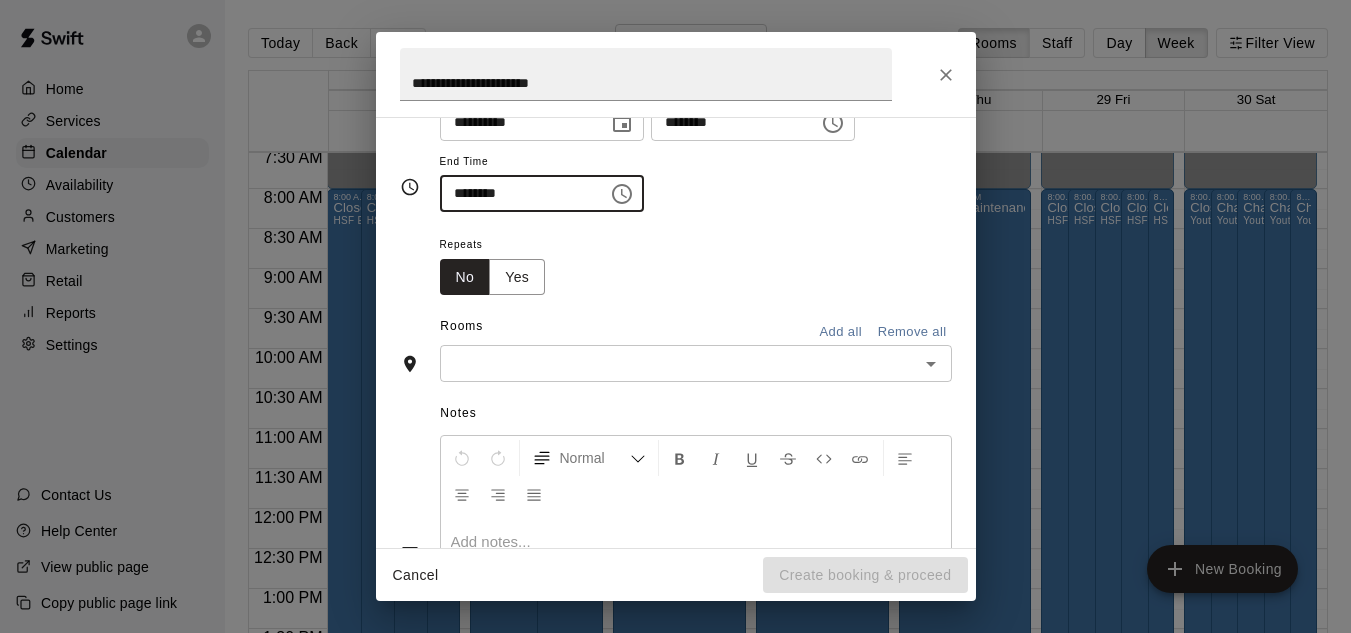 click at bounding box center (679, 363) 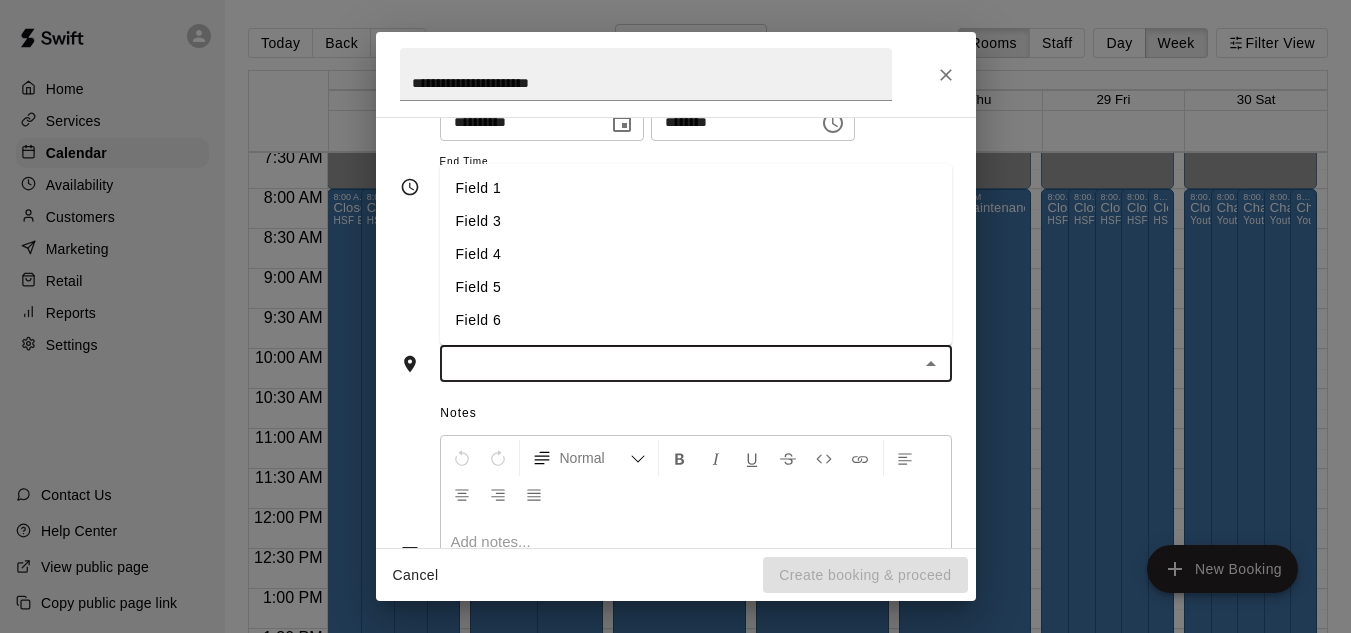 click on "Field 4" at bounding box center (696, 254) 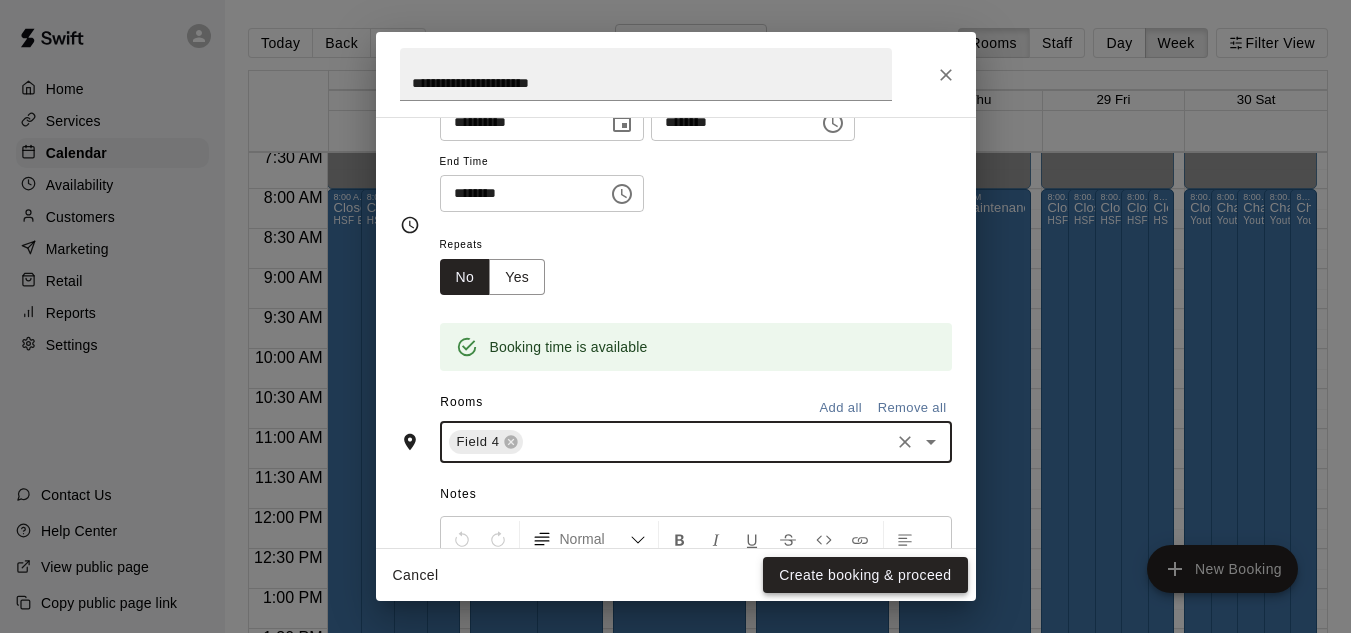 click on "Create booking & proceed" at bounding box center (865, 575) 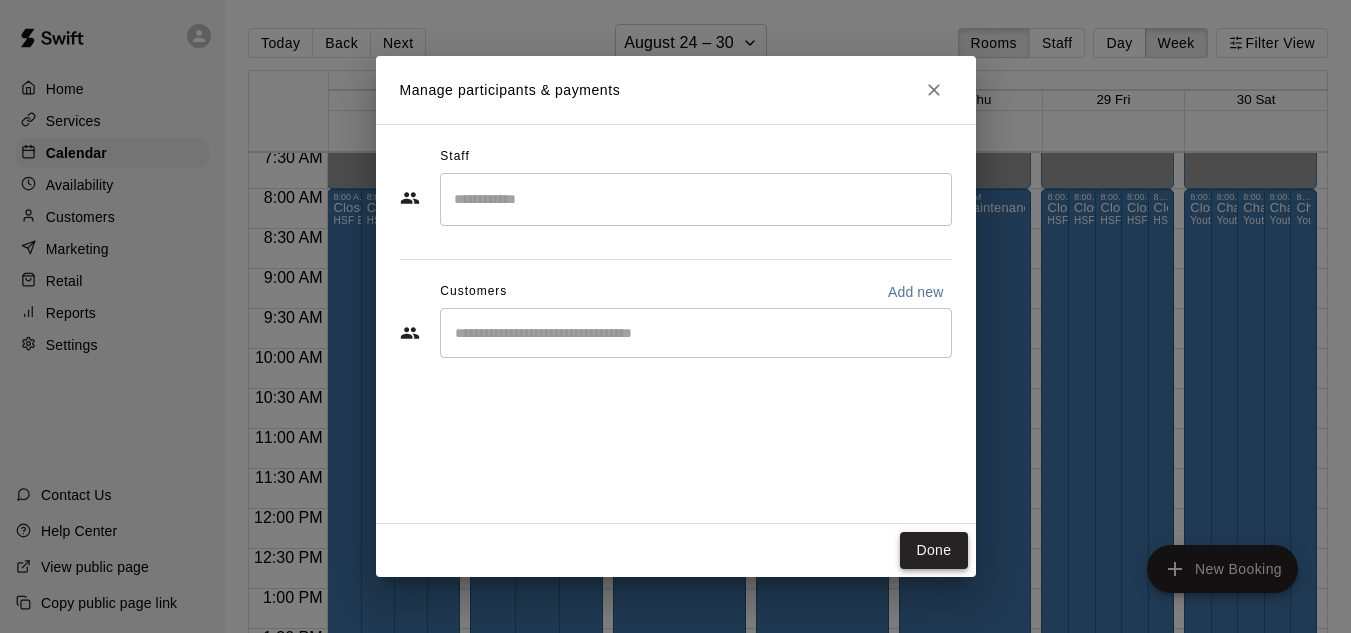 click on "Done" at bounding box center [933, 550] 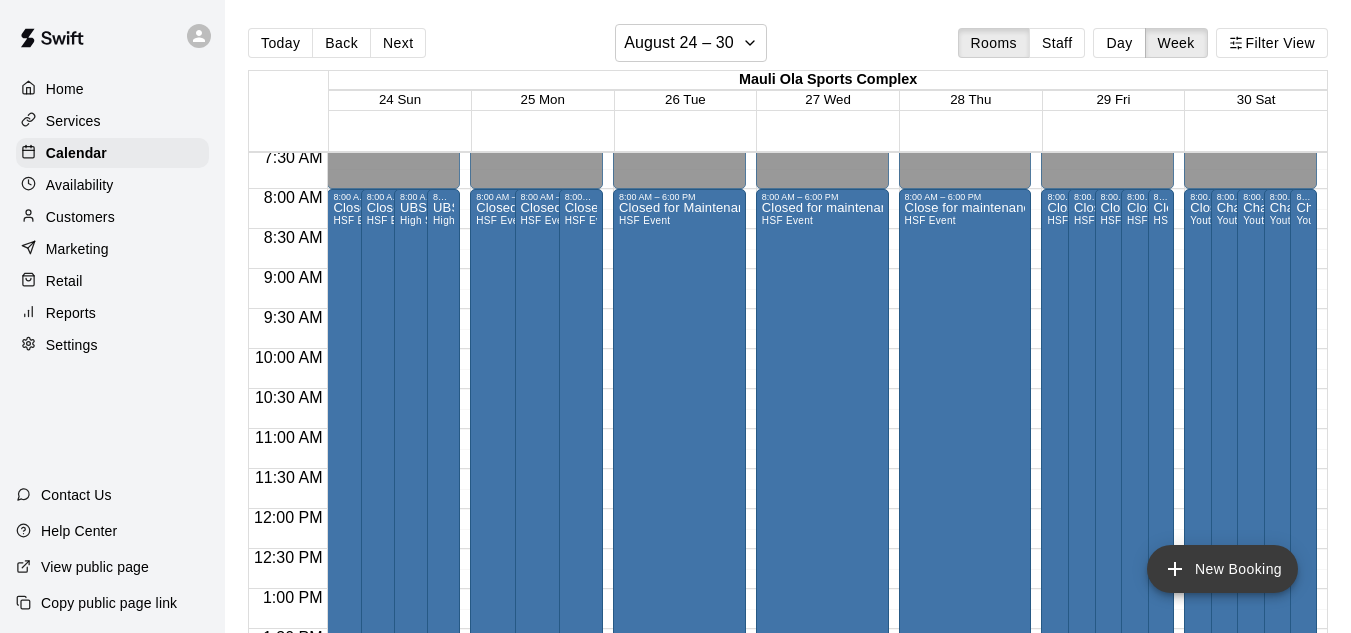 click on "New Booking" at bounding box center (1222, 569) 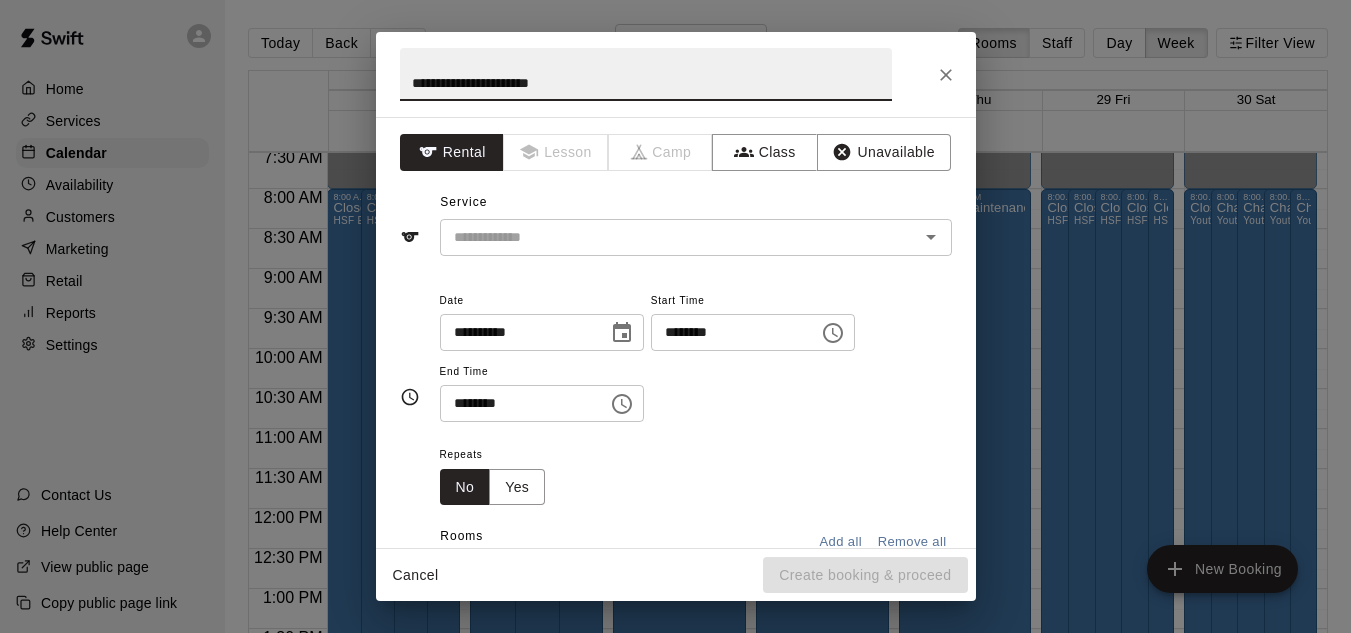 type on "**********" 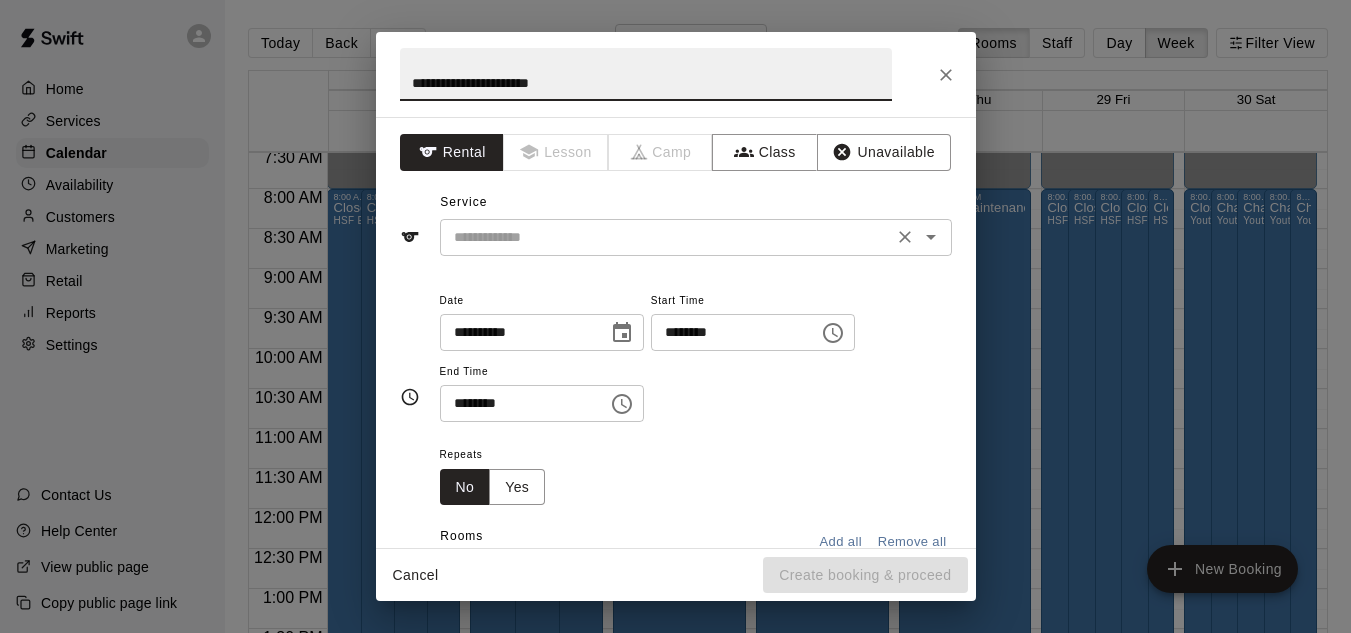 drag, startPoint x: 645, startPoint y: 113, endPoint x: 557, endPoint y: 238, distance: 152.86923 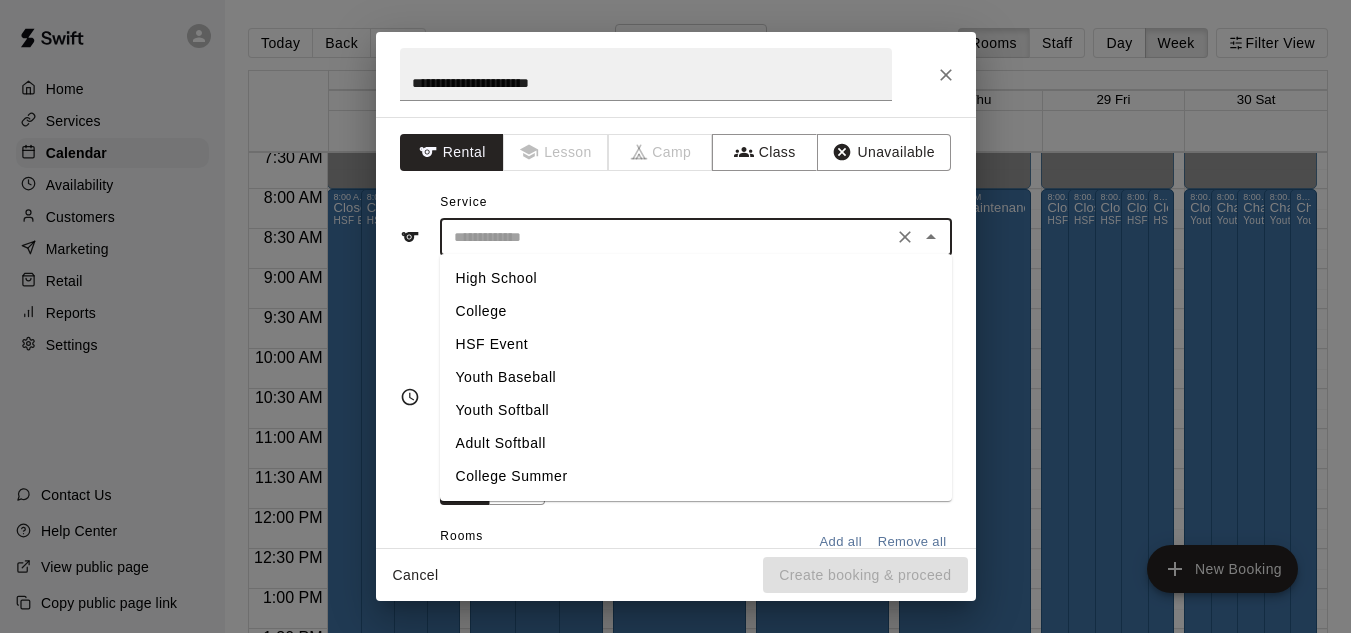 click on "HSF Event" at bounding box center [696, 344] 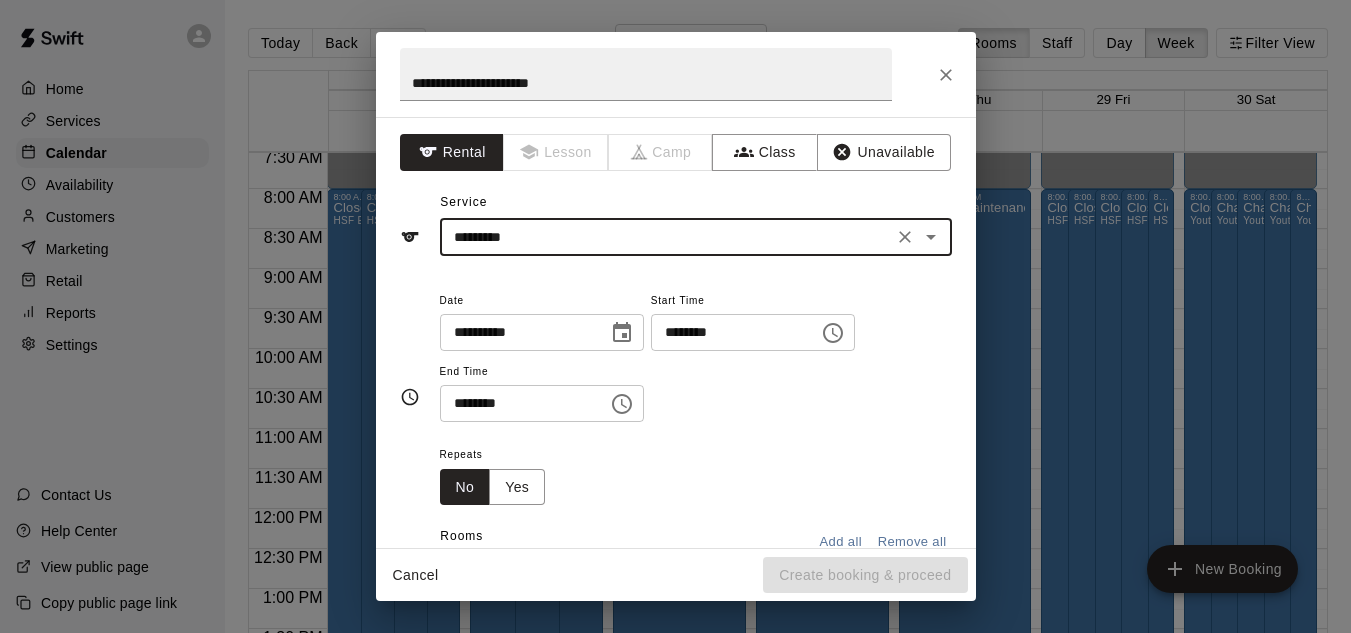 click on "********" at bounding box center [728, 332] 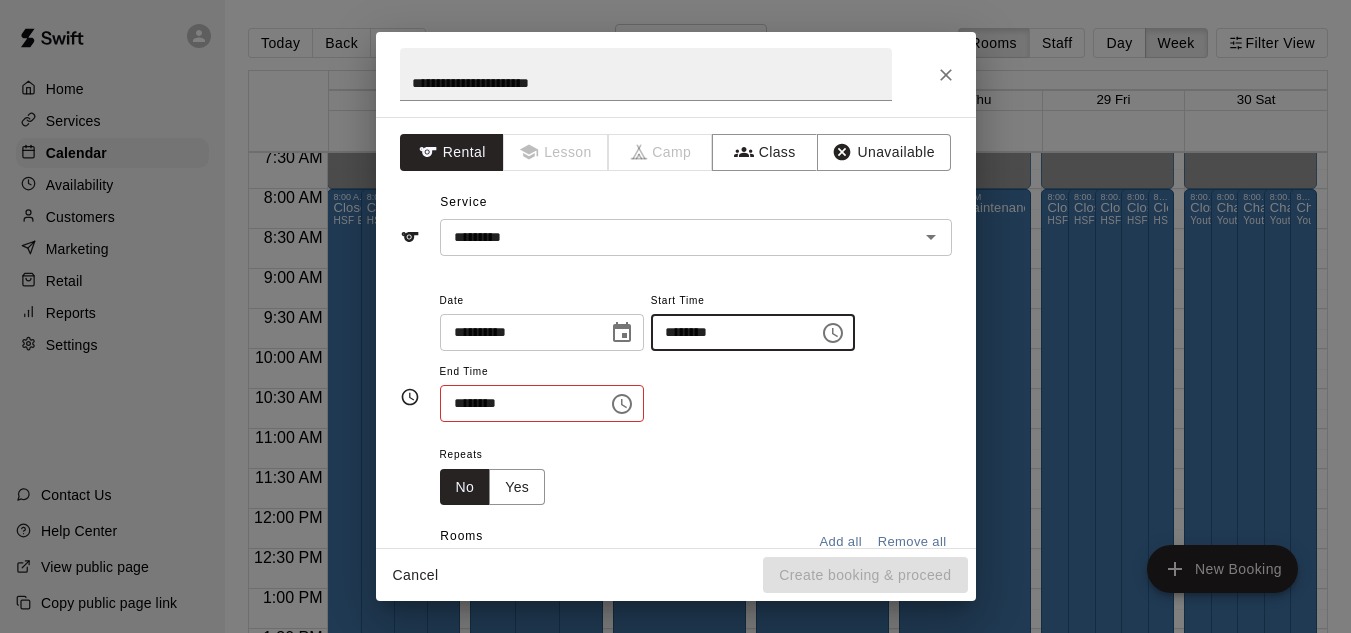 type on "********" 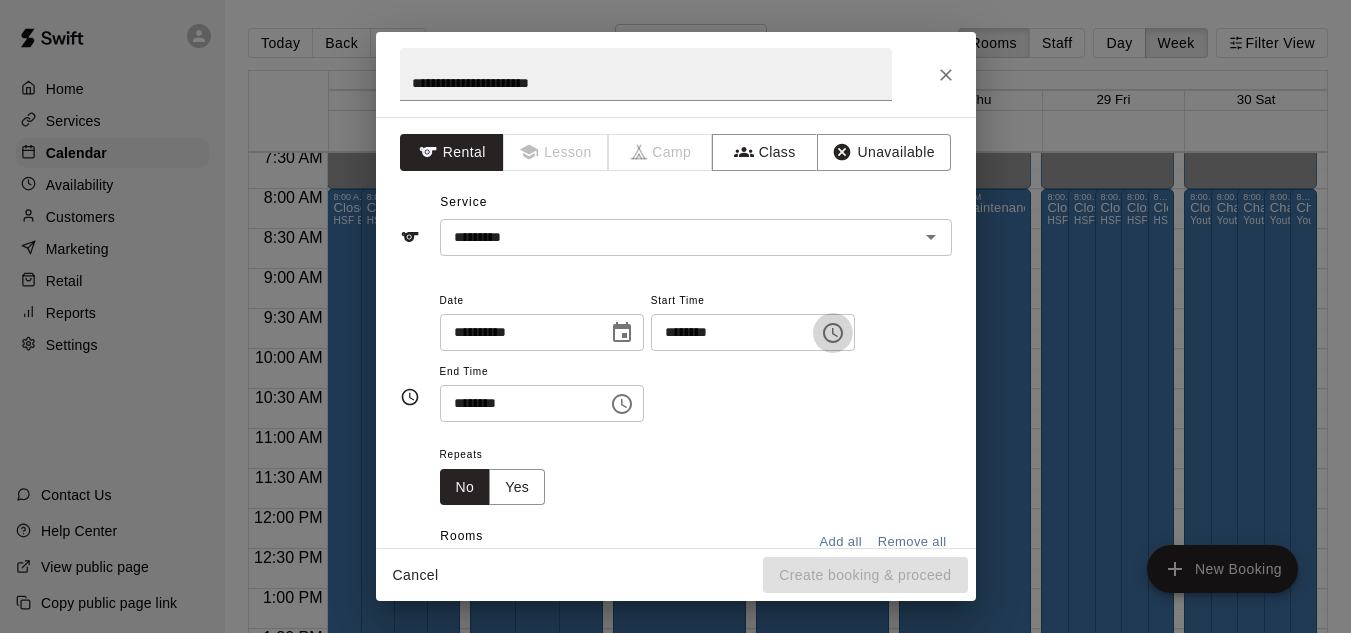 type 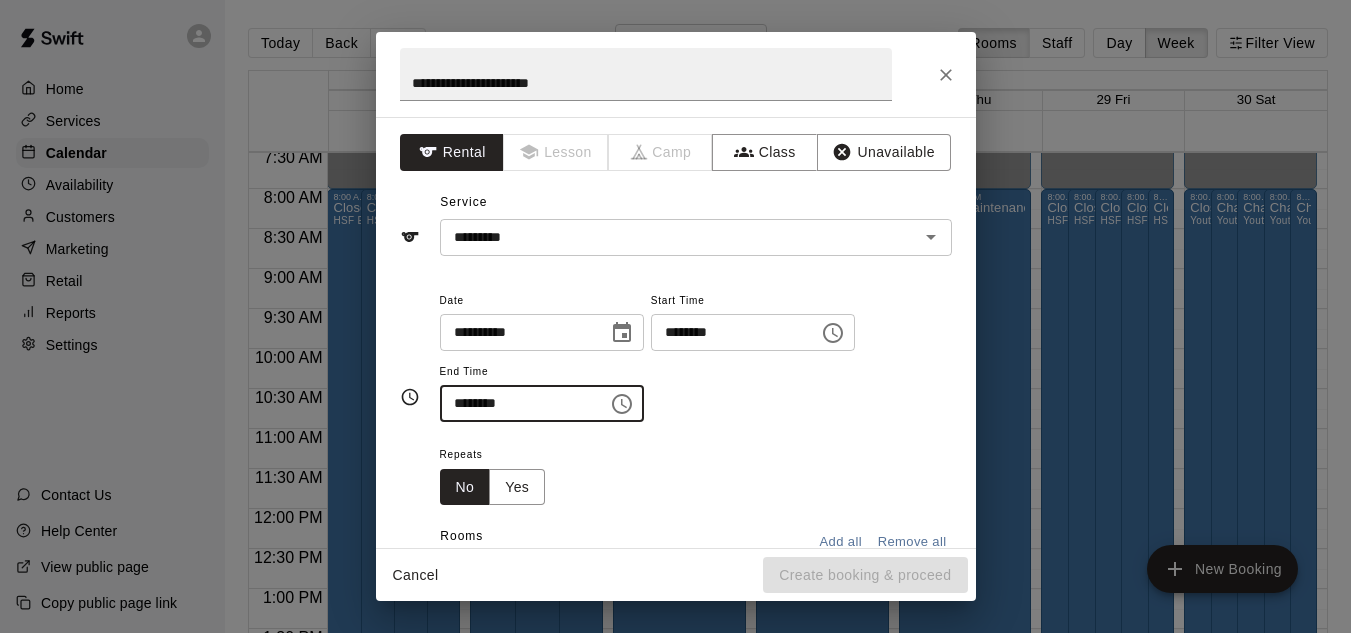 type on "********" 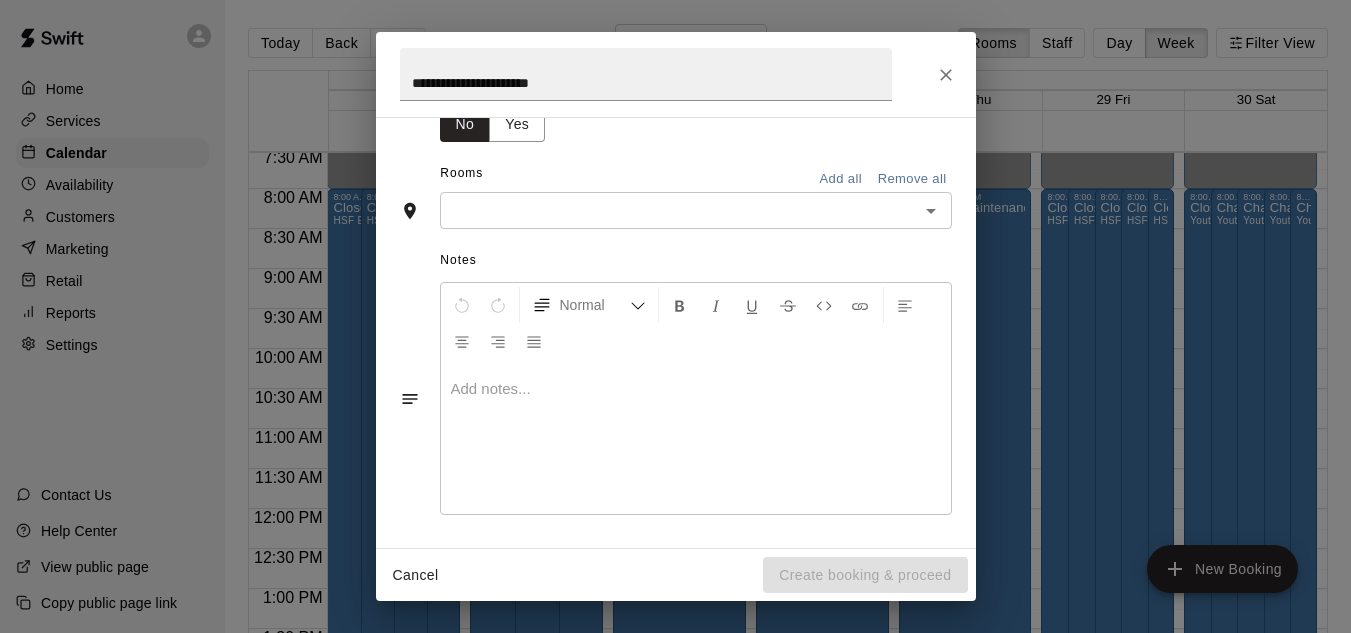 scroll, scrollTop: 362, scrollLeft: 0, axis: vertical 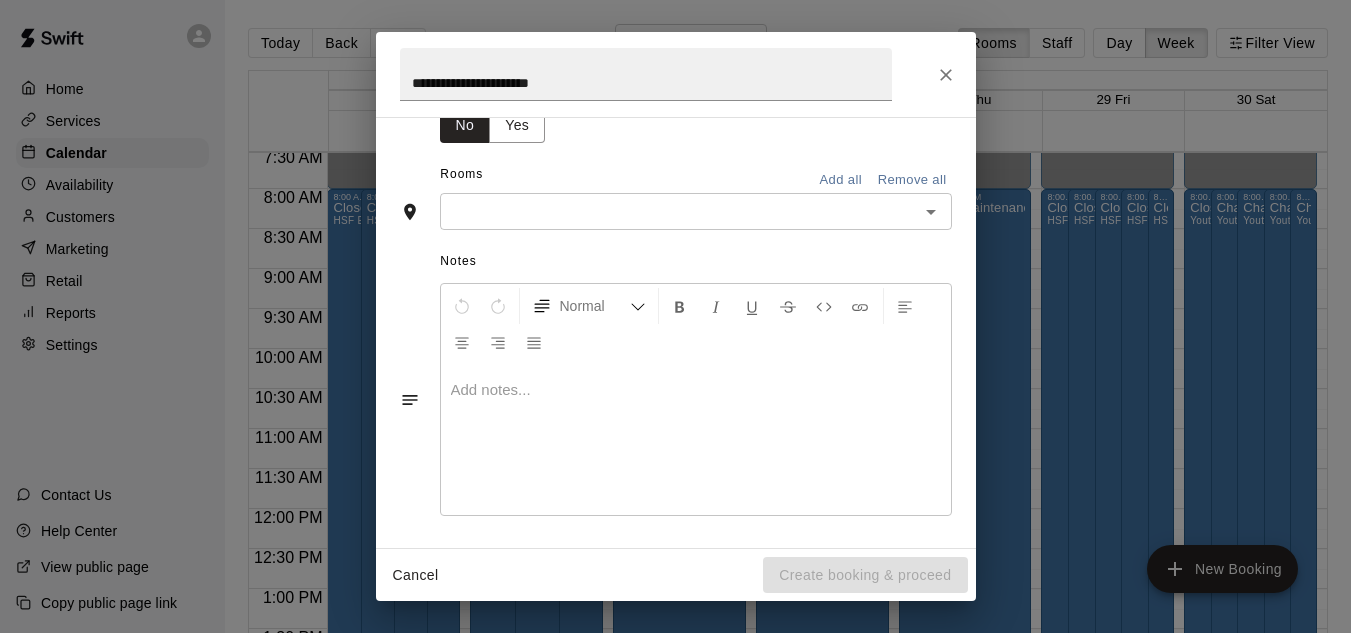 click on "​" at bounding box center (696, 211) 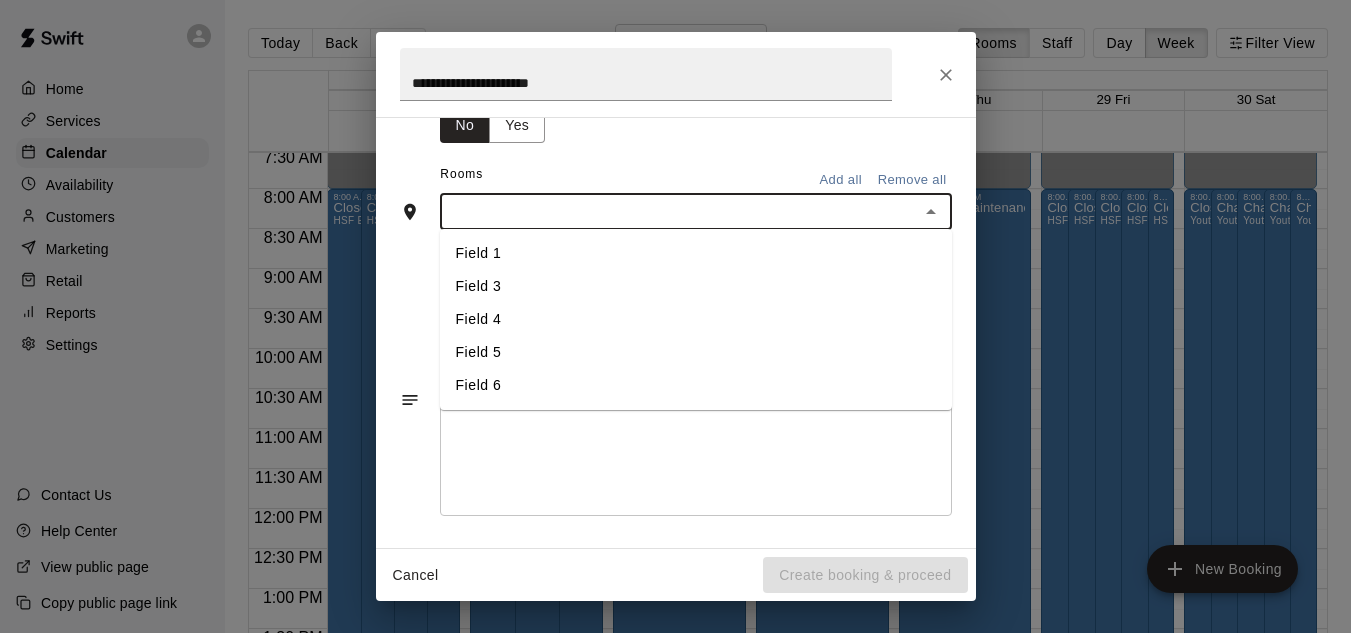 click on "Field 5" at bounding box center [696, 352] 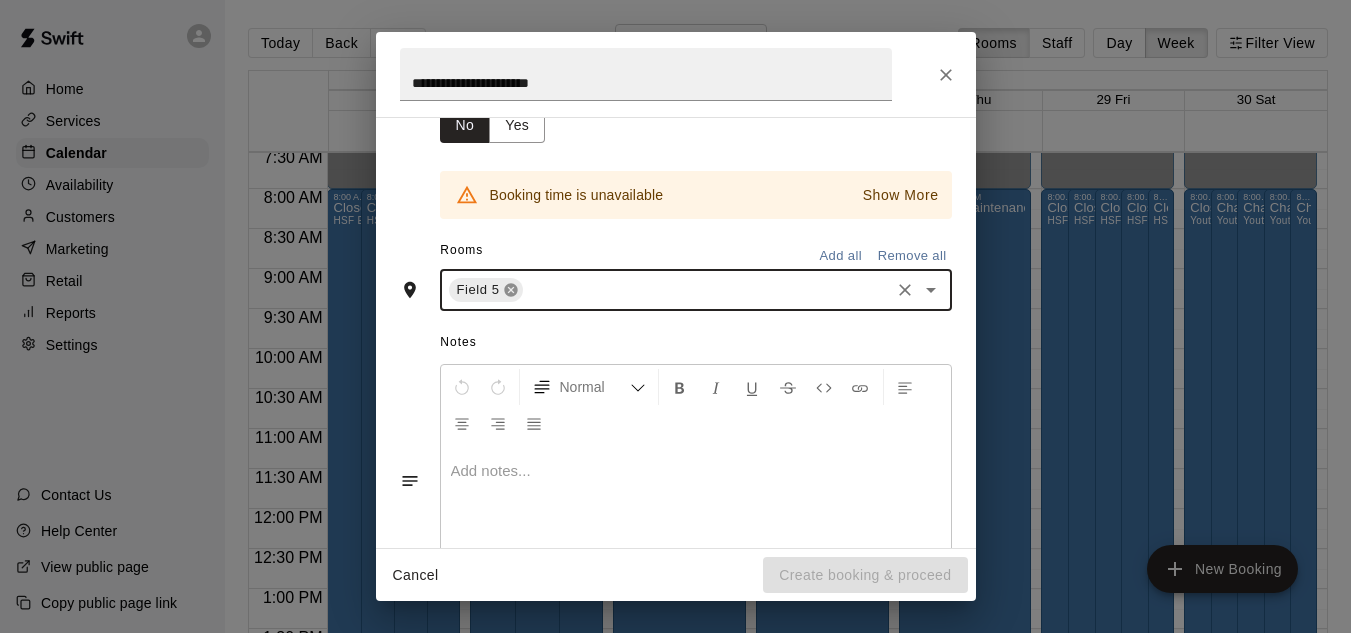 click 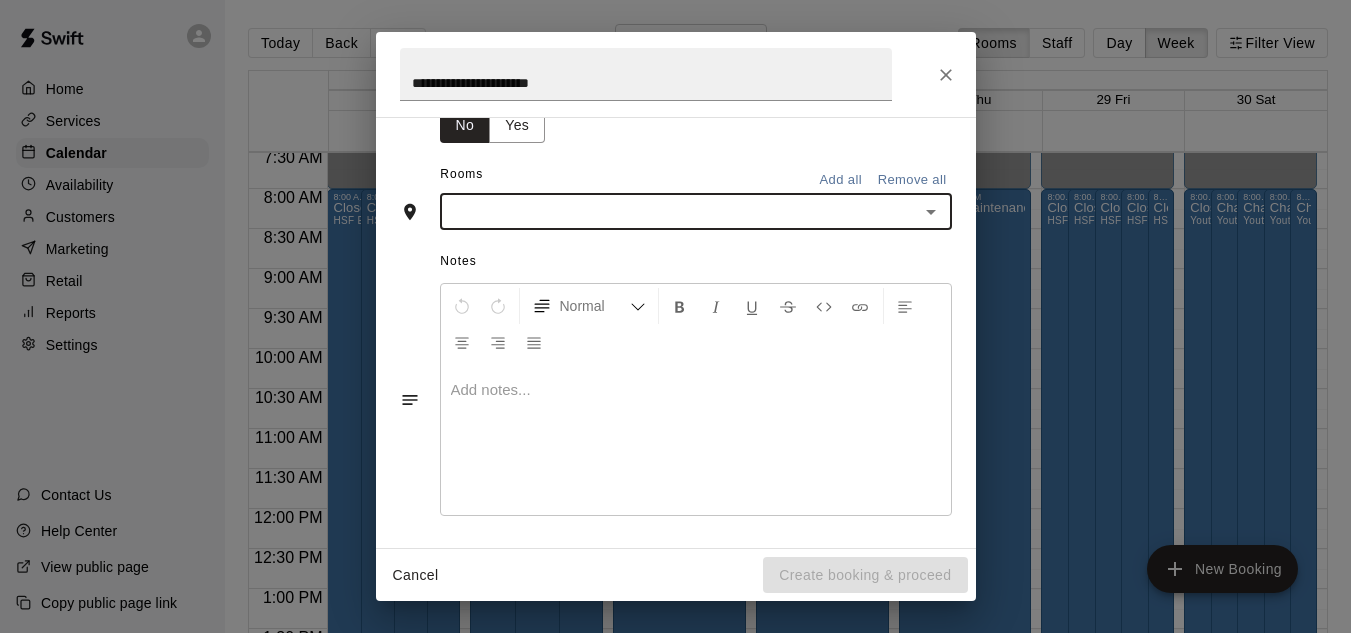 click at bounding box center (679, 211) 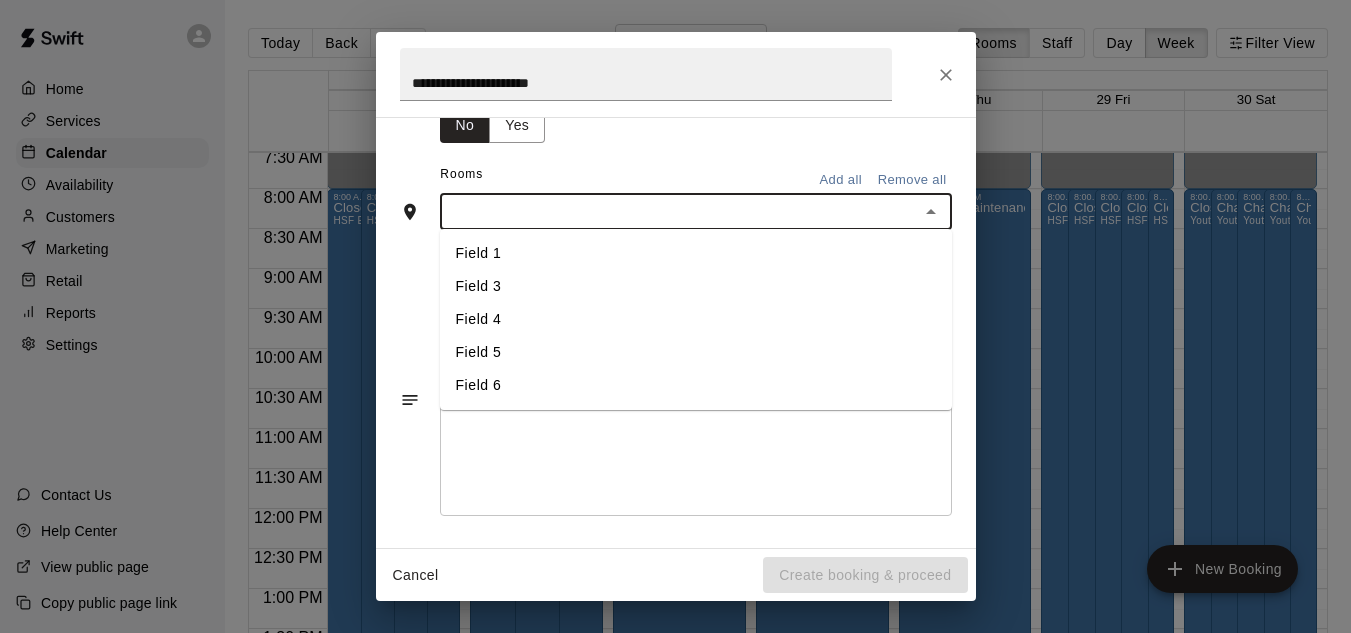 click on "Field 6" at bounding box center [696, 385] 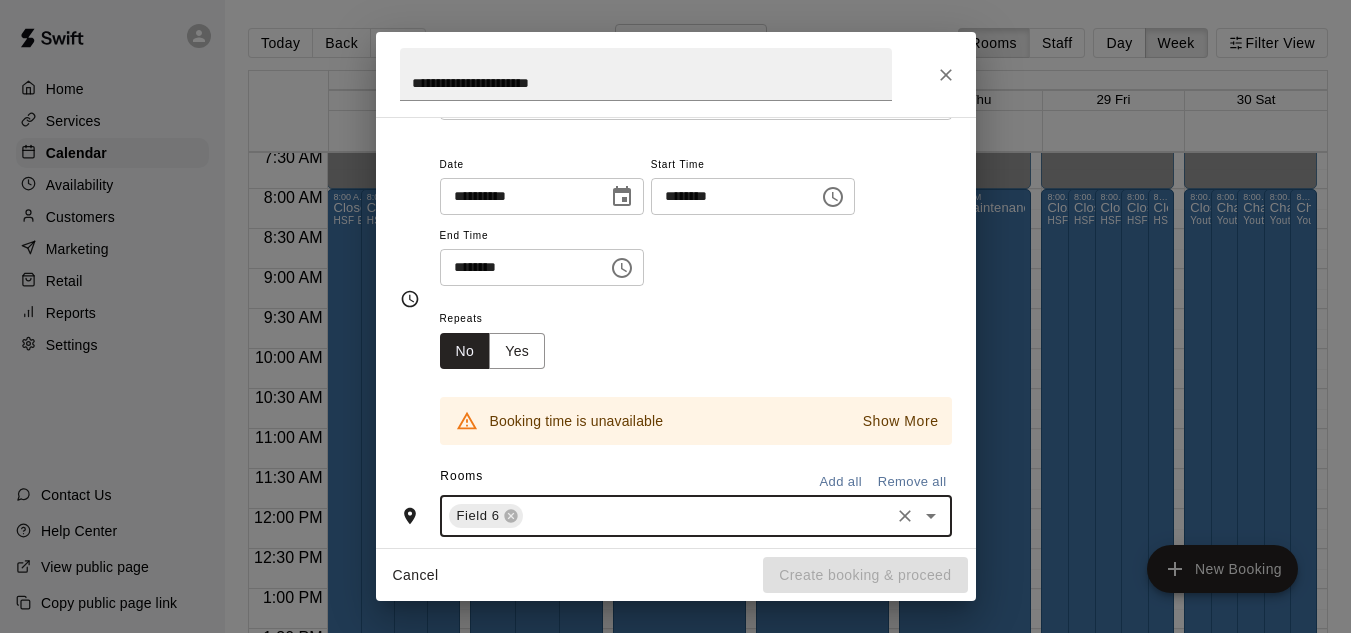 scroll, scrollTop: 145, scrollLeft: 0, axis: vertical 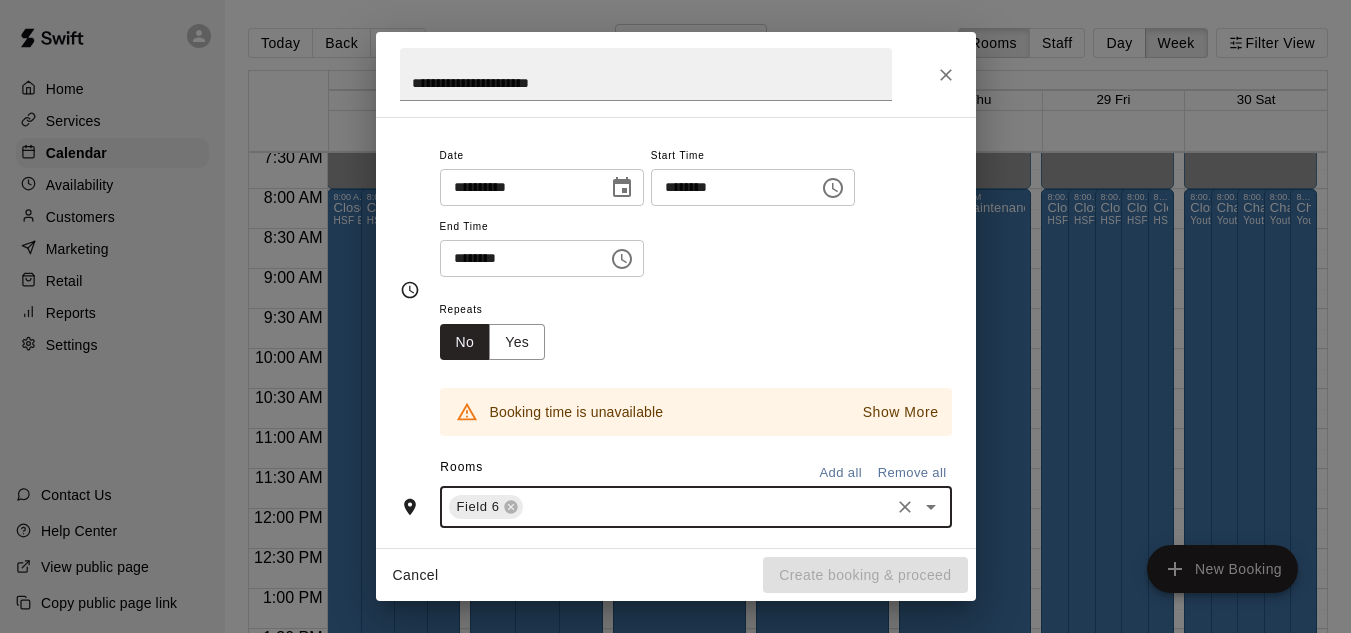 click 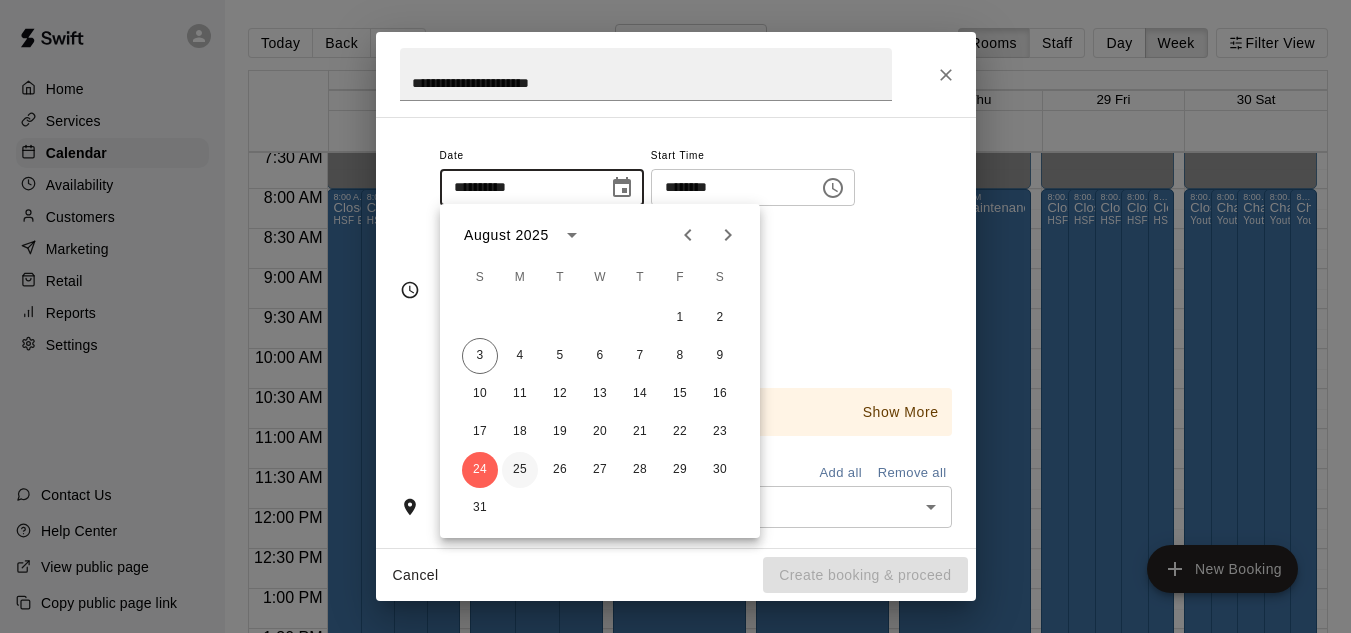 click on "25" at bounding box center (520, 470) 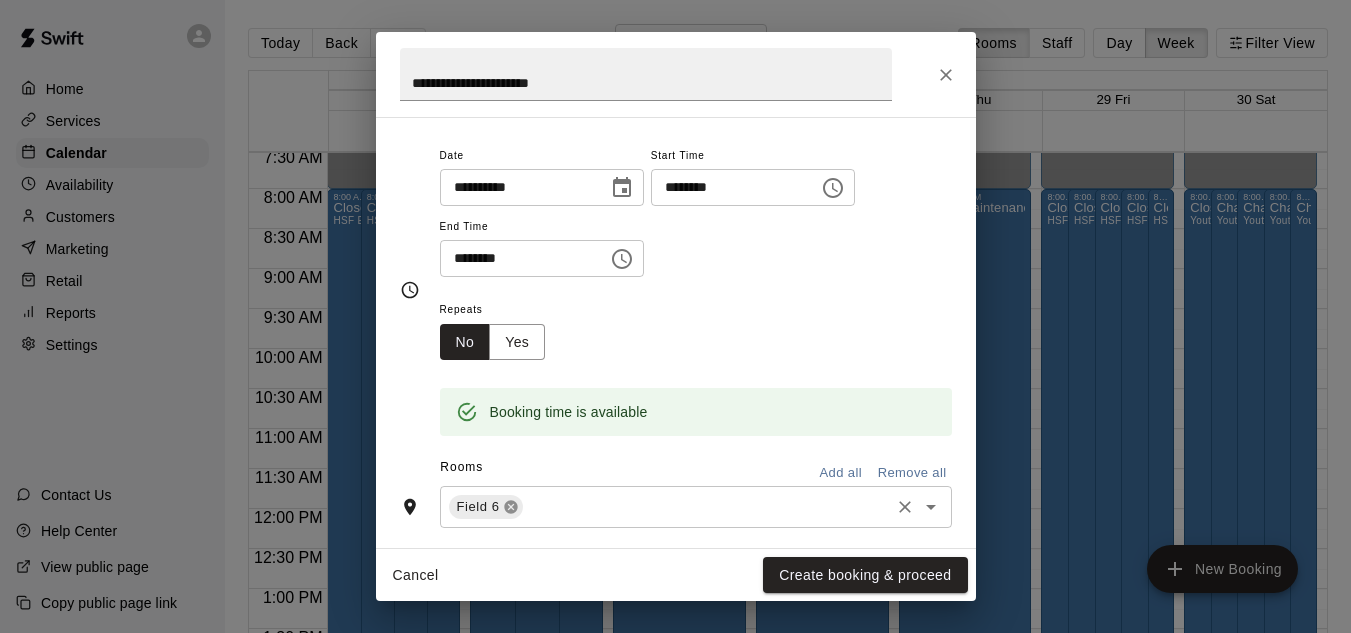 click 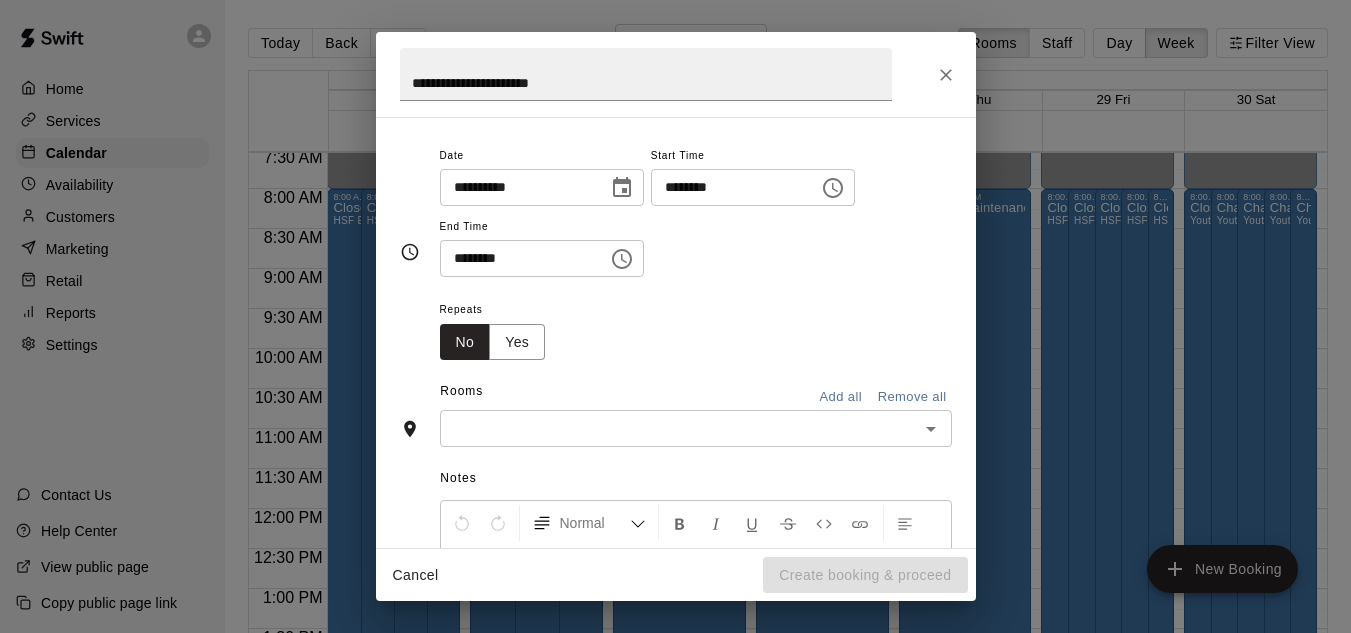 click at bounding box center [679, 428] 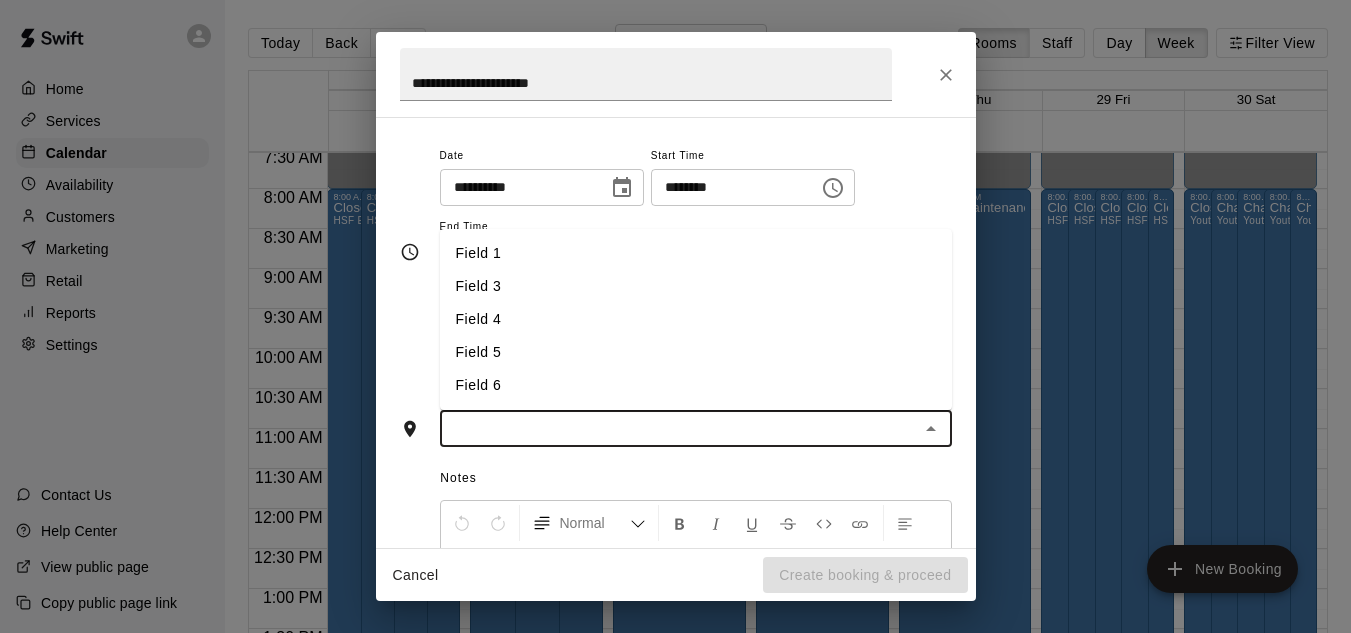 click on "Field 5" at bounding box center (696, 352) 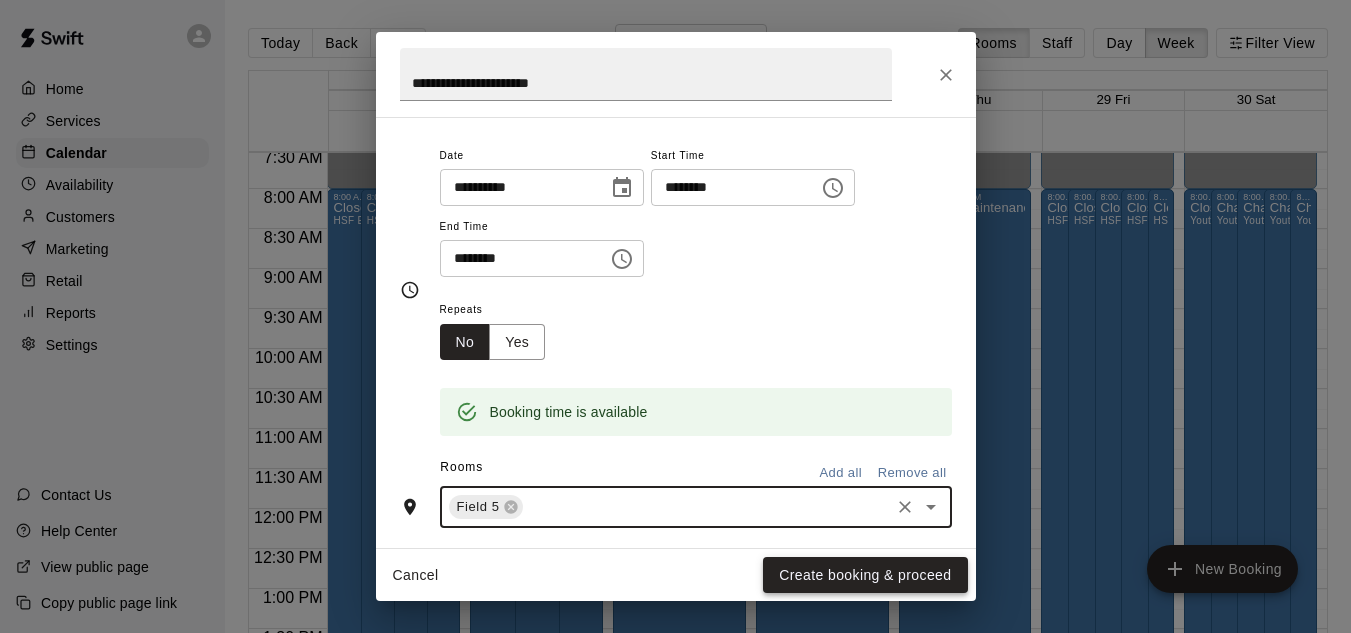 click on "Create booking & proceed" at bounding box center (865, 575) 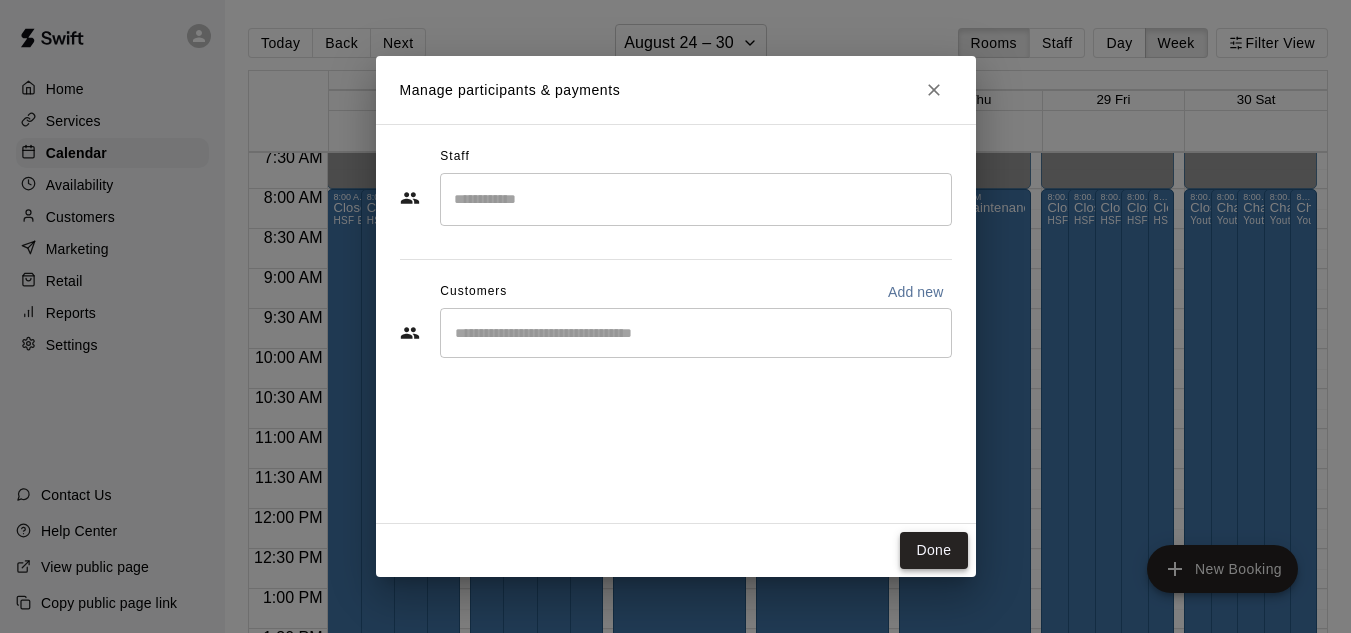 click on "Done" at bounding box center (933, 550) 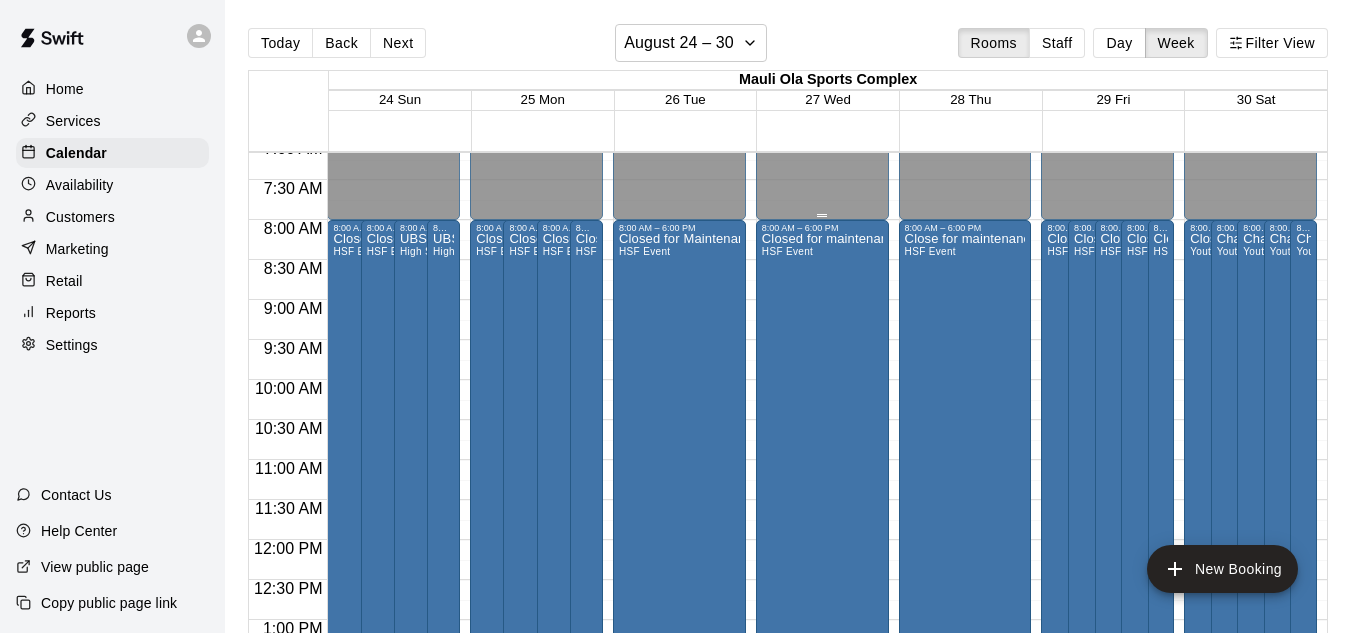 scroll, scrollTop: 583, scrollLeft: 0, axis: vertical 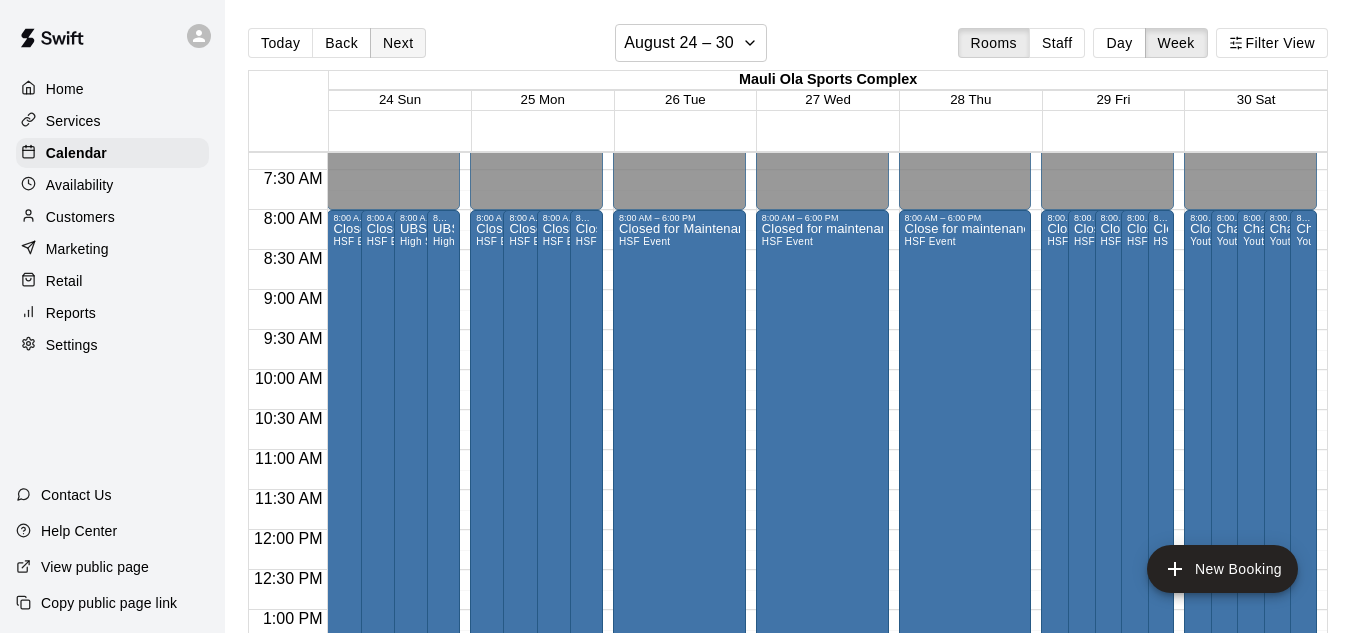 click on "Next" at bounding box center [398, 43] 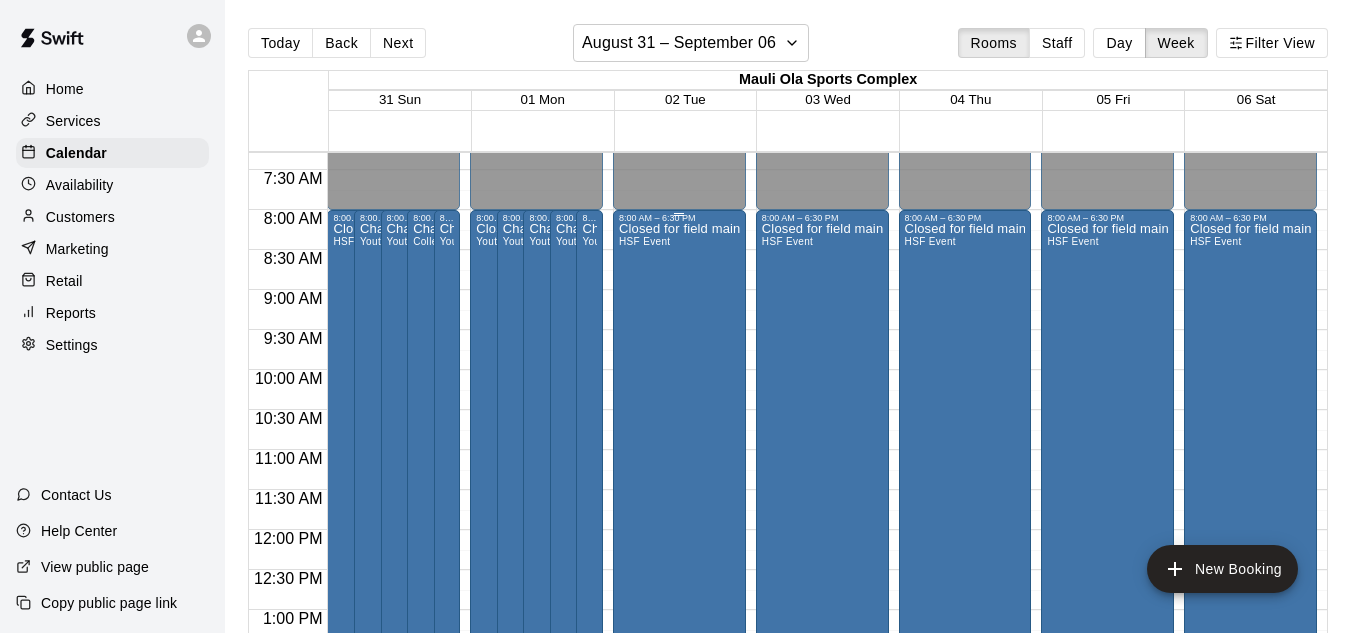 click on "Closed for field maintenance HSF Event" at bounding box center [679, 539] 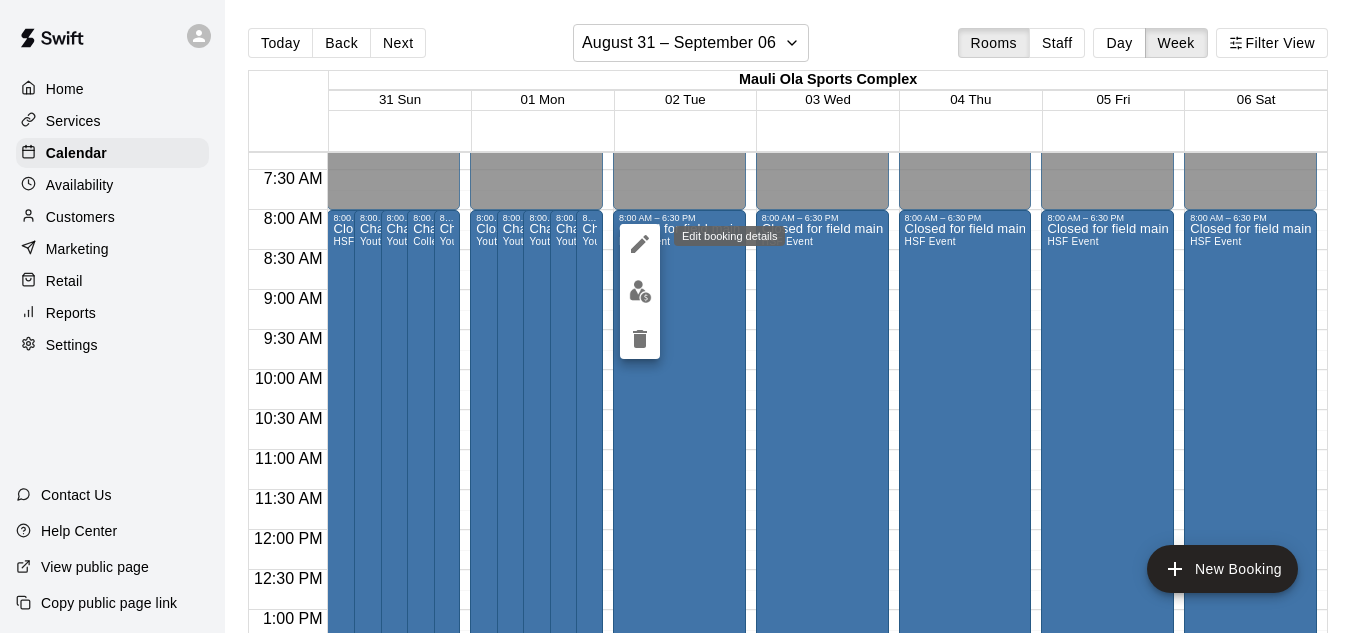 click 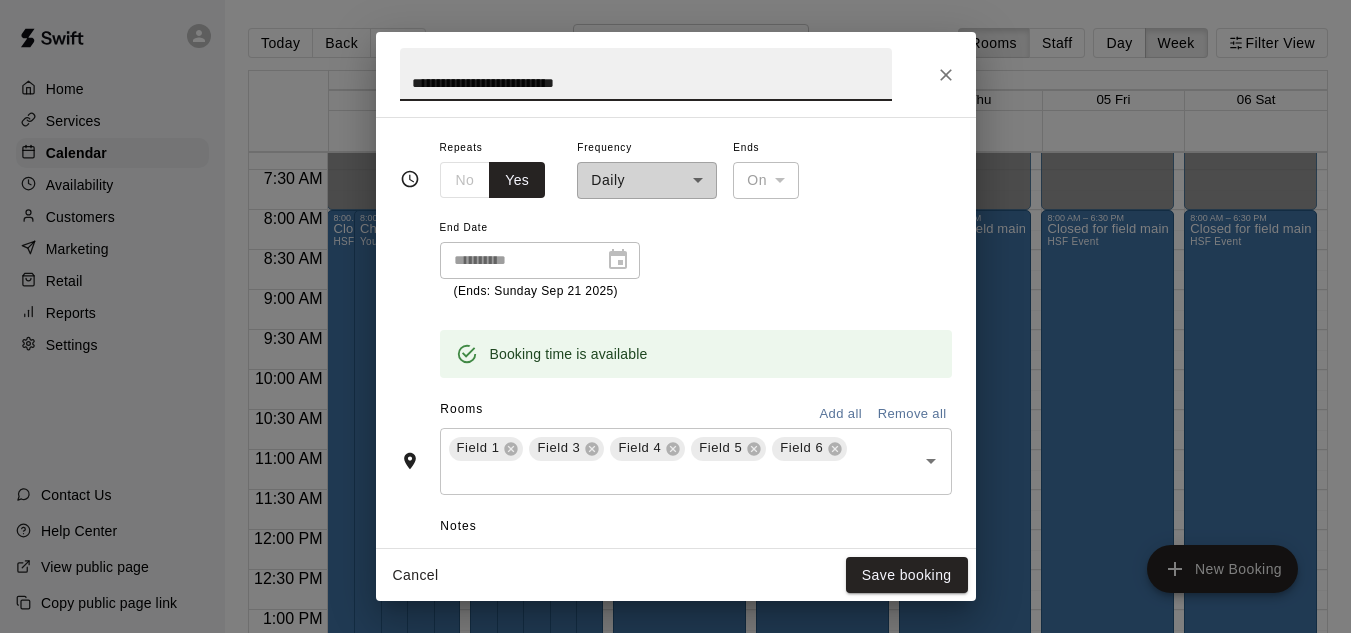scroll, scrollTop: 344, scrollLeft: 0, axis: vertical 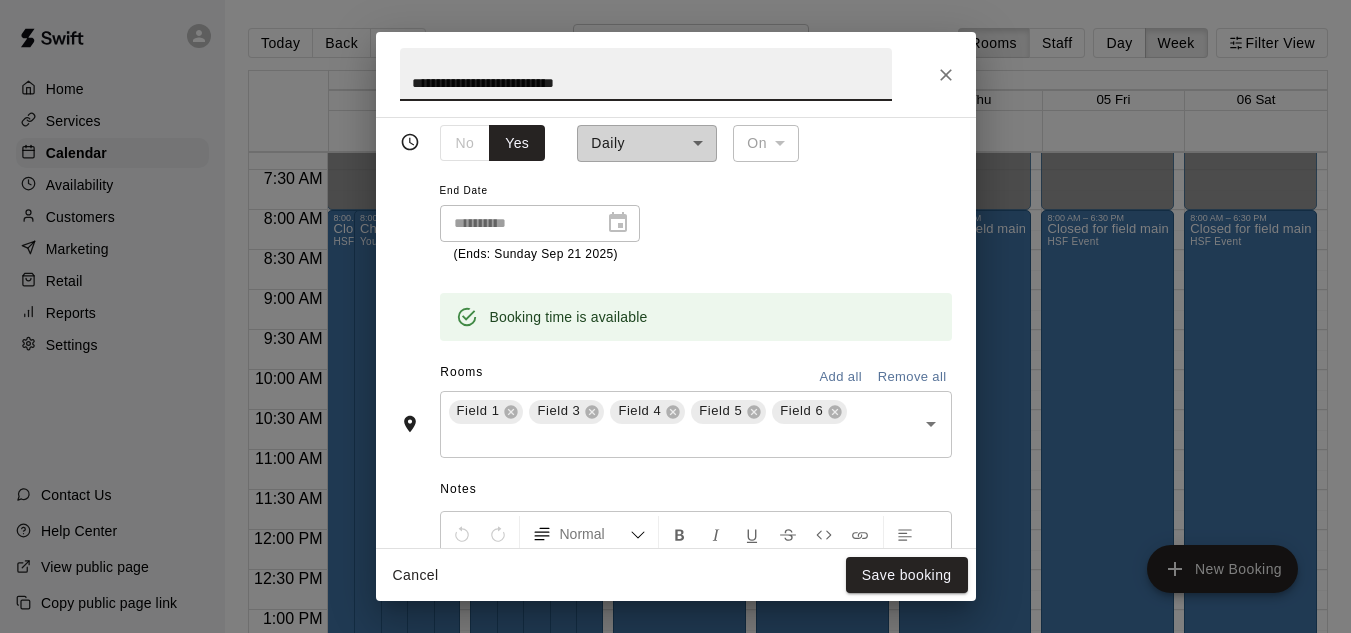 click on "Remove all" at bounding box center [912, 377] 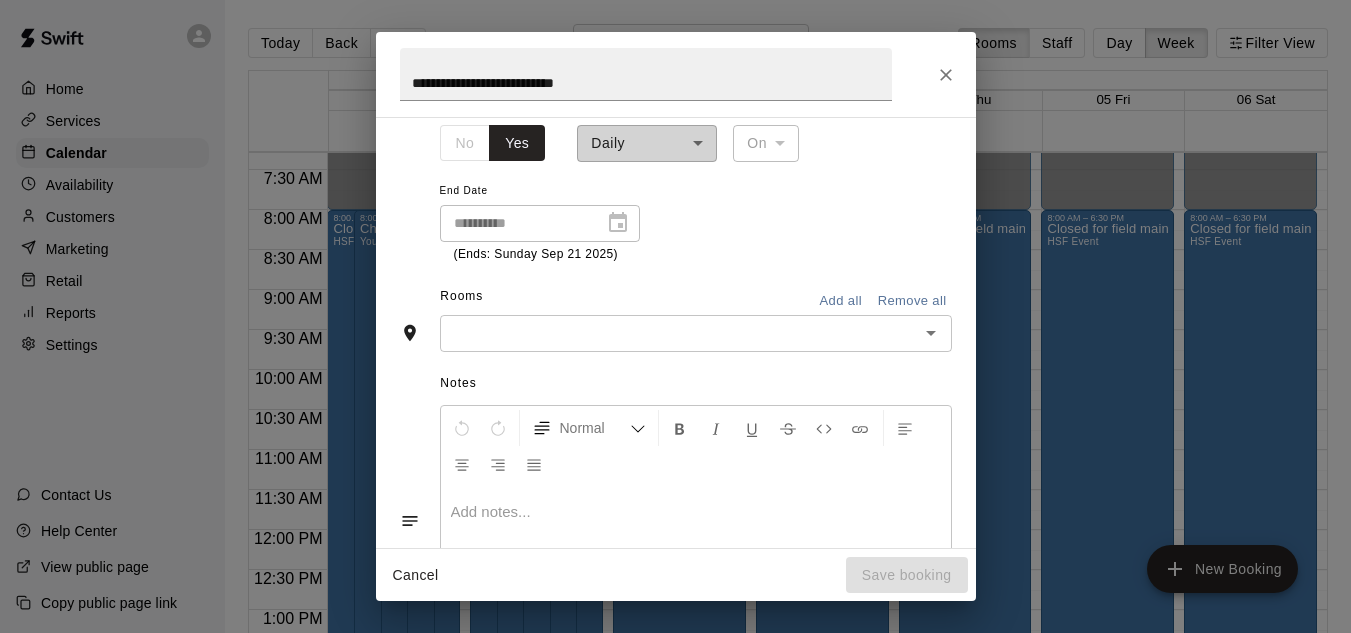 click at bounding box center (679, 333) 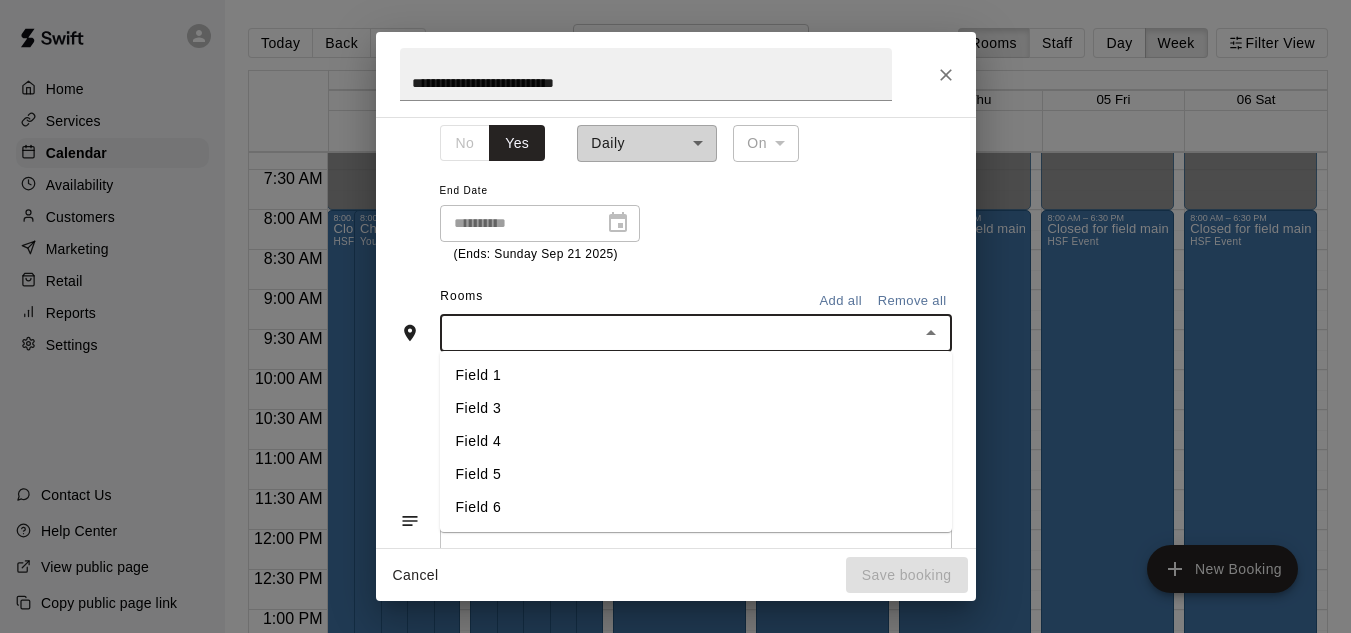click on "Field 1" at bounding box center [696, 375] 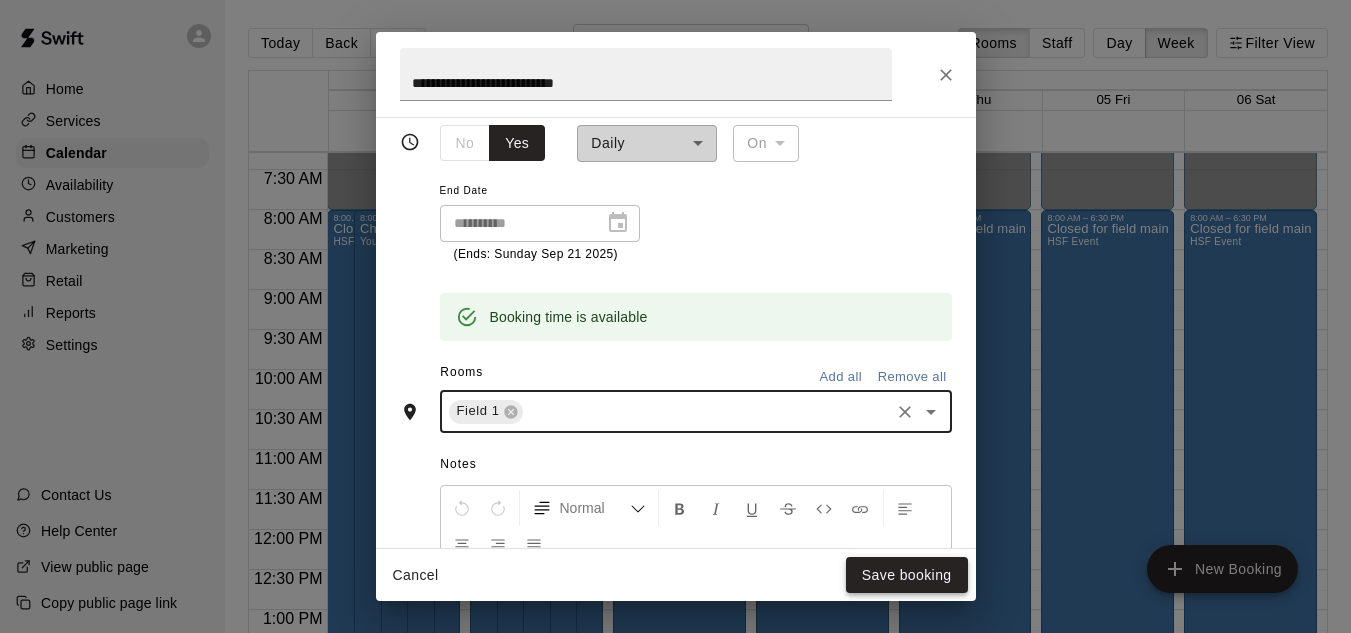 click on "Save booking" at bounding box center [907, 575] 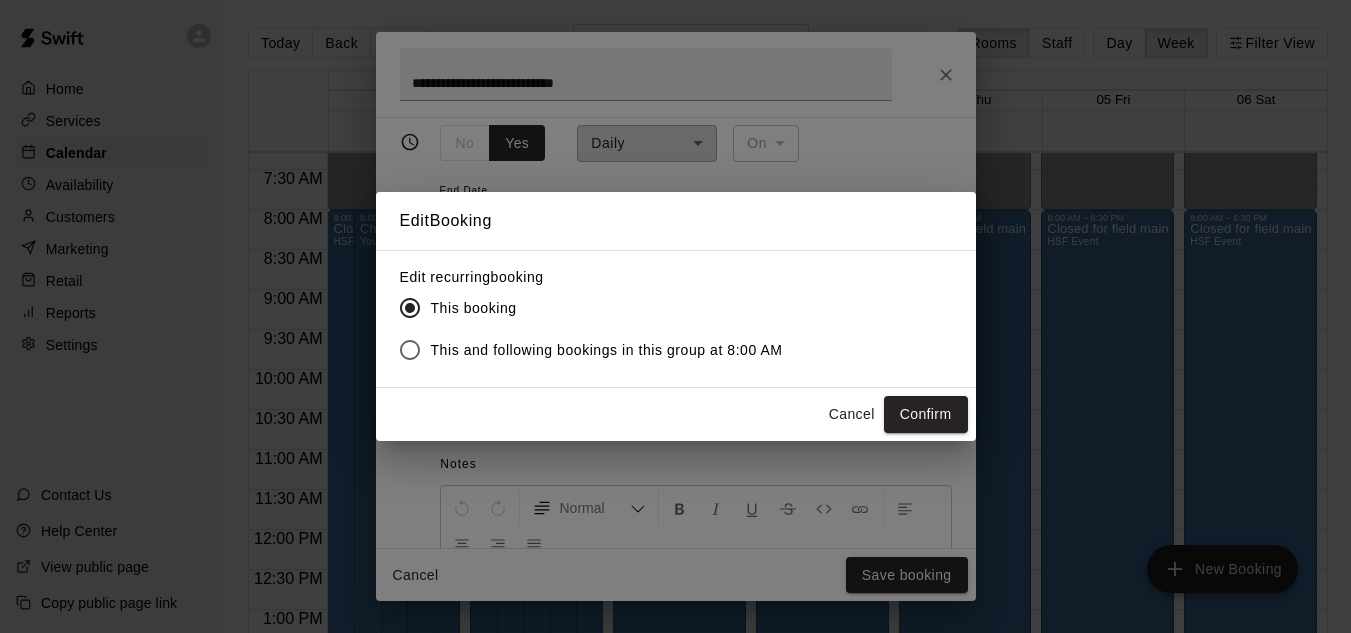 click on "This and following bookings in this group at 8:00 AM" at bounding box center [607, 350] 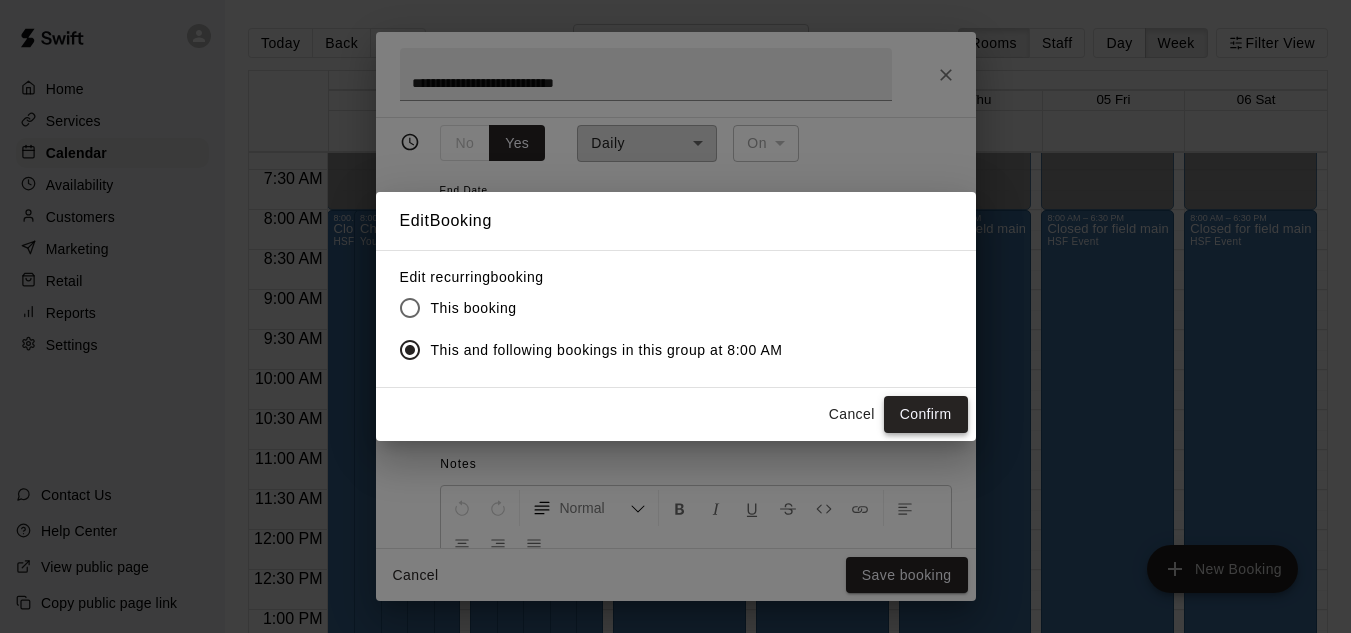 click on "Confirm" at bounding box center [926, 414] 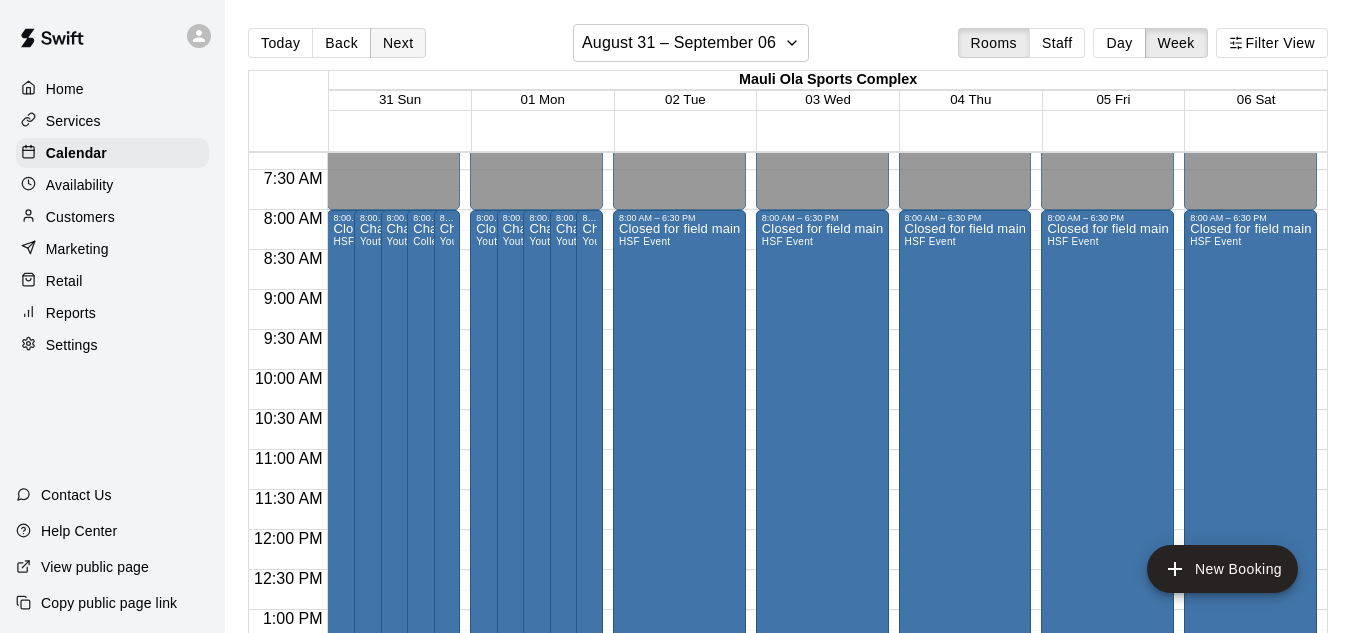 click on "Next" at bounding box center [398, 43] 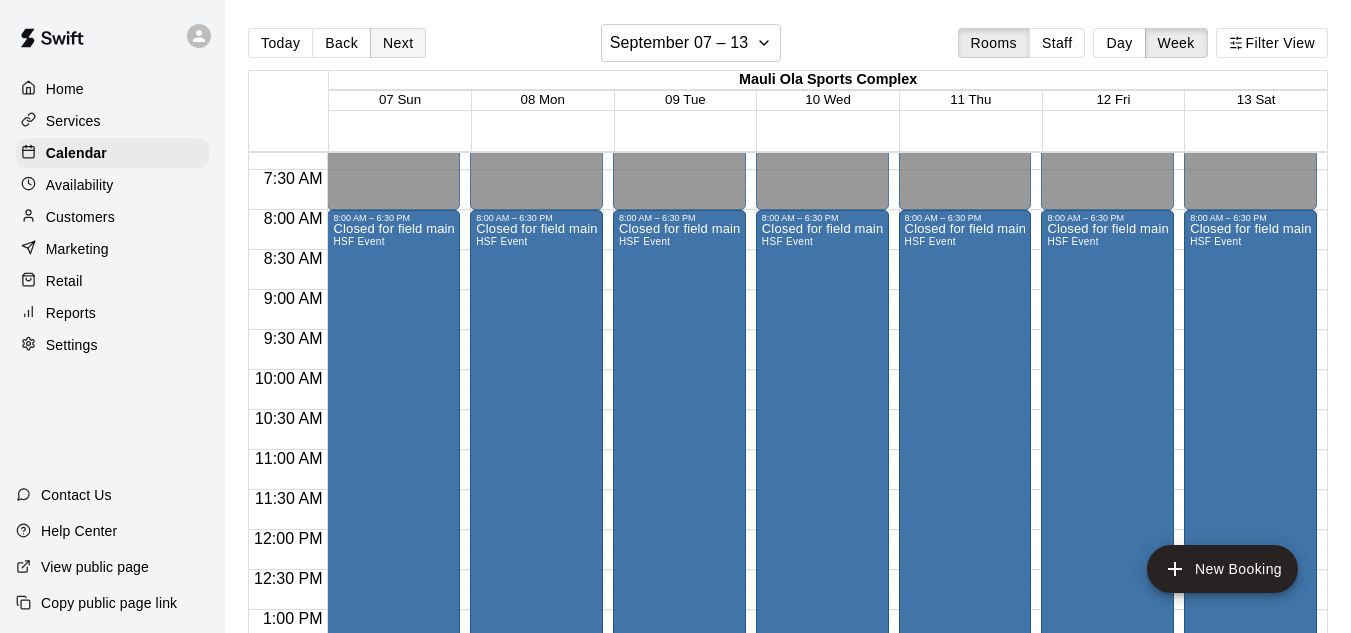 click on "Next" at bounding box center [398, 43] 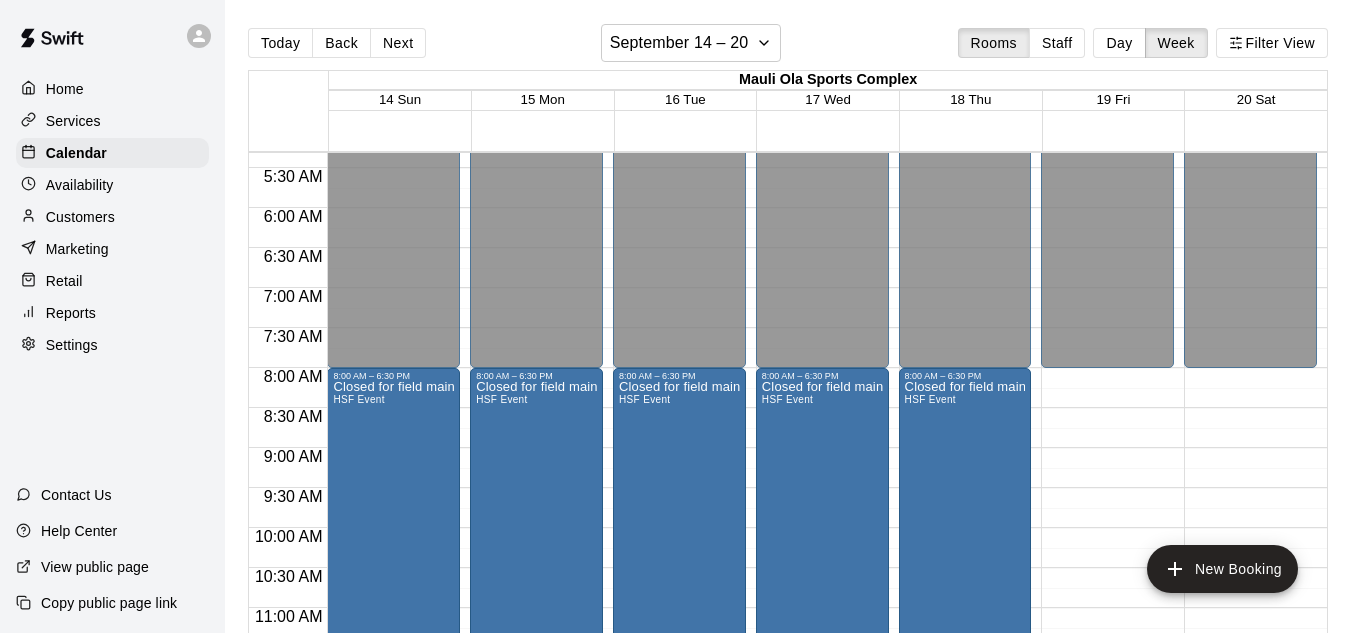 scroll, scrollTop: 430, scrollLeft: 0, axis: vertical 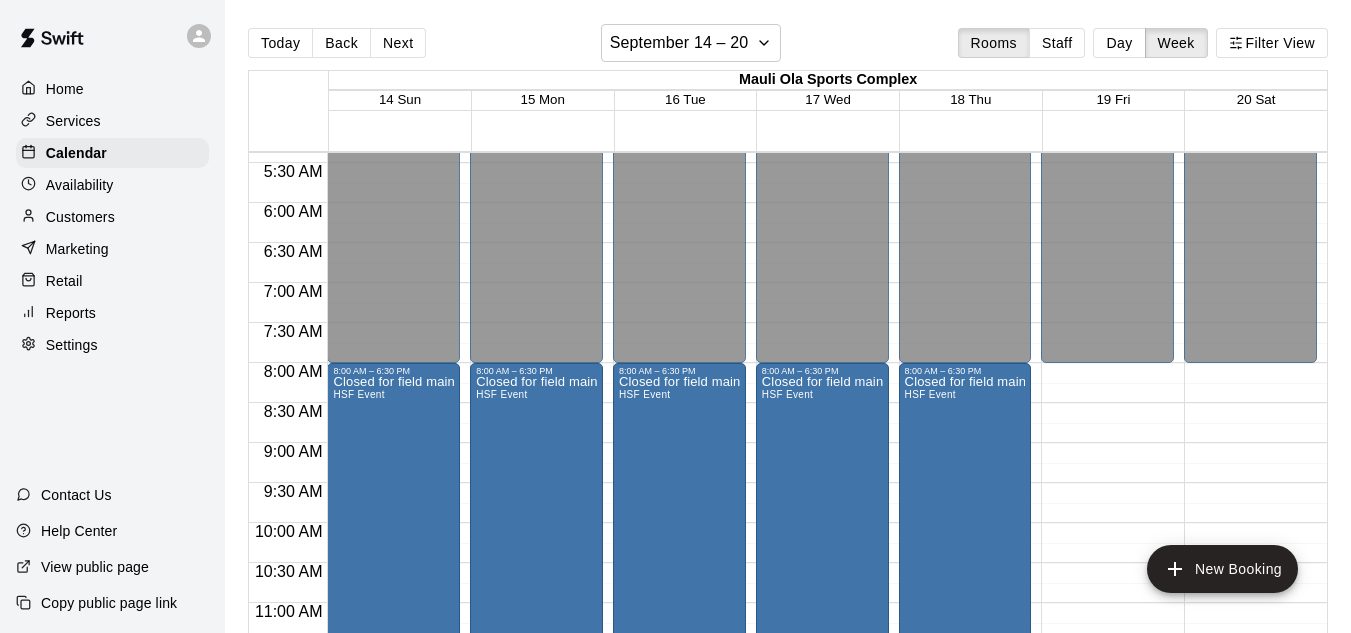 click on "12:00 AM – 8:00 AM Closed 7:00 PM – 11:59 PM Closed" at bounding box center (1250, 683) 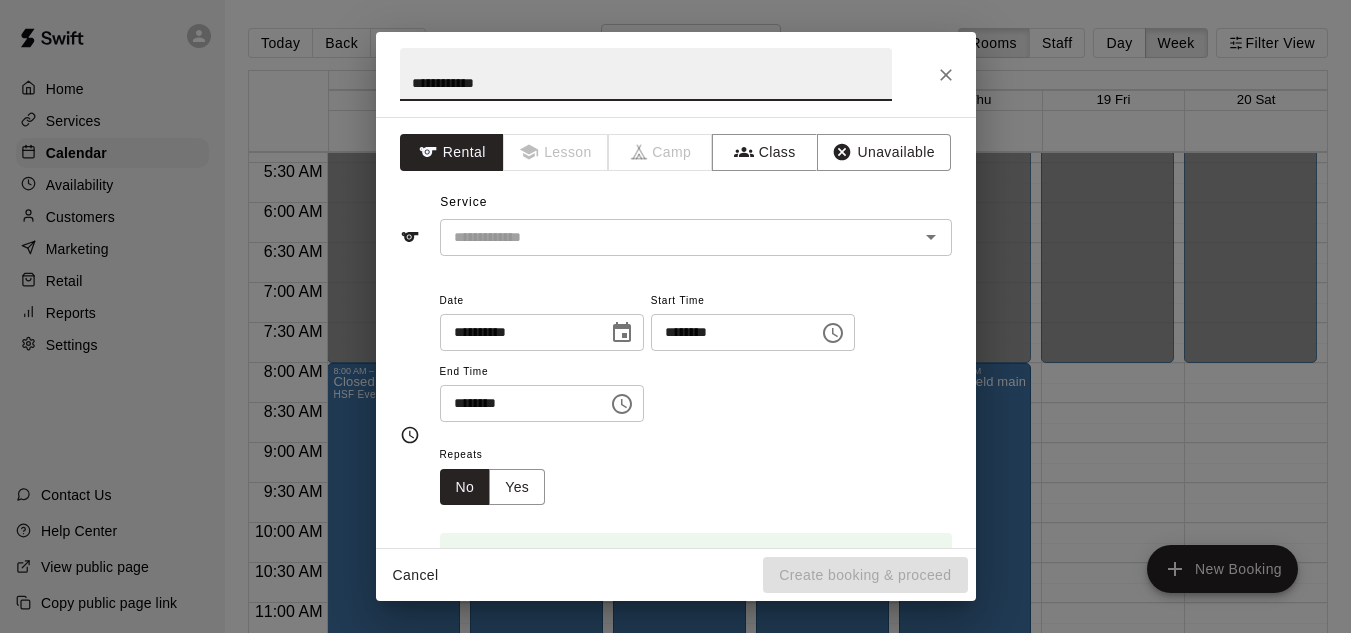 type on "**********" 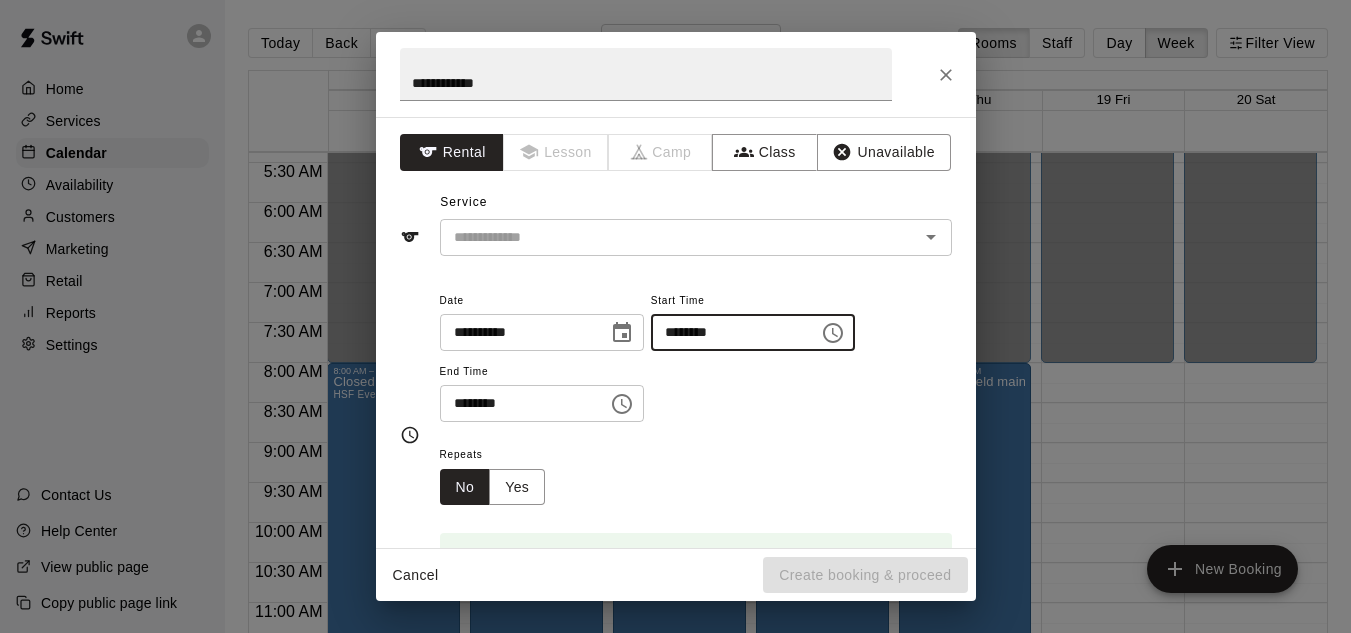 type on "********" 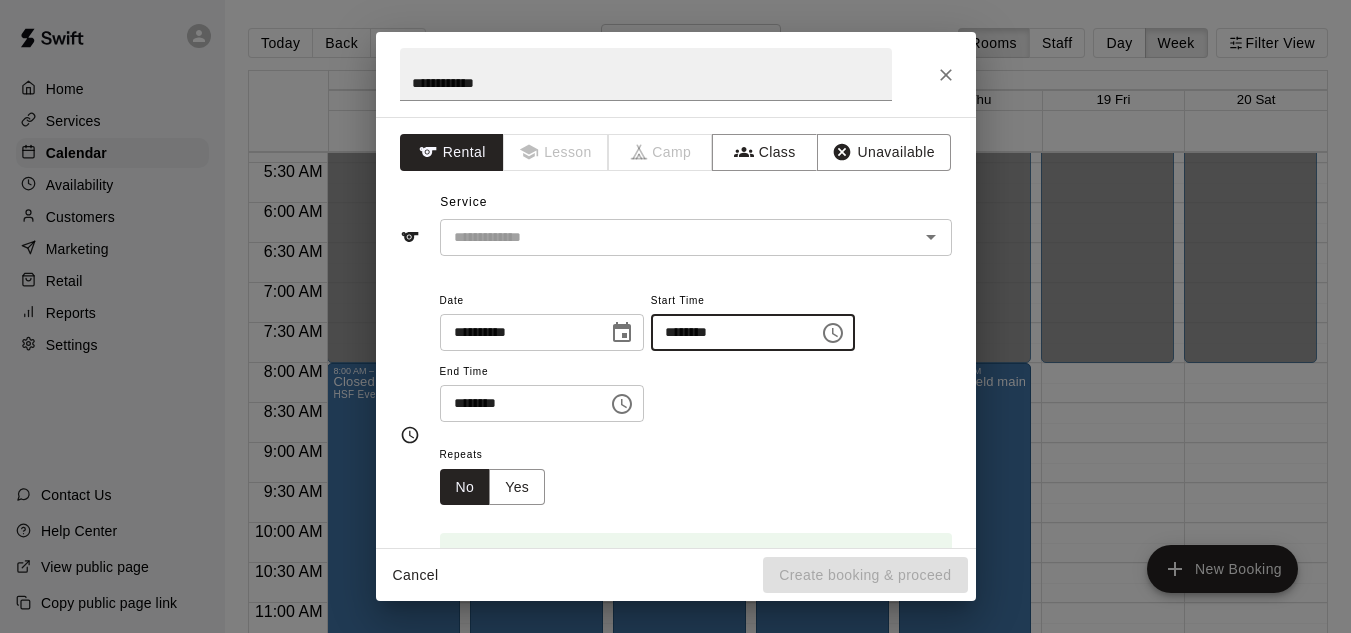click on "********" at bounding box center (517, 403) 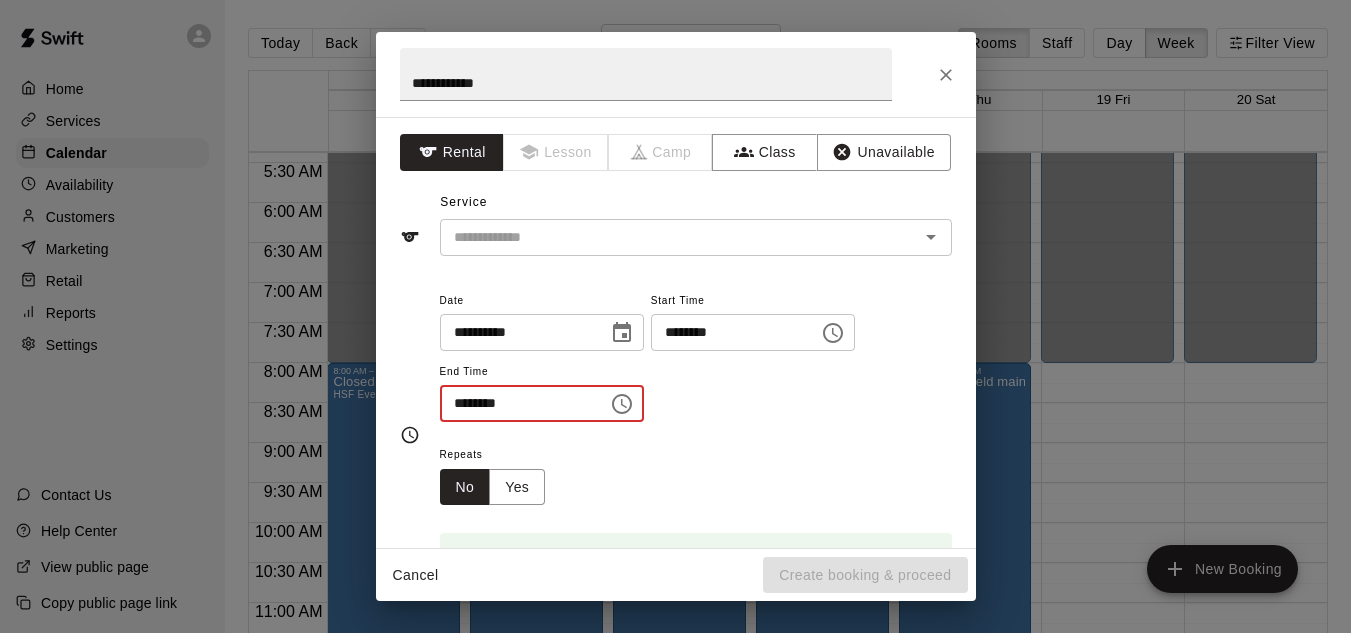 type on "********" 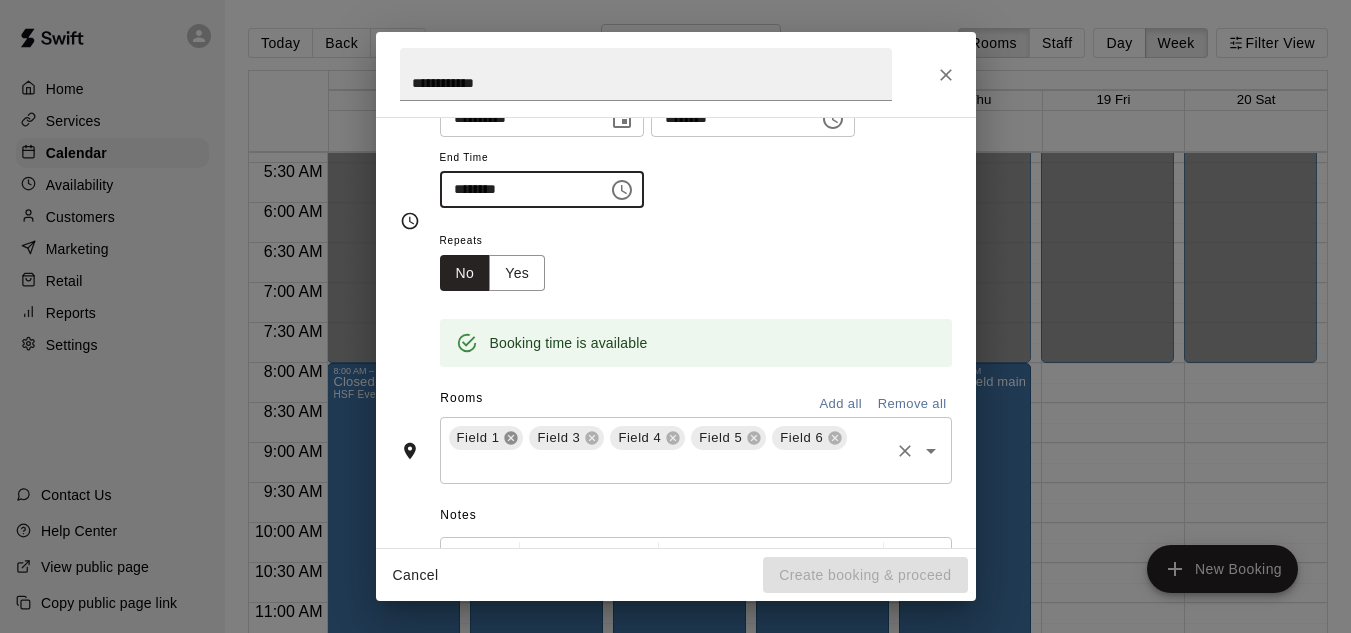 scroll, scrollTop: 215, scrollLeft: 0, axis: vertical 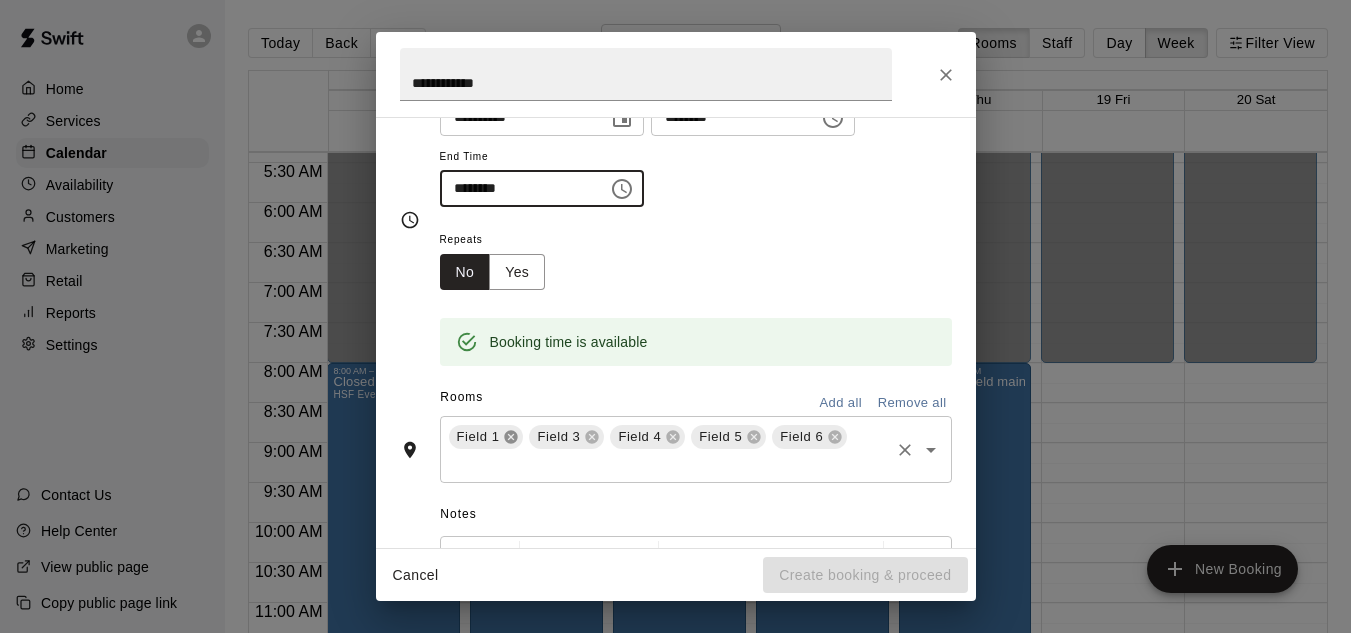 click 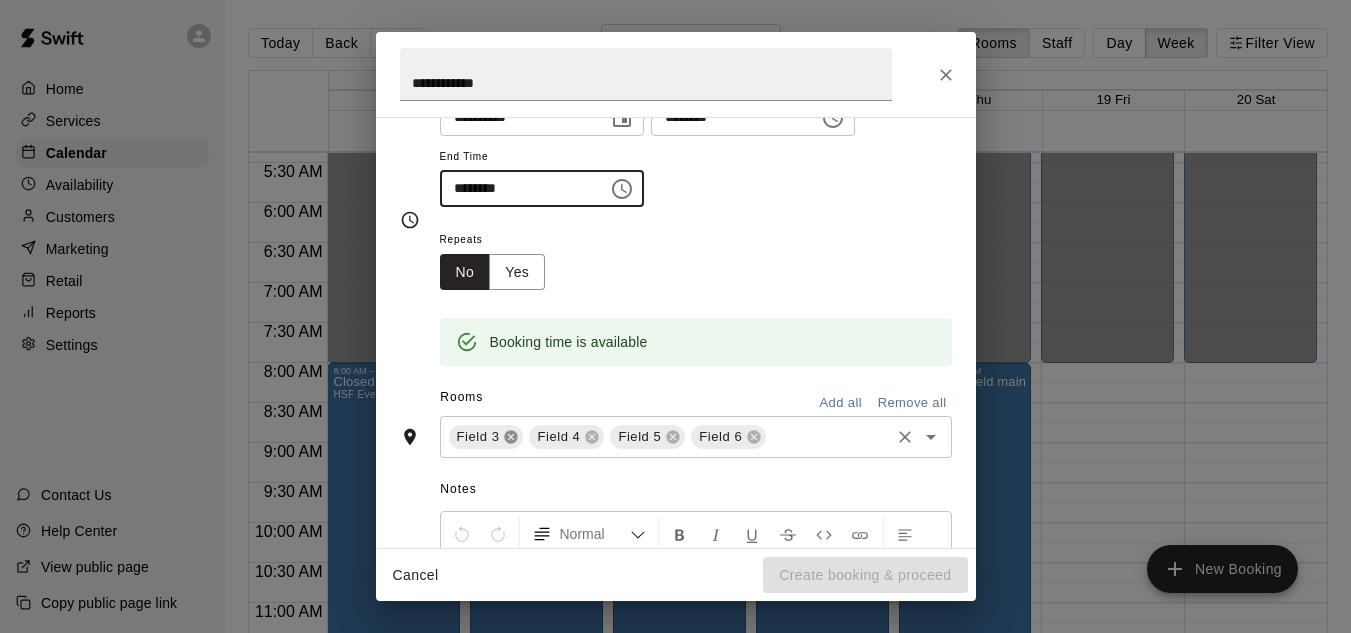 click 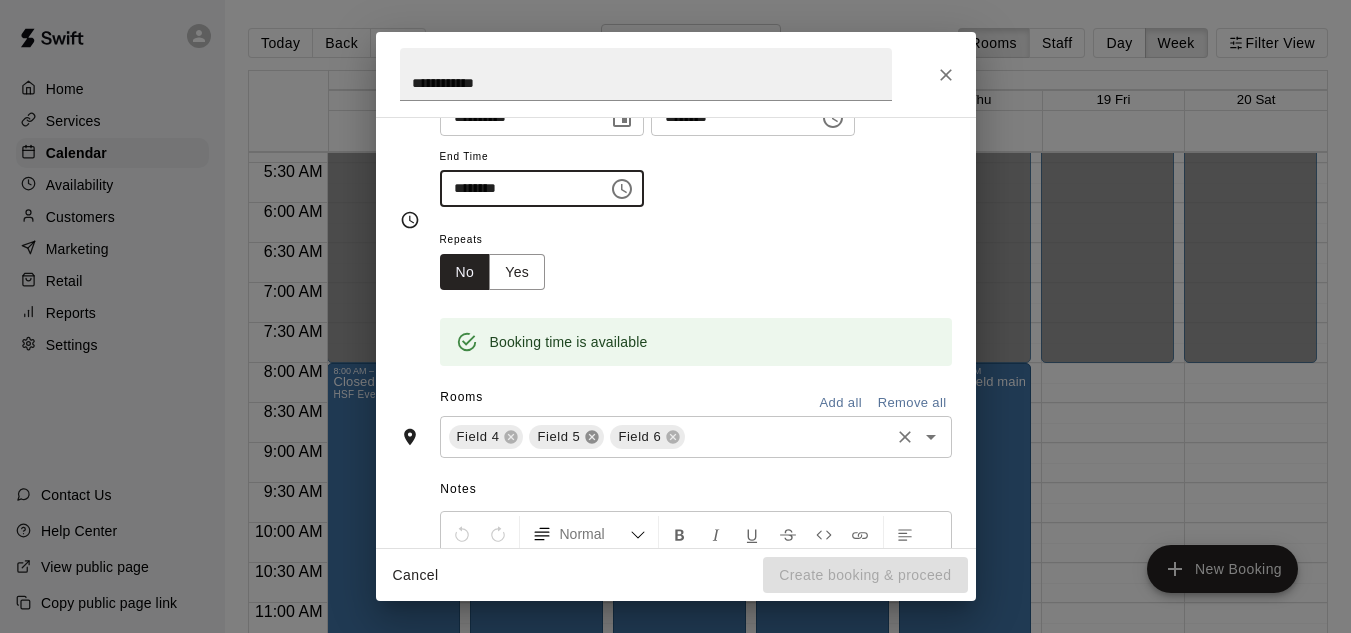 click 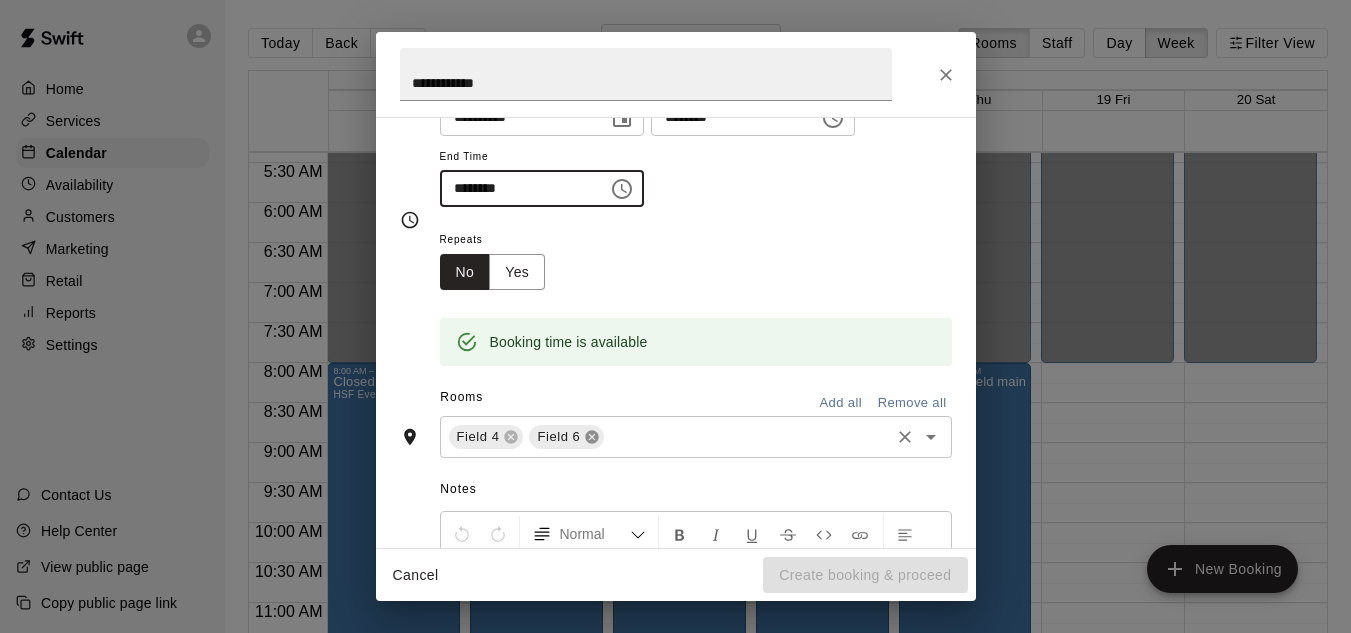 click 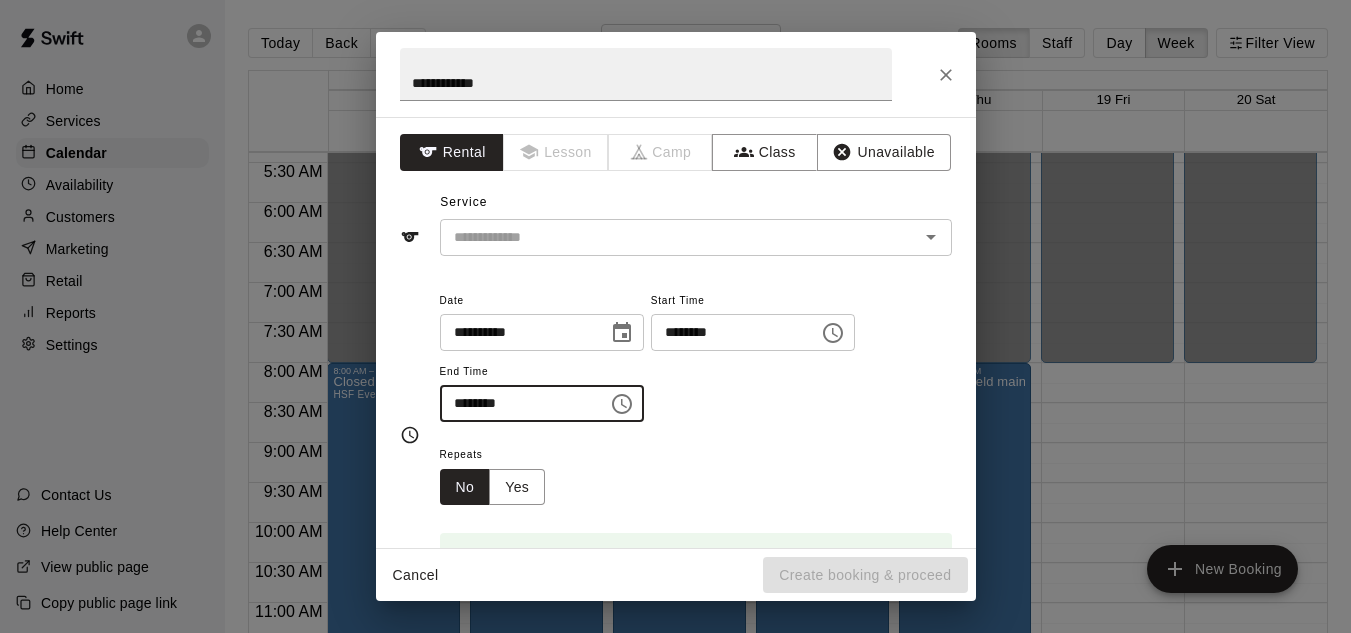 scroll, scrollTop: 0, scrollLeft: 0, axis: both 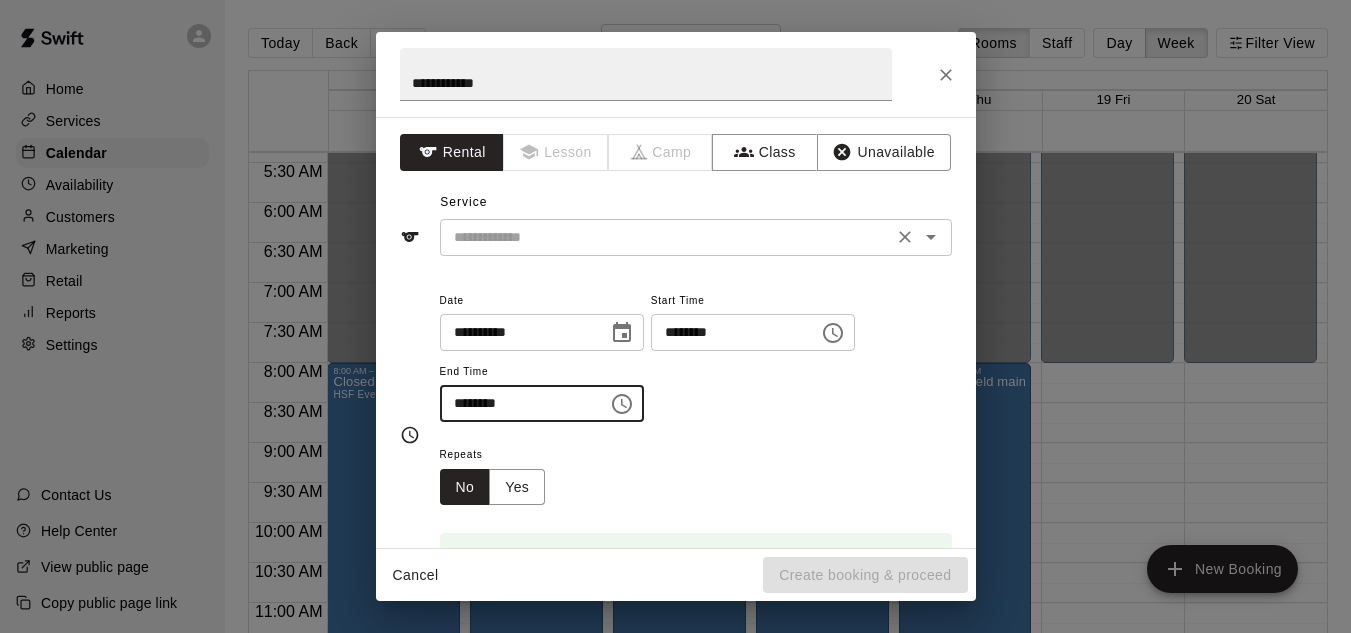 click at bounding box center (666, 237) 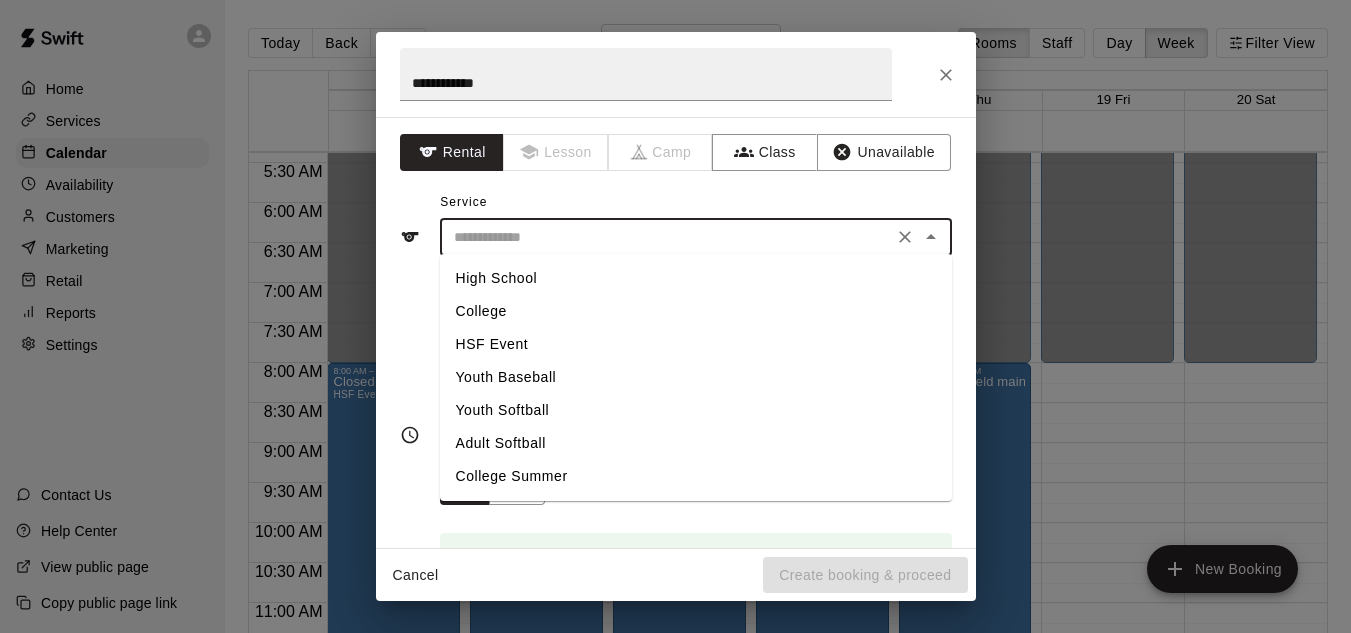 click on "Youth Softball" at bounding box center (696, 410) 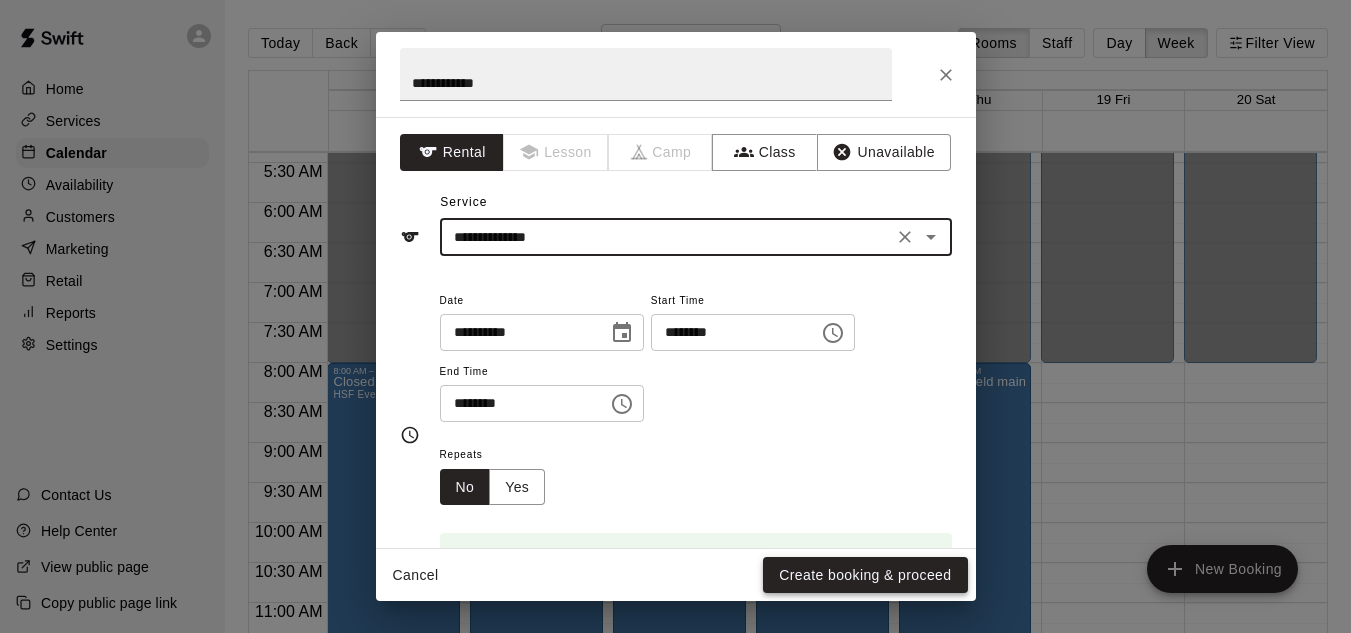 click on "Create booking & proceed" at bounding box center [865, 575] 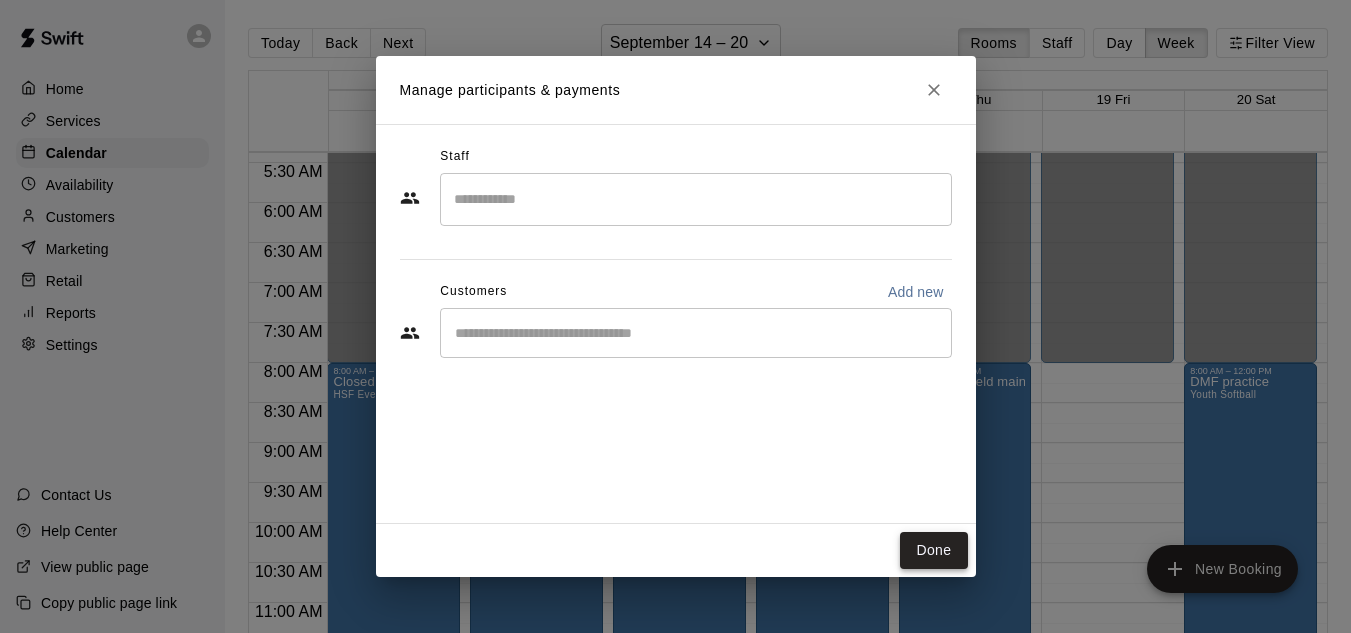 click on "Done" at bounding box center [933, 550] 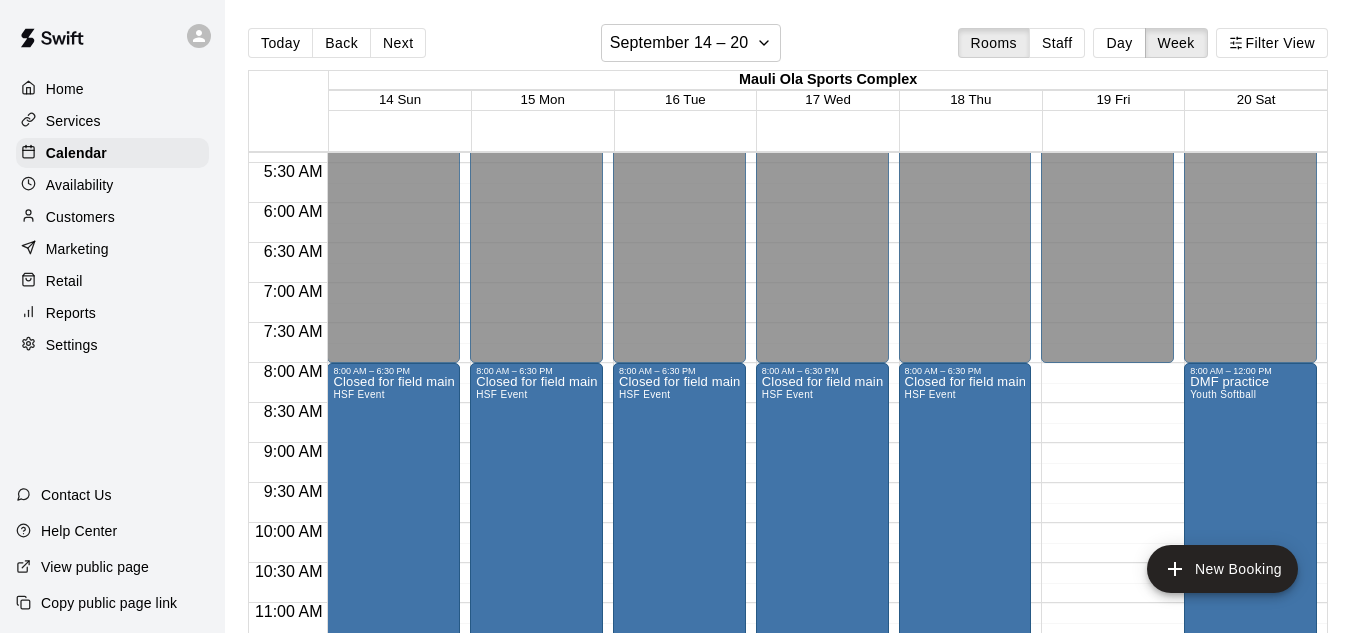 click on "12:00 AM – 8:00 AM Closed 7:00 PM – 11:59 PM Closed" at bounding box center (1107, 683) 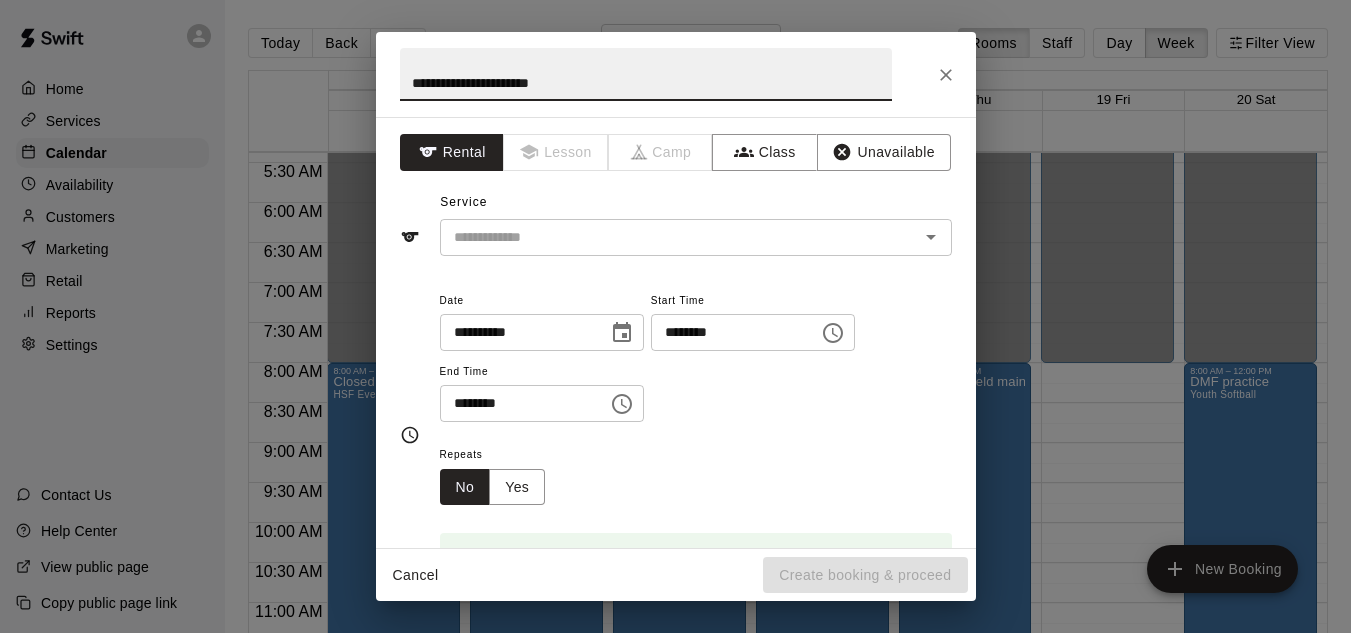 type on "**********" 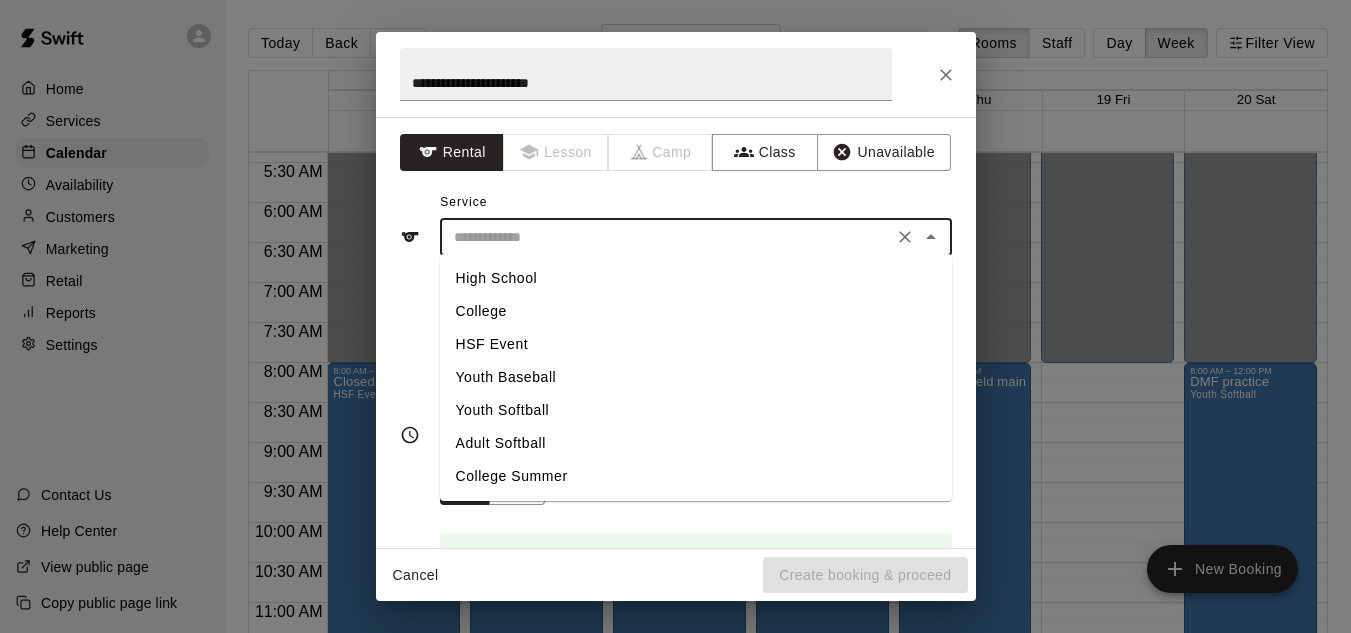 drag, startPoint x: 1098, startPoint y: 373, endPoint x: 819, endPoint y: 239, distance: 309.5109 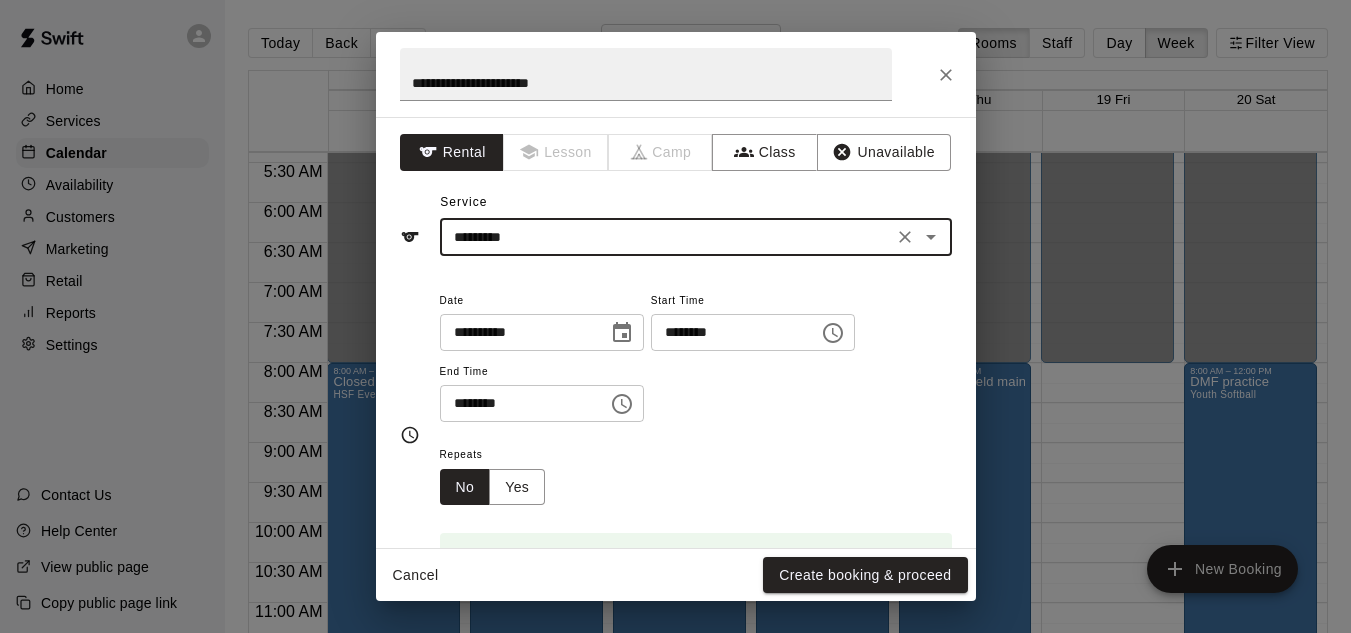 click on "********" at bounding box center [517, 403] 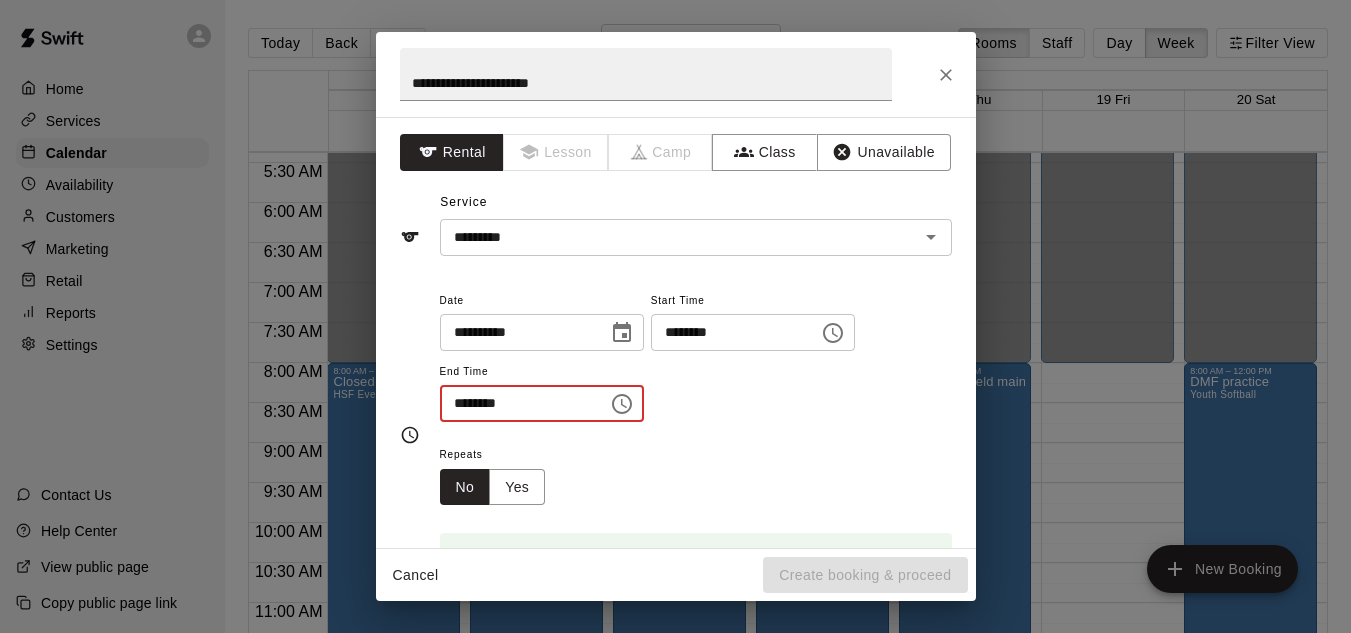 type on "********" 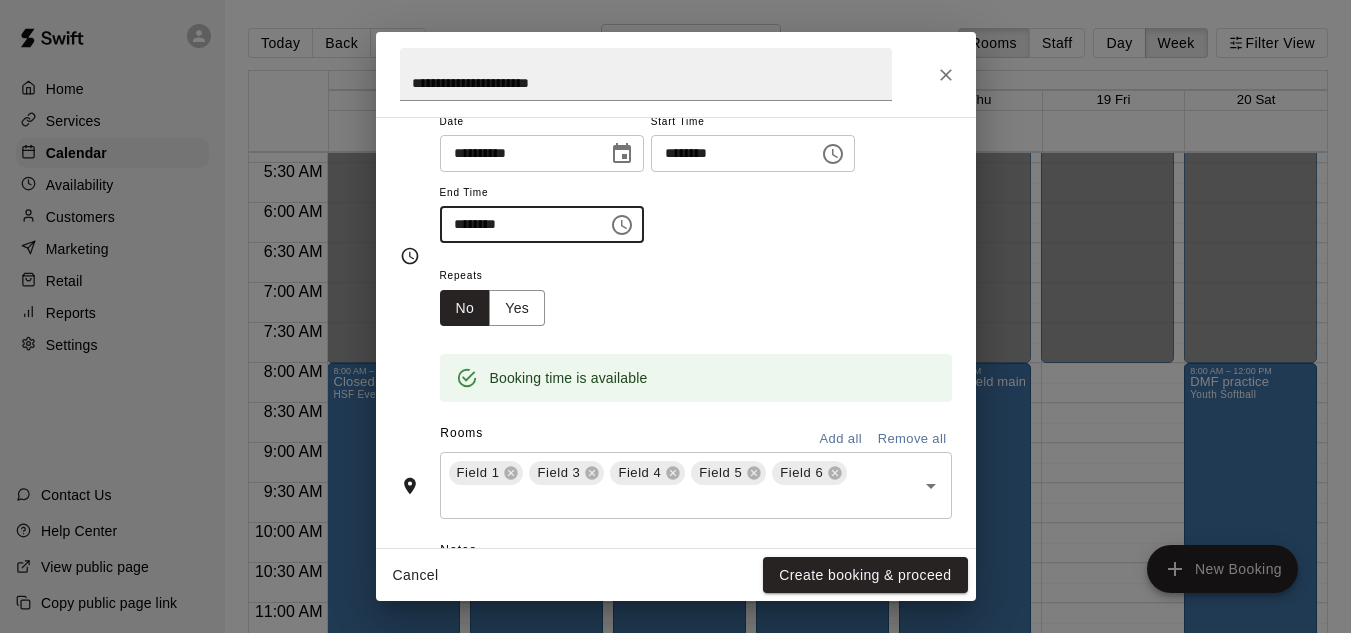 scroll, scrollTop: 180, scrollLeft: 0, axis: vertical 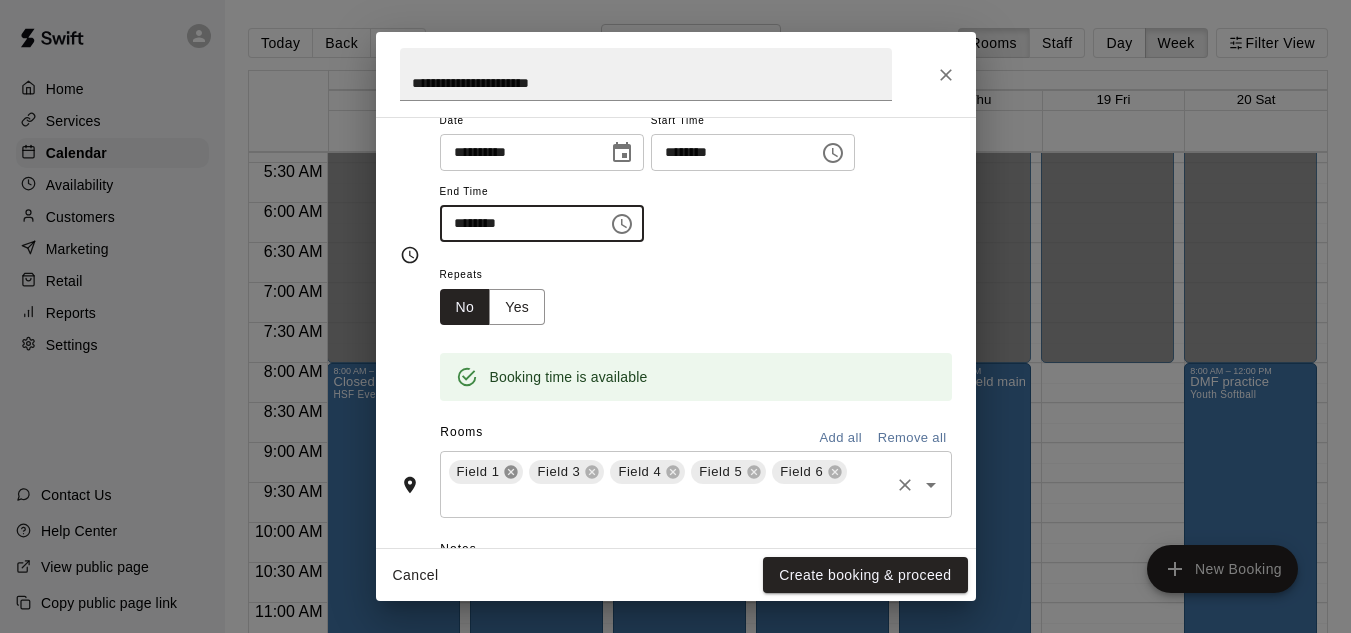click 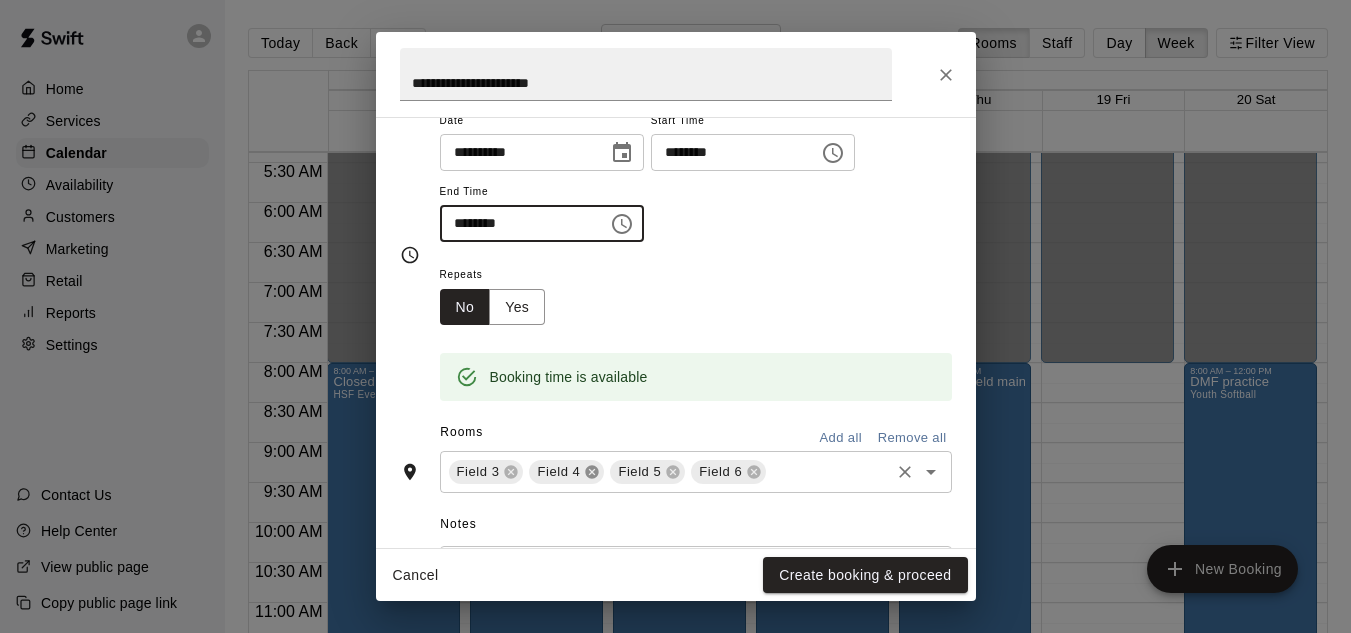 click 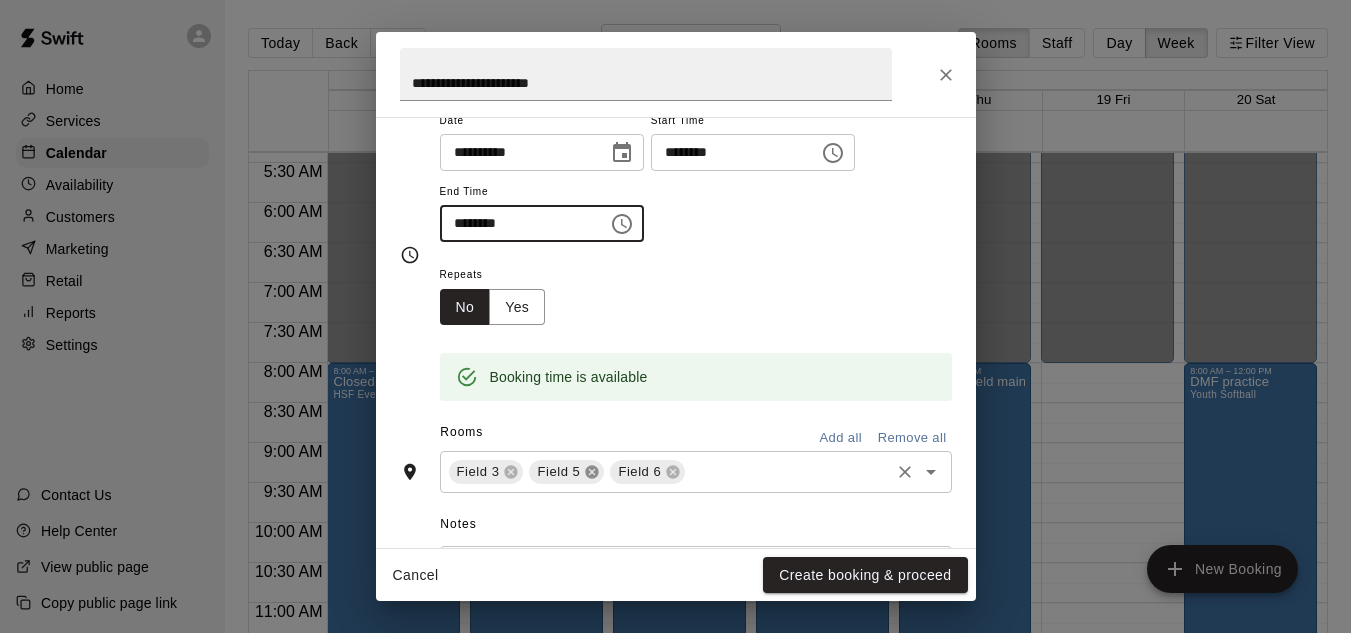 click 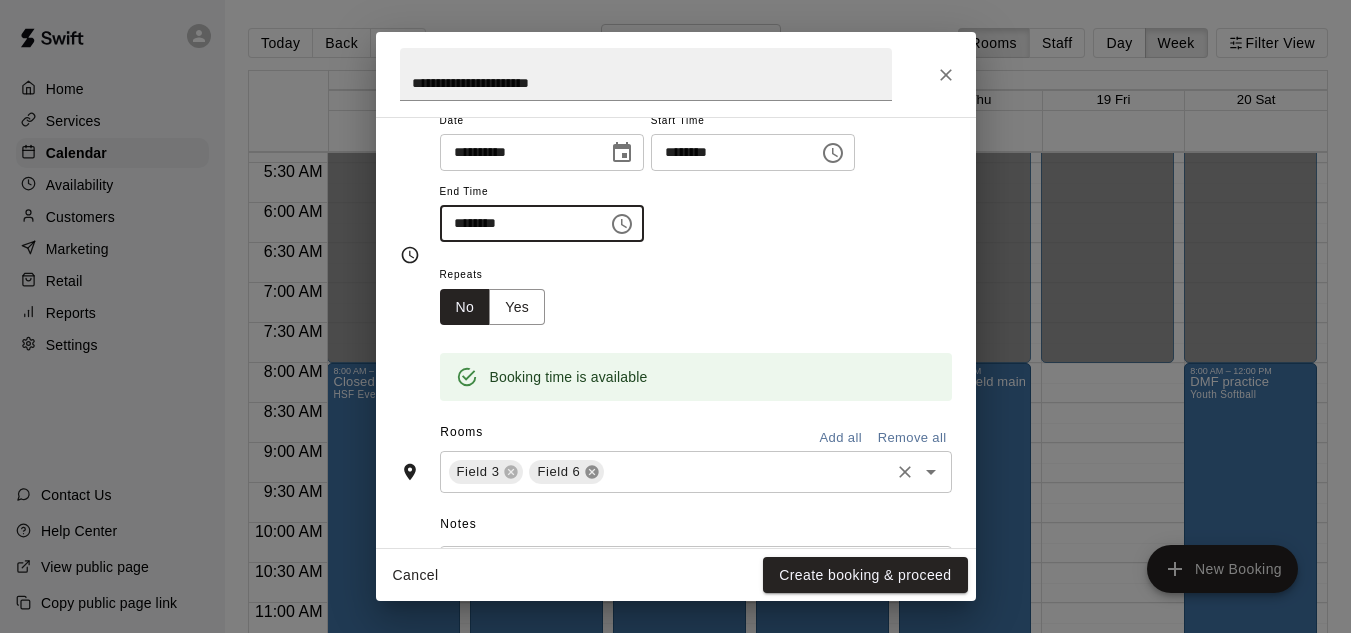 click 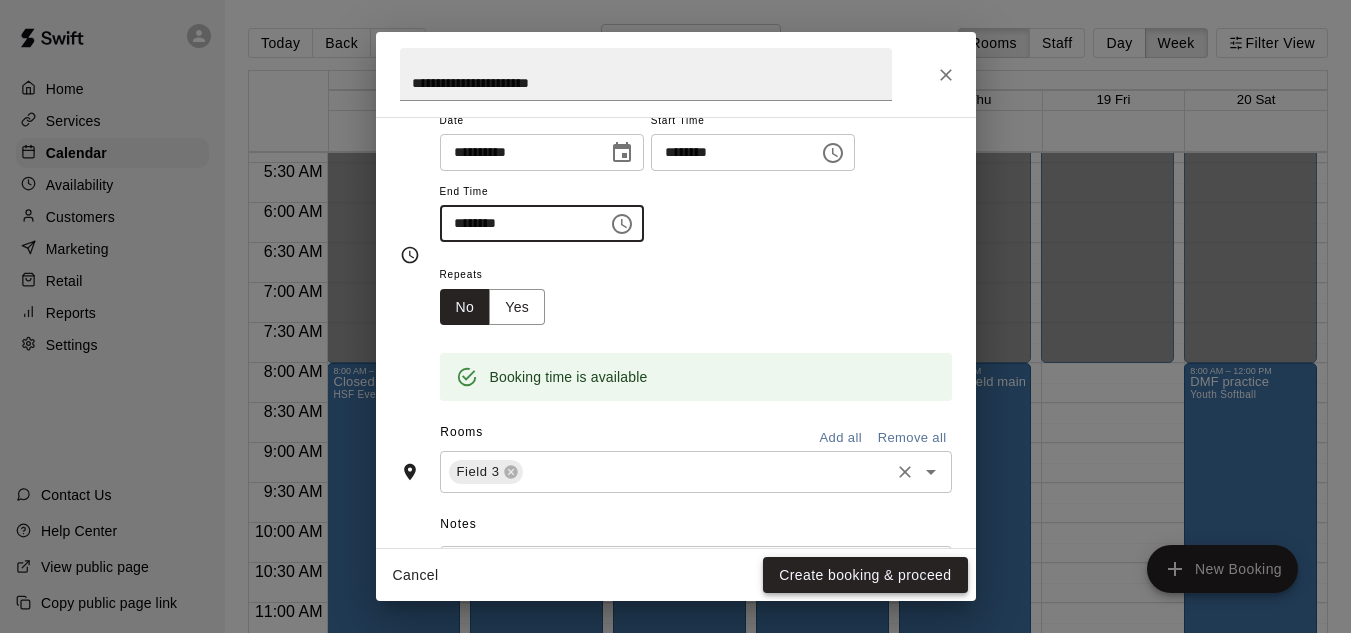 click on "Create booking & proceed" at bounding box center [865, 575] 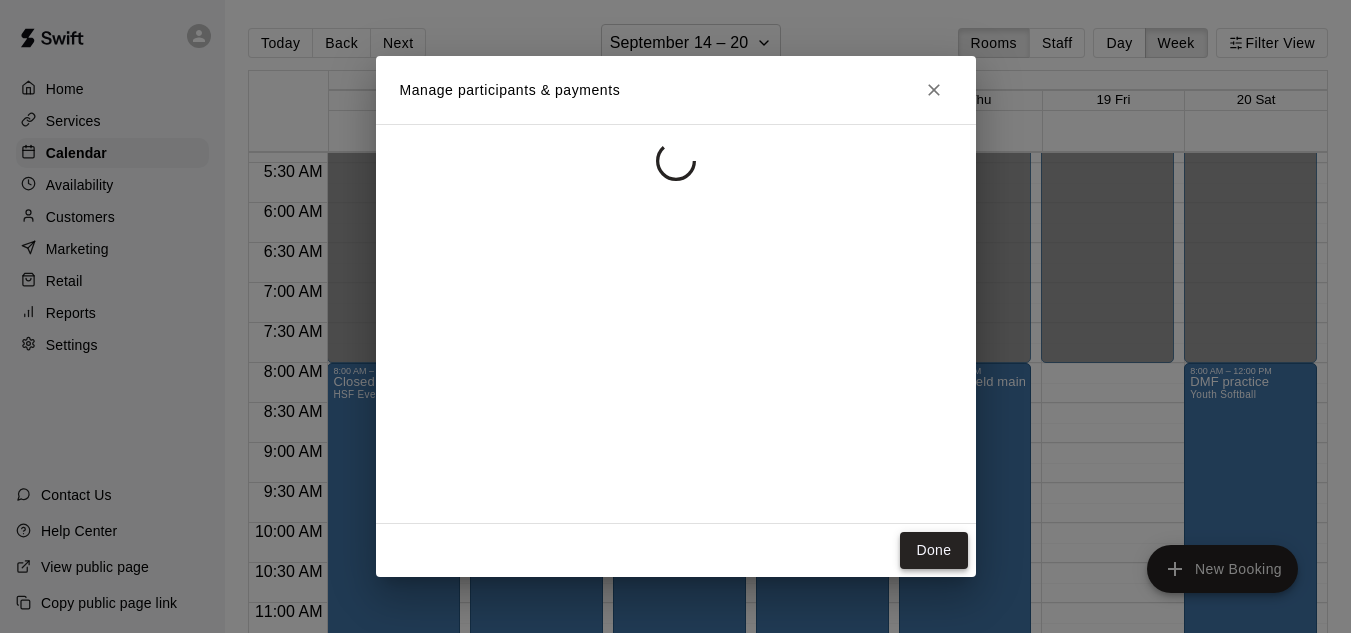 click on "Done" at bounding box center (933, 550) 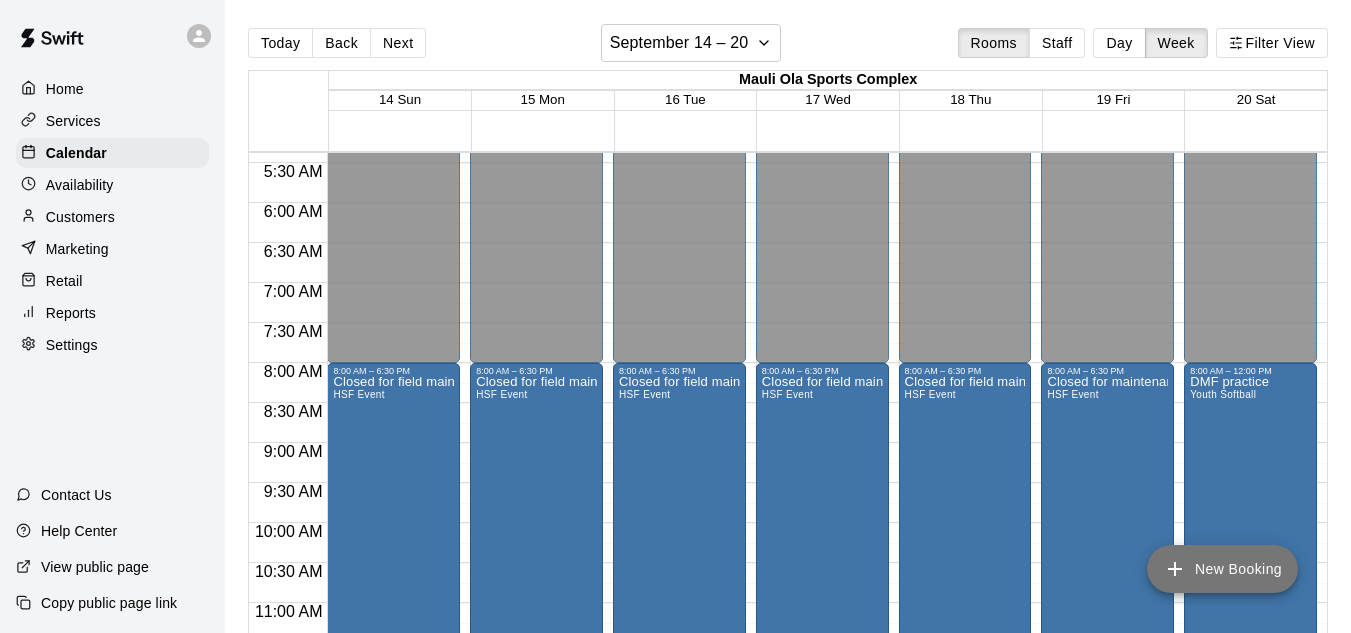click on "New Booking" at bounding box center (1222, 569) 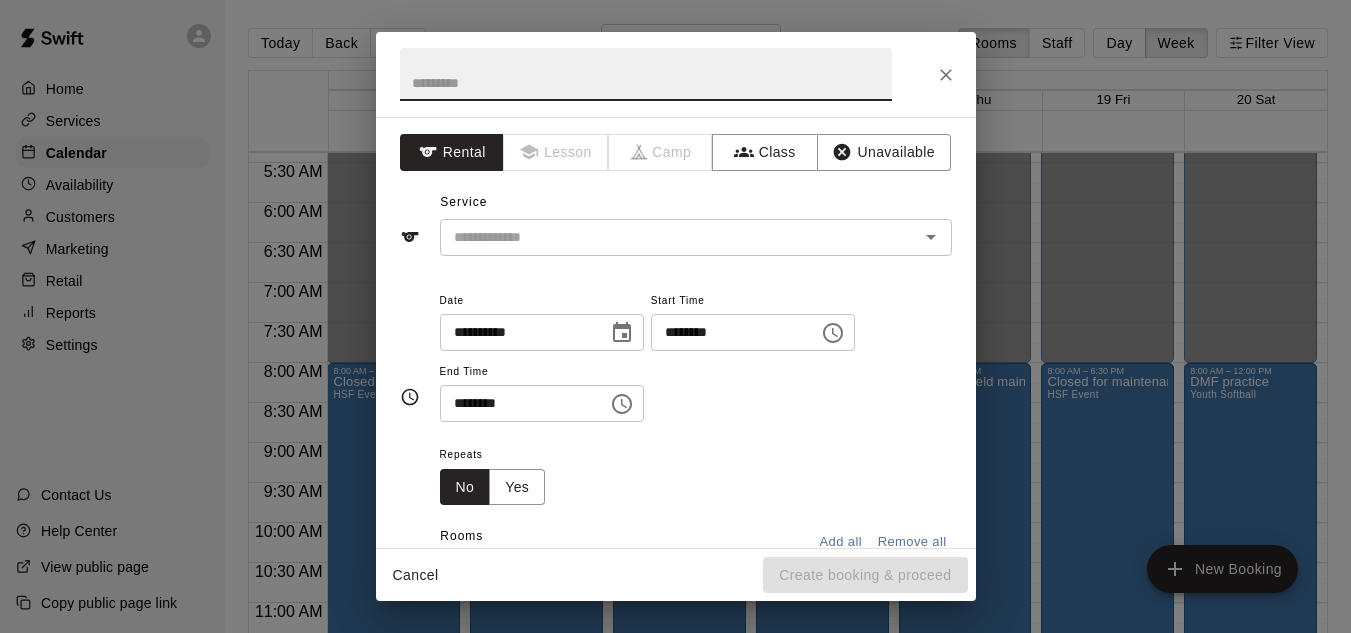 click 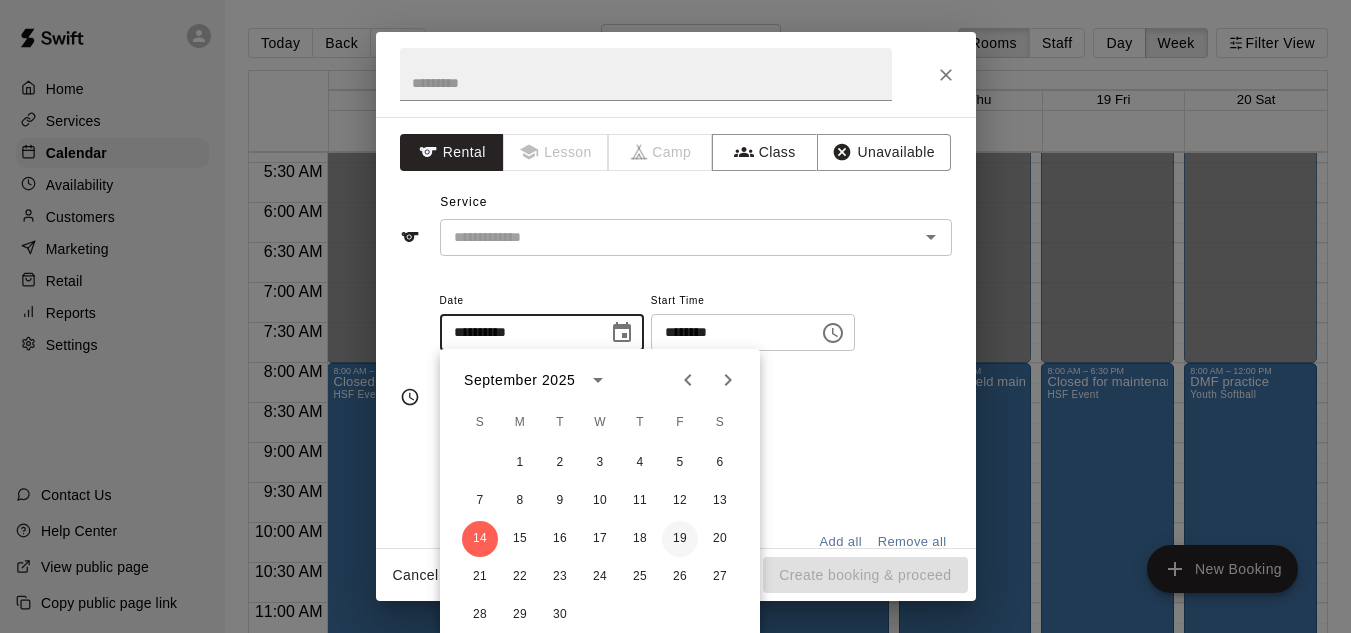 click on "19" at bounding box center (680, 539) 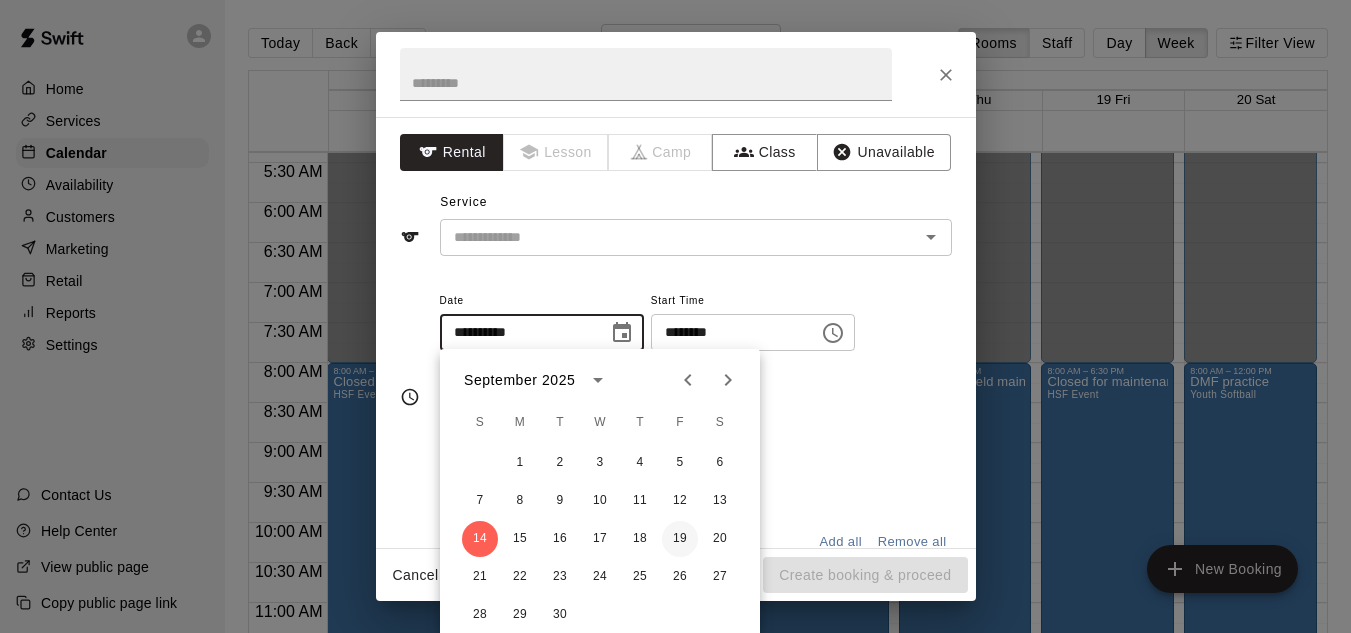 type on "**********" 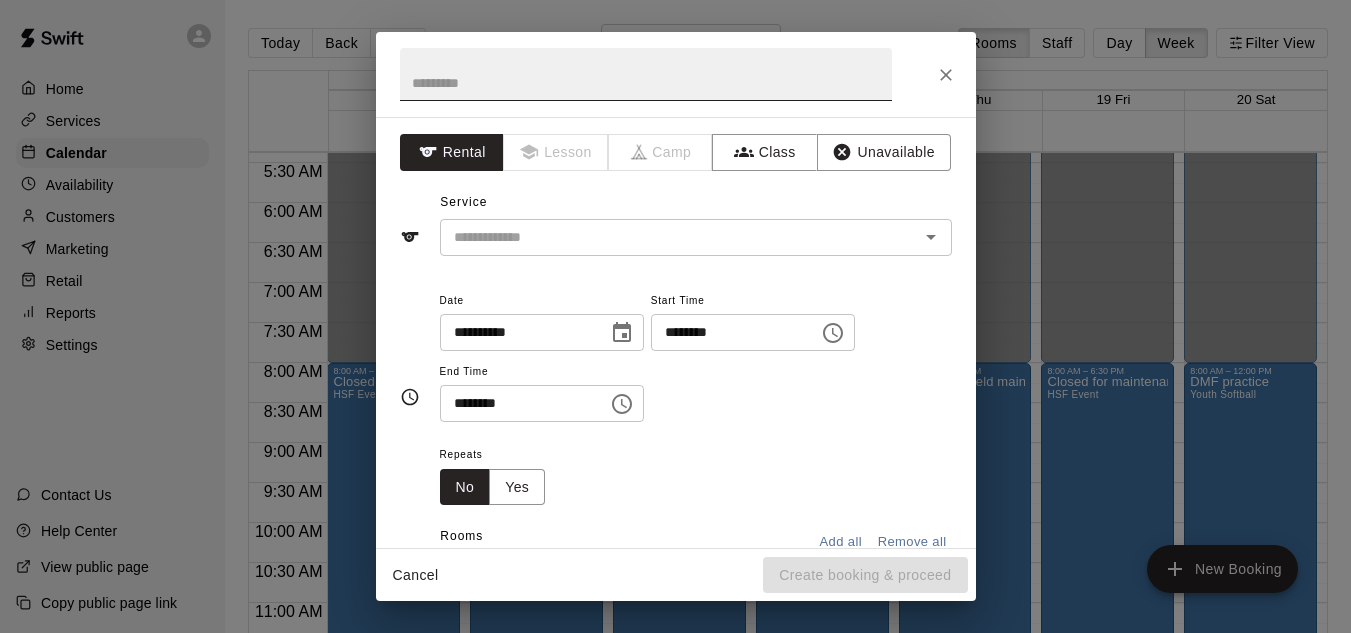 click at bounding box center (646, 74) 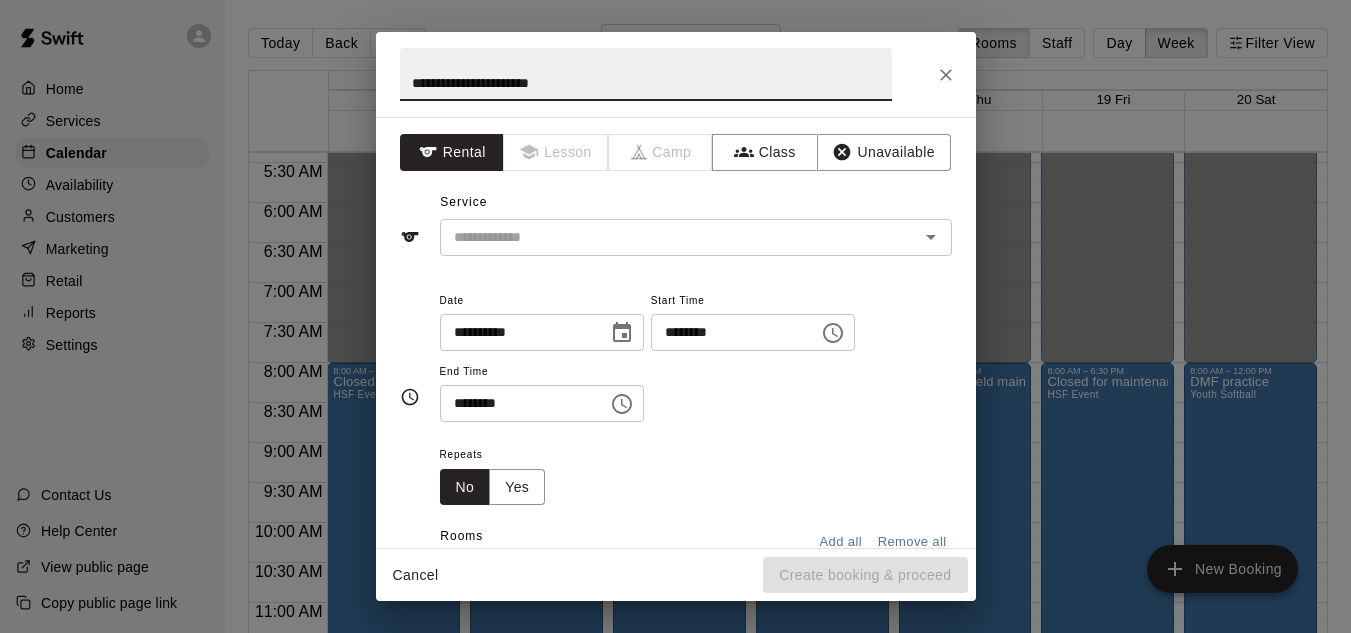 type on "**********" 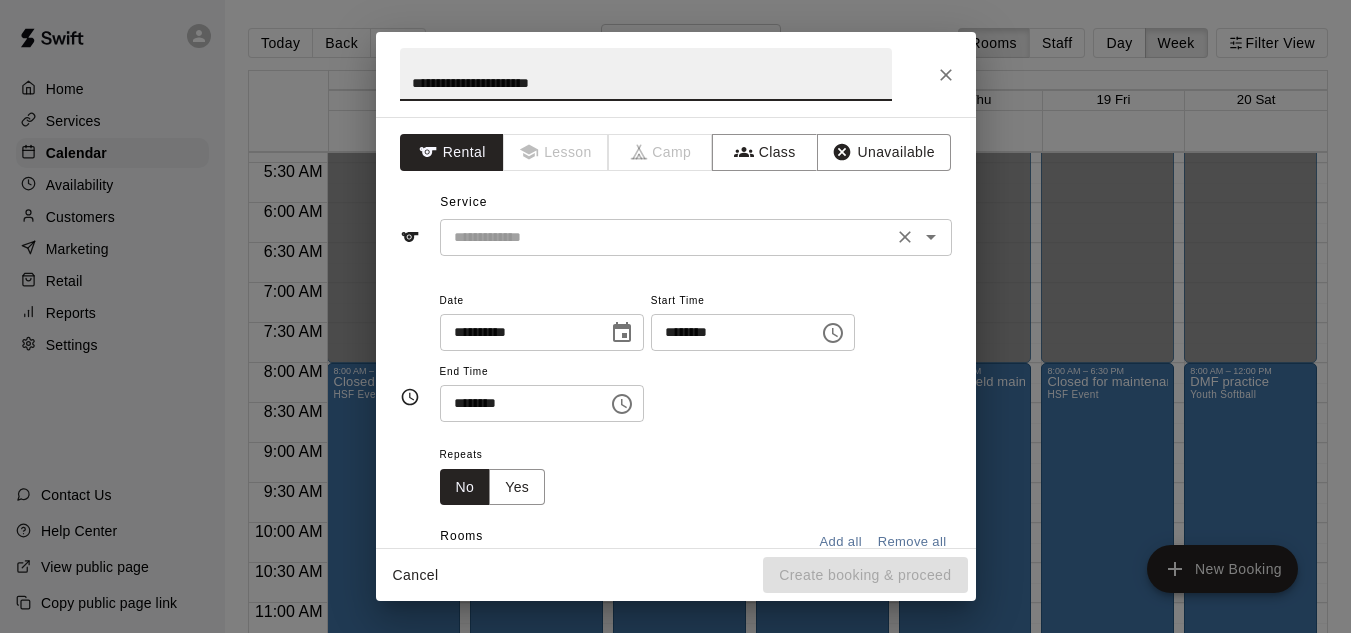 drag, startPoint x: 644, startPoint y: 94, endPoint x: 569, endPoint y: 237, distance: 161.47446 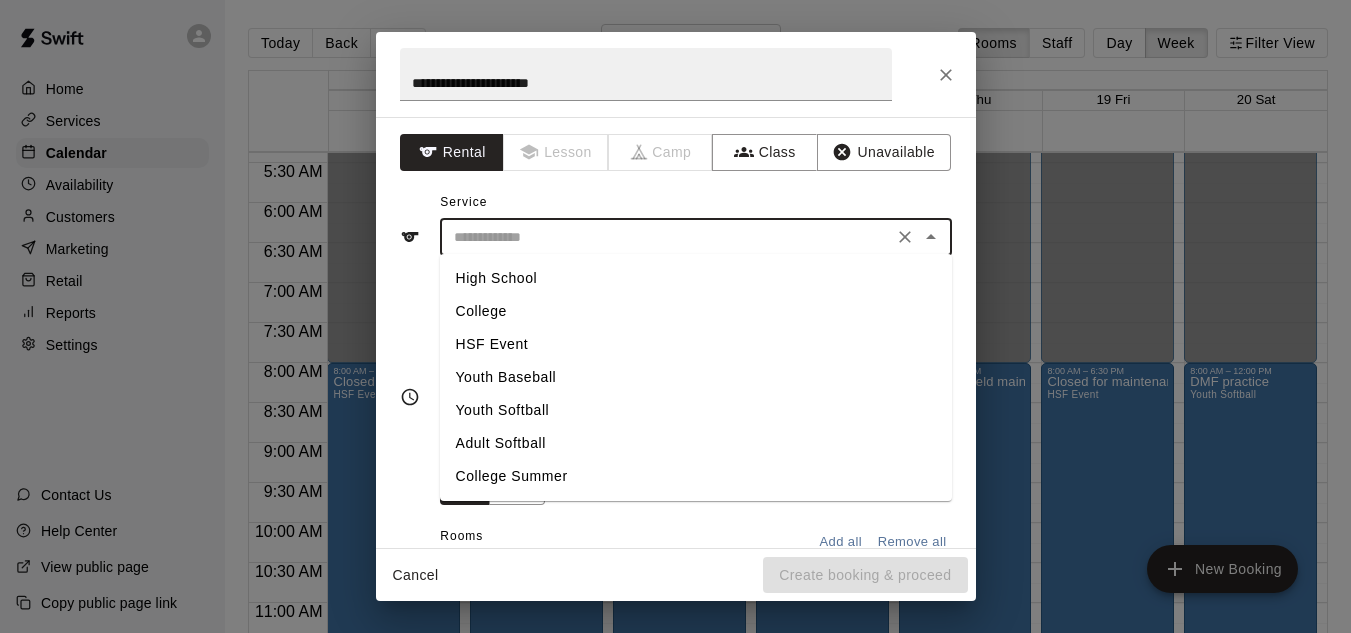 click on "HSF Event" at bounding box center (696, 344) 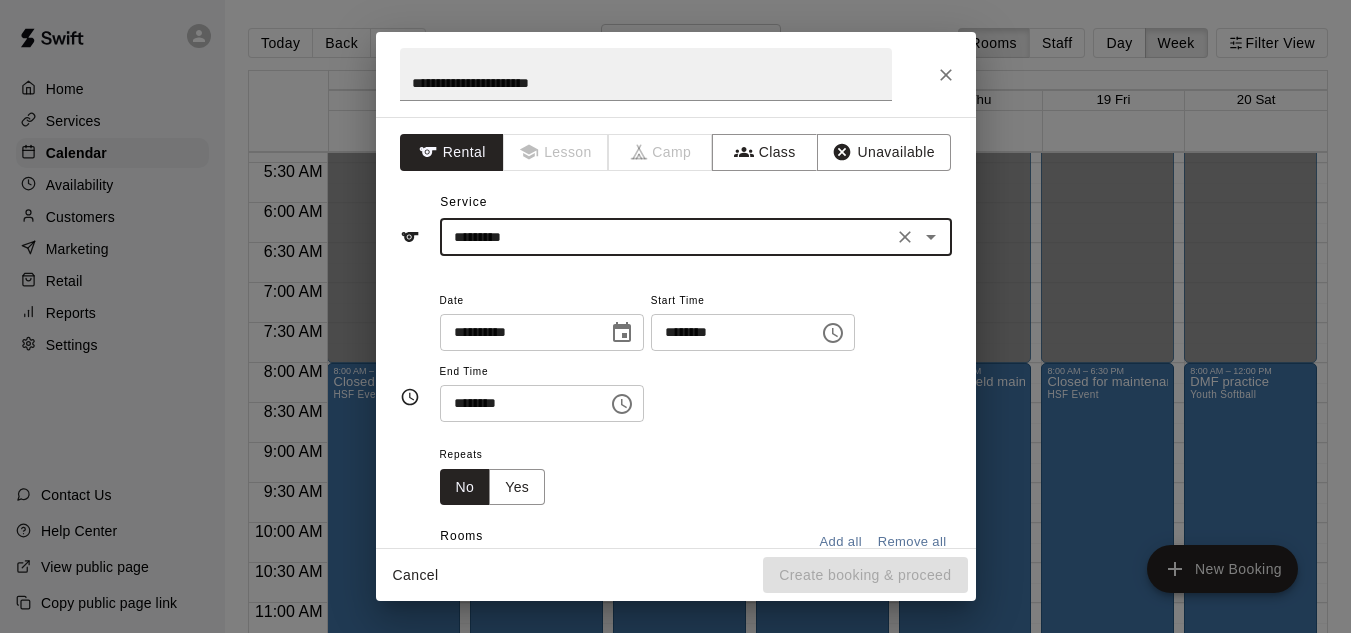 click on "********" at bounding box center [728, 332] 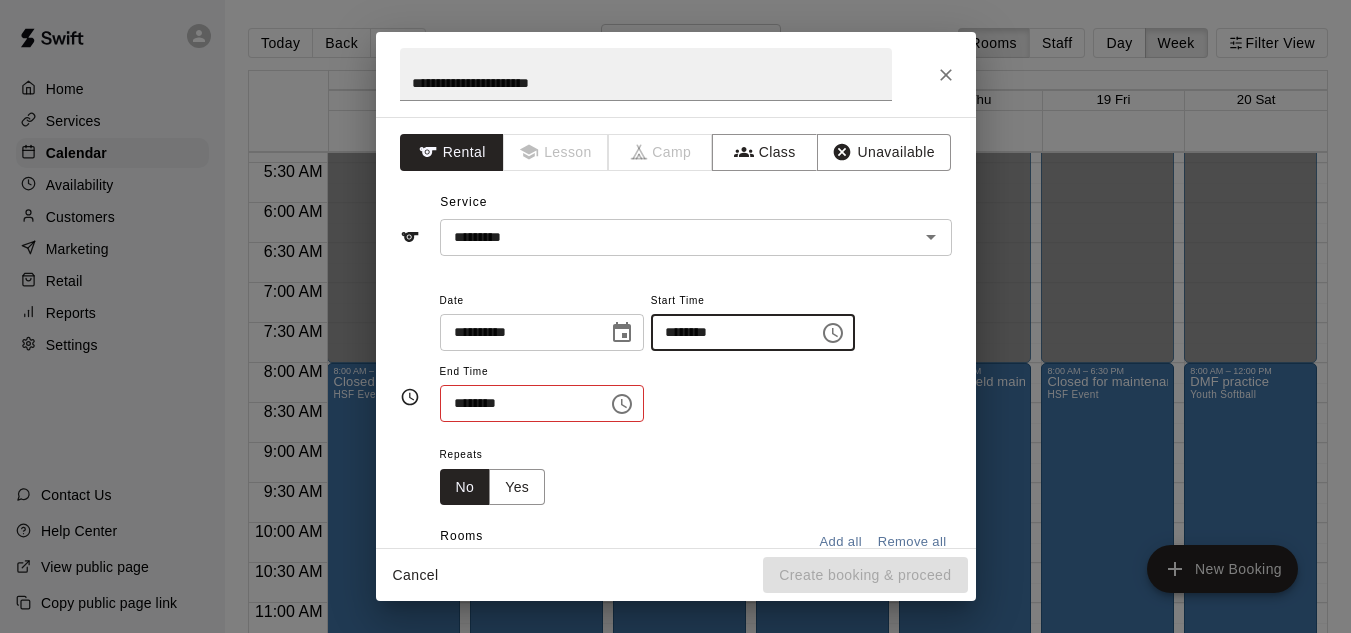 type on "********" 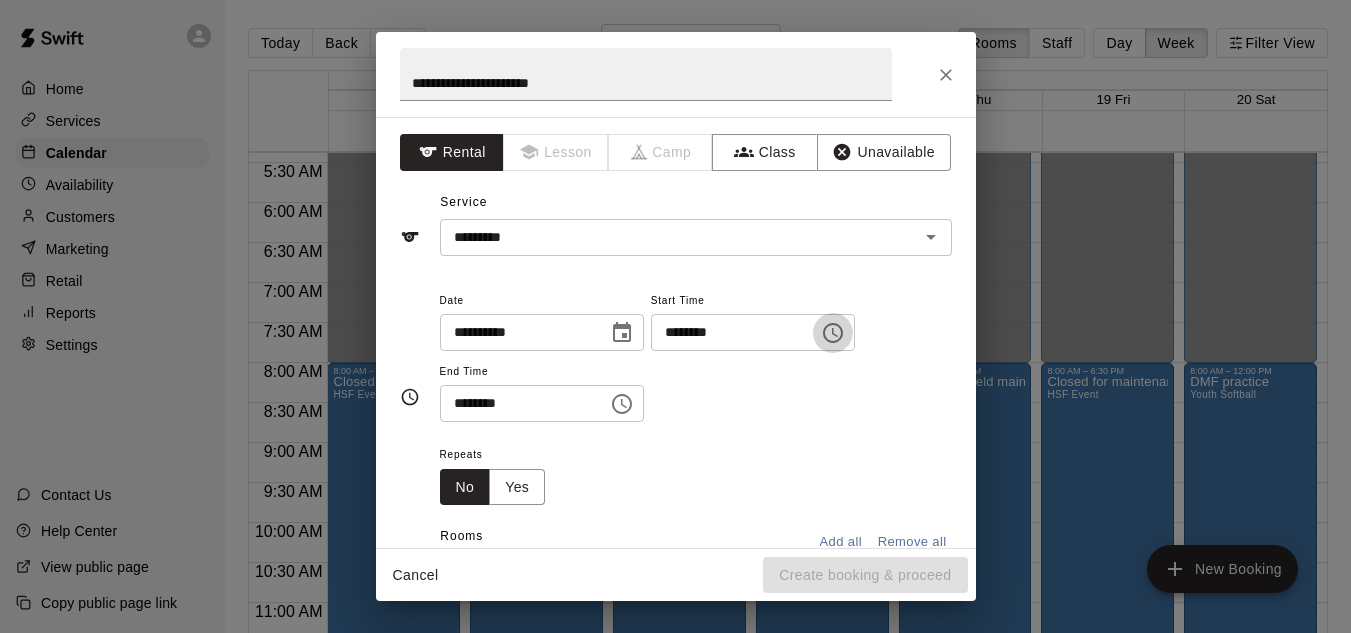 type 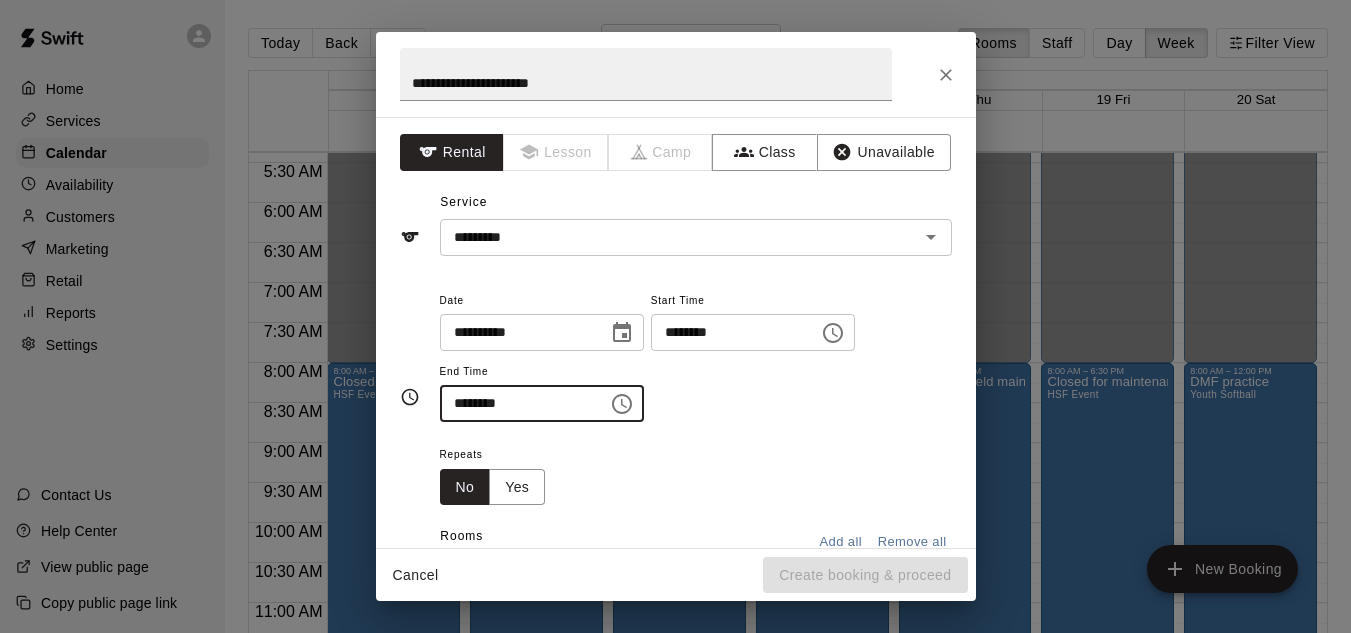 type on "********" 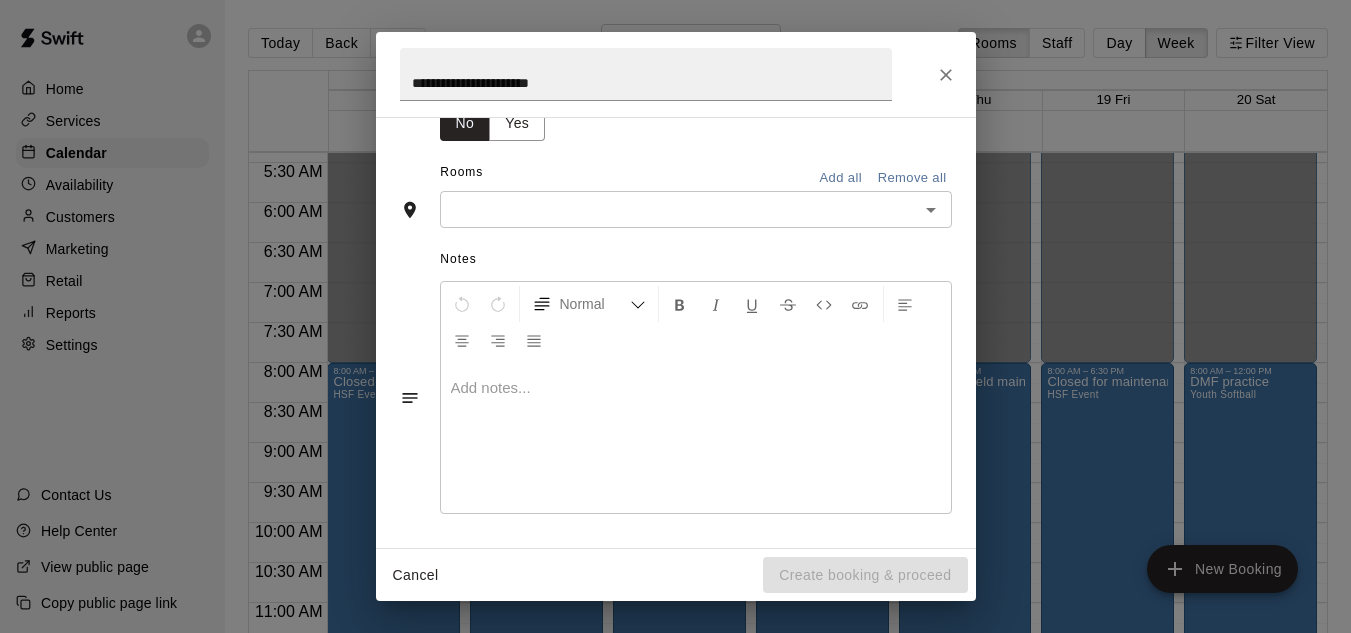 scroll, scrollTop: 362, scrollLeft: 0, axis: vertical 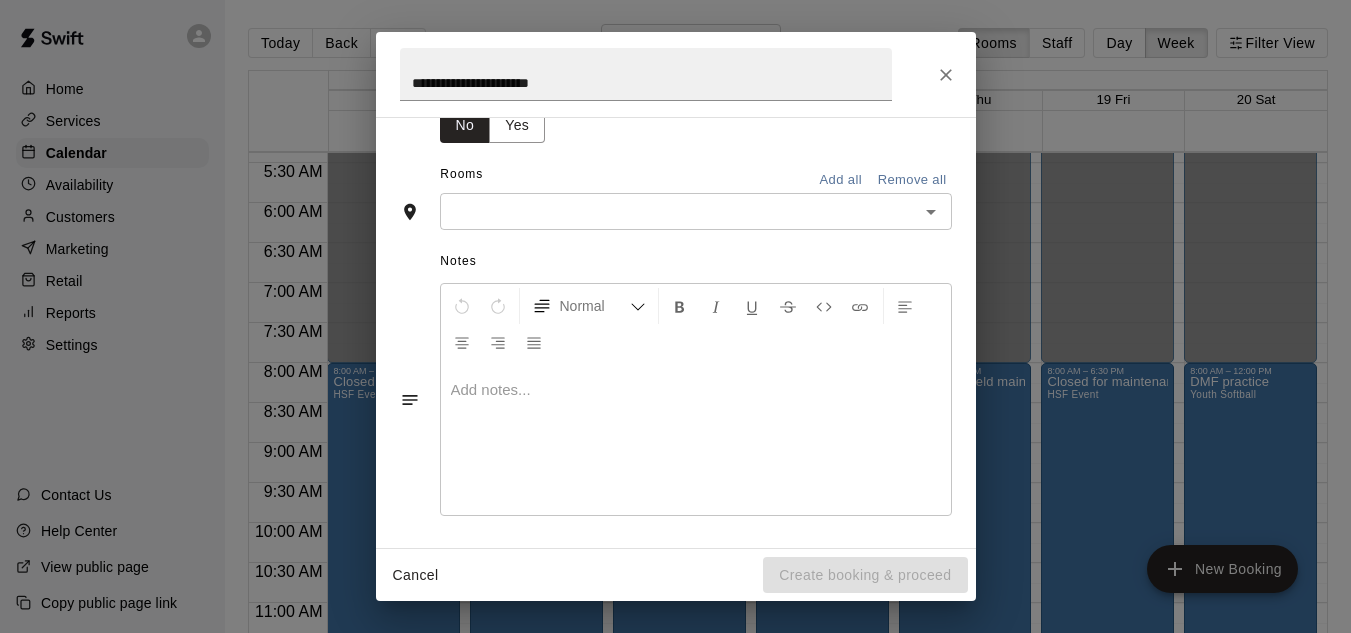 click at bounding box center [679, 211] 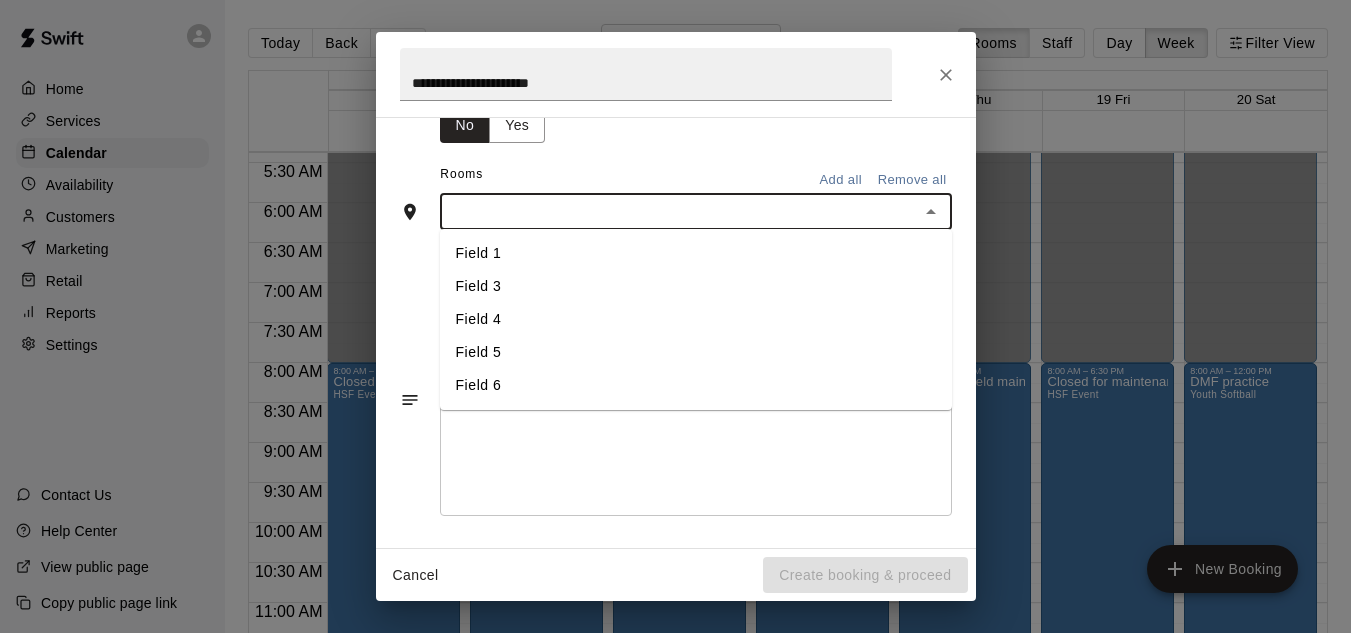 click on "Field 4" at bounding box center [696, 319] 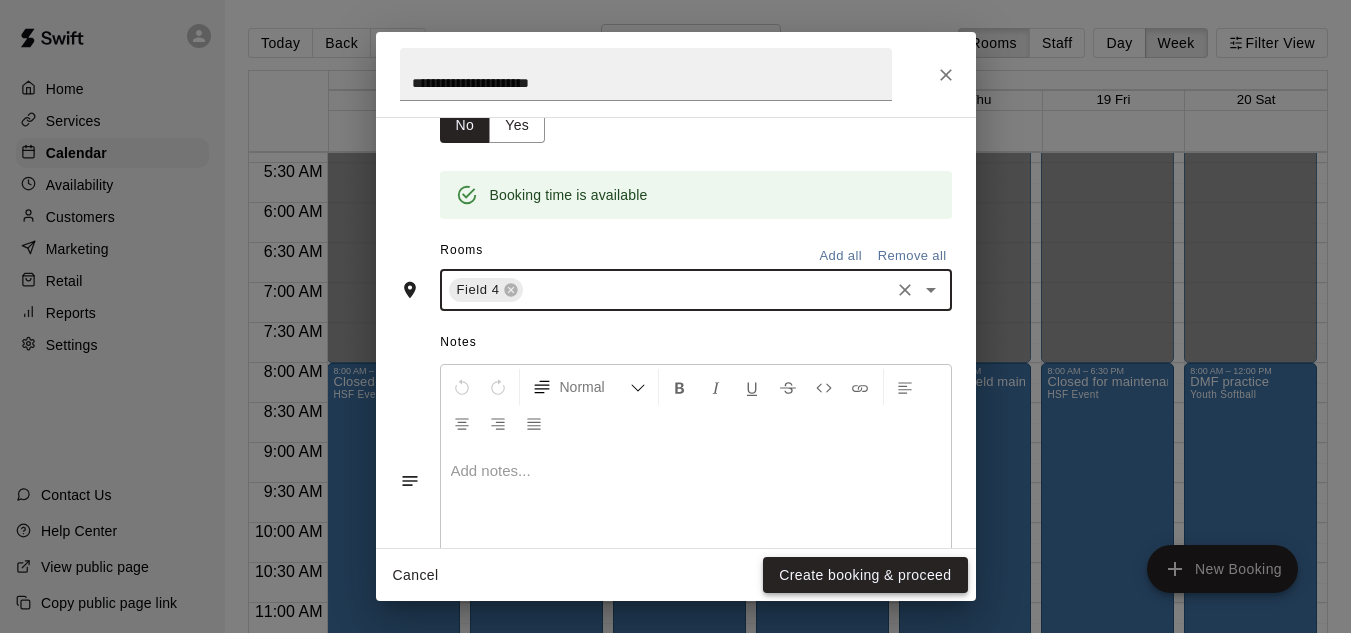 click on "Create booking & proceed" at bounding box center [865, 575] 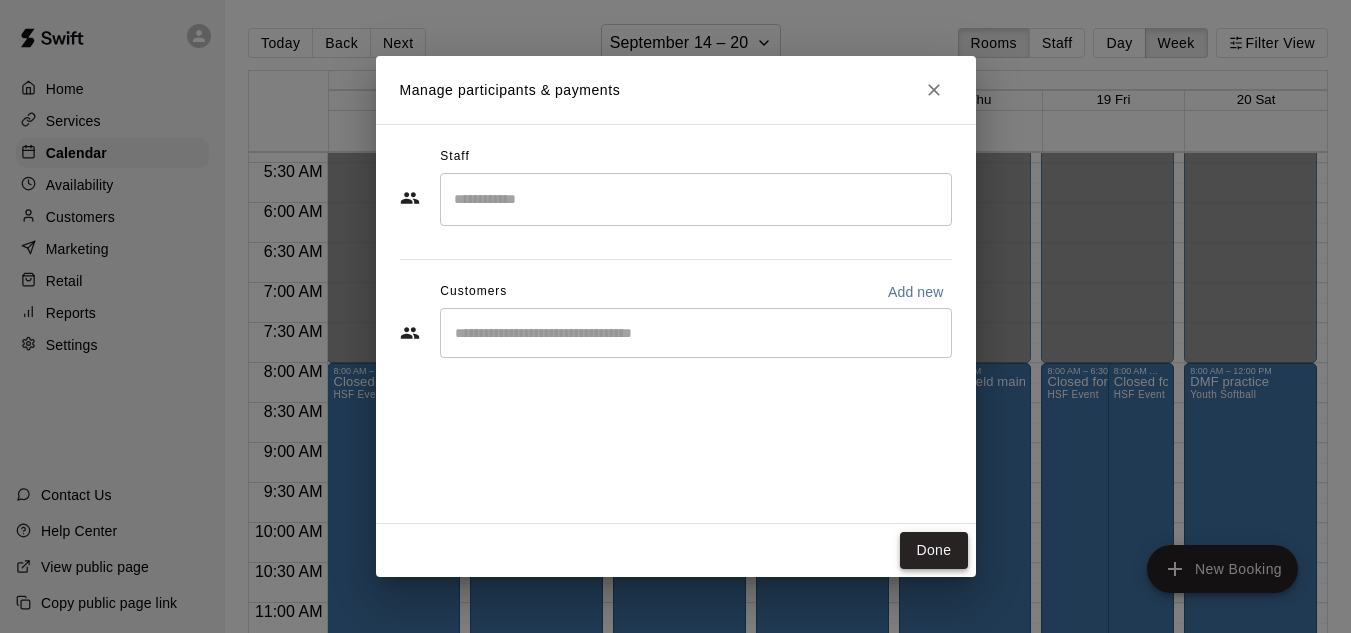 click on "Done" at bounding box center (933, 550) 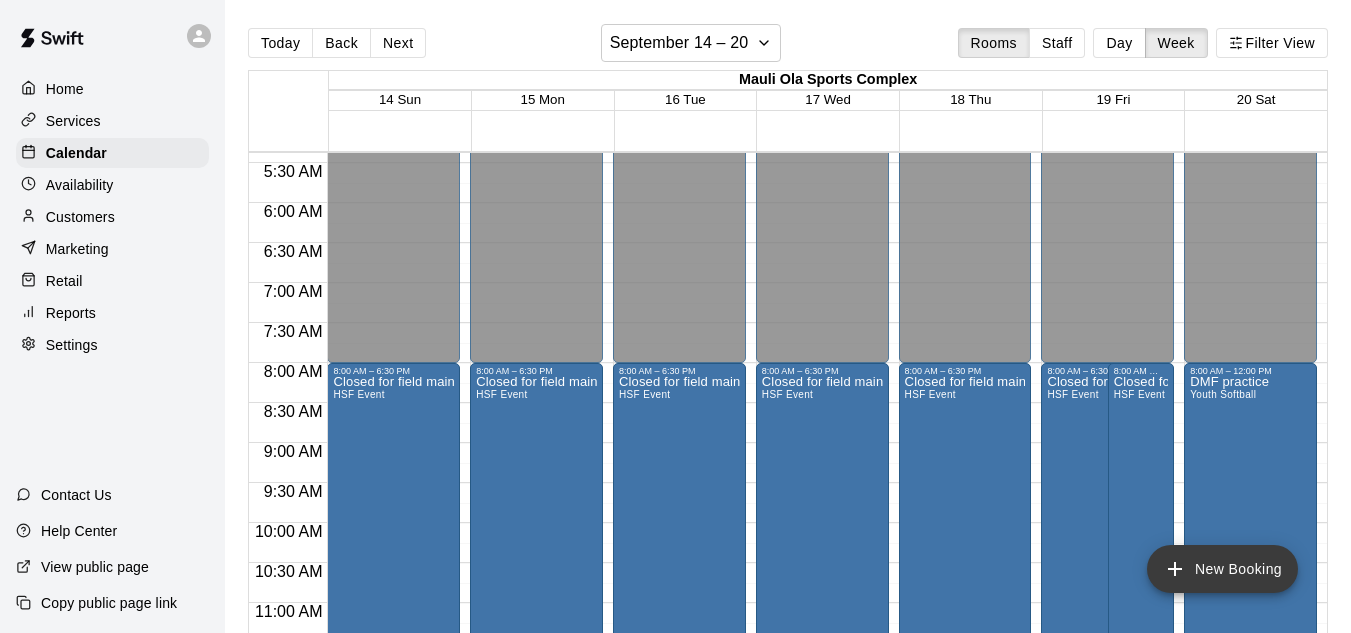 click on "New Booking" at bounding box center [1222, 569] 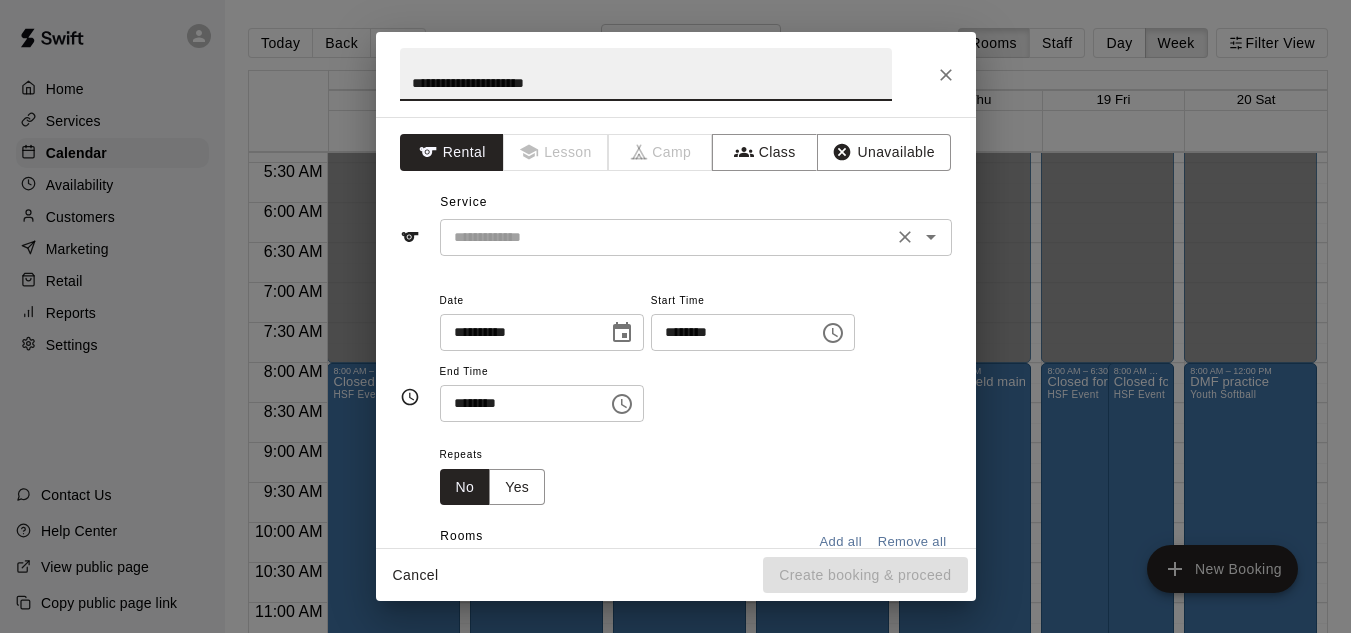 type on "**********" 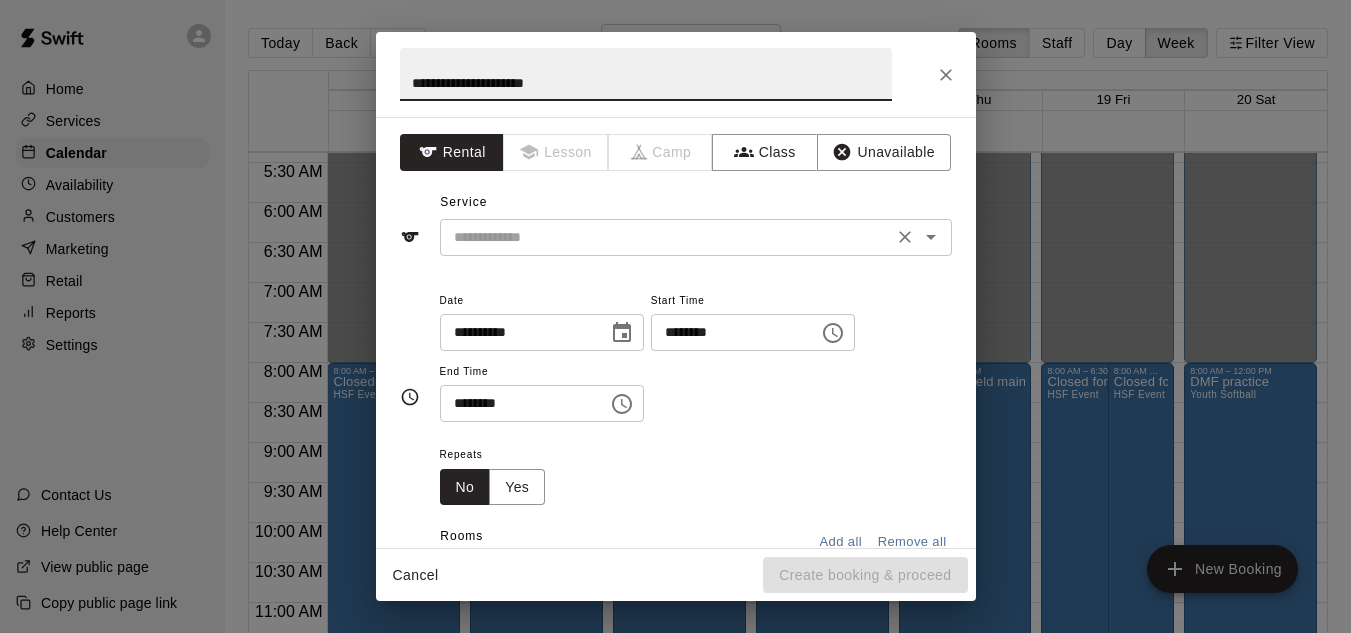 click at bounding box center (666, 237) 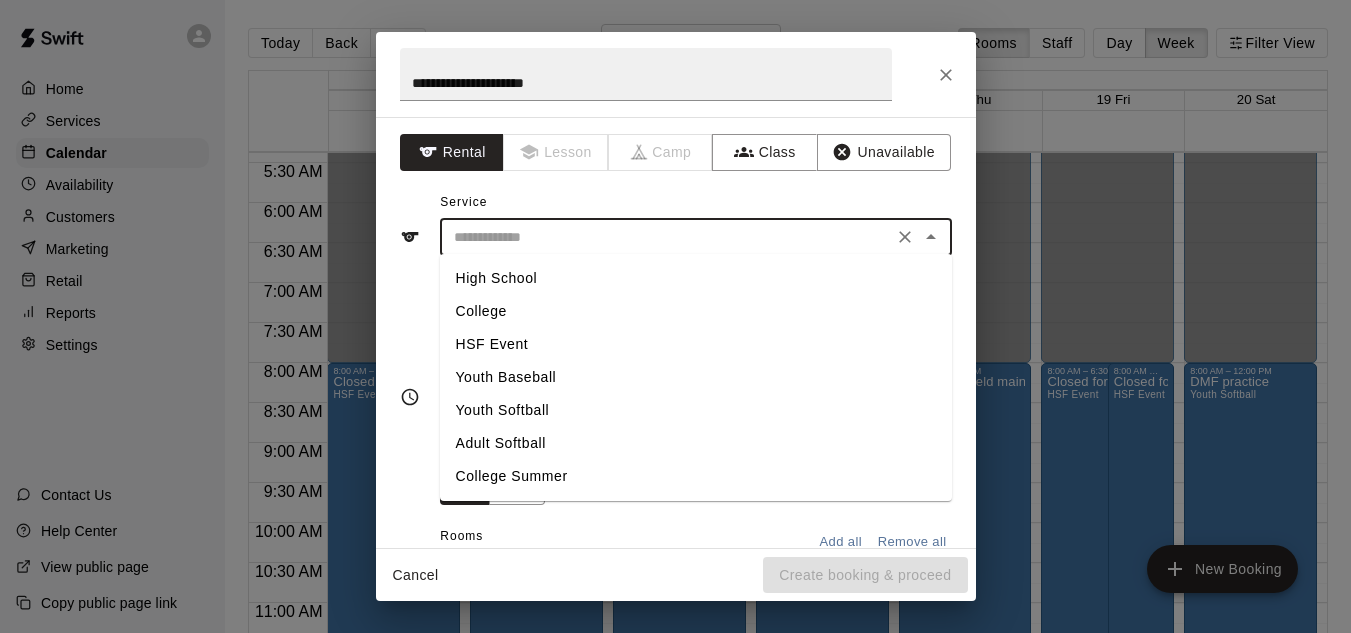 click on "HSF Event" at bounding box center [696, 344] 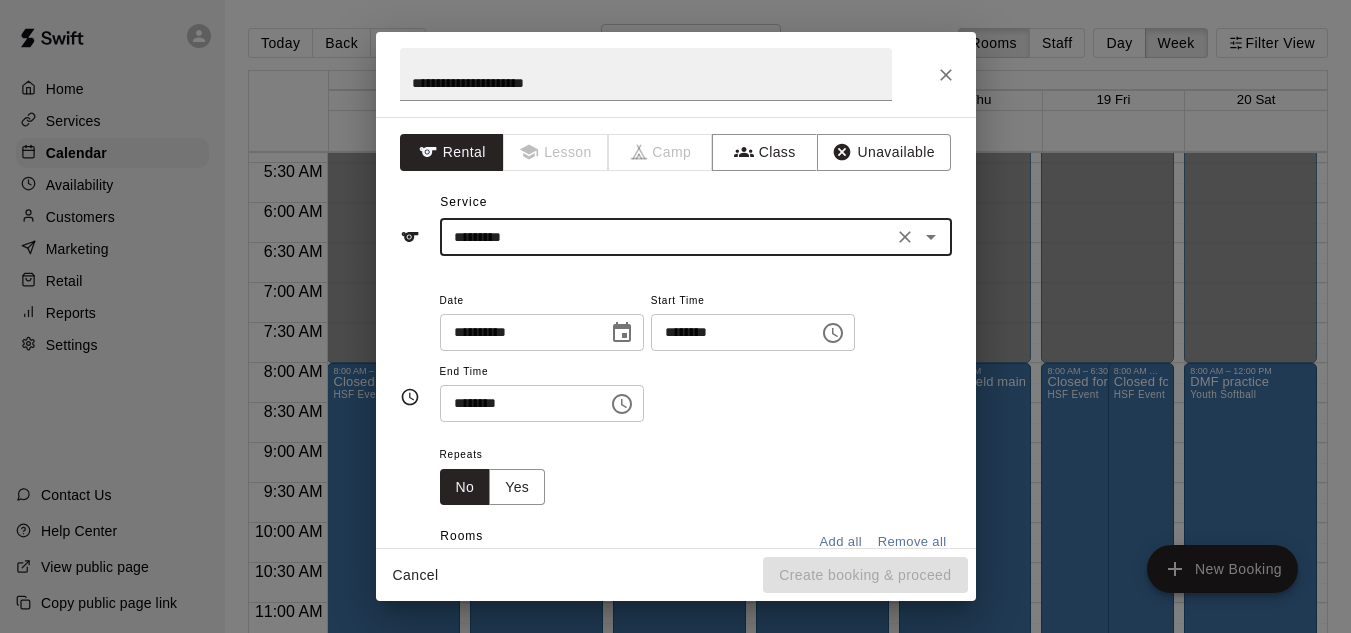 click 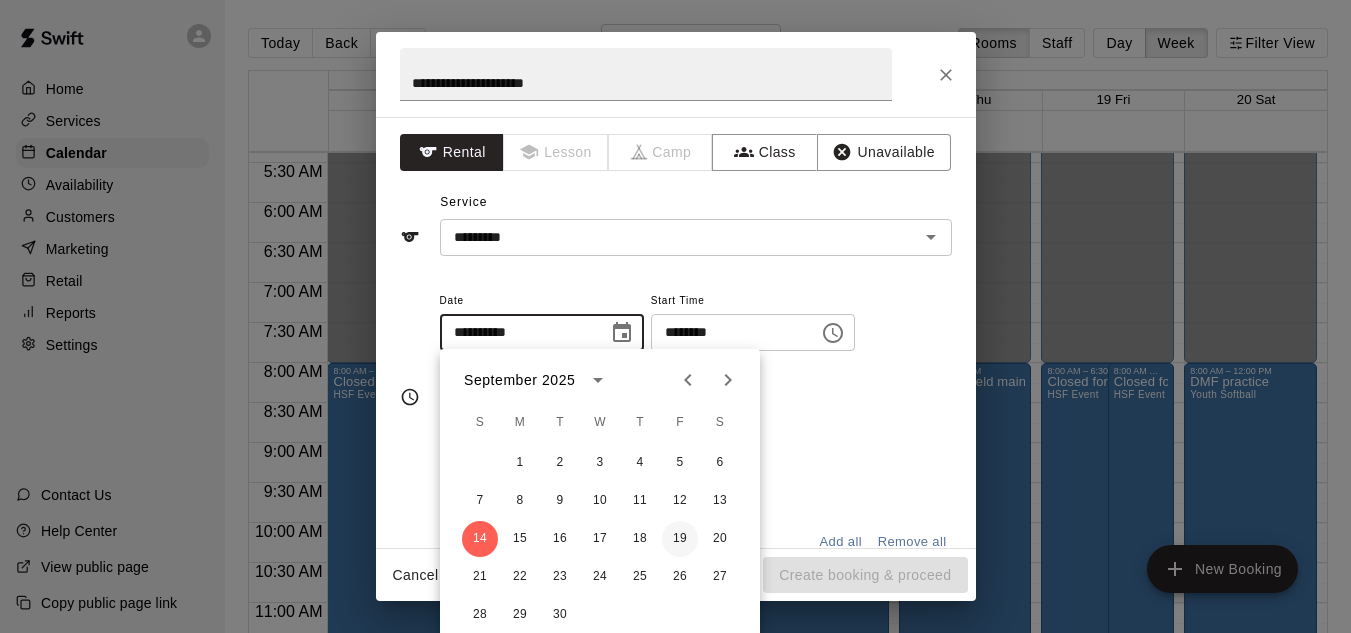 click on "19" at bounding box center (680, 539) 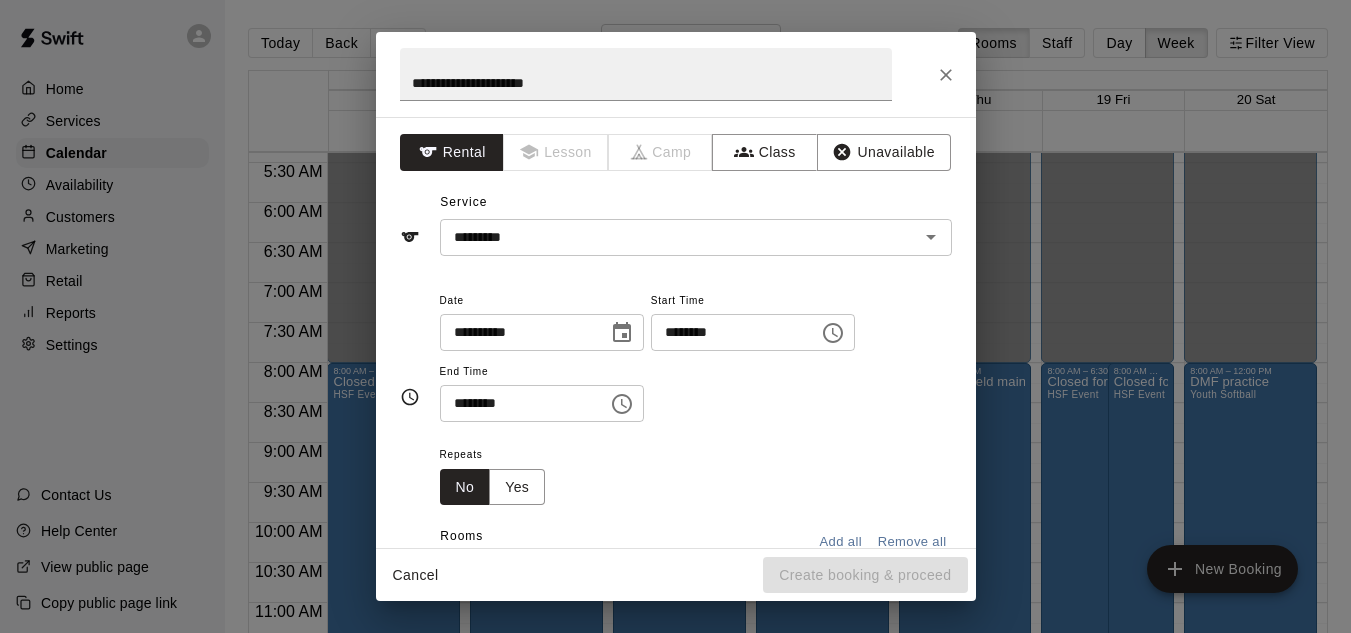 click on "********" at bounding box center (728, 332) 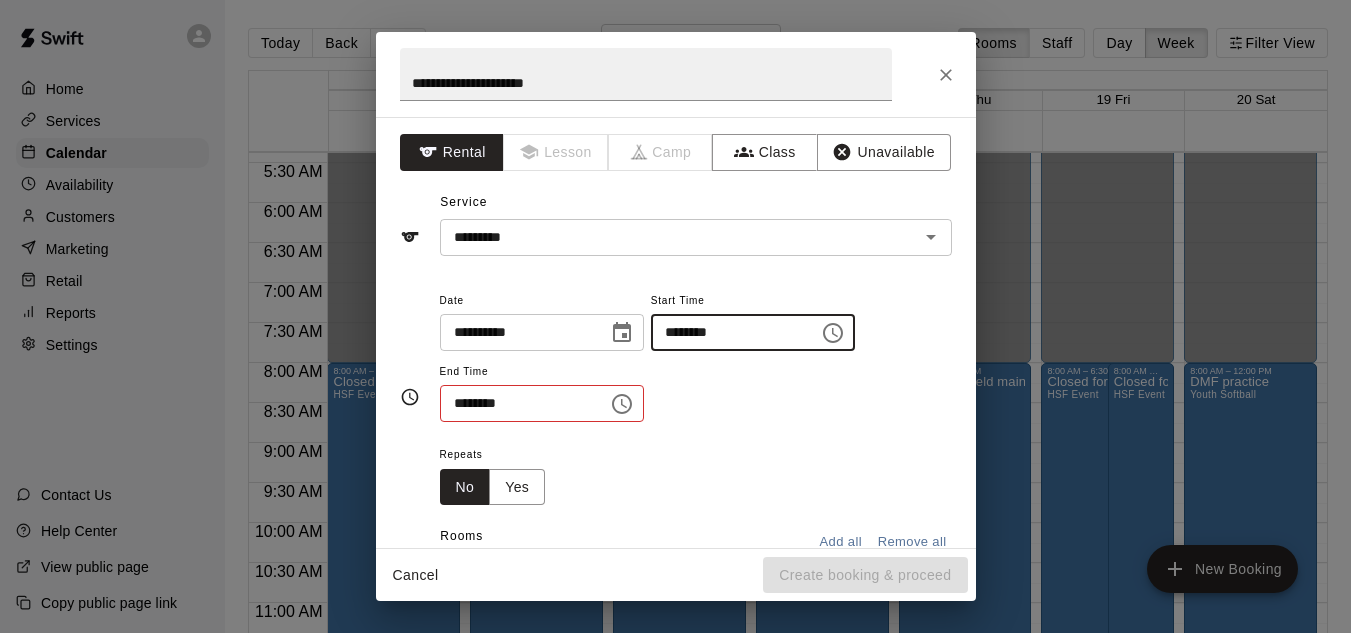 click on "********" at bounding box center [728, 332] 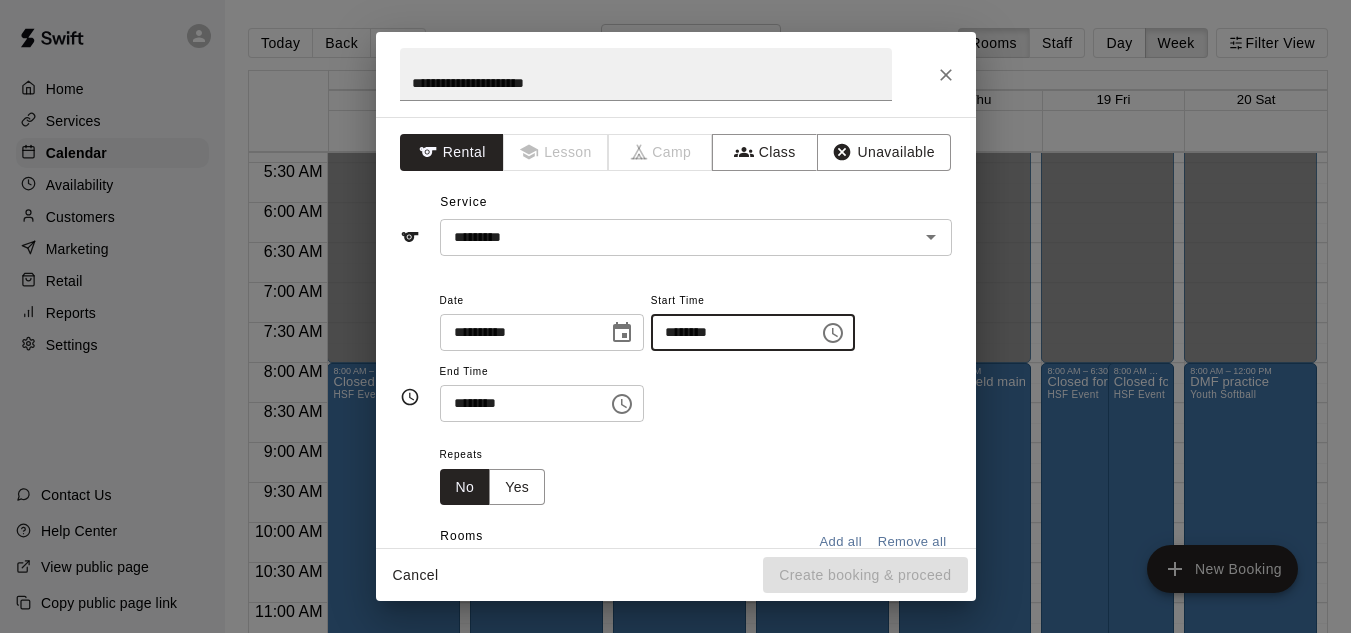 click on "********" at bounding box center [517, 403] 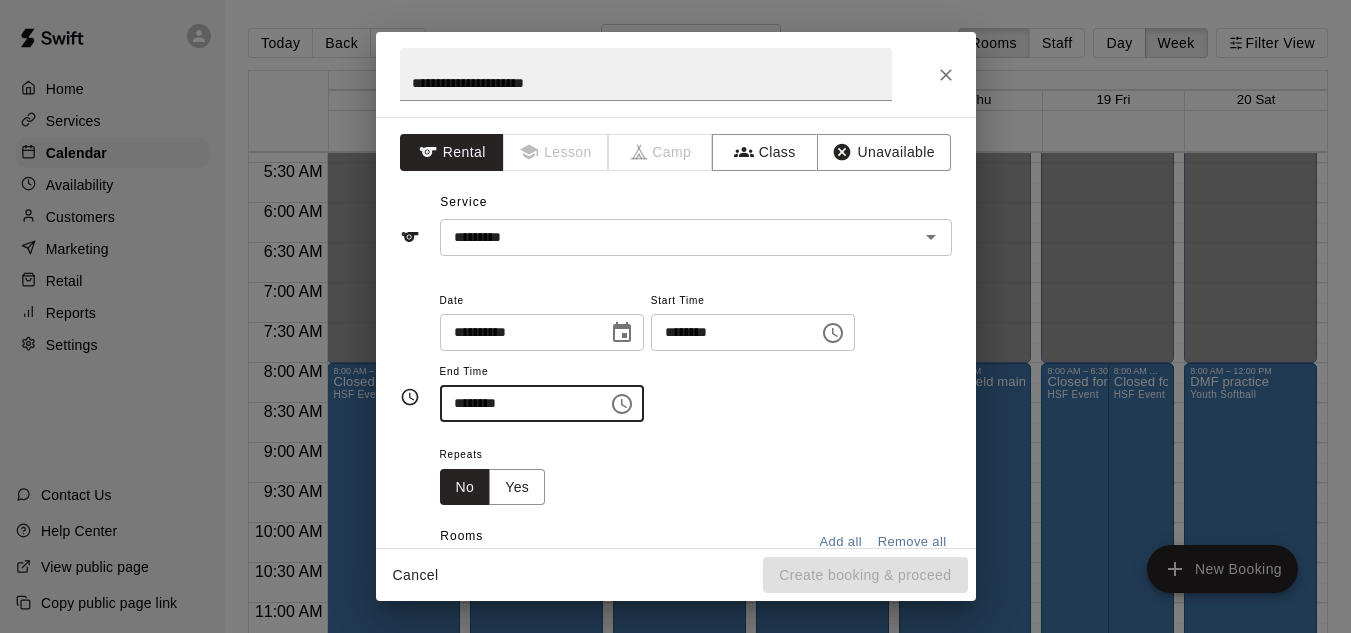 type on "********" 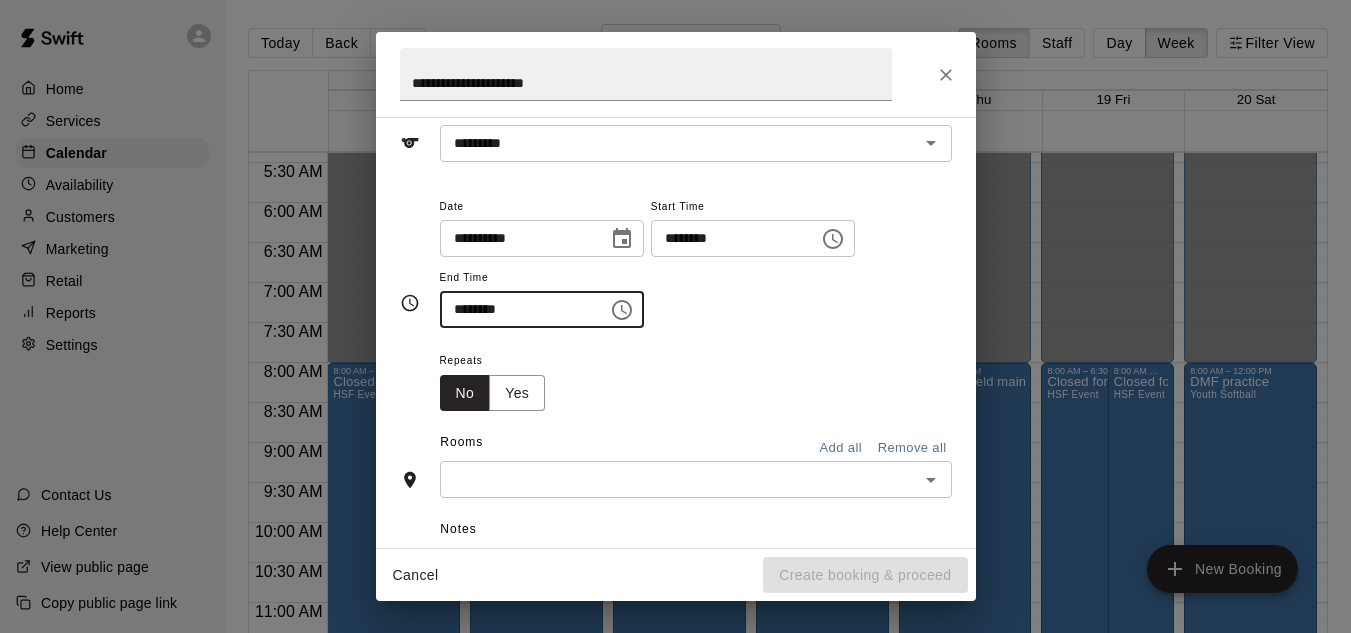 scroll, scrollTop: 96, scrollLeft: 0, axis: vertical 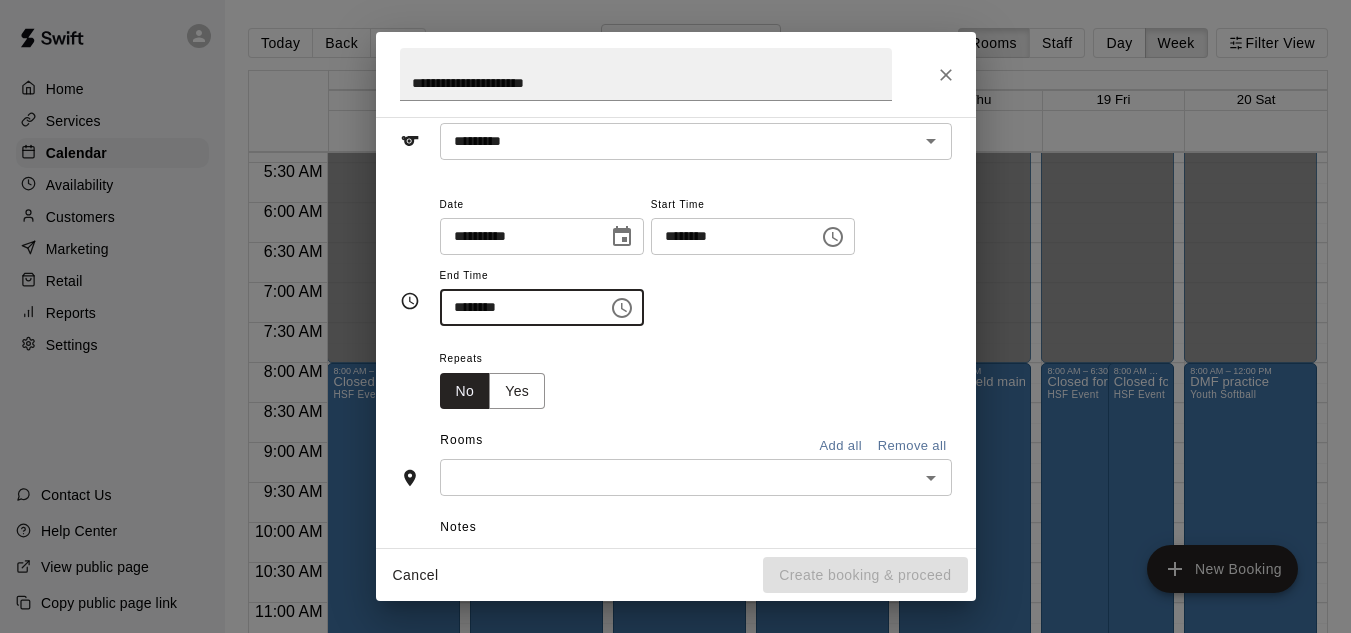 click at bounding box center (679, 477) 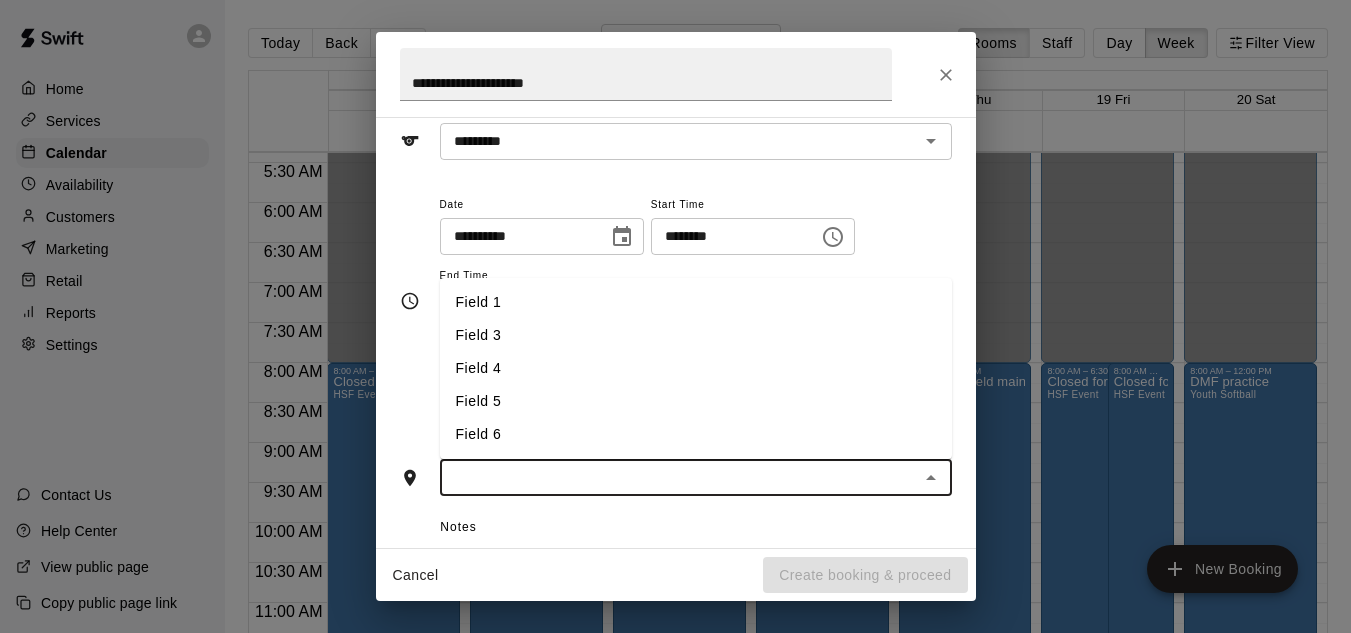 click on "Field 5" at bounding box center (696, 401) 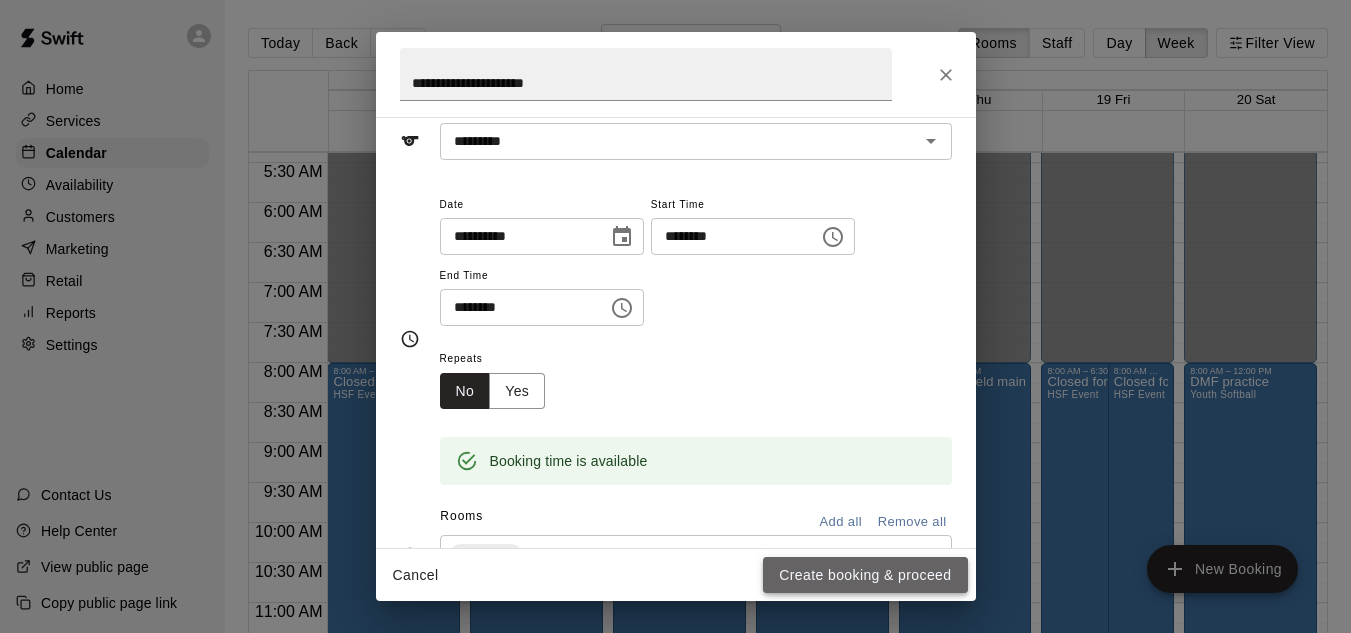 click on "Create booking & proceed" at bounding box center [865, 575] 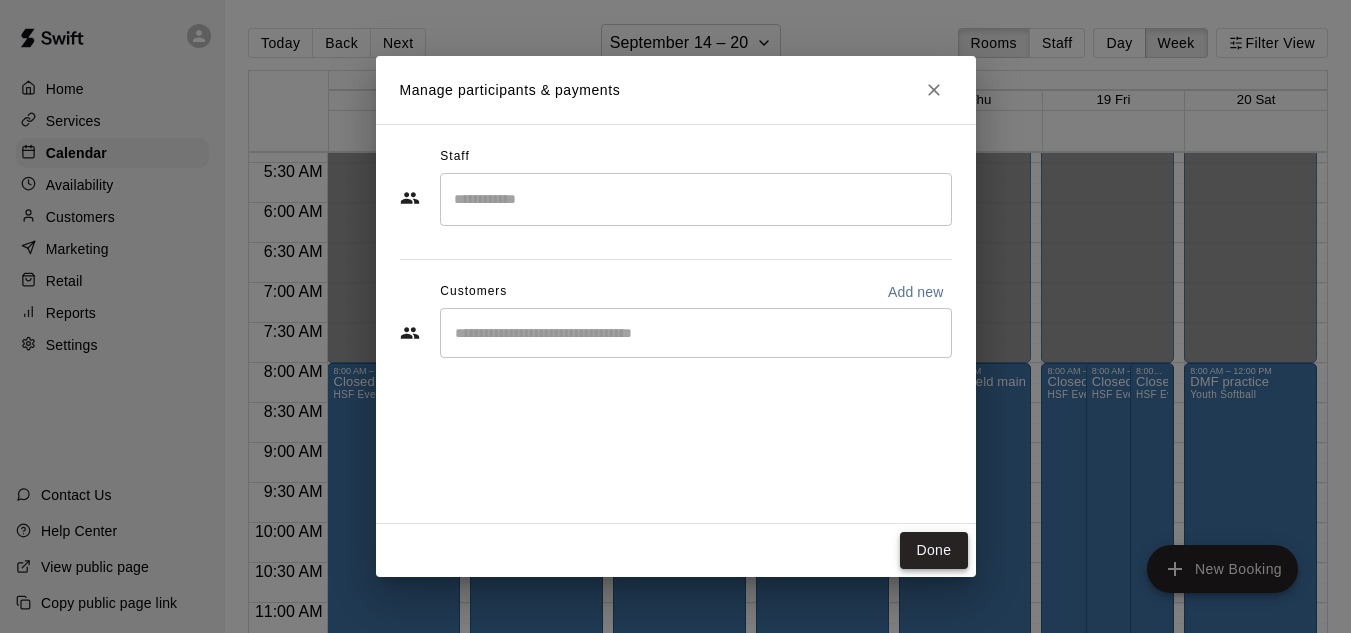 click on "Done" at bounding box center (933, 550) 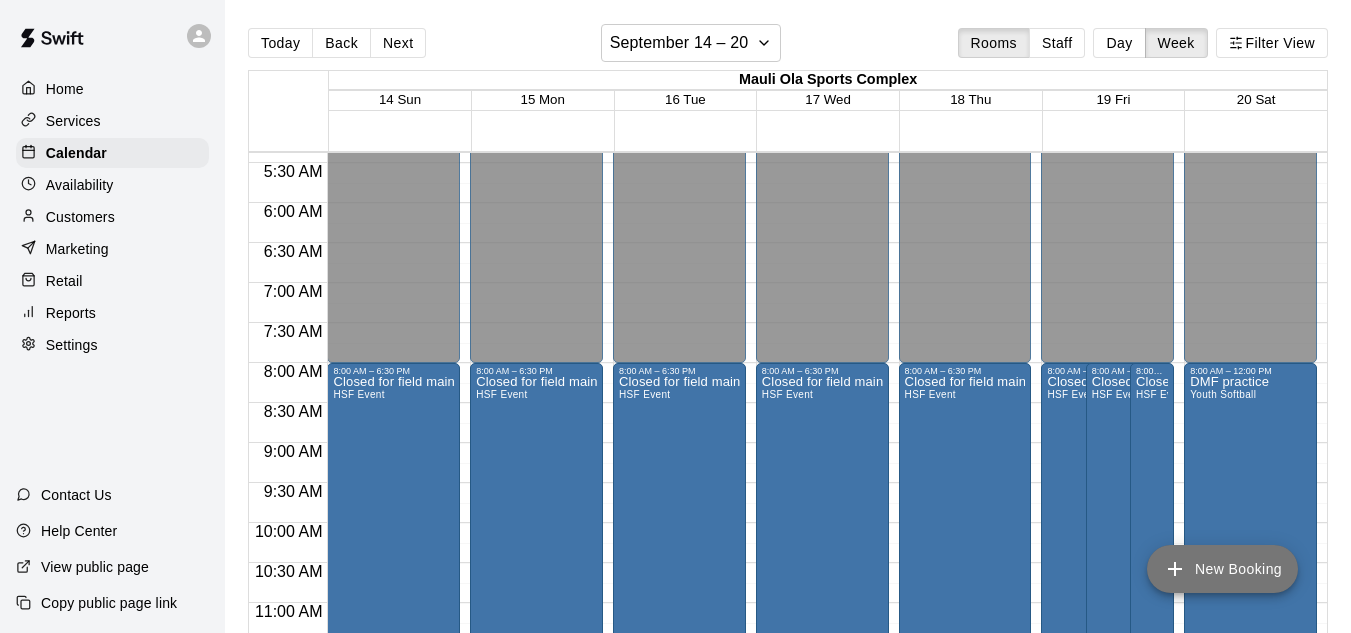 click on "New Booking" at bounding box center (1222, 569) 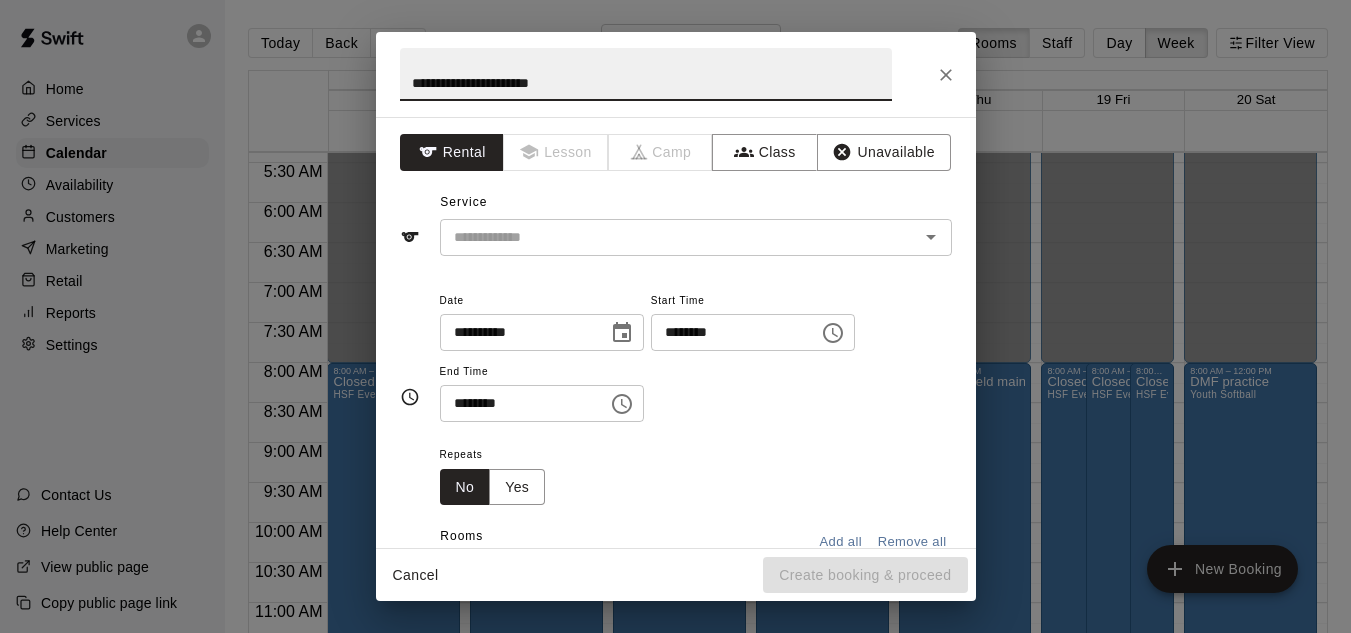 type on "**********" 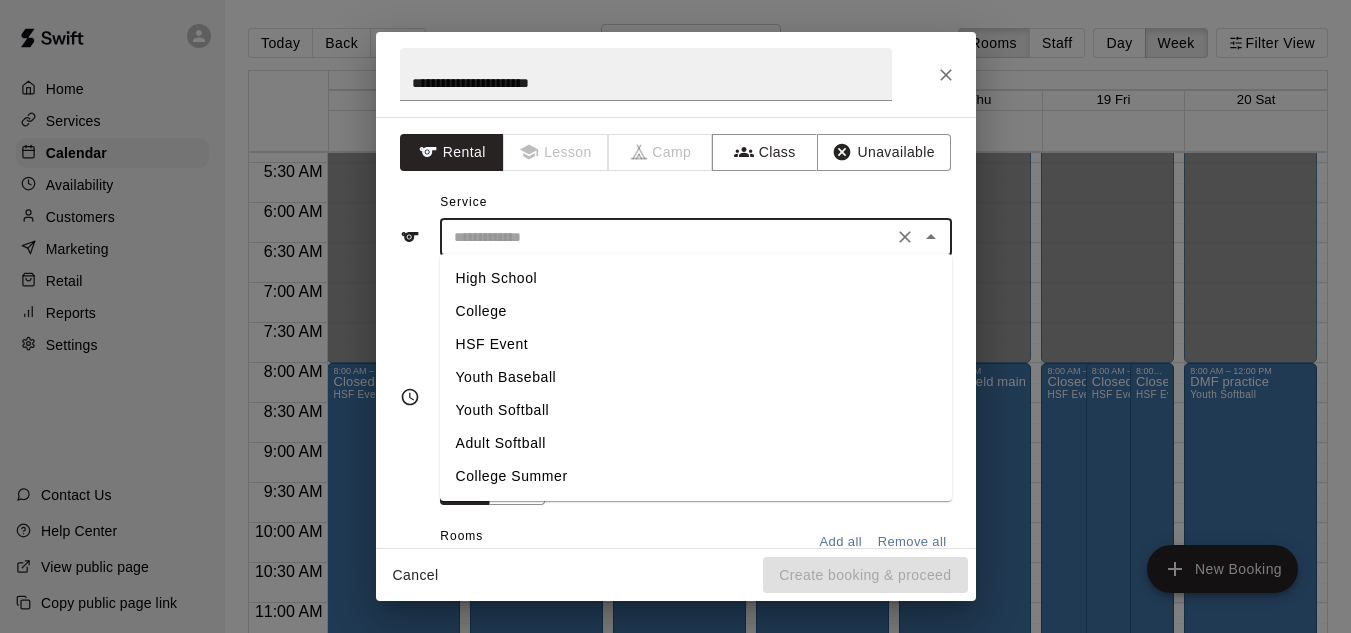 drag, startPoint x: 610, startPoint y: 100, endPoint x: 583, endPoint y: 238, distance: 140.6165 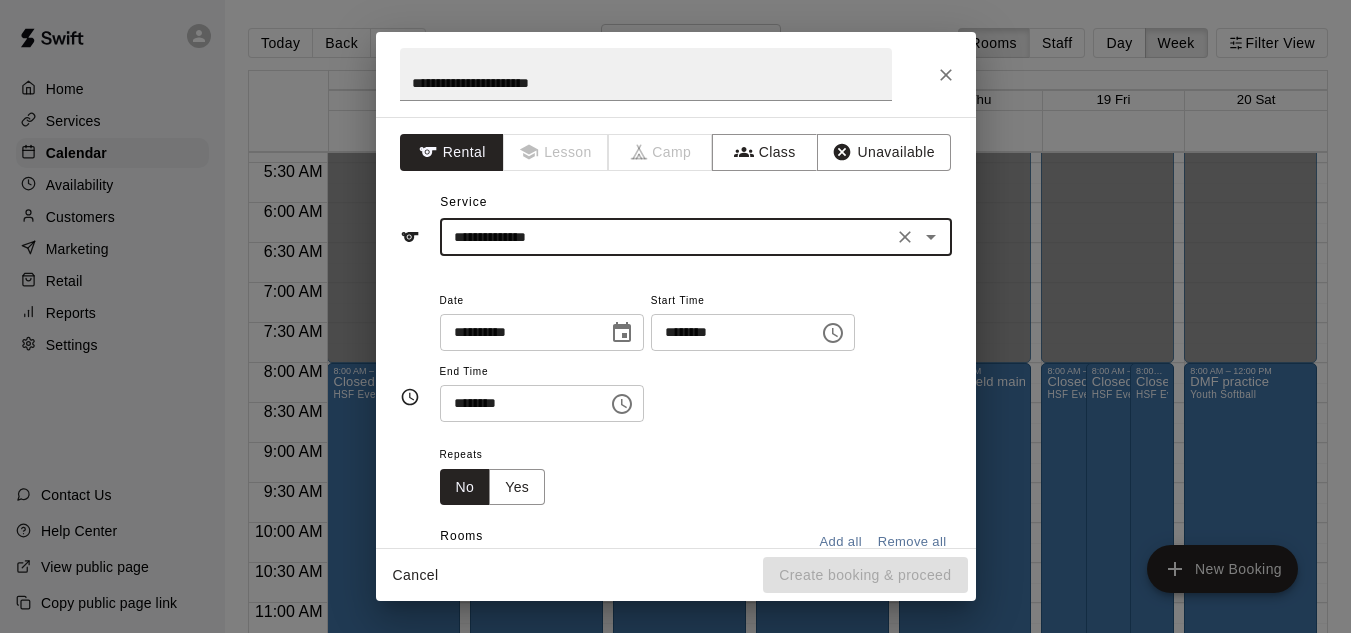 click on "********" at bounding box center [728, 332] 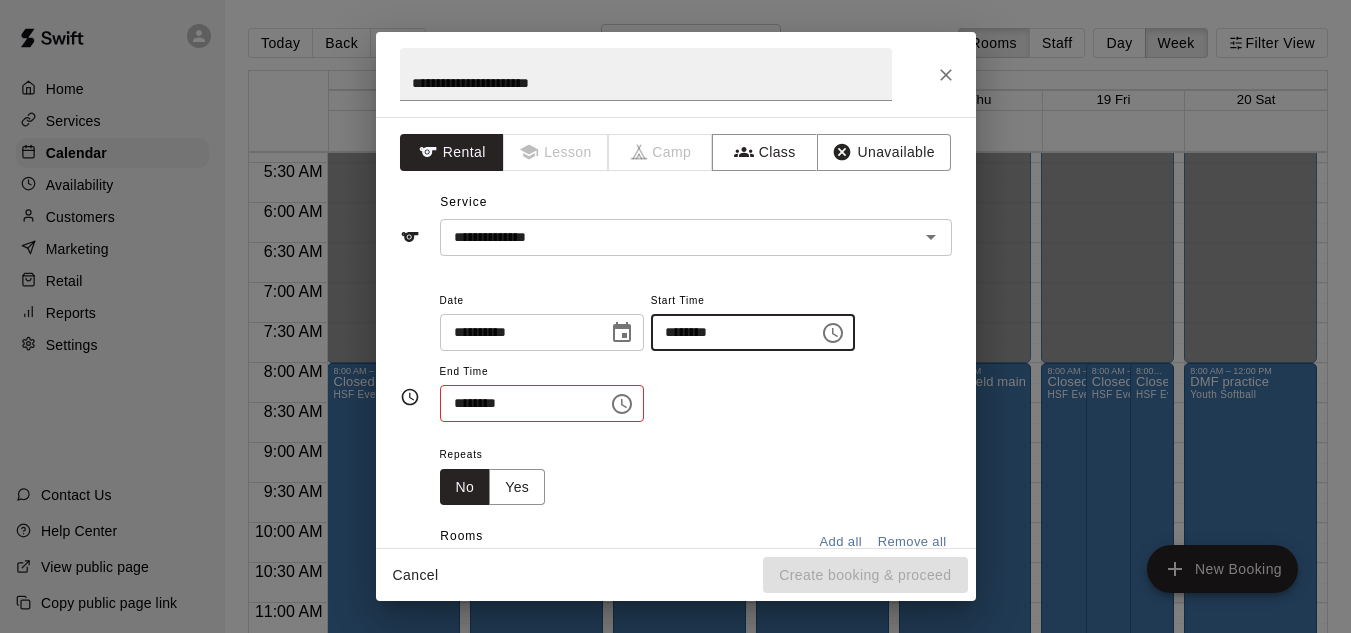 type on "********" 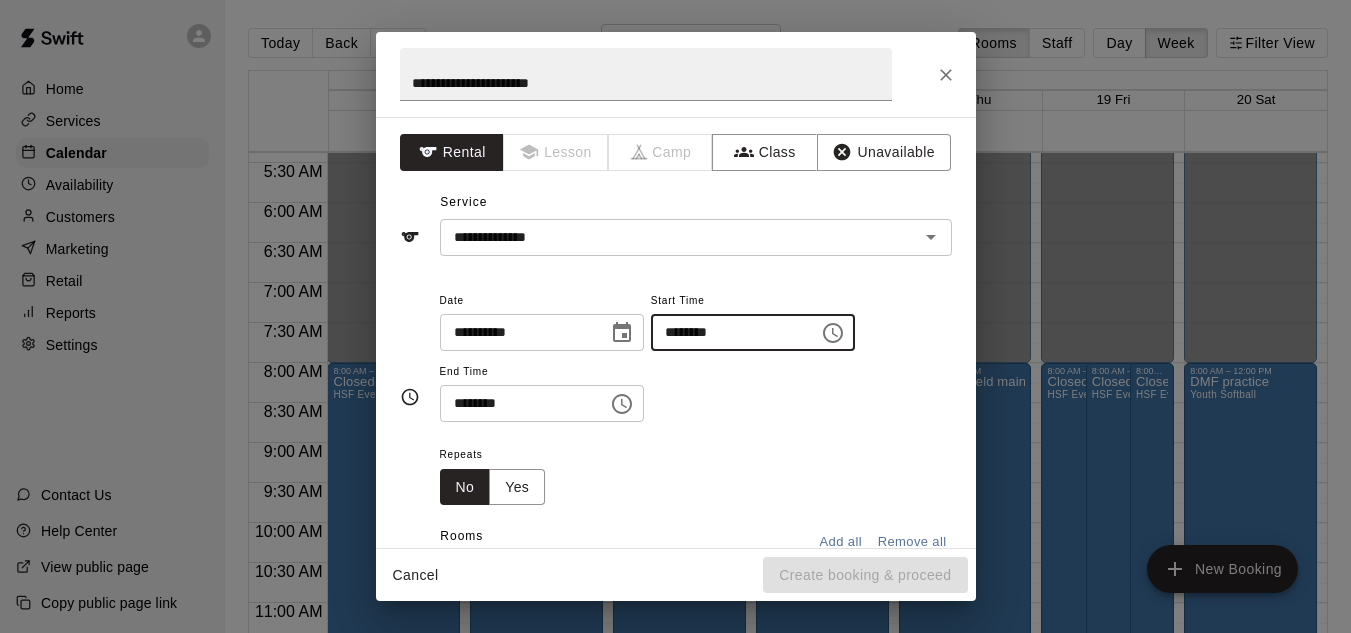 click on "********" at bounding box center (517, 403) 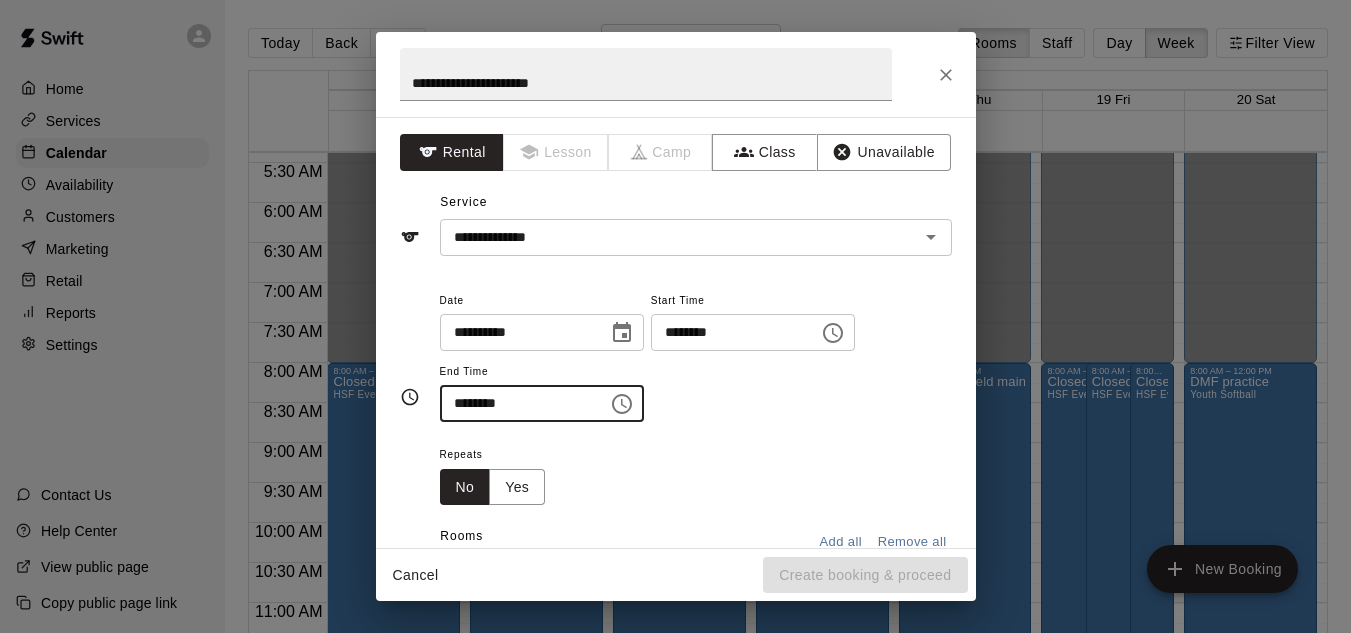 type on "********" 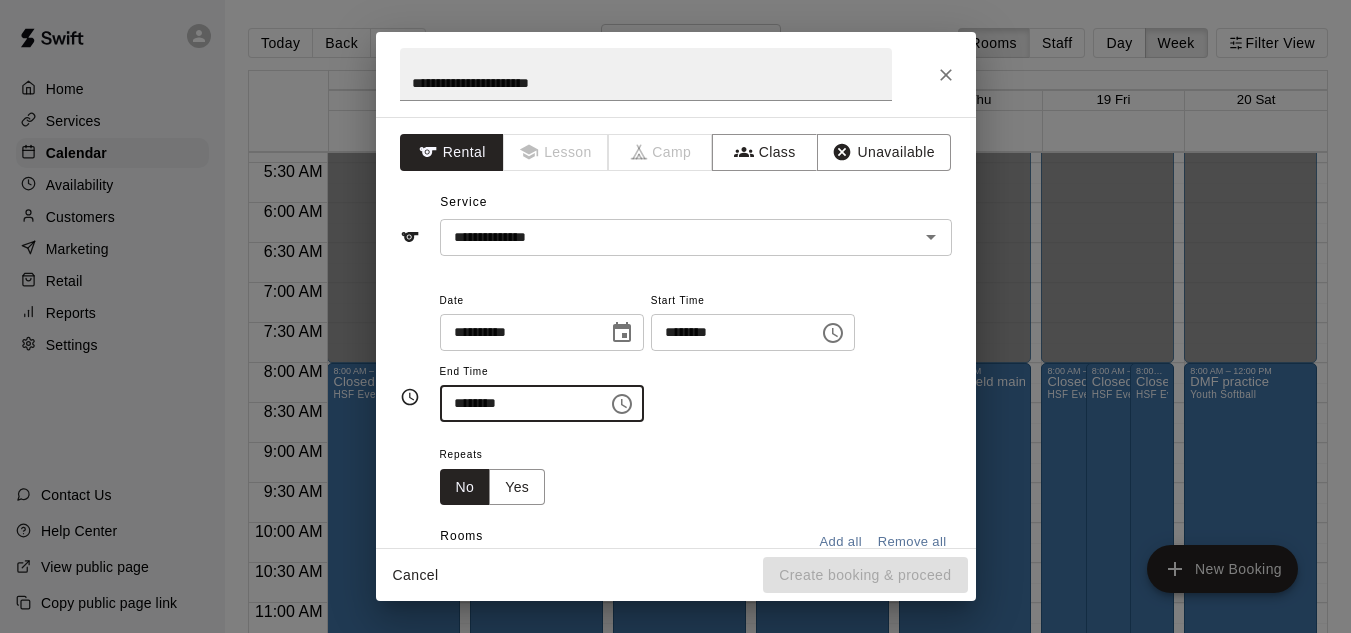 click at bounding box center (622, 333) 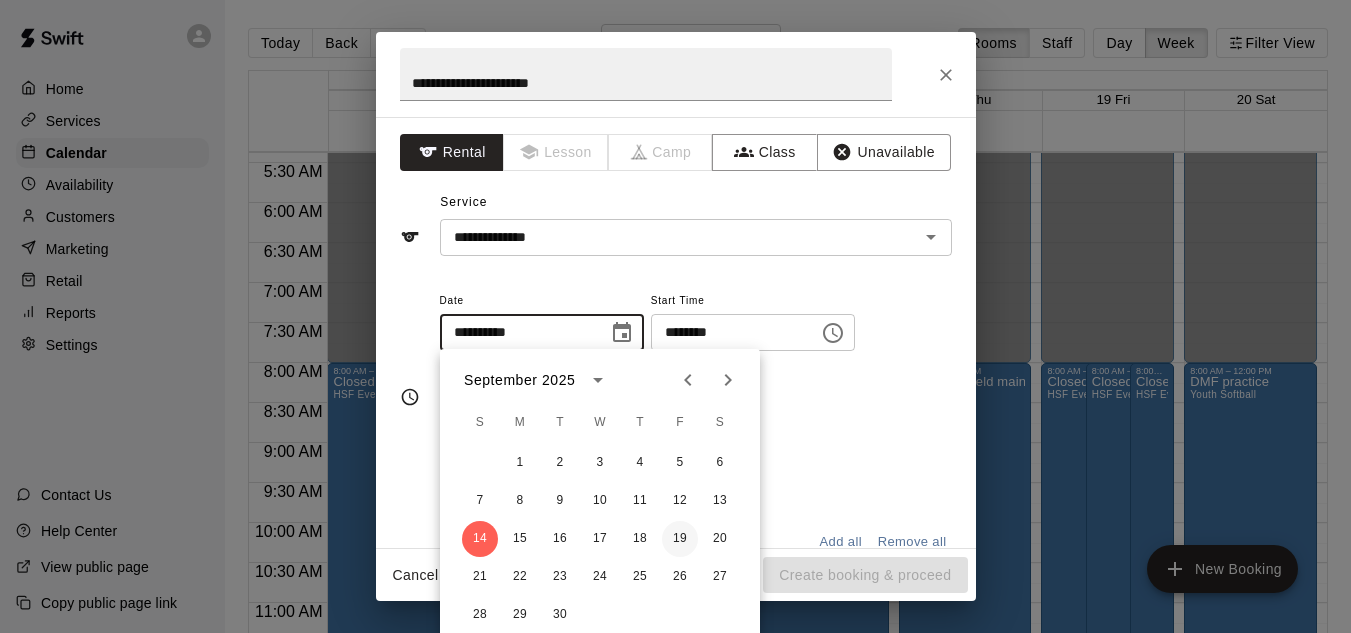 click on "19" at bounding box center [680, 539] 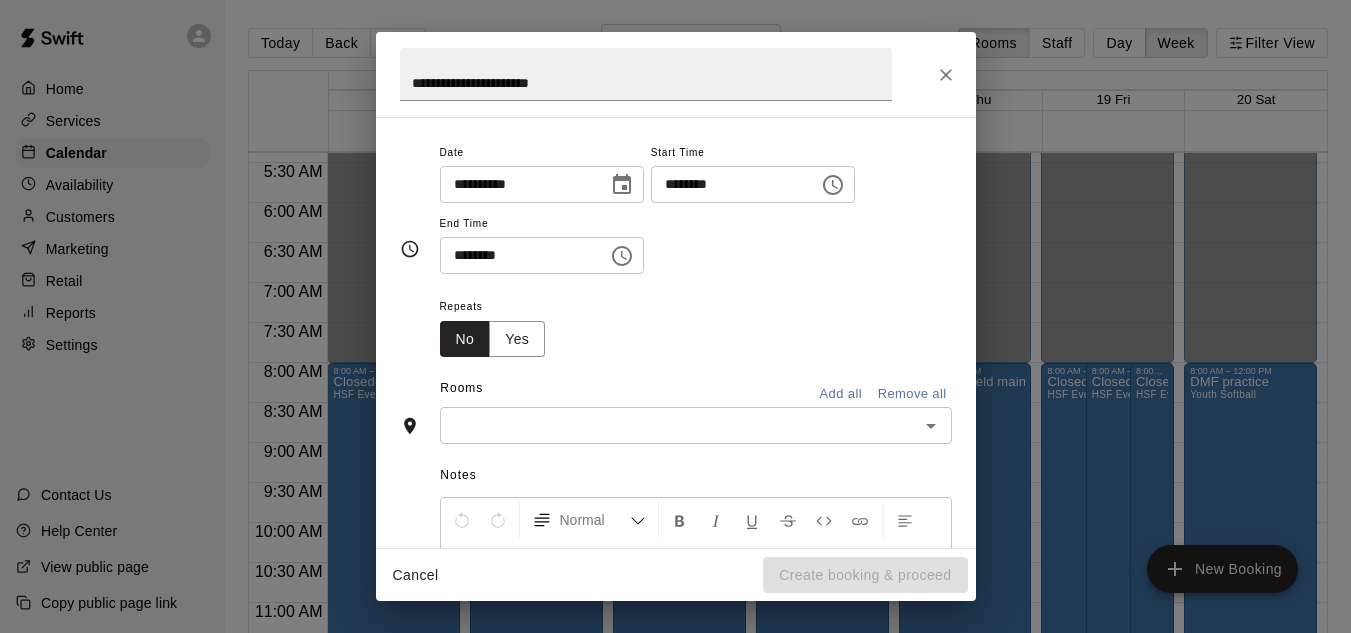 scroll, scrollTop: 205, scrollLeft: 0, axis: vertical 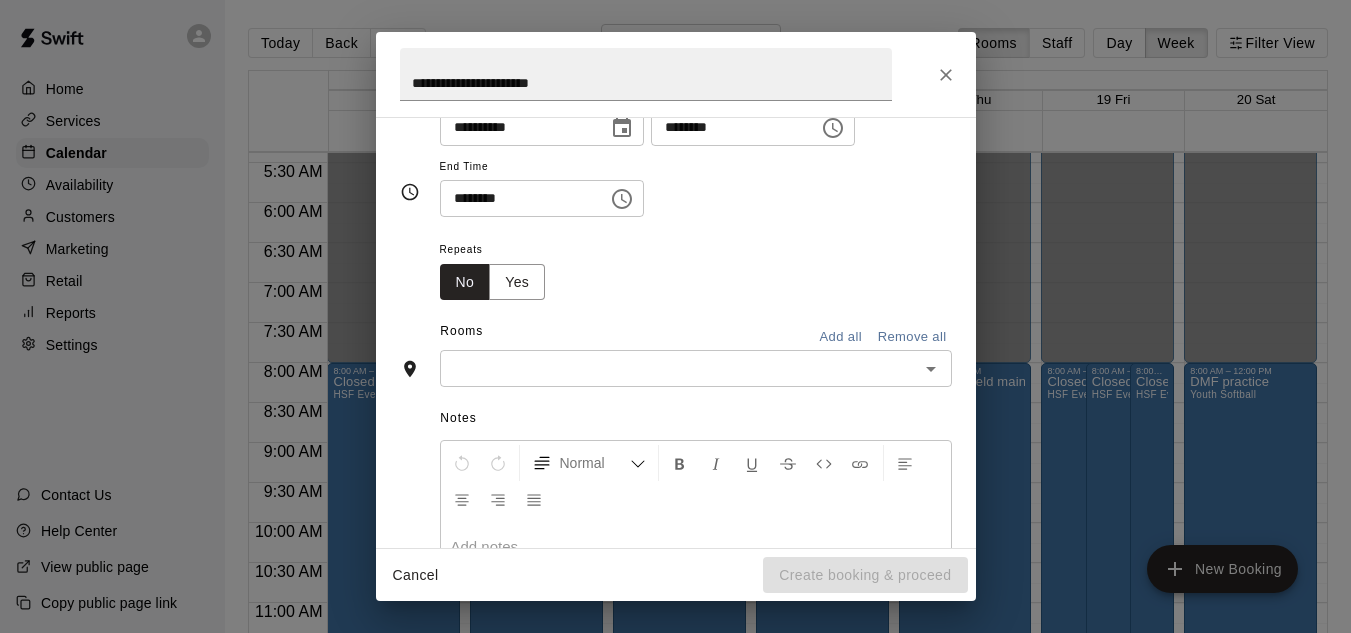 click at bounding box center [679, 368] 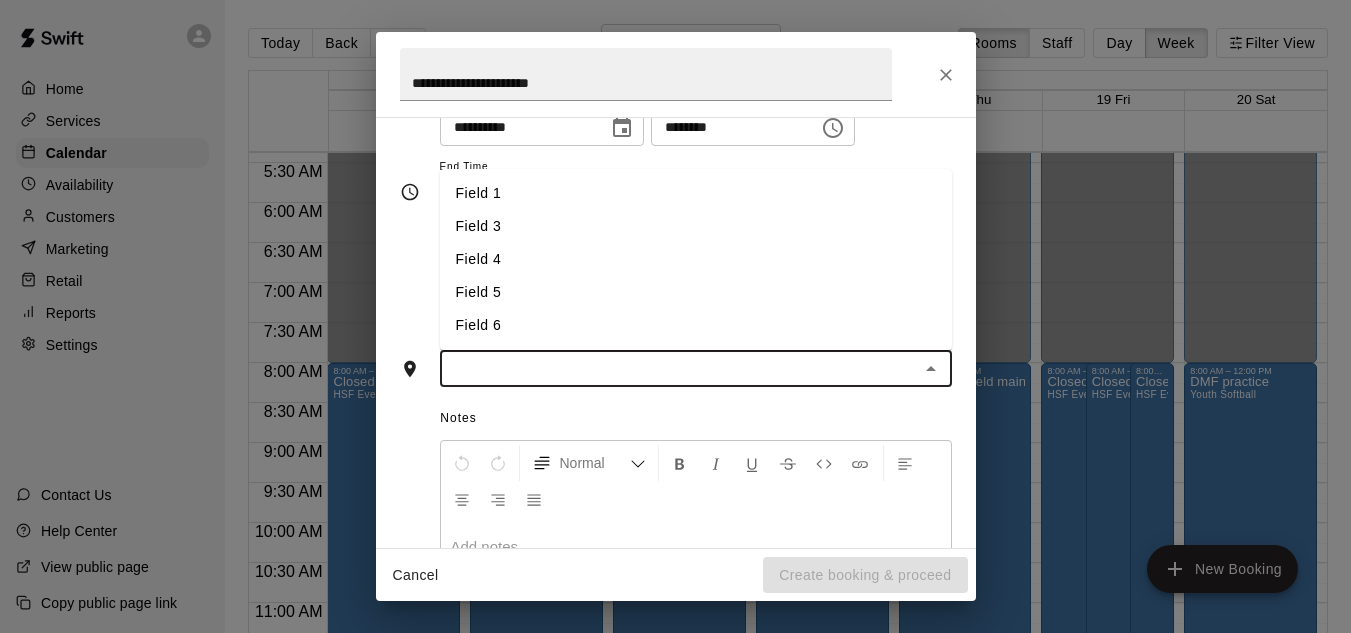 click on "Field 6" at bounding box center (696, 325) 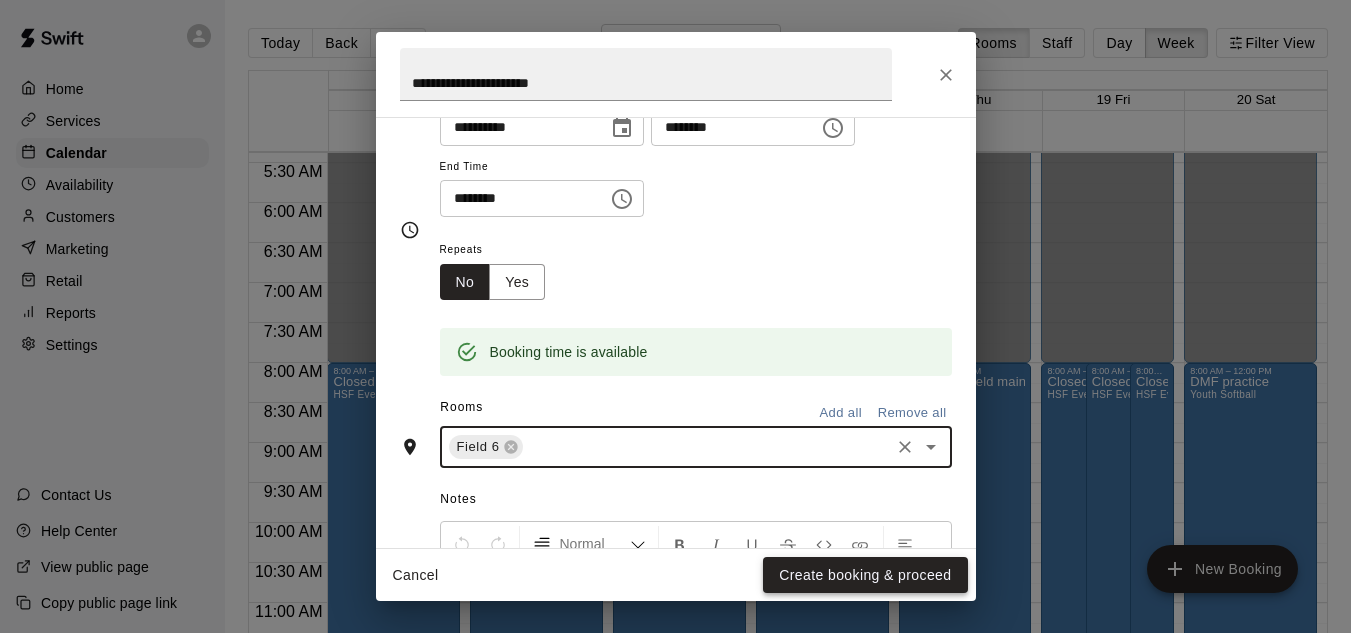 click on "Create booking & proceed" at bounding box center (865, 575) 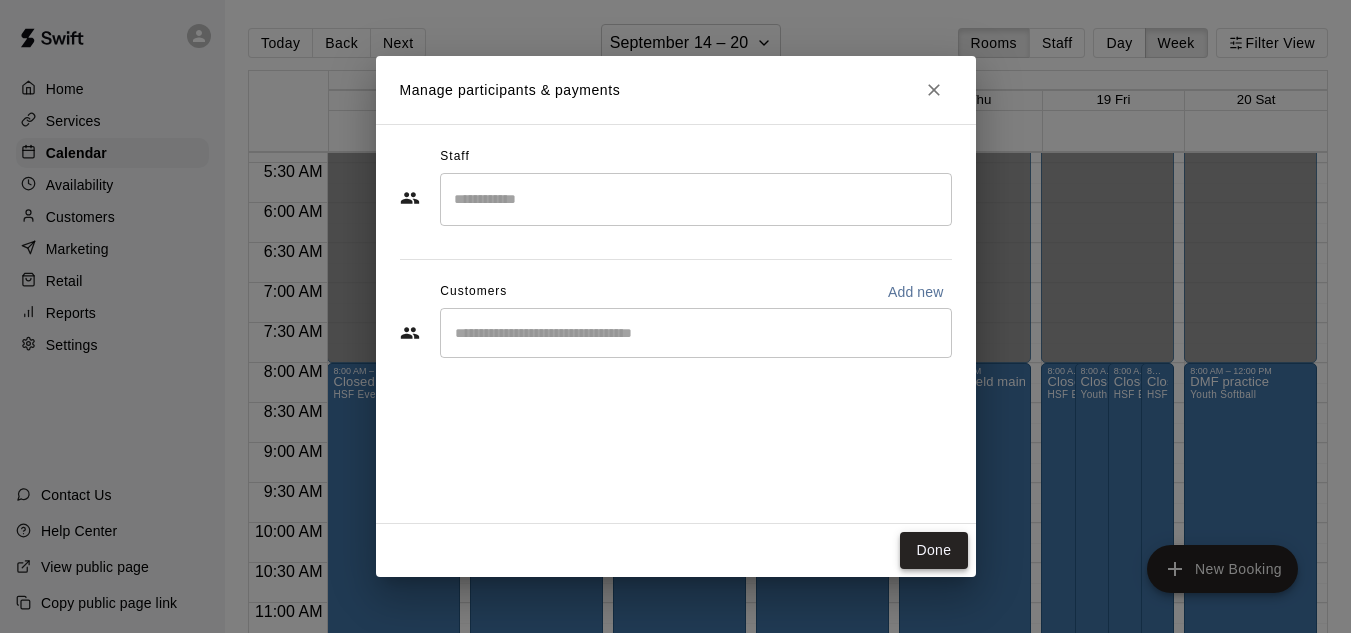 click on "Done" at bounding box center [933, 550] 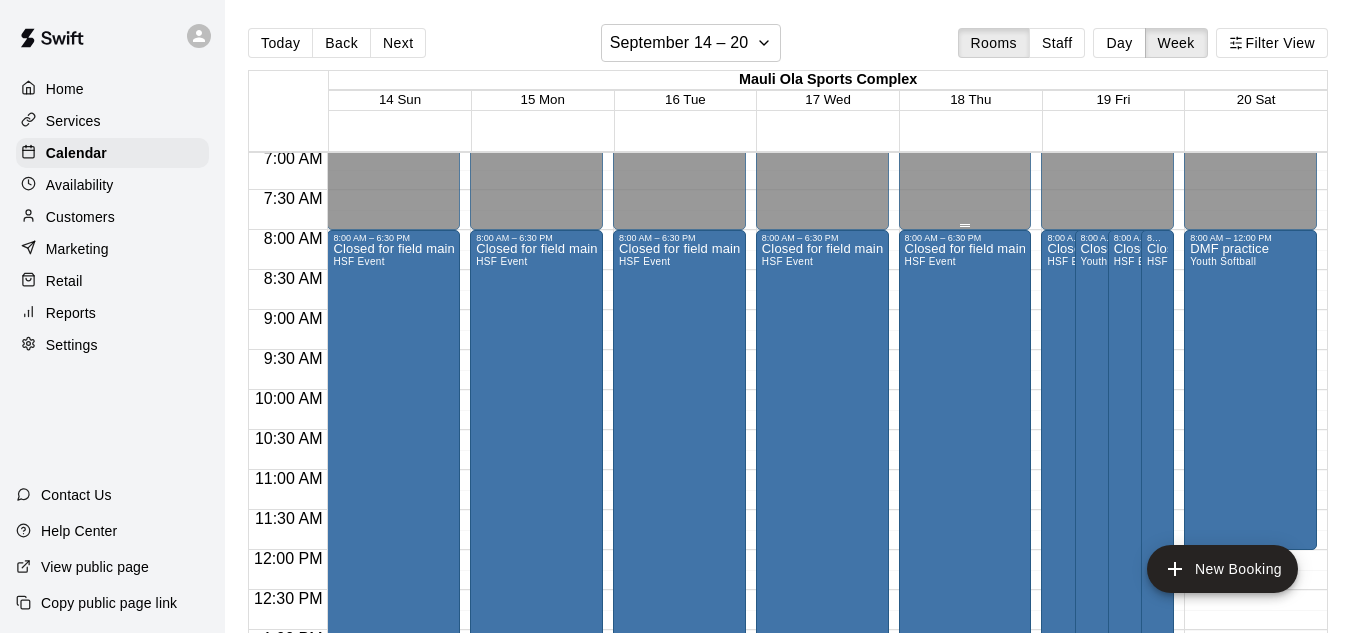 scroll, scrollTop: 588, scrollLeft: 0, axis: vertical 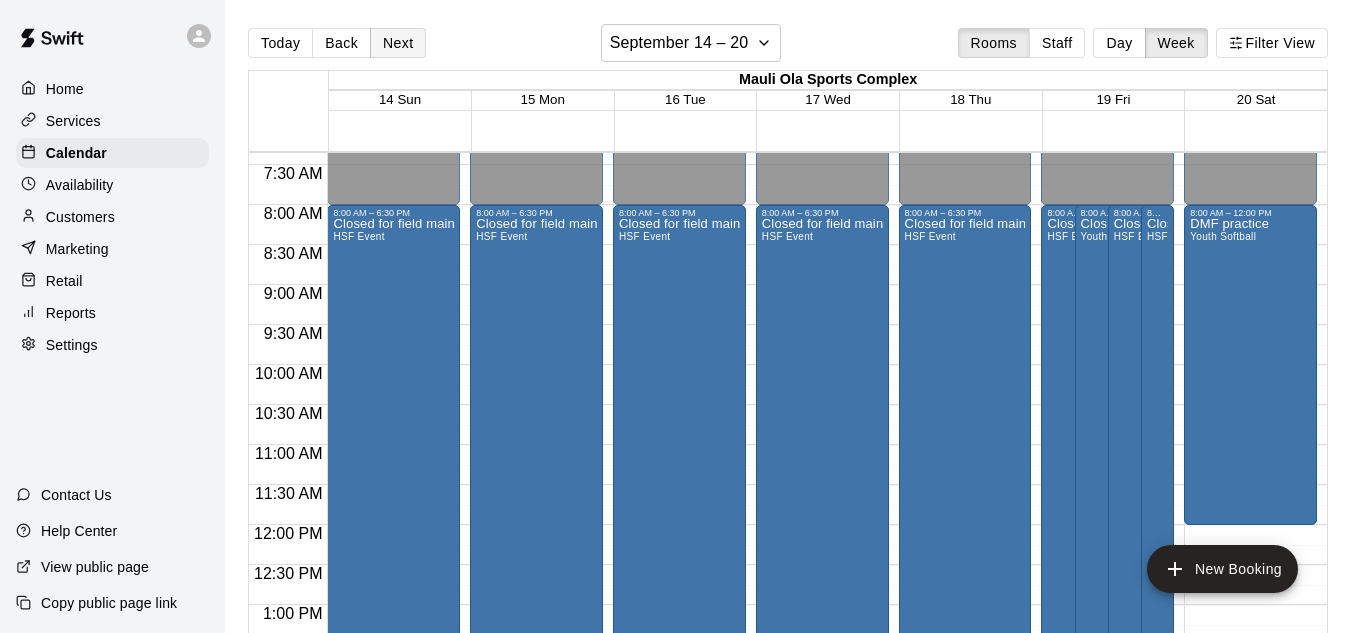 click on "Next" at bounding box center [398, 43] 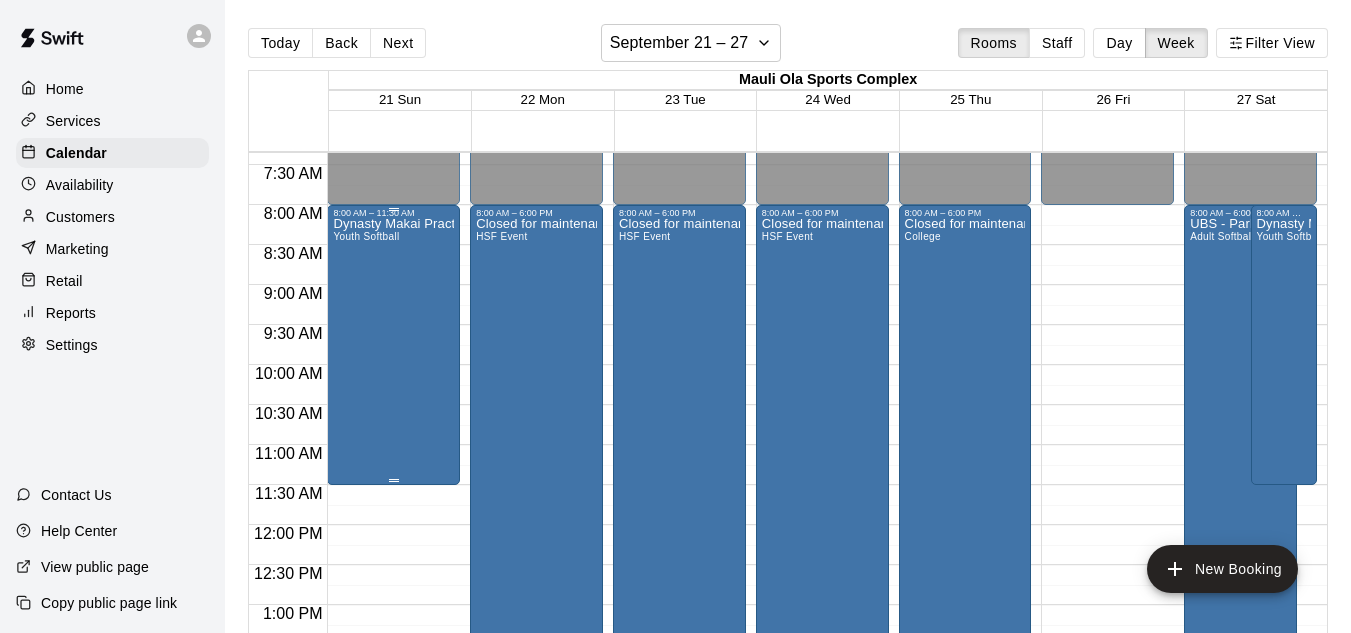 click on "Dynasty Makai Practice Youth Softball" at bounding box center (393, 534) 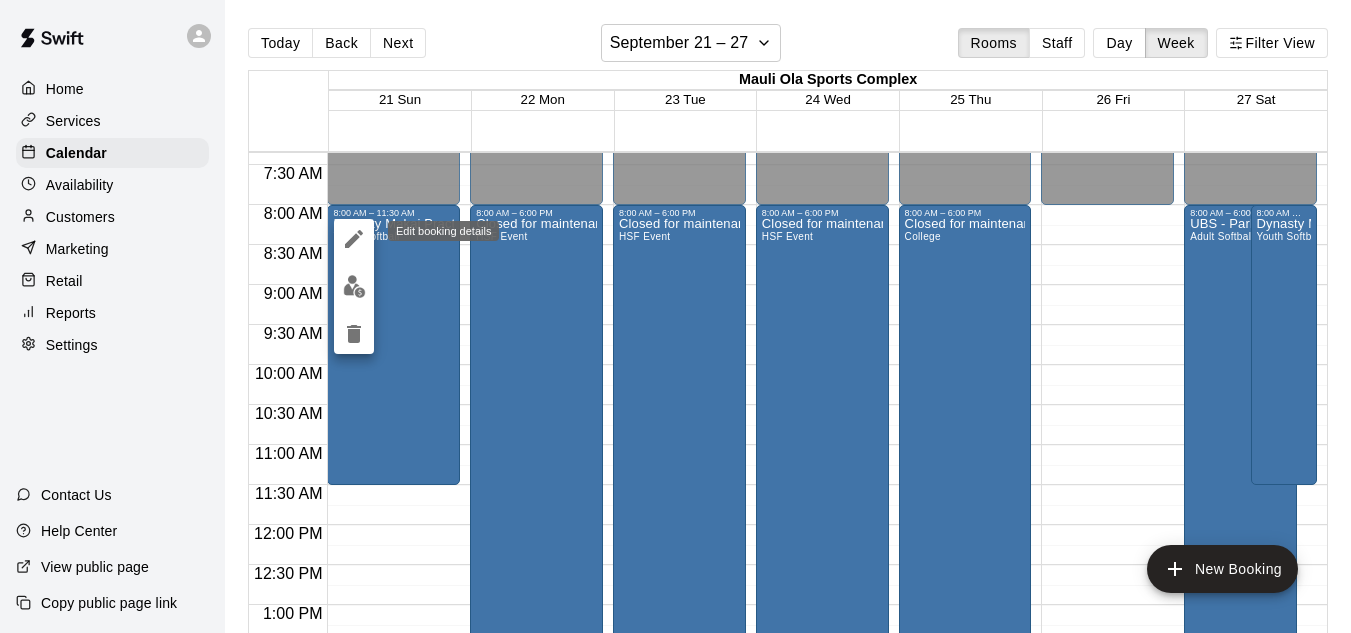 click 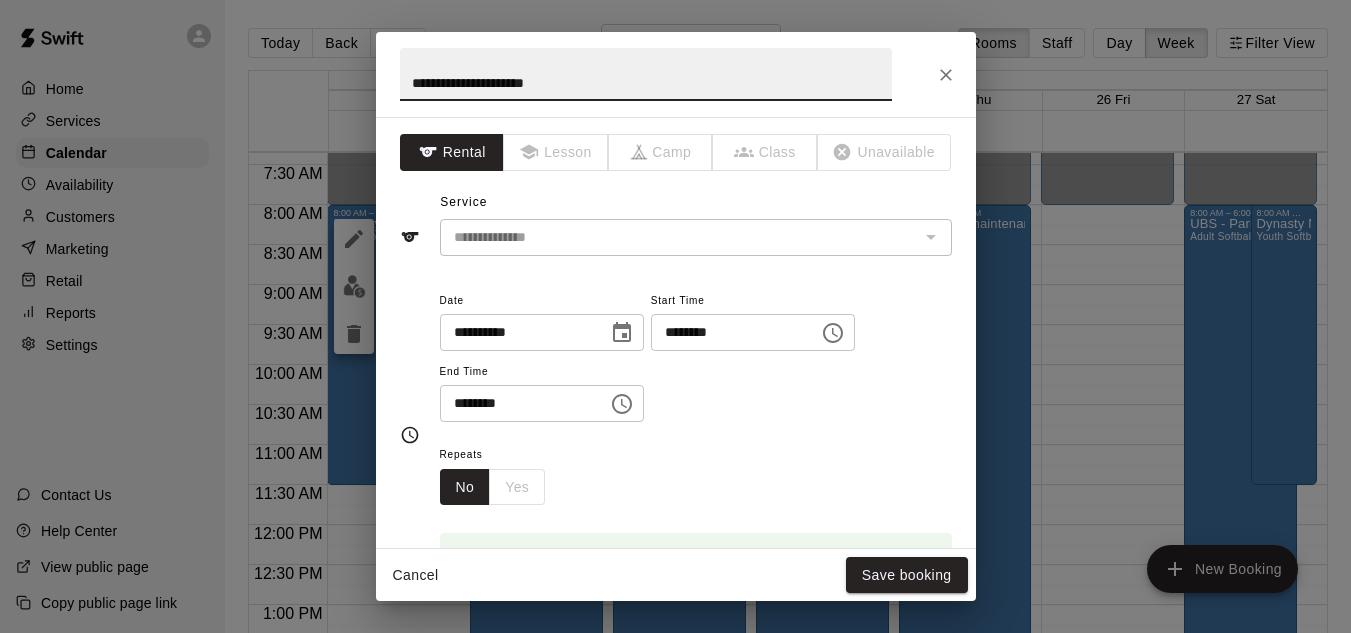 drag, startPoint x: 511, startPoint y: 83, endPoint x: 422, endPoint y: 83, distance: 89 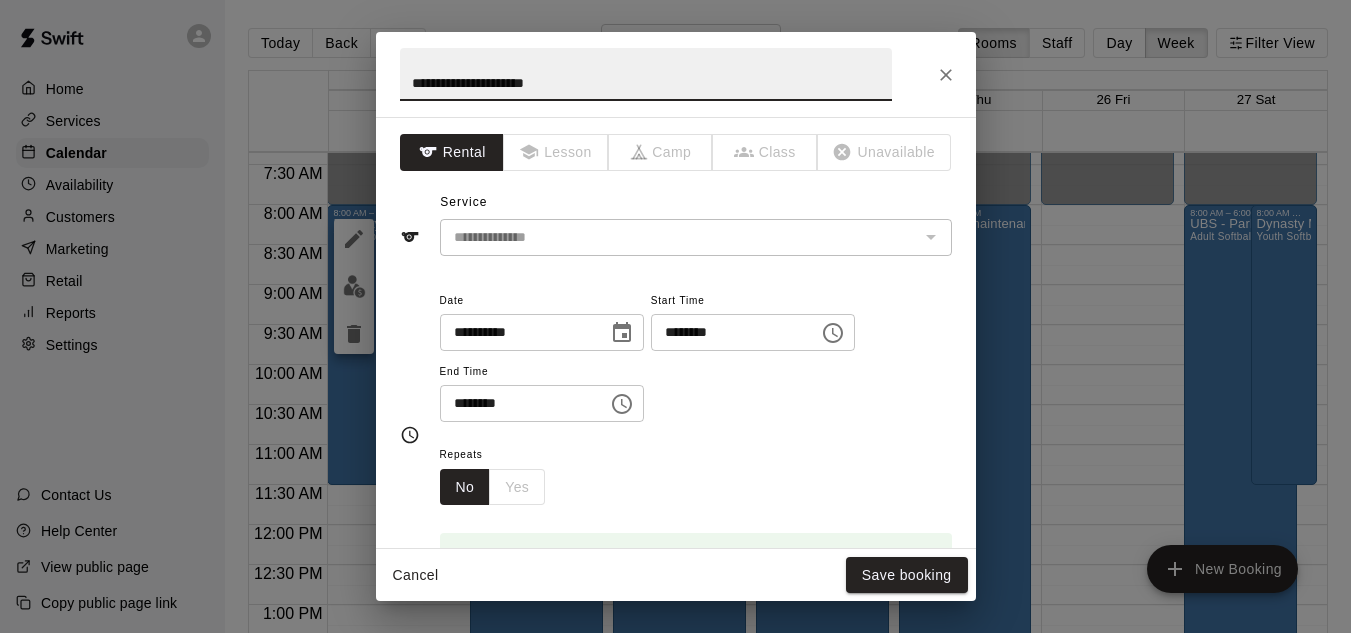 click on "**********" at bounding box center (646, 74) 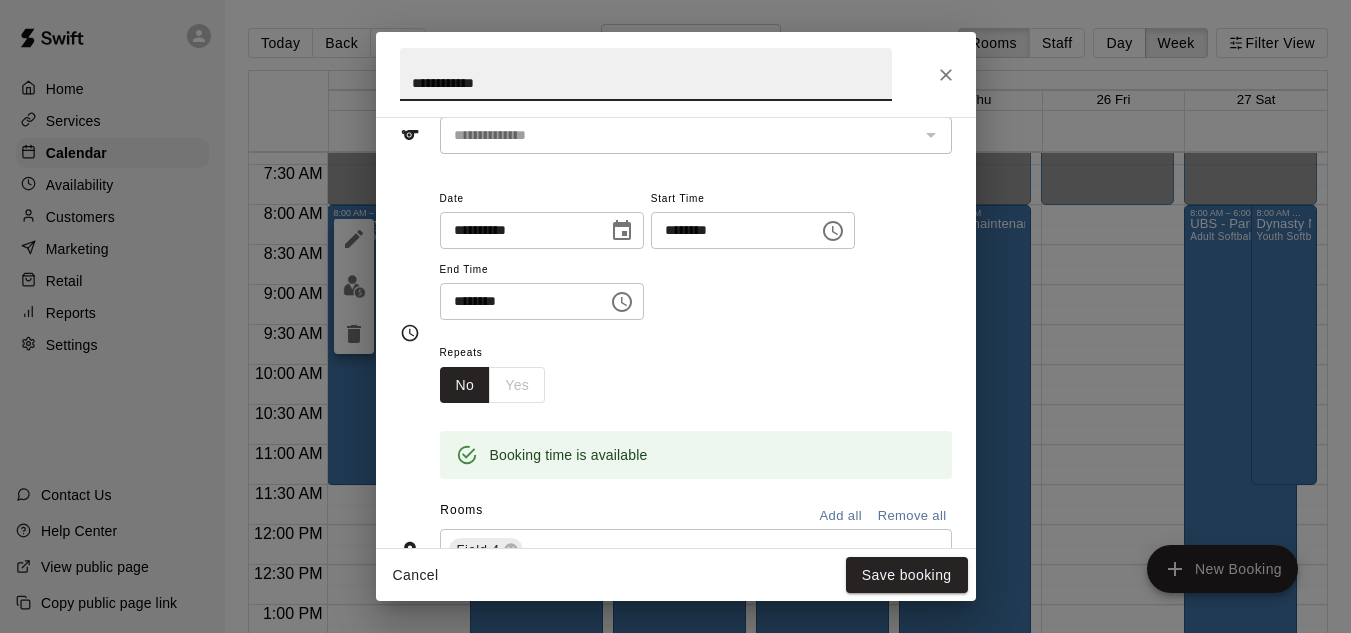 scroll, scrollTop: 109, scrollLeft: 0, axis: vertical 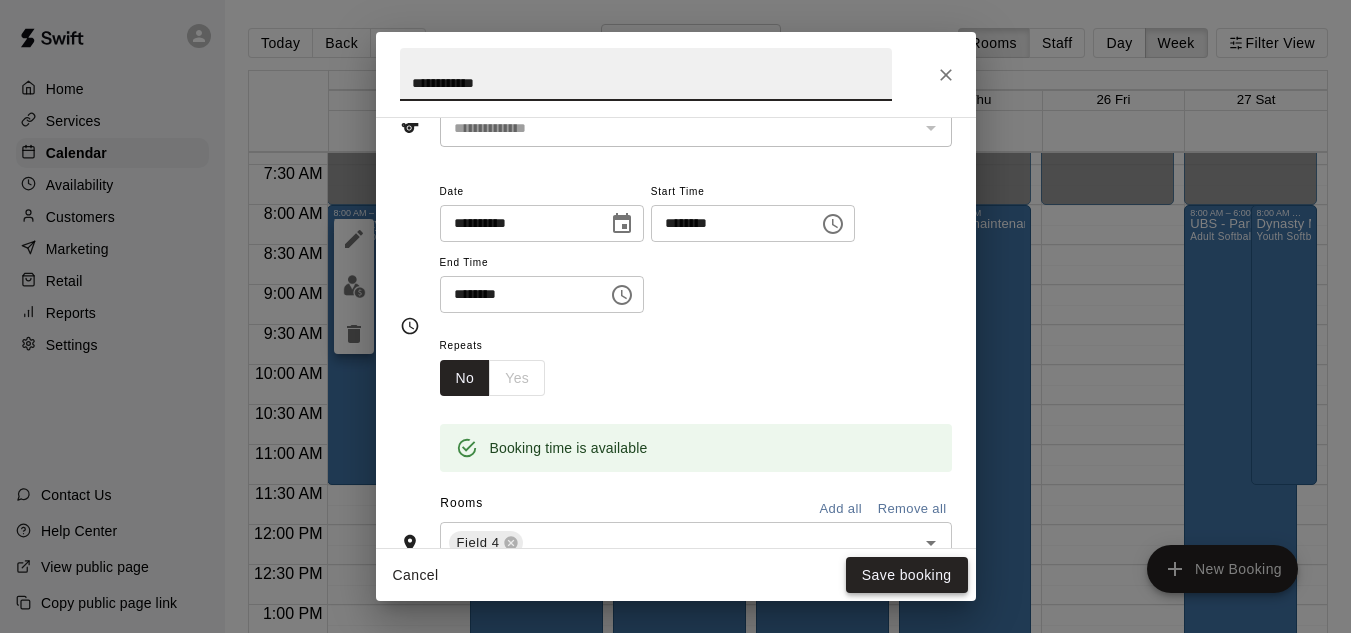 type on "**********" 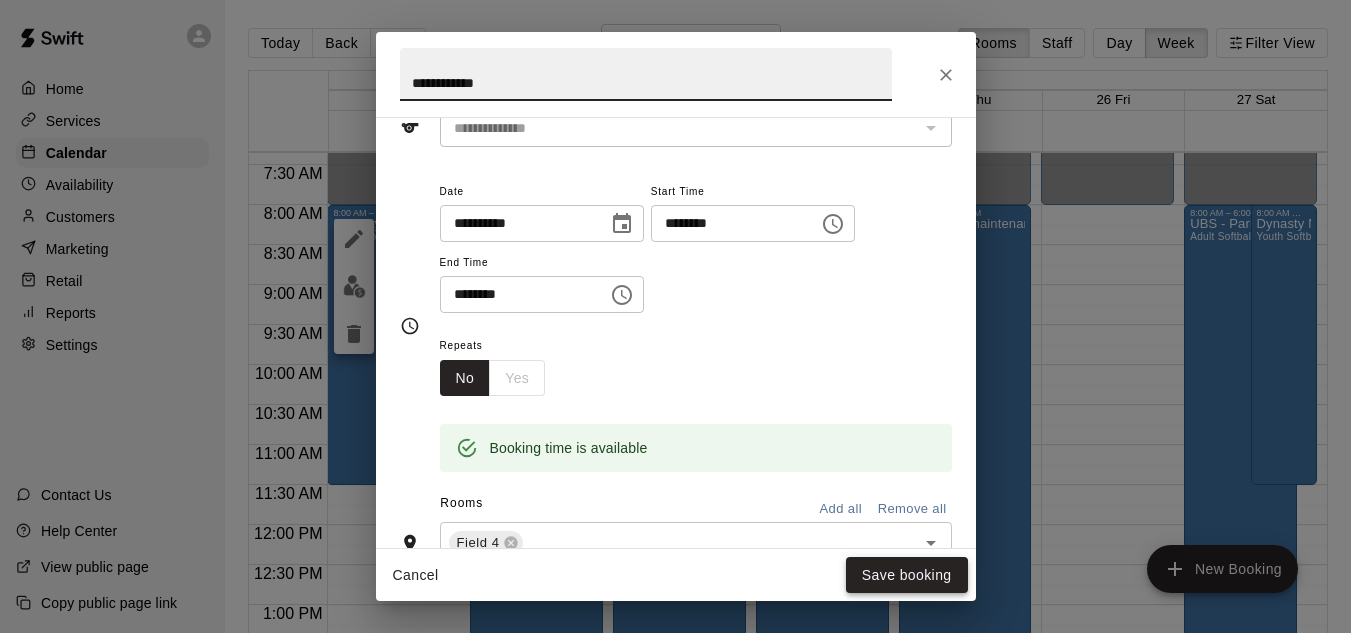 click on "Save booking" at bounding box center (907, 575) 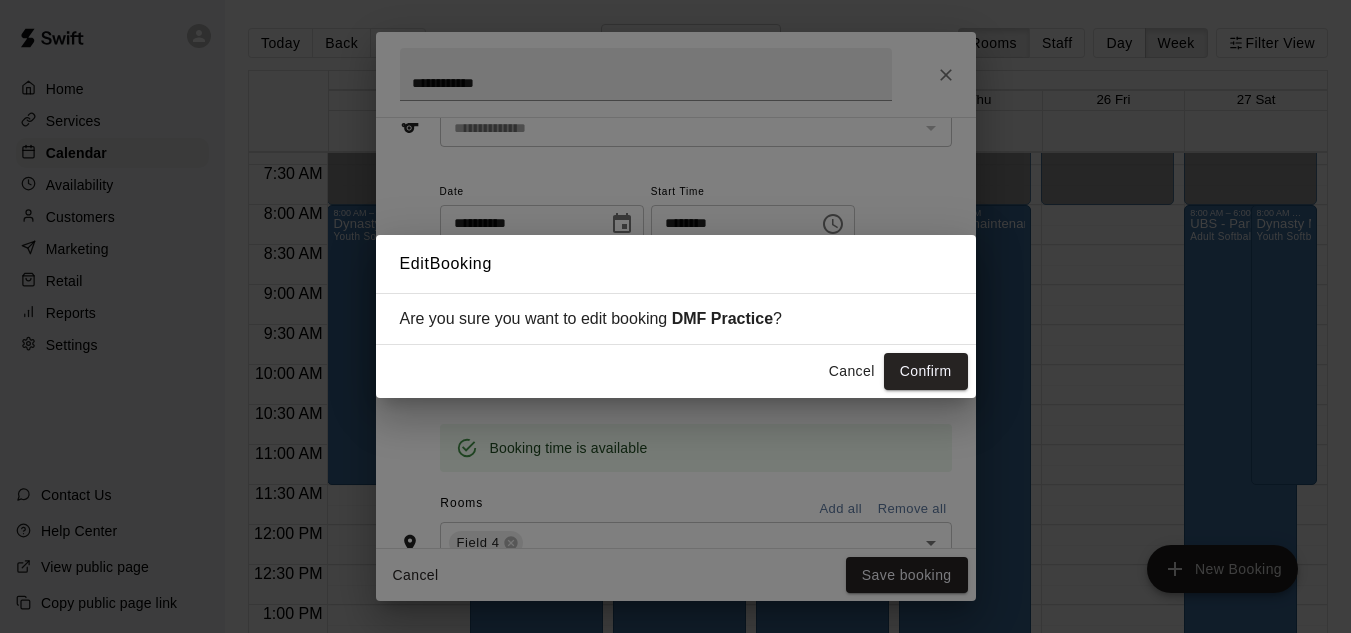 click on "Cancel" at bounding box center (852, 371) 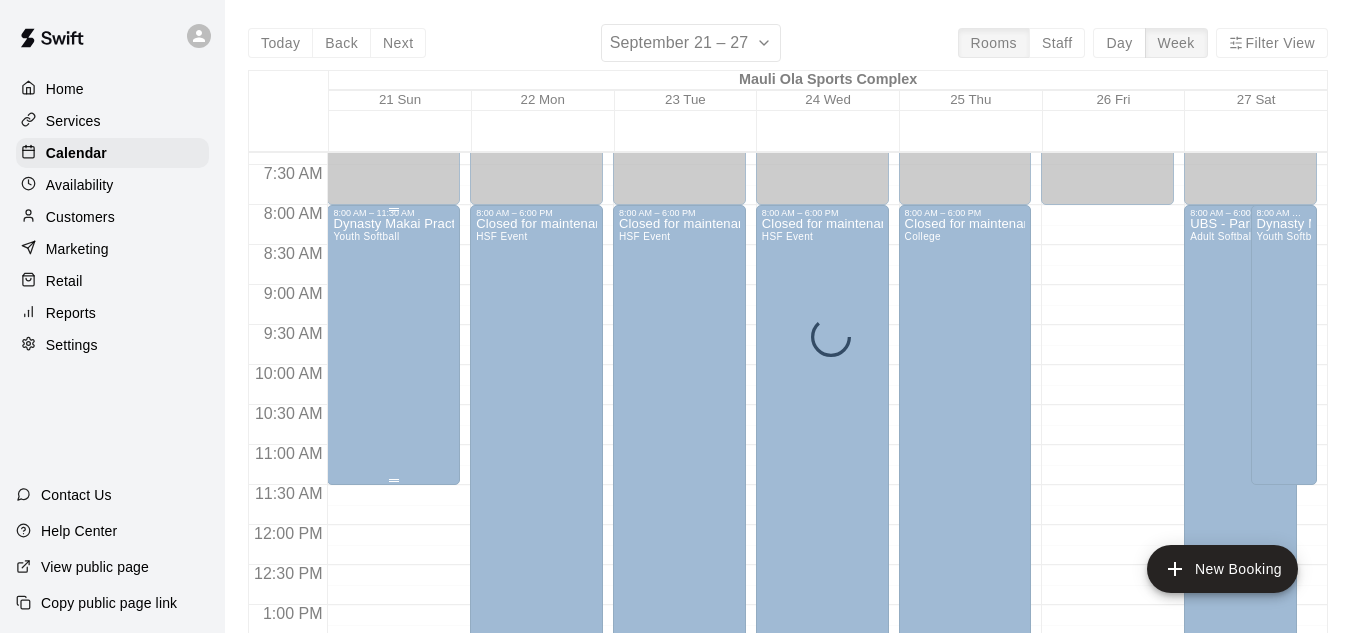 click on "Dynasty Makai Practice Youth Softball" at bounding box center (393, 534) 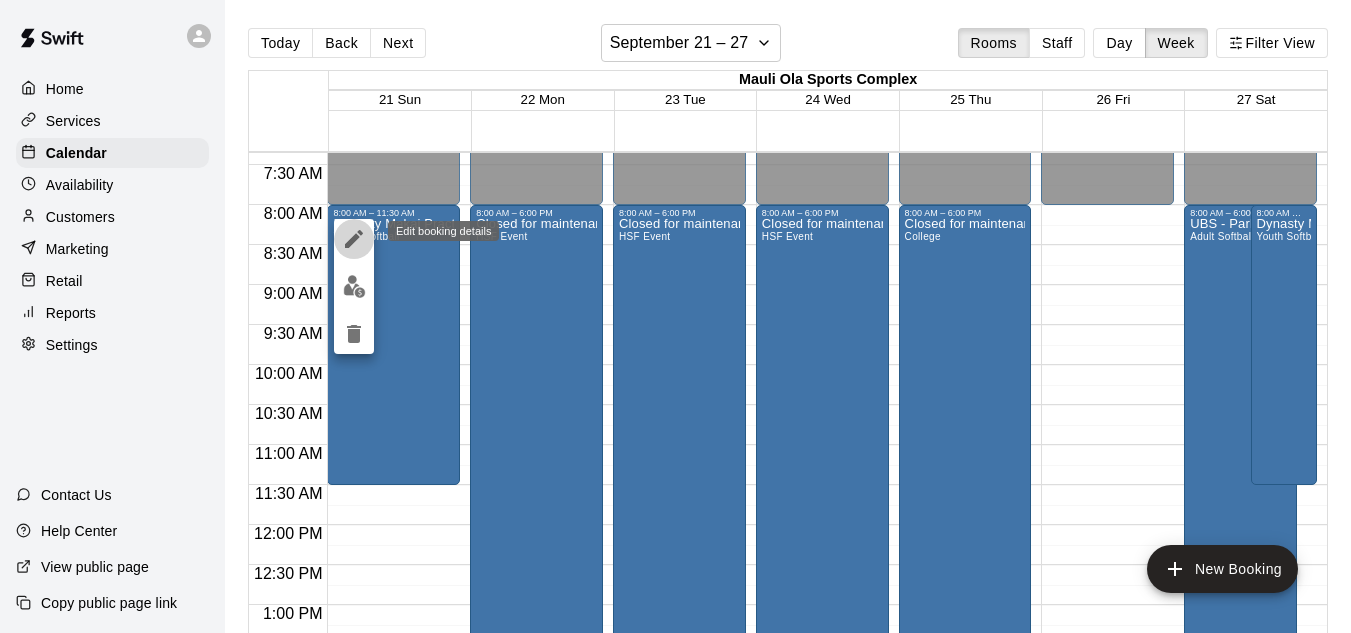 click 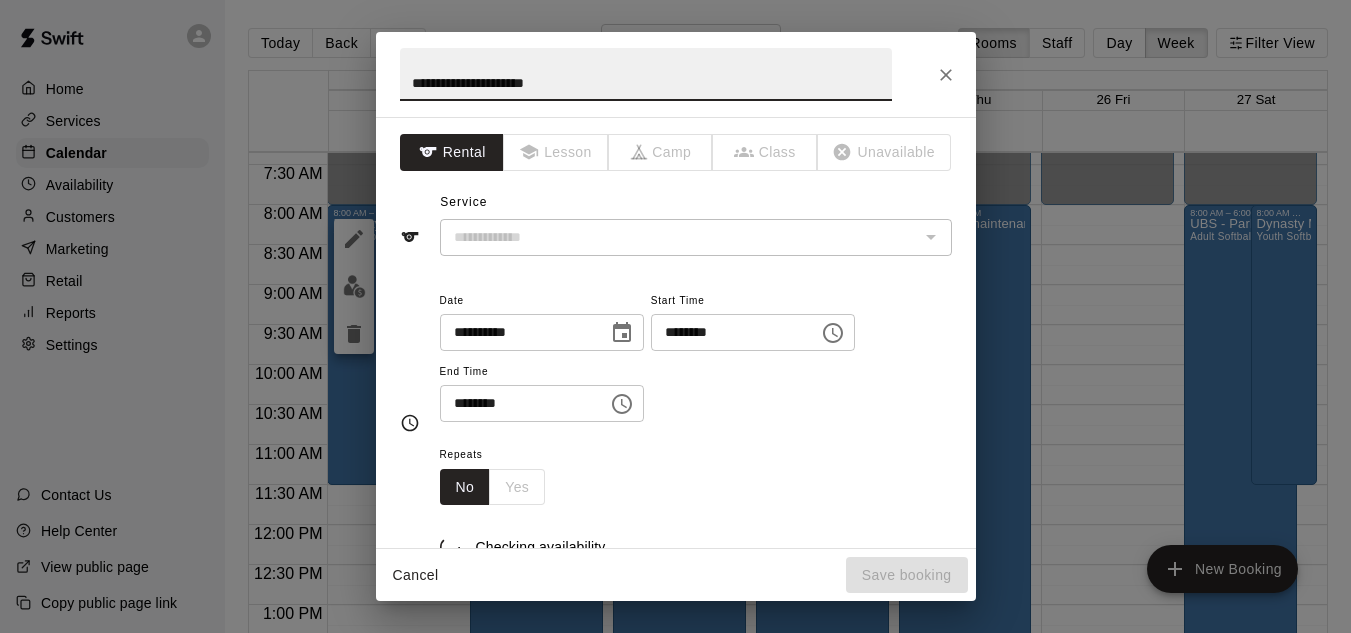 type on "**********" 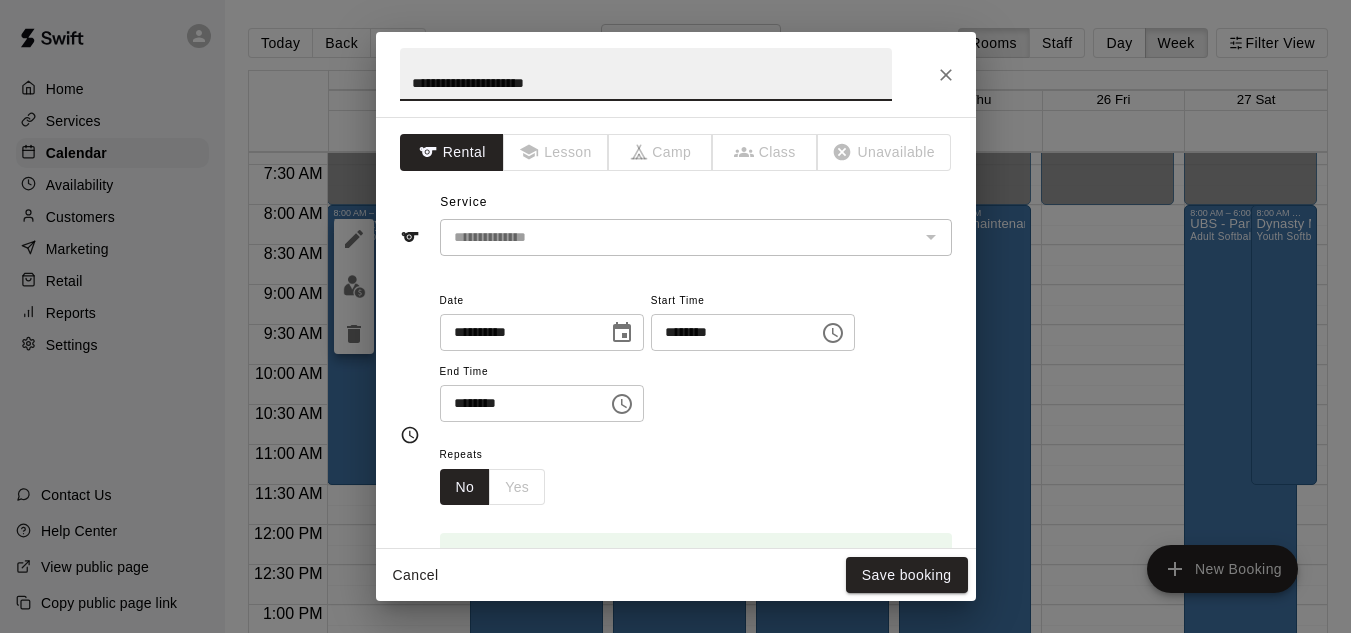 drag, startPoint x: 510, startPoint y: 82, endPoint x: 421, endPoint y: 82, distance: 89 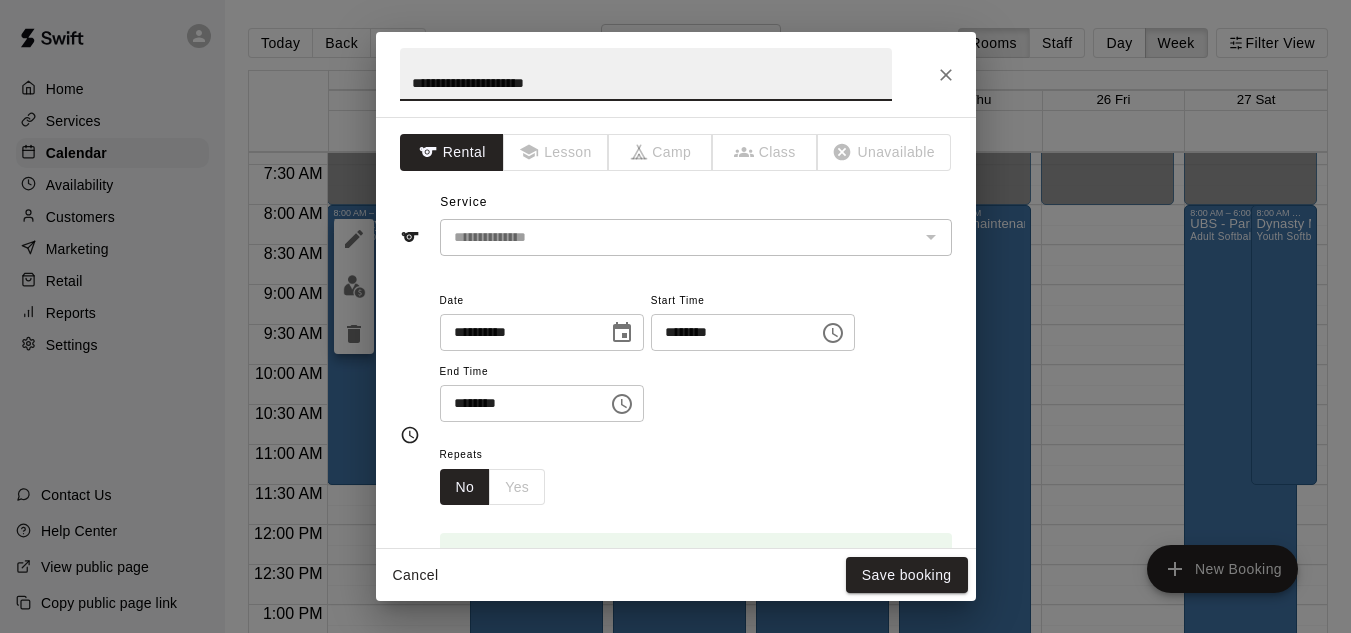 click on "**********" at bounding box center (646, 74) 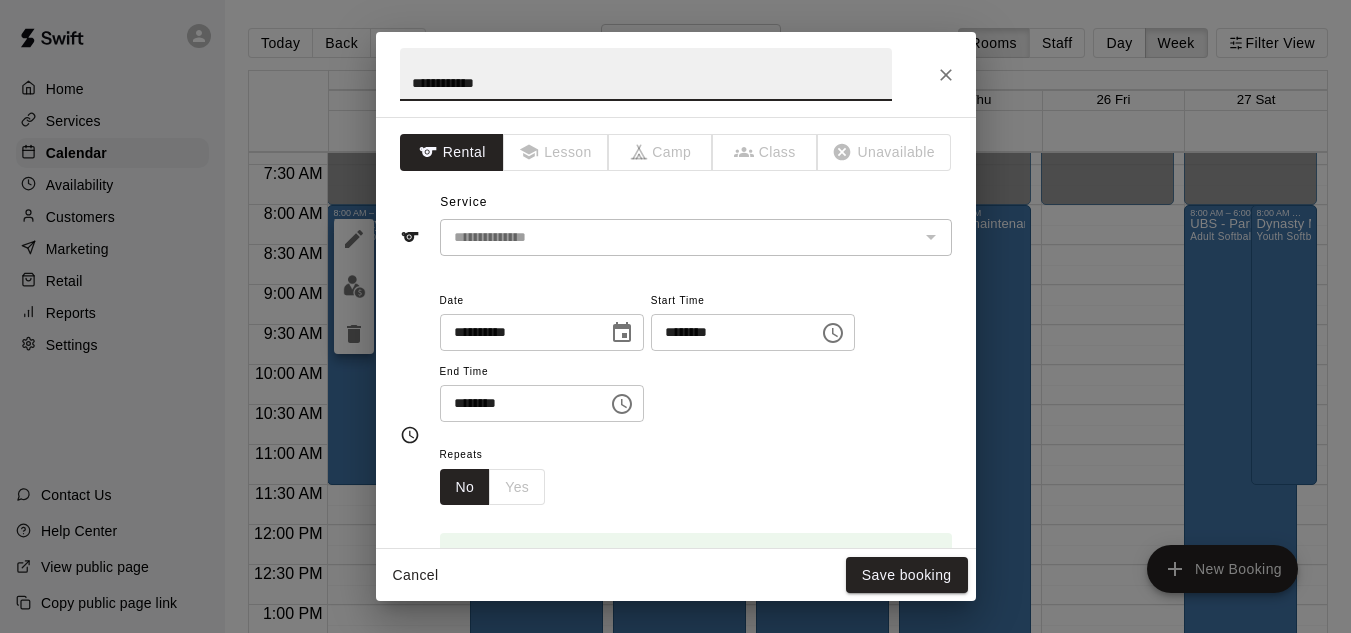 type on "**********" 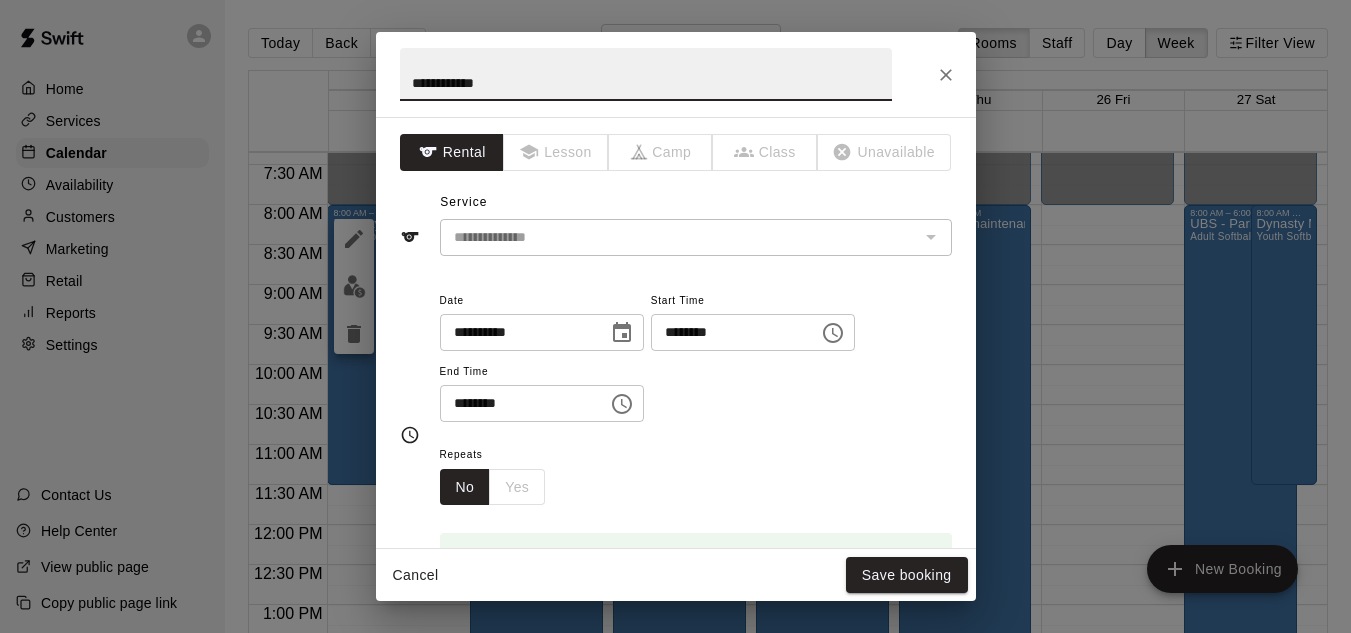 click on "********" at bounding box center (517, 403) 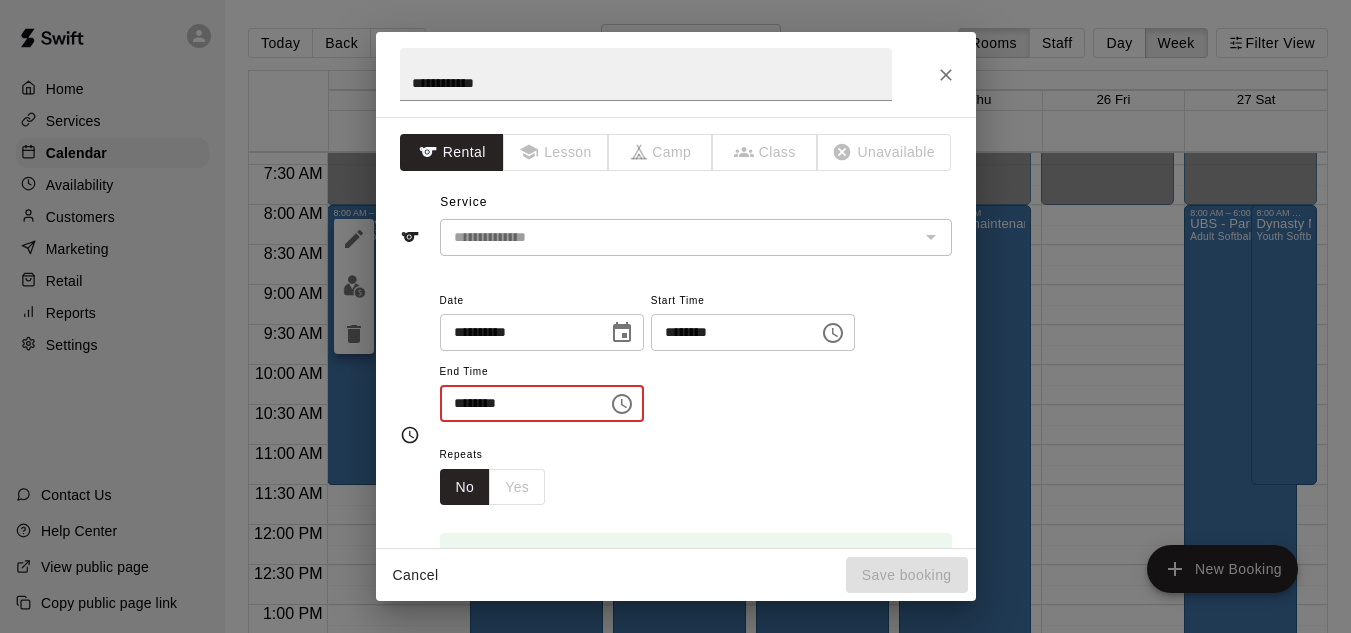 type on "********" 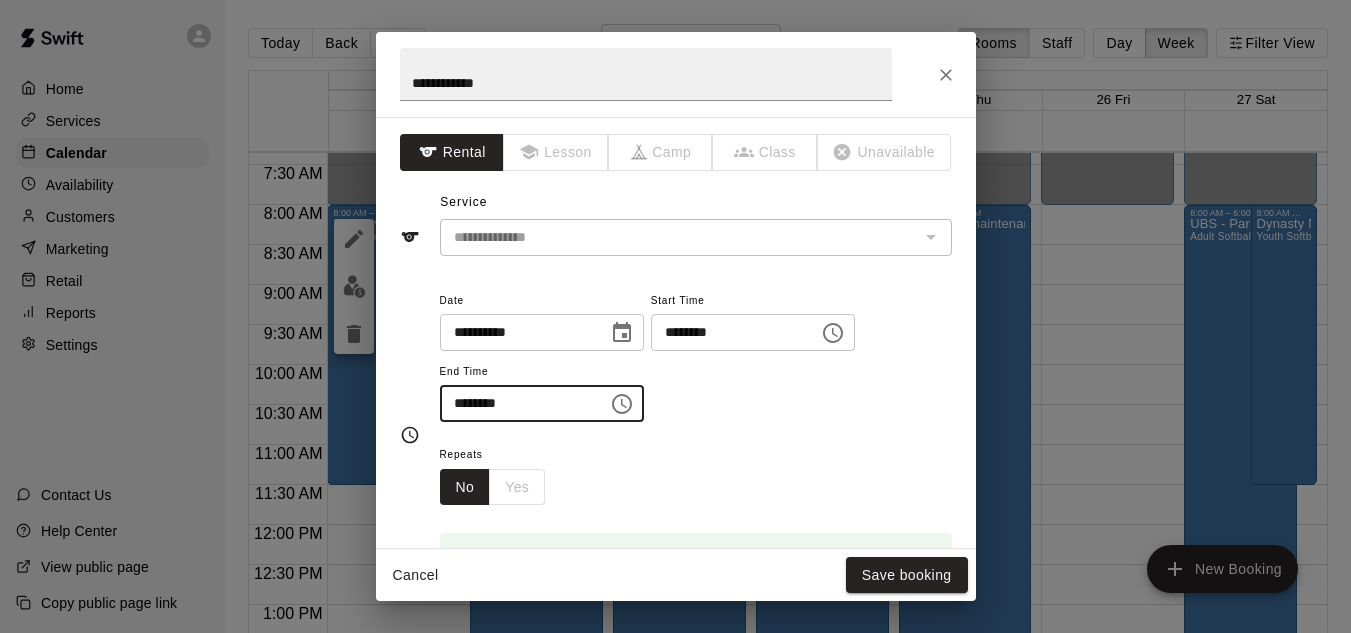 scroll, scrollTop: 0, scrollLeft: 0, axis: both 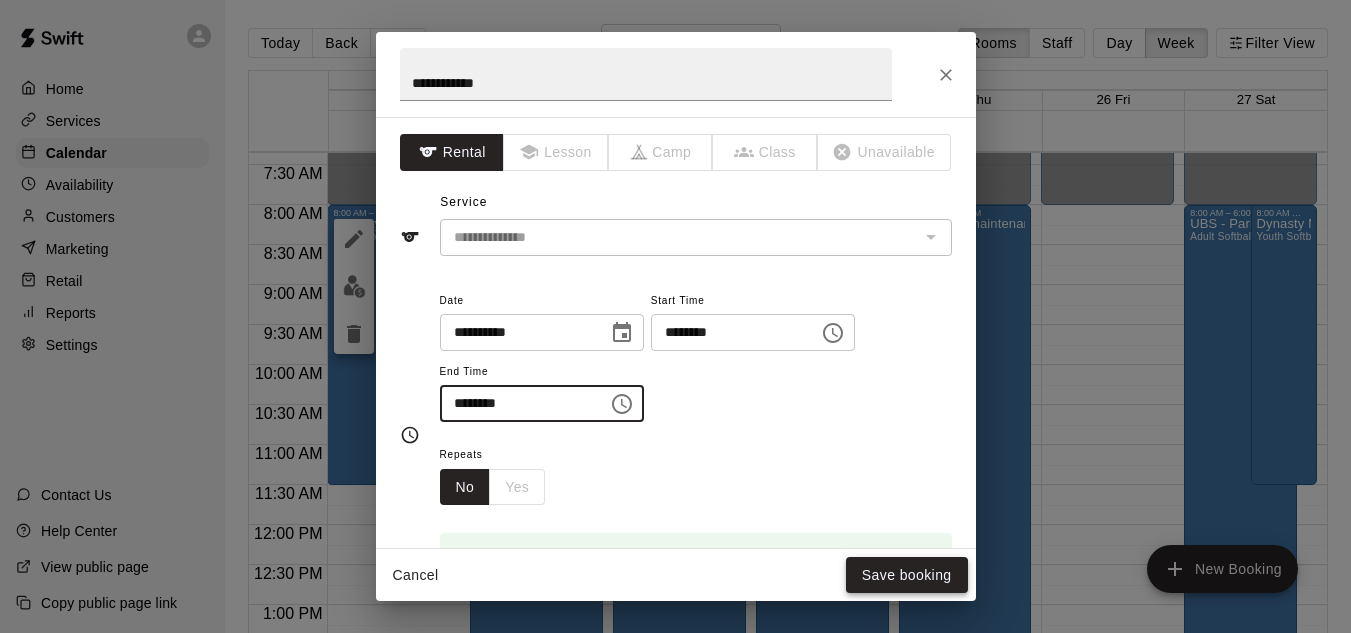 click on "Save booking" at bounding box center [907, 575] 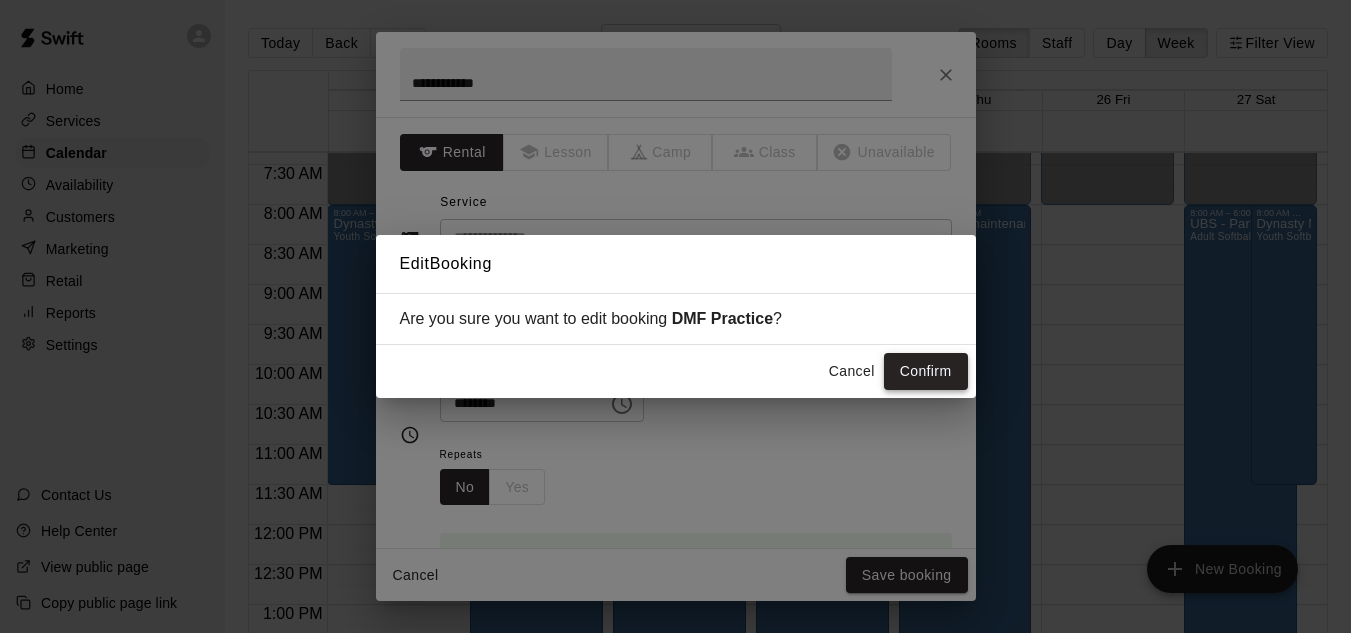 click on "Confirm" at bounding box center [926, 371] 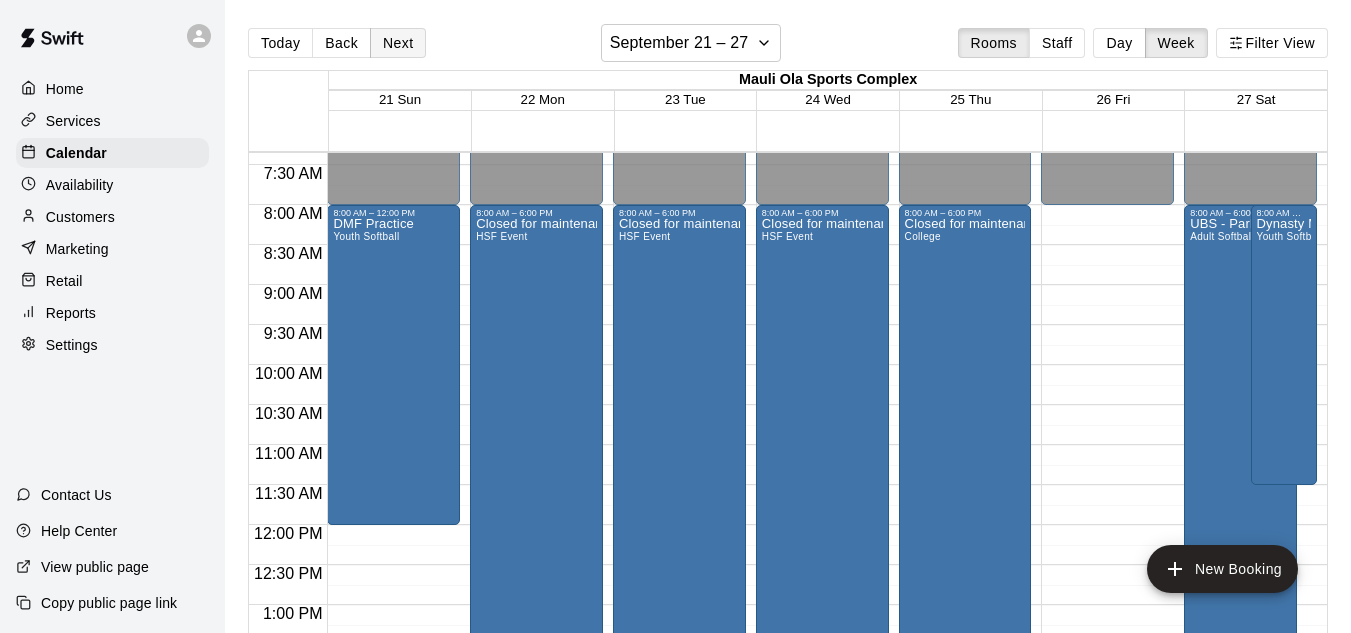 click on "Next" at bounding box center [398, 43] 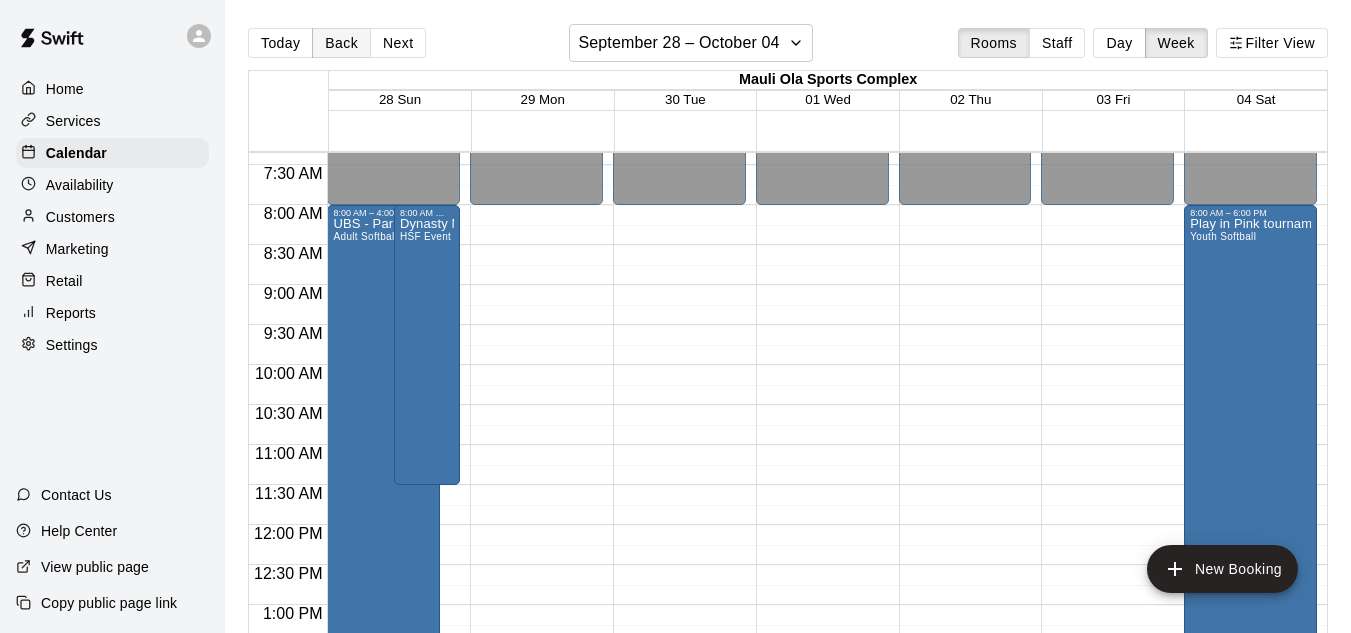 click on "Back" at bounding box center [341, 43] 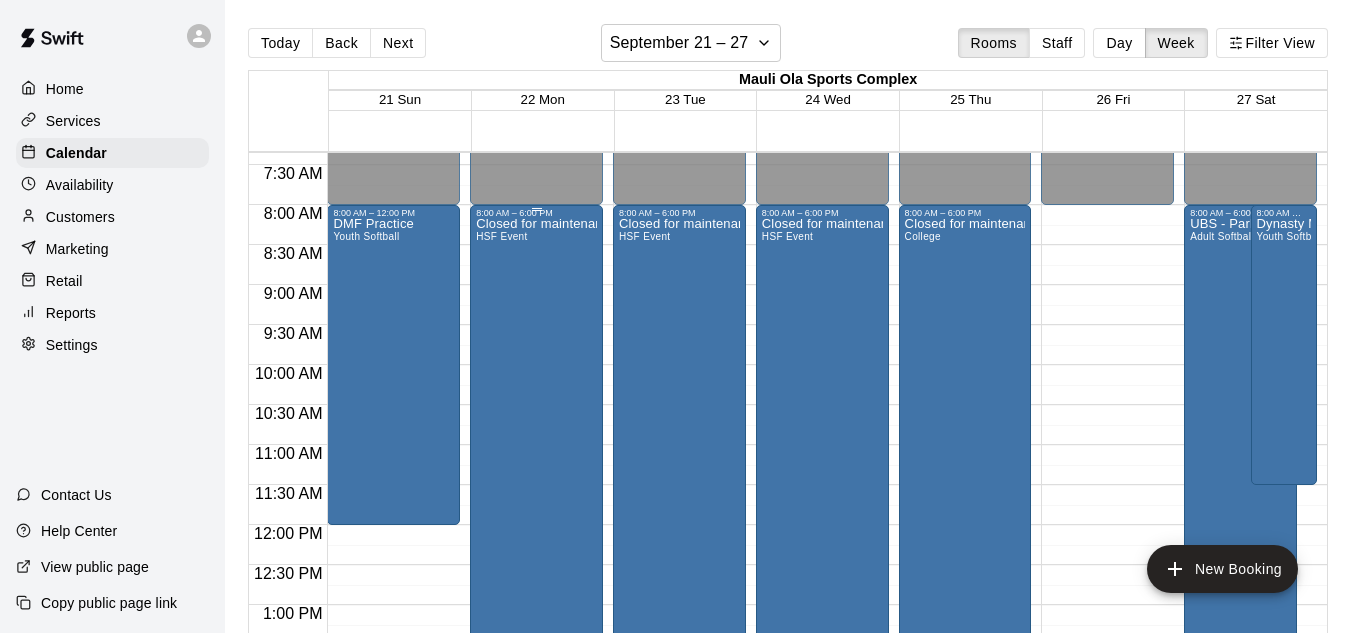 click on "Closed for maintenance  HSF Event" at bounding box center (536, 534) 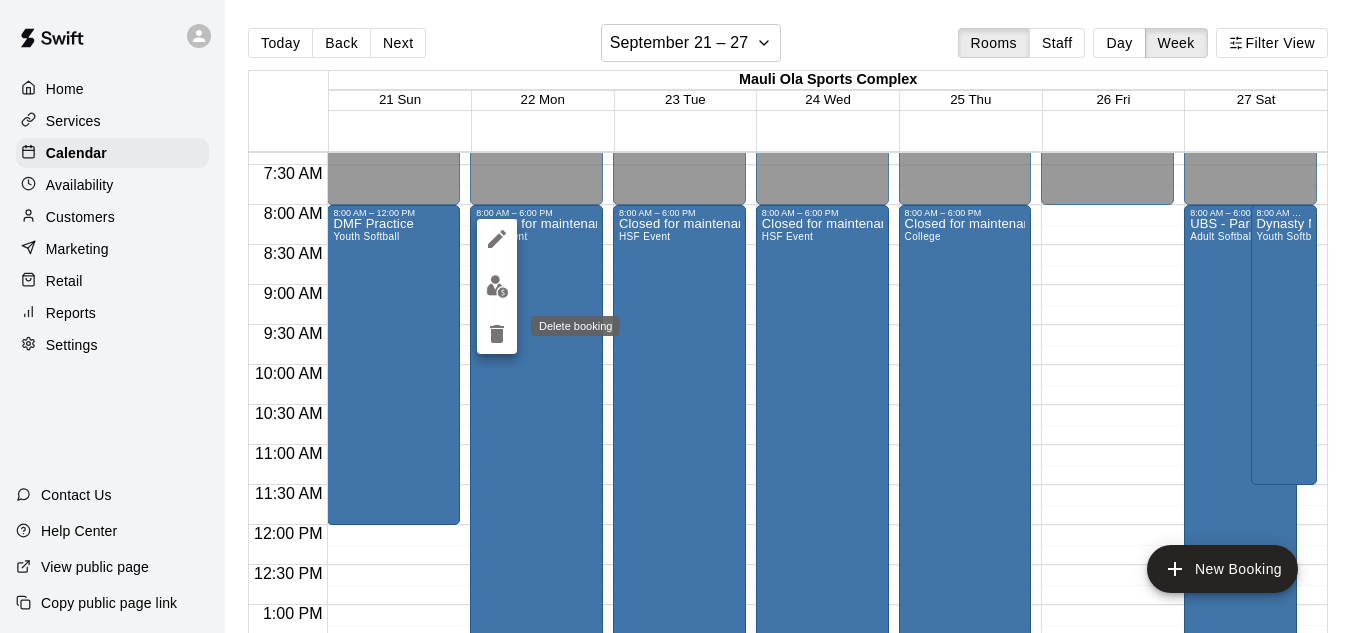 click 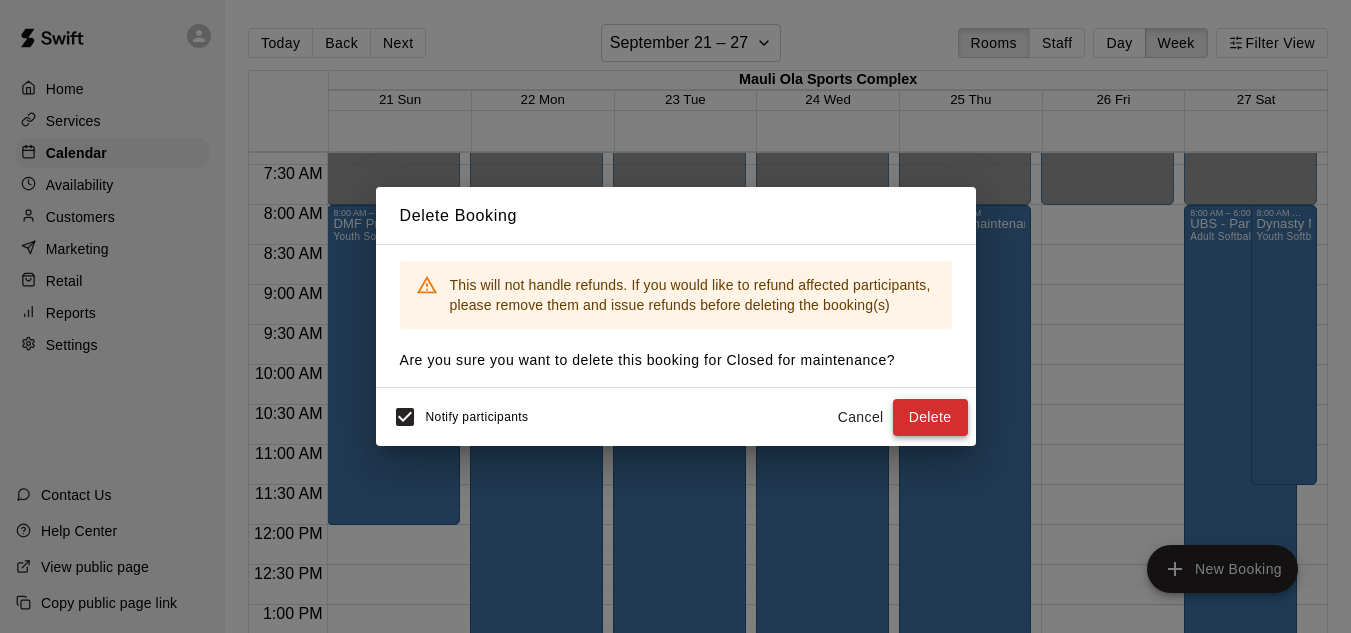 click on "Delete" at bounding box center [930, 417] 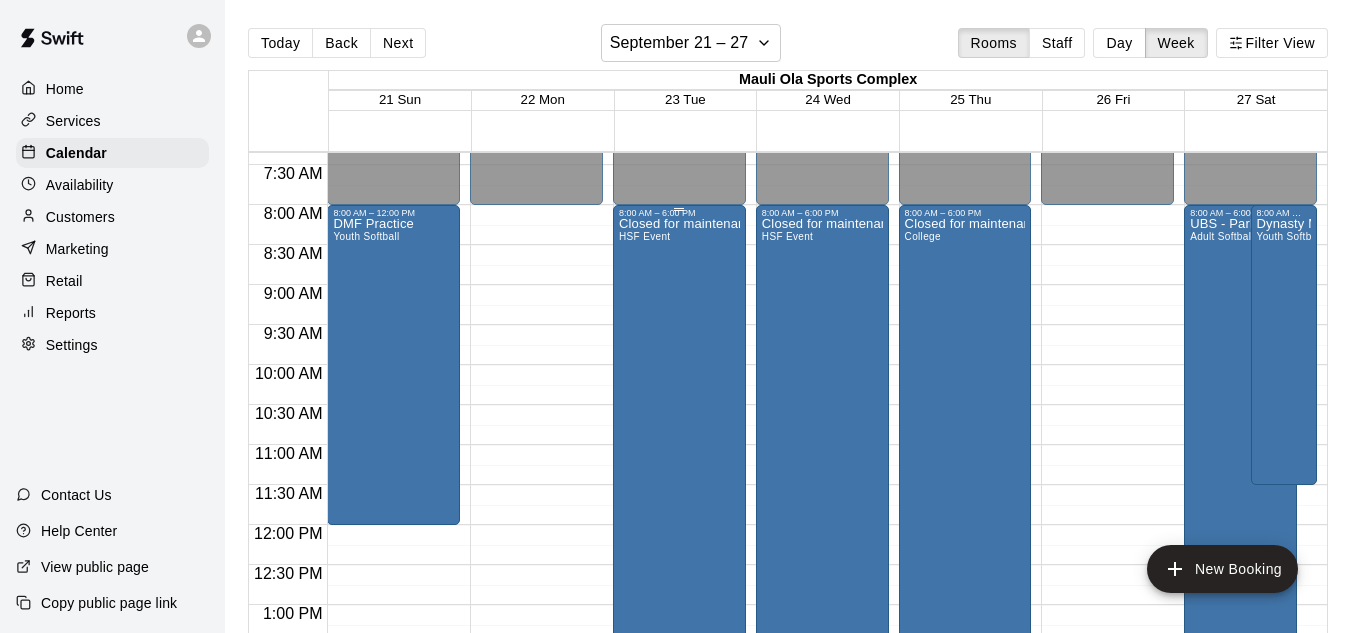 click on "Closed for maintenance  HSF Event" at bounding box center (679, 534) 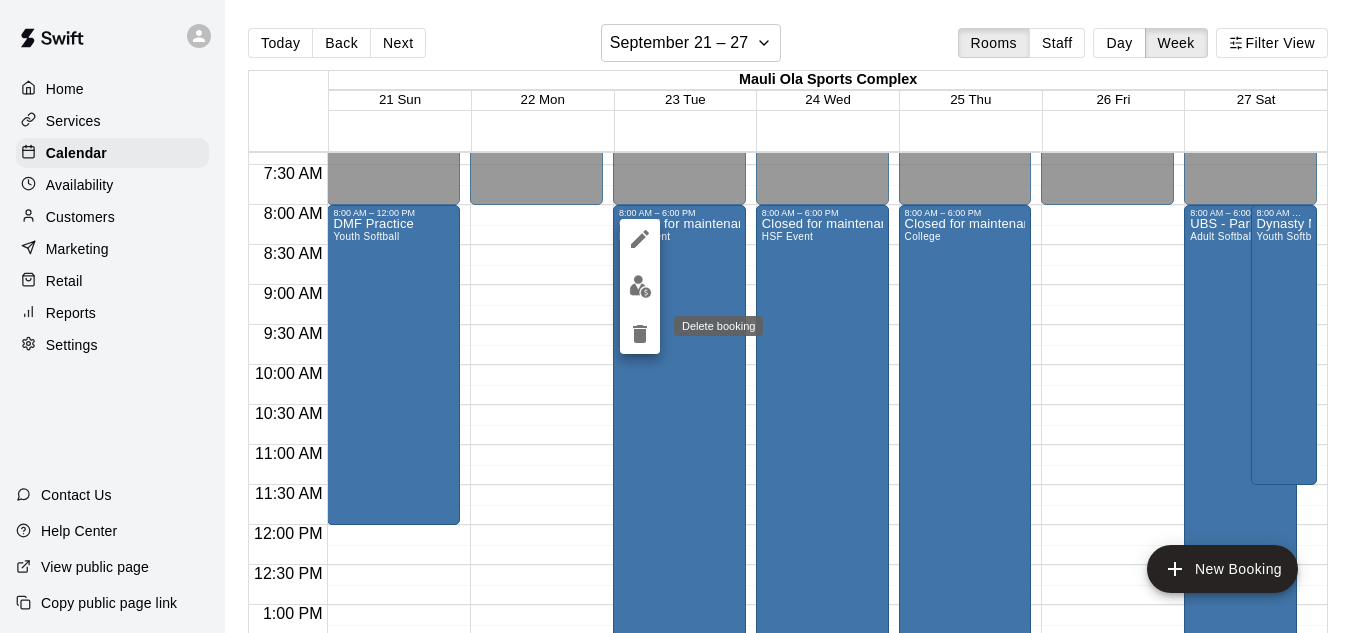 click 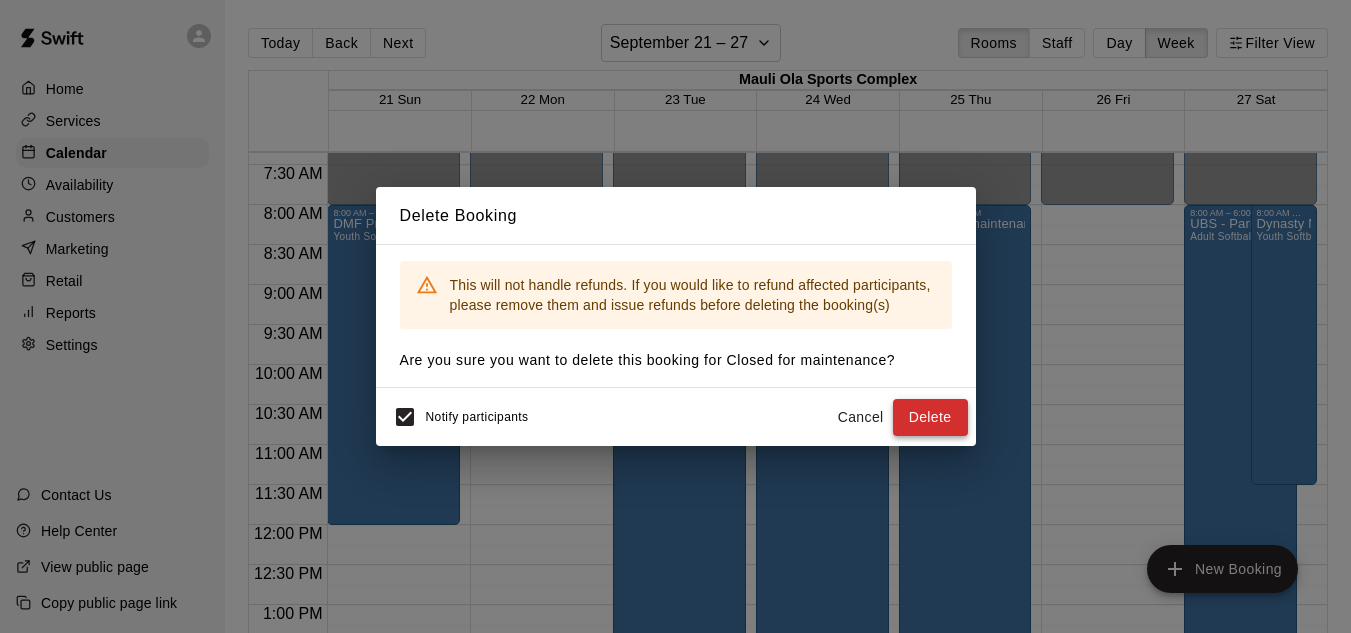 click on "Delete" at bounding box center (930, 417) 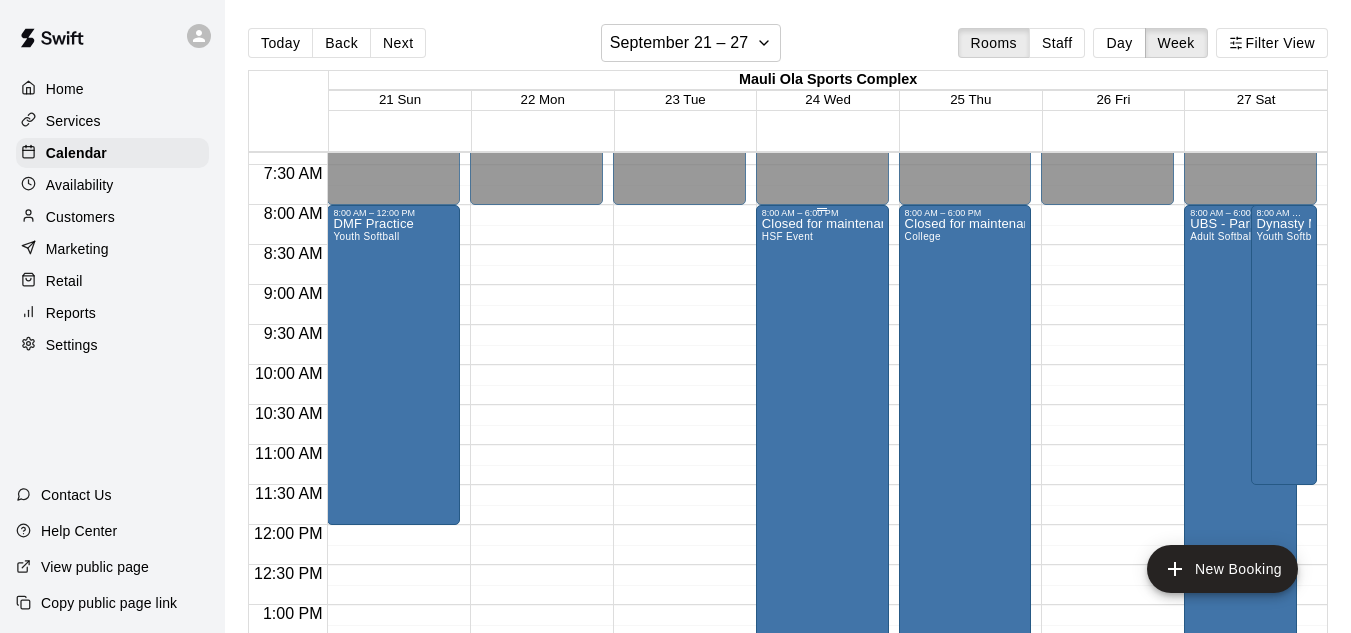 click on "Closed for maintenance  HSF Event" at bounding box center [822, 534] 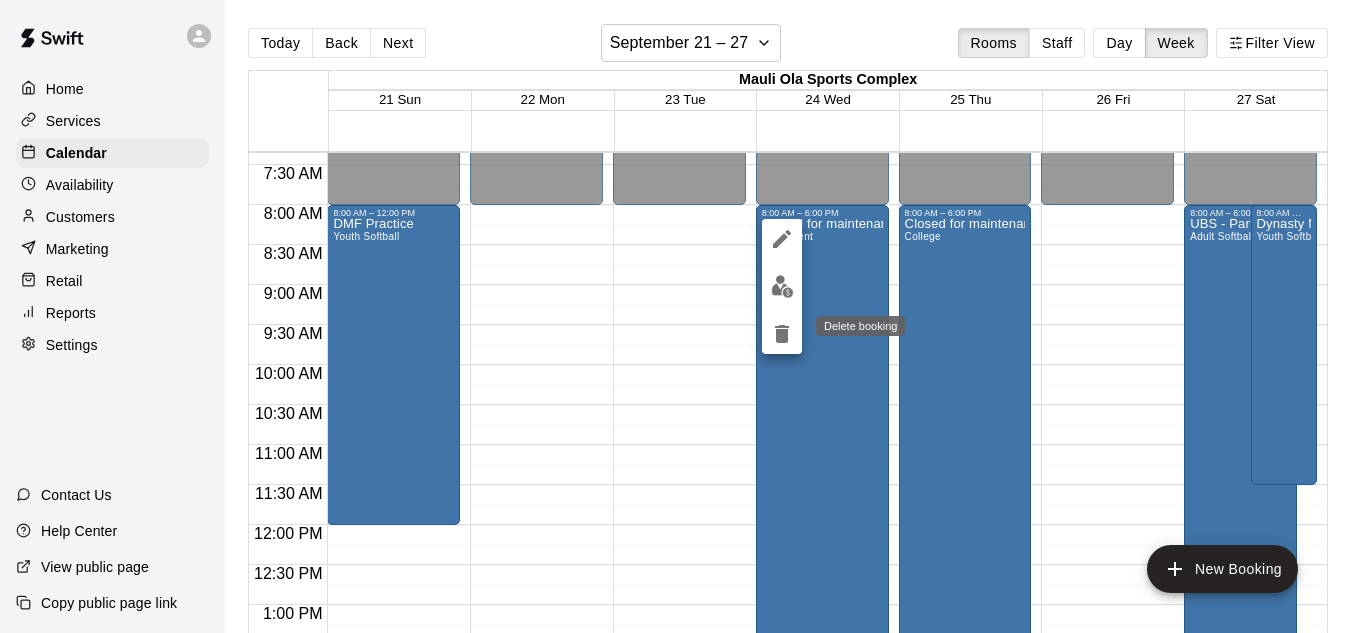 click 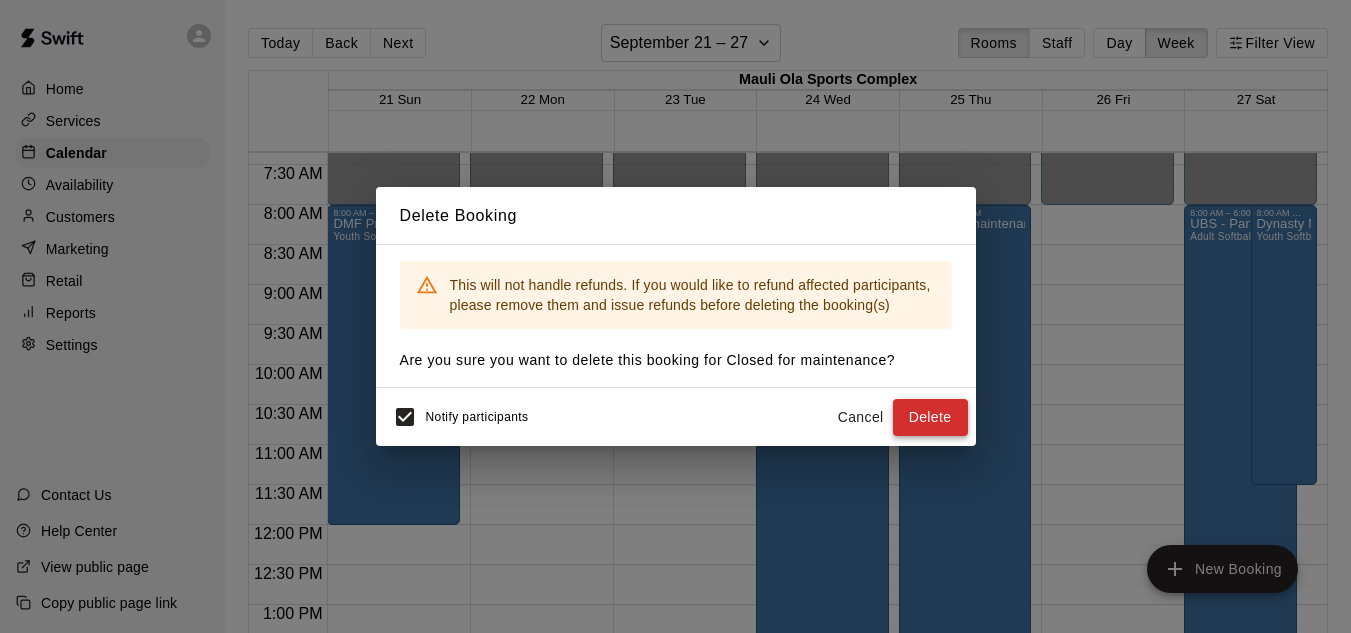 click on "Delete" at bounding box center (930, 417) 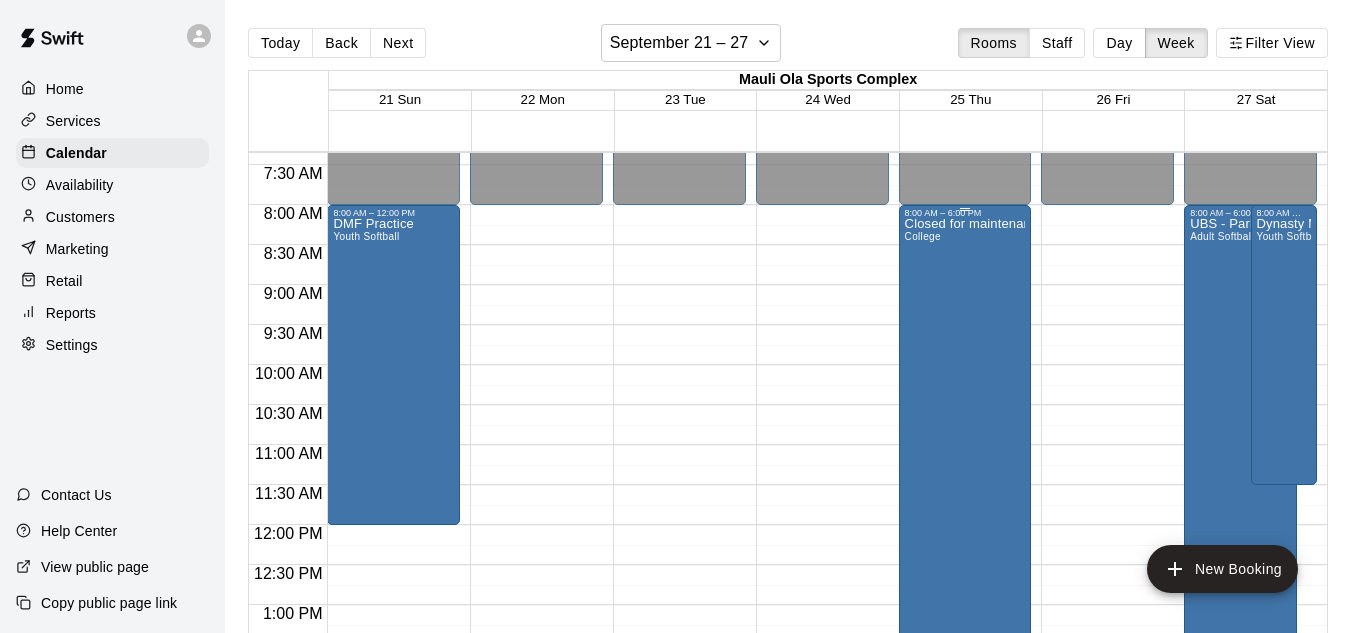 click on "Closed for maintenance  College" at bounding box center (965, 534) 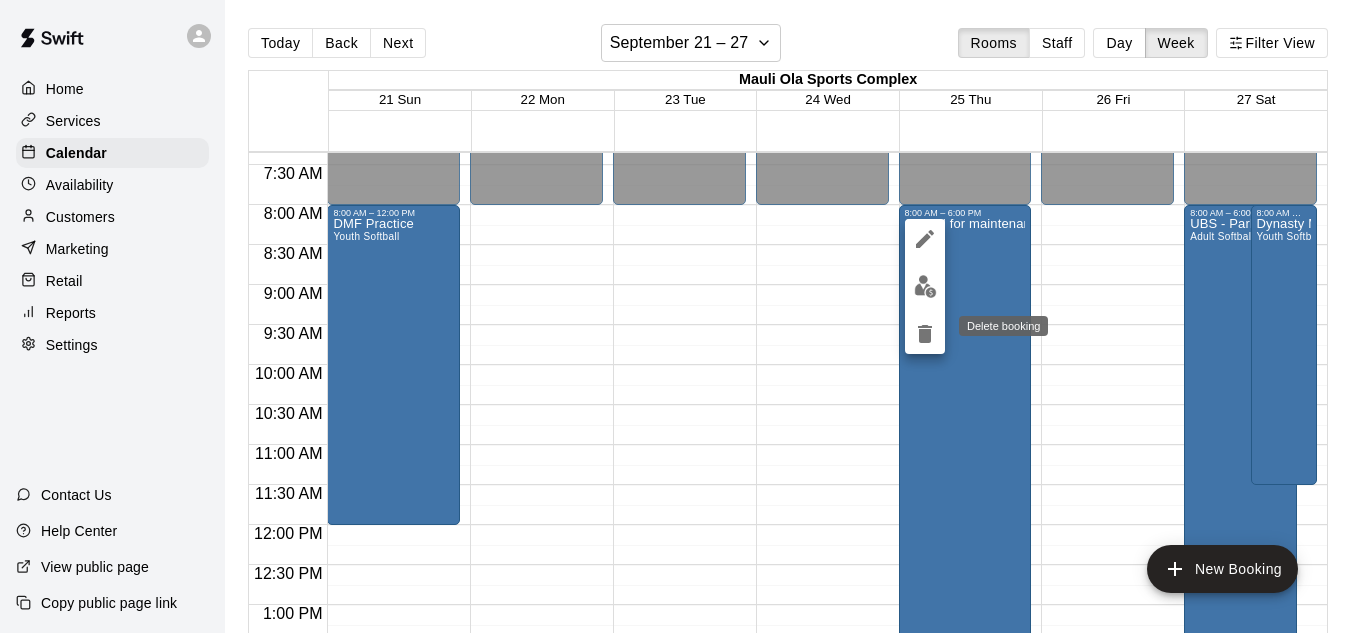 click 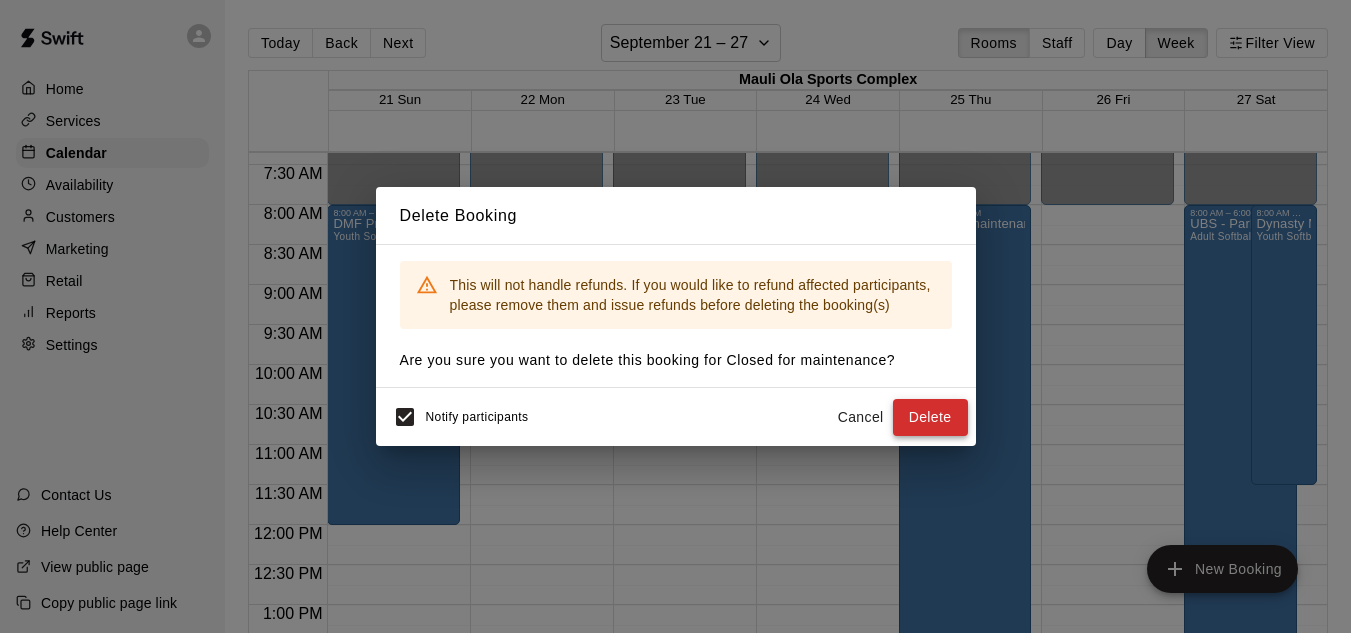 click on "Delete" at bounding box center [930, 417] 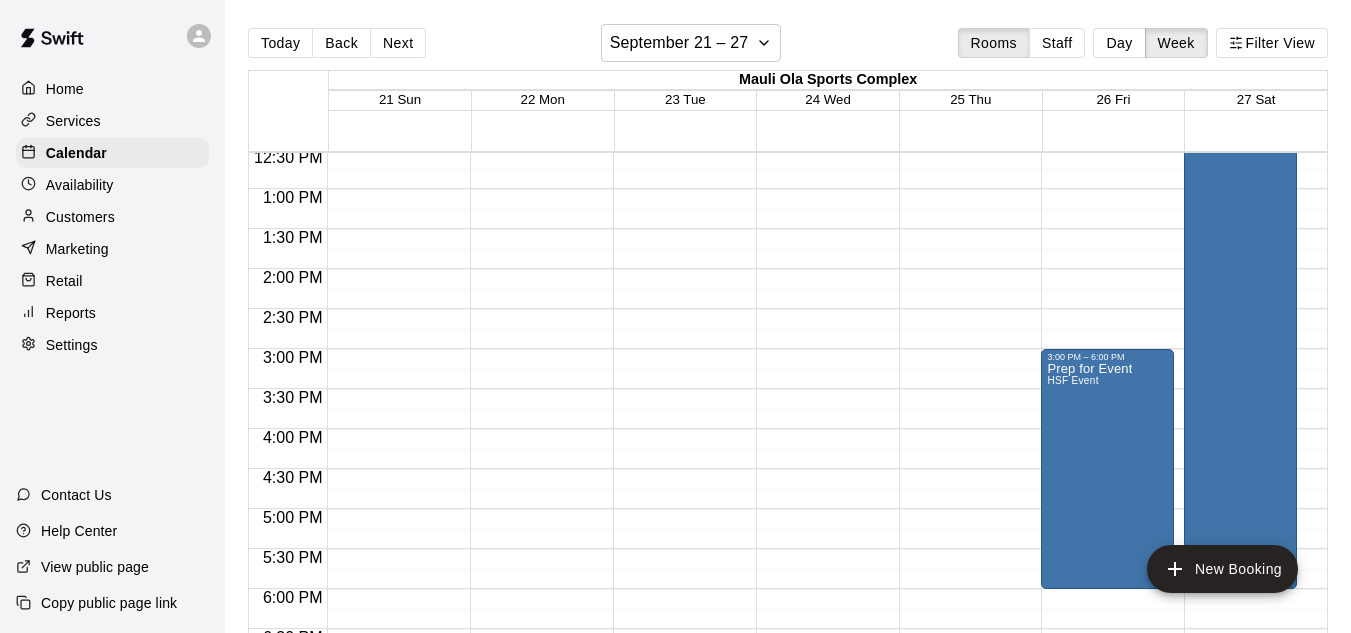 scroll, scrollTop: 1005, scrollLeft: 0, axis: vertical 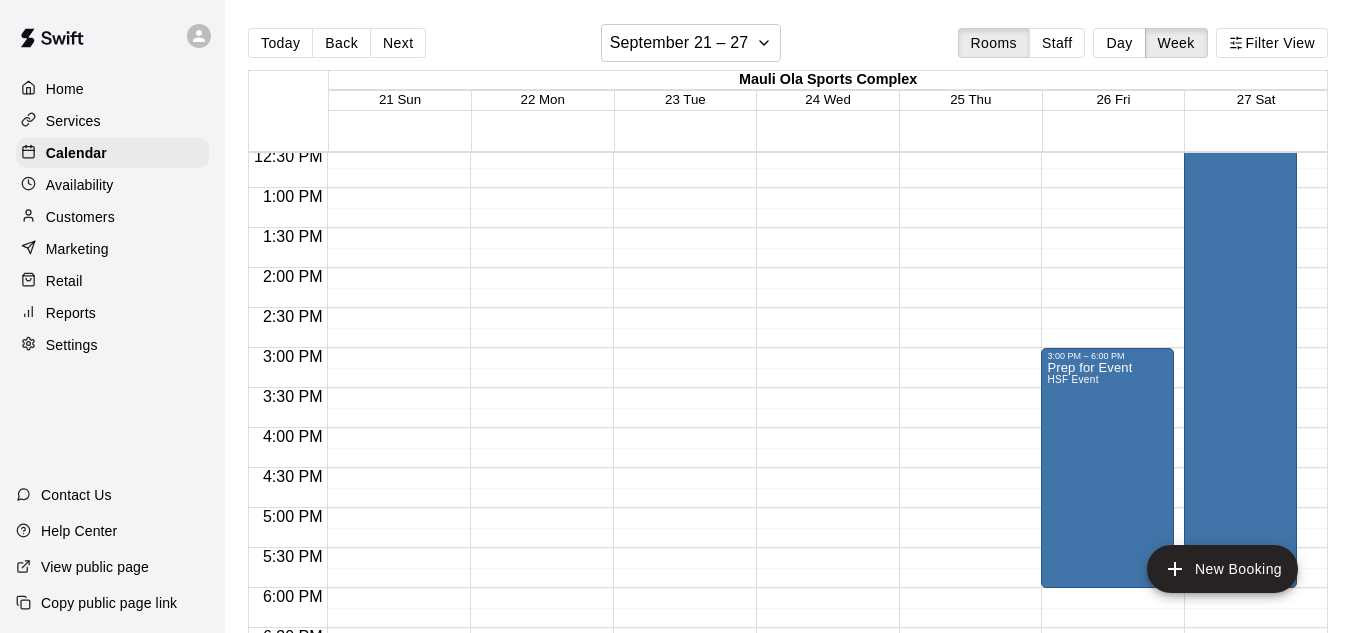click on "12:00 AM – 8:00 AM Closed 7:00 PM – 11:59 PM Closed" at bounding box center (822, 108) 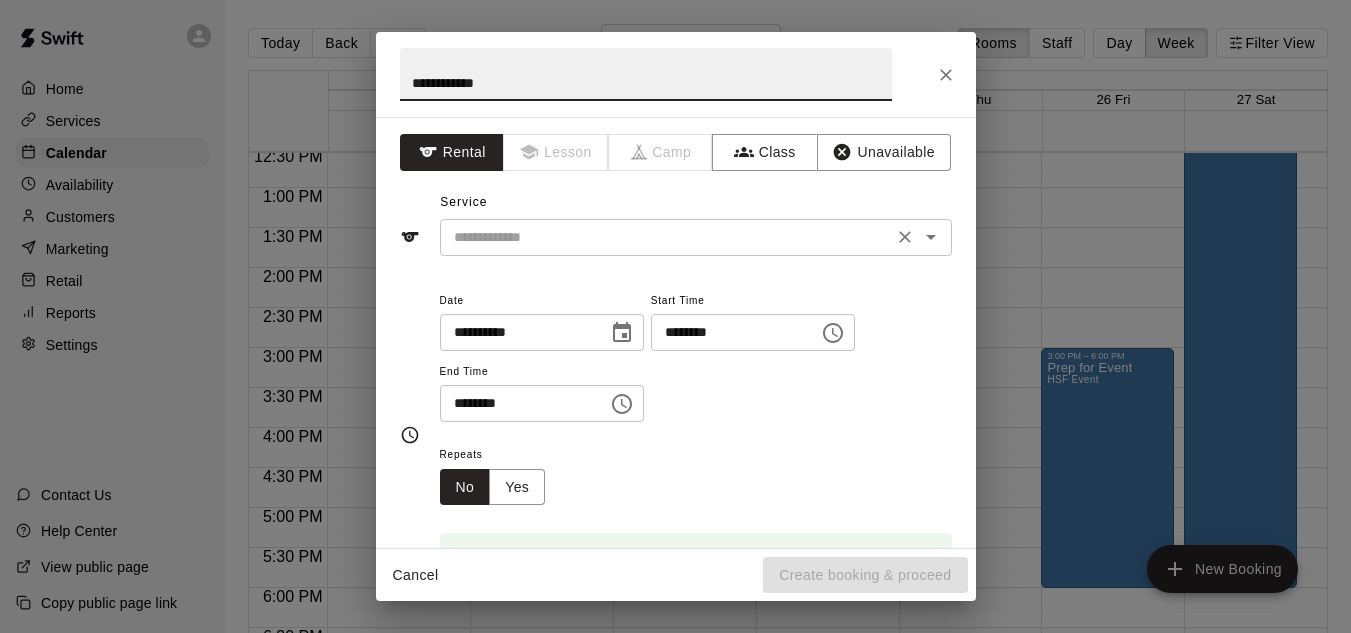 type on "**********" 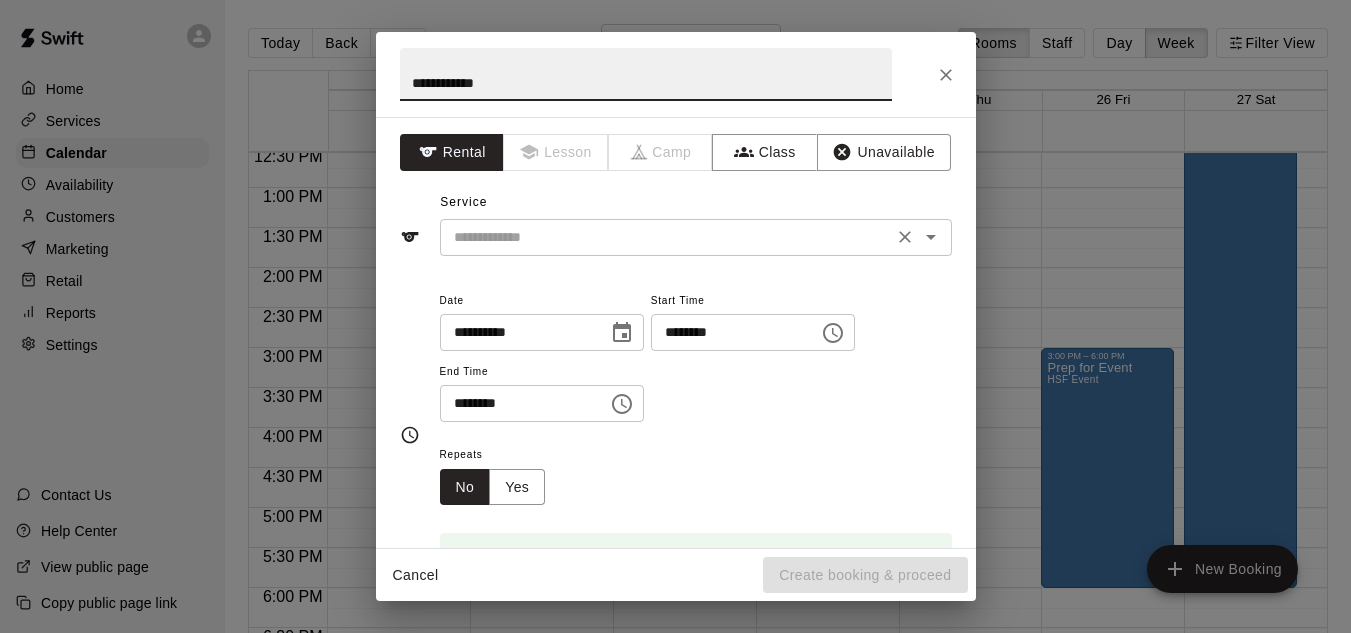 click at bounding box center (666, 237) 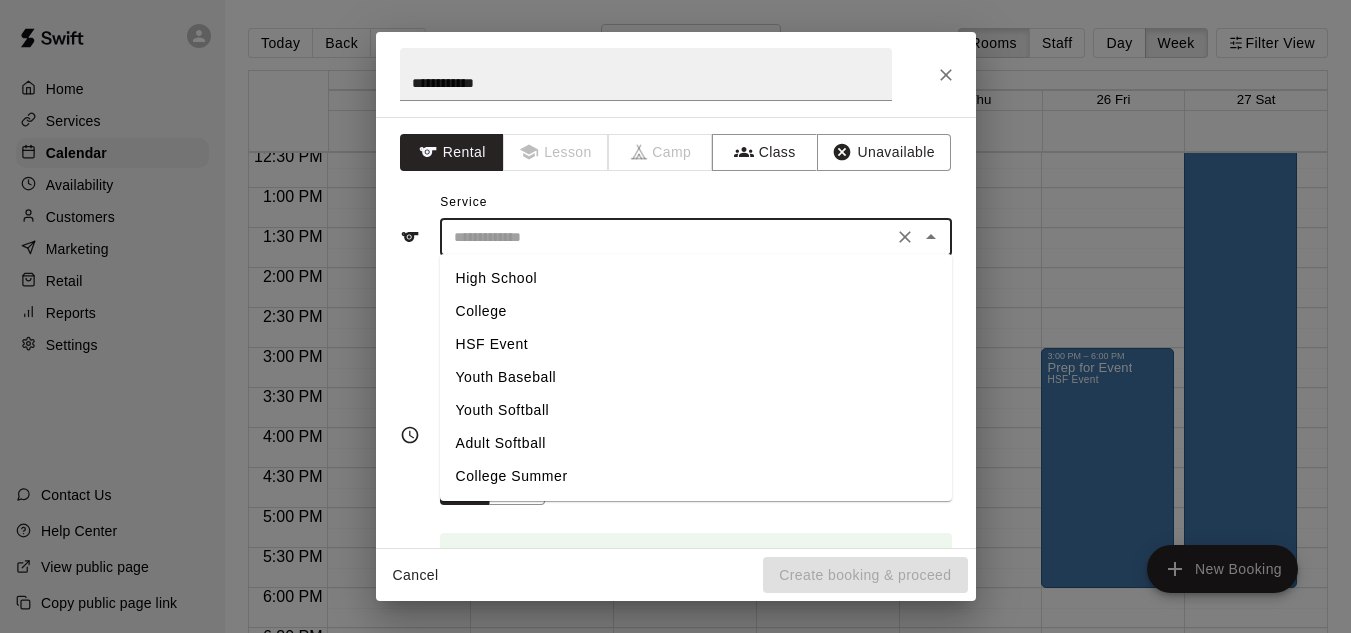click on "Youth Softball" at bounding box center [696, 410] 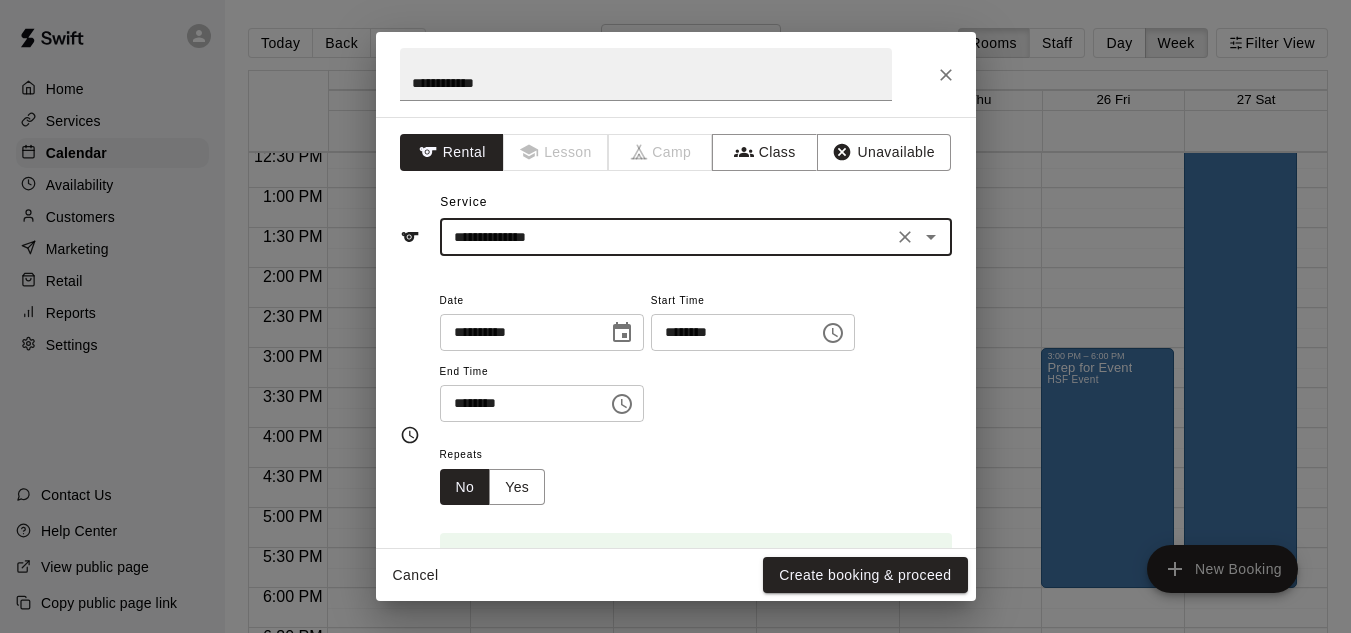 click on "********" at bounding box center [728, 332] 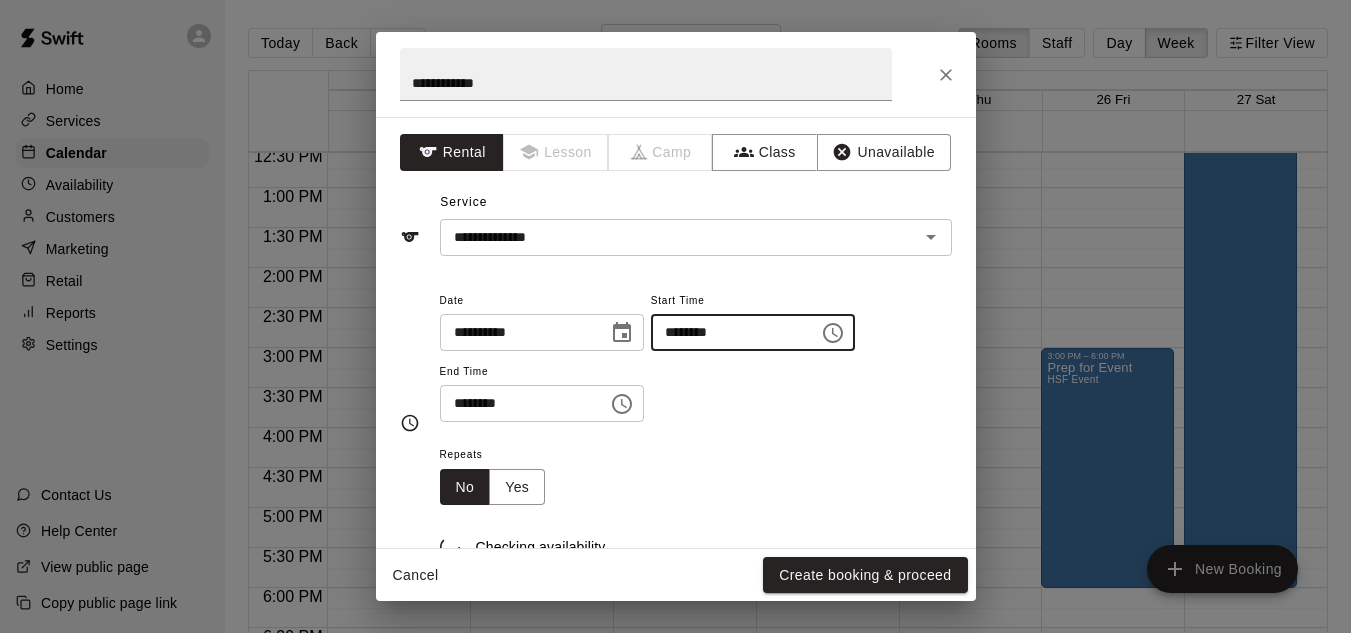 type on "********" 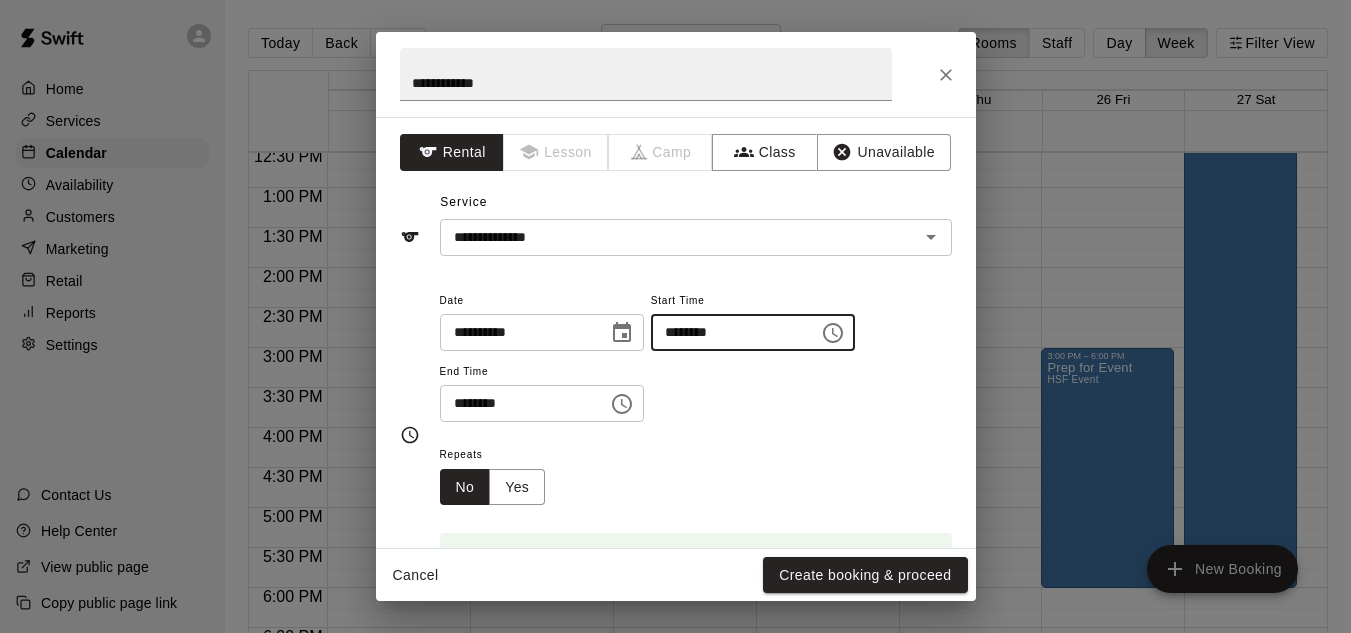 click on "********" at bounding box center (517, 403) 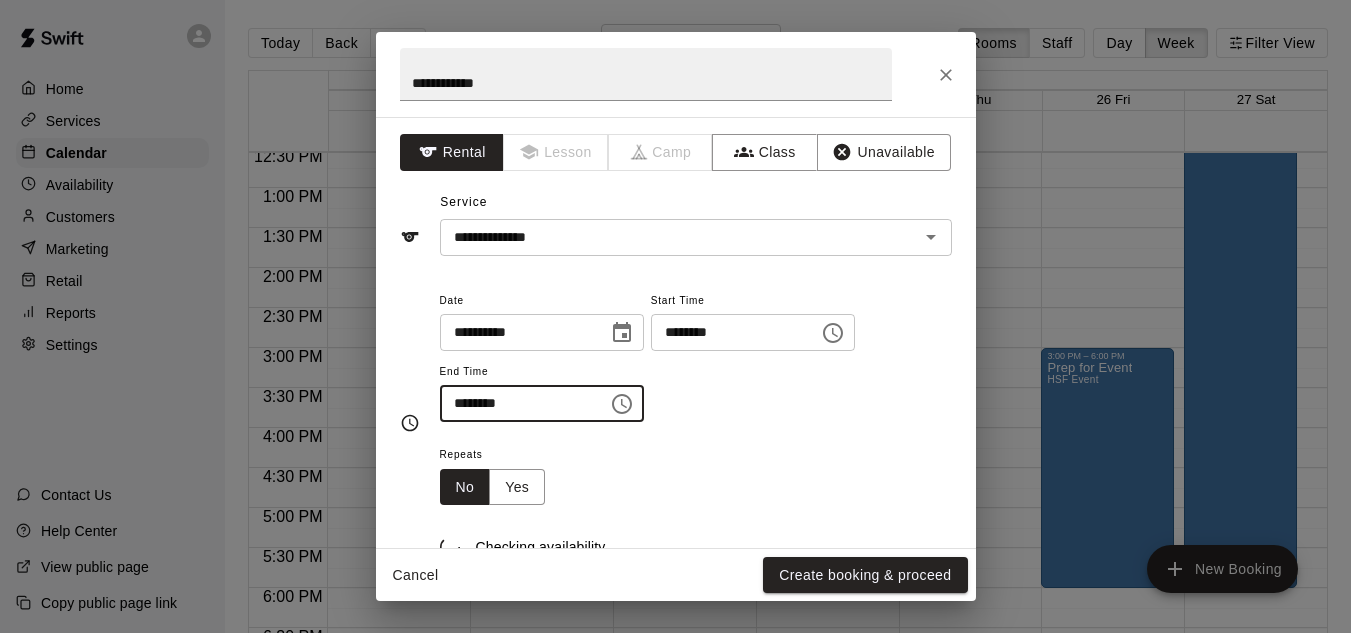 type on "********" 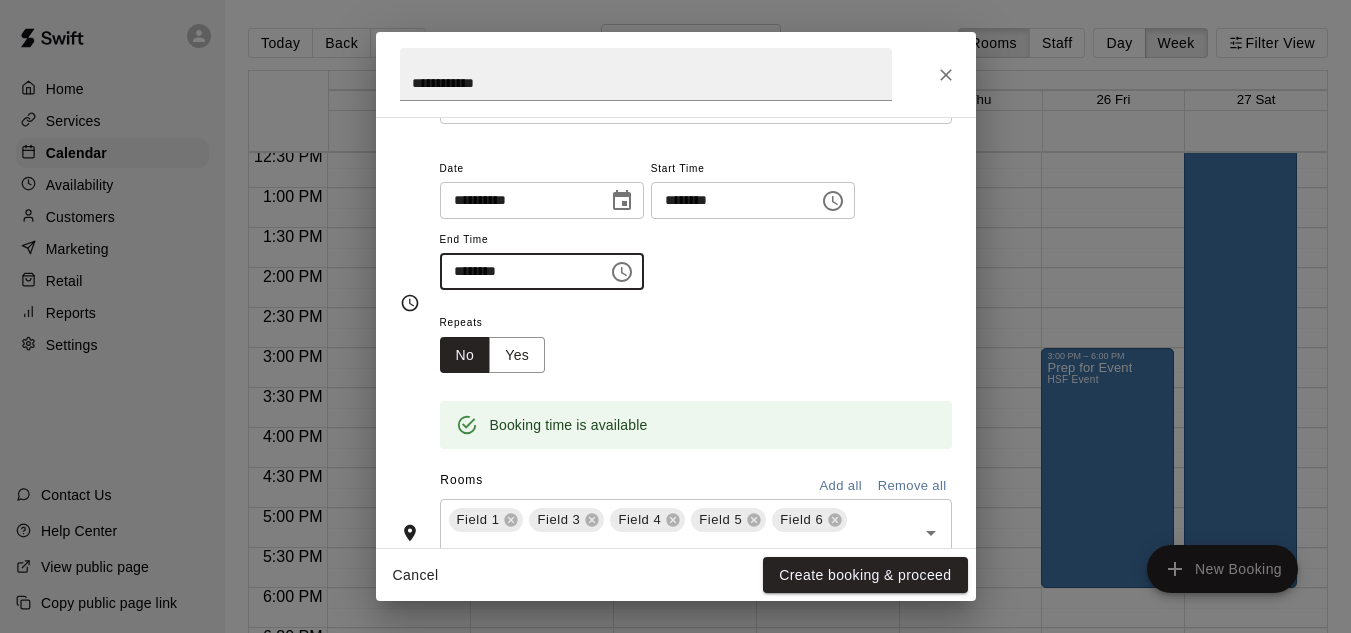 scroll, scrollTop: 211, scrollLeft: 0, axis: vertical 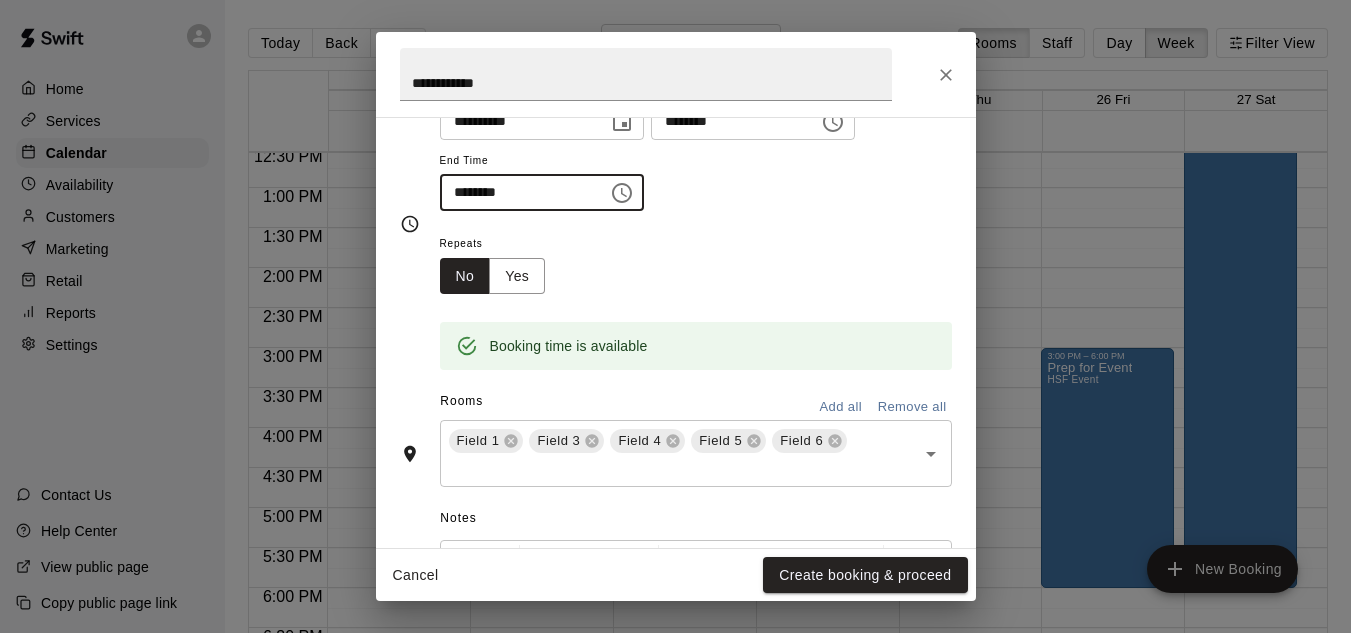 click on "Remove all" at bounding box center [912, 407] 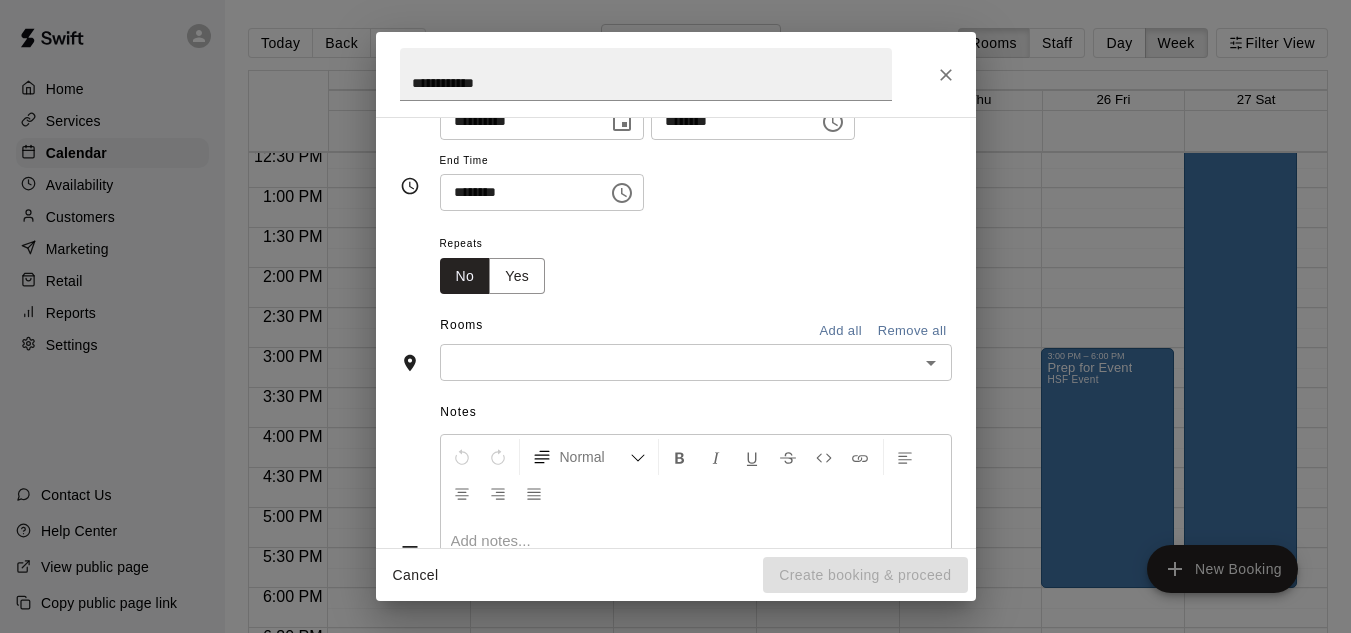 click at bounding box center [679, 362] 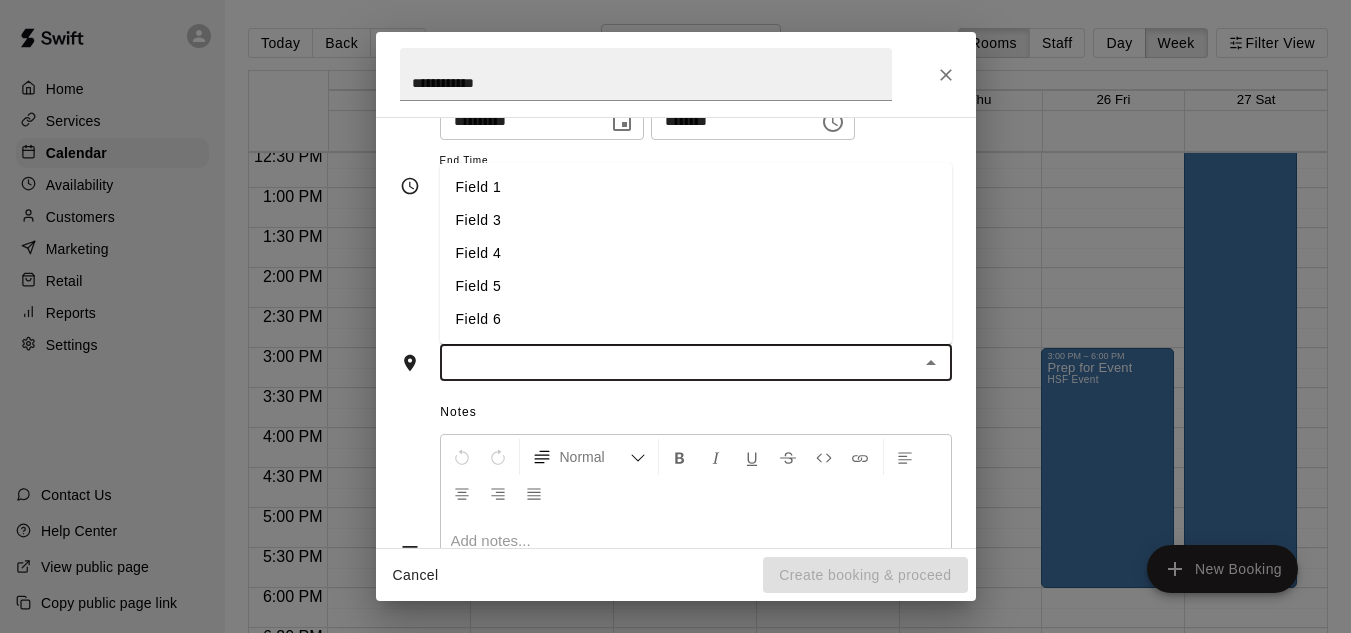 click on "Field 4" at bounding box center [696, 253] 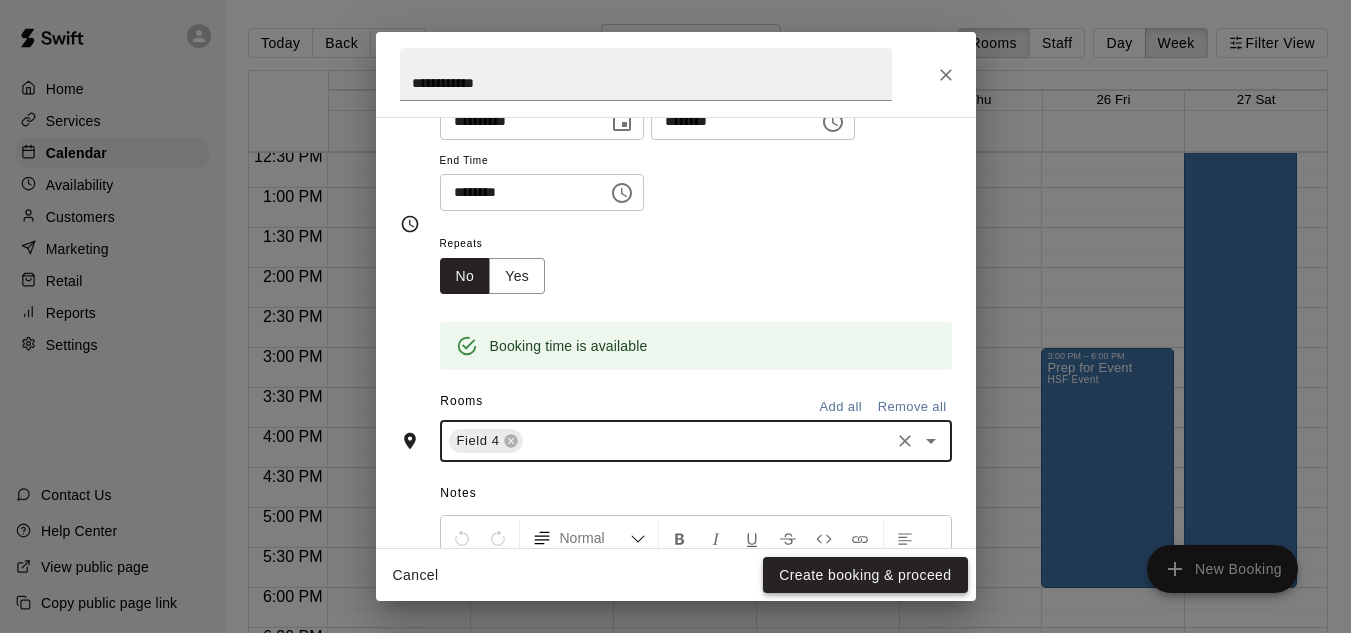 click on "Create booking & proceed" at bounding box center [865, 575] 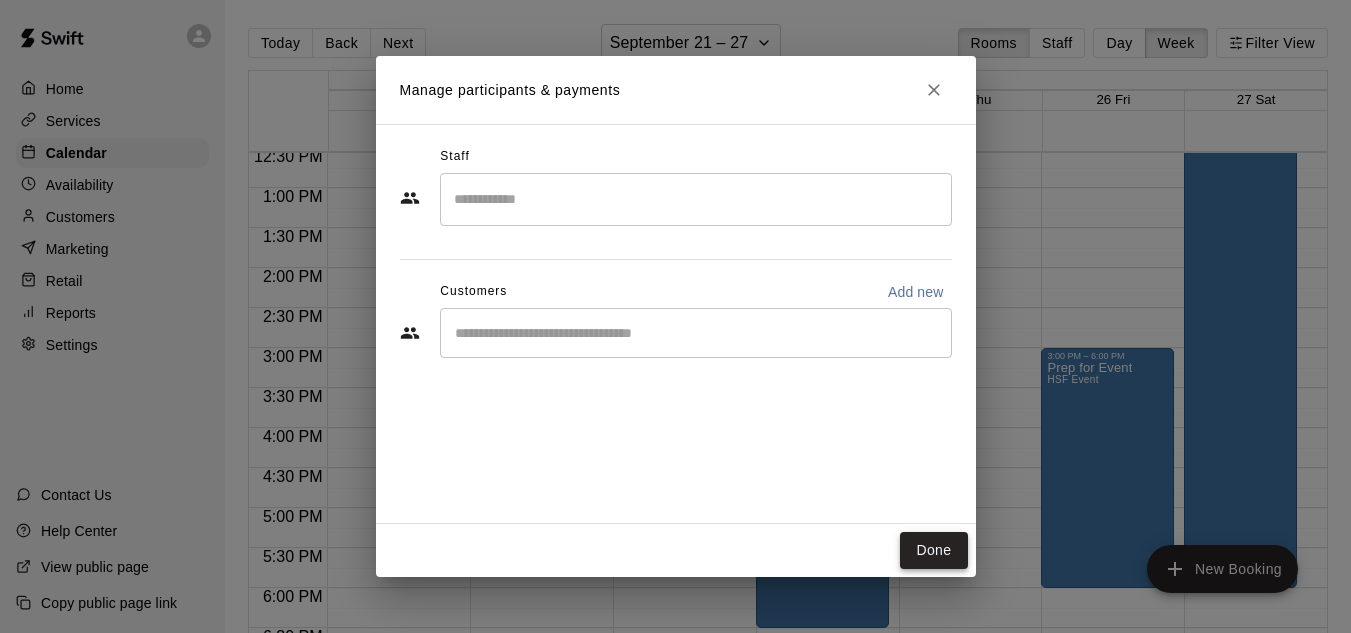 click on "Done" at bounding box center (933, 550) 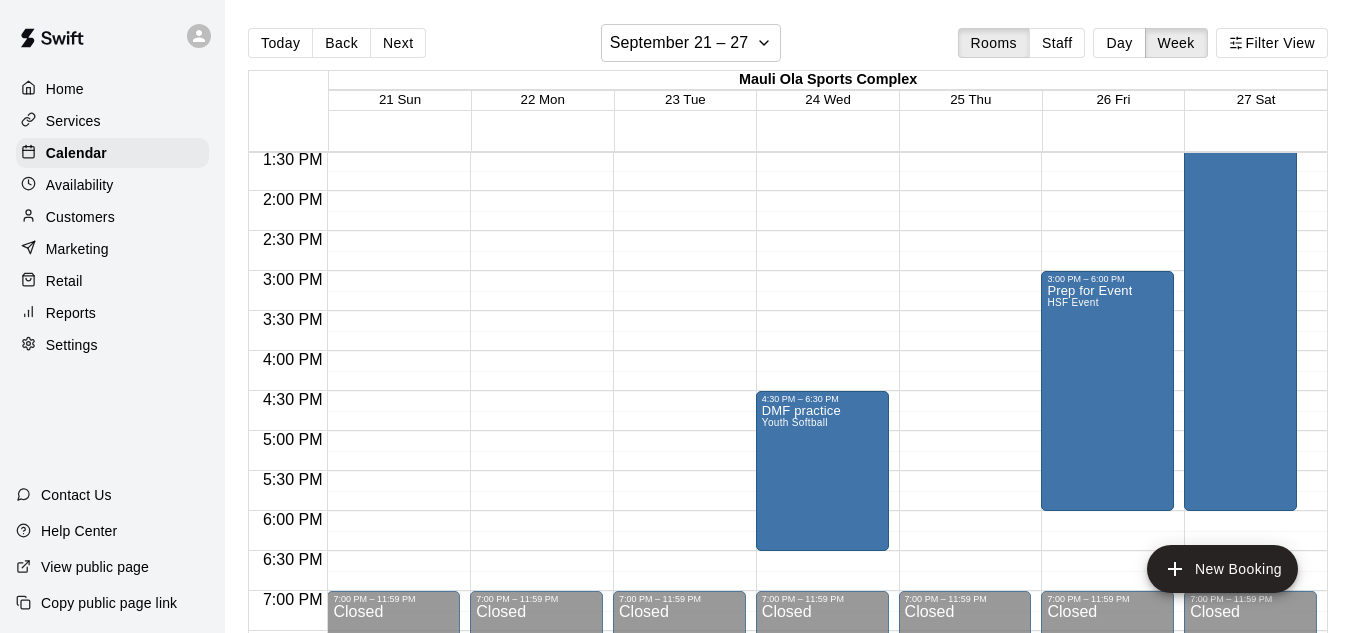scroll, scrollTop: 1087, scrollLeft: 0, axis: vertical 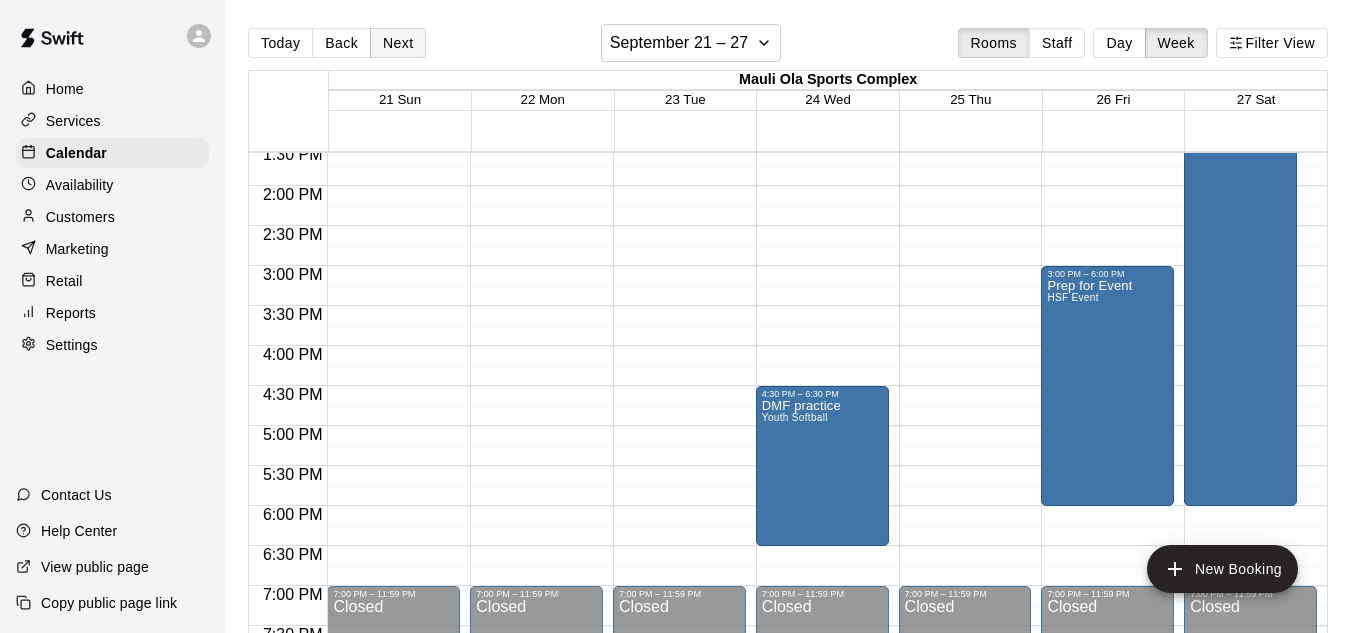 click on "Next" at bounding box center (398, 43) 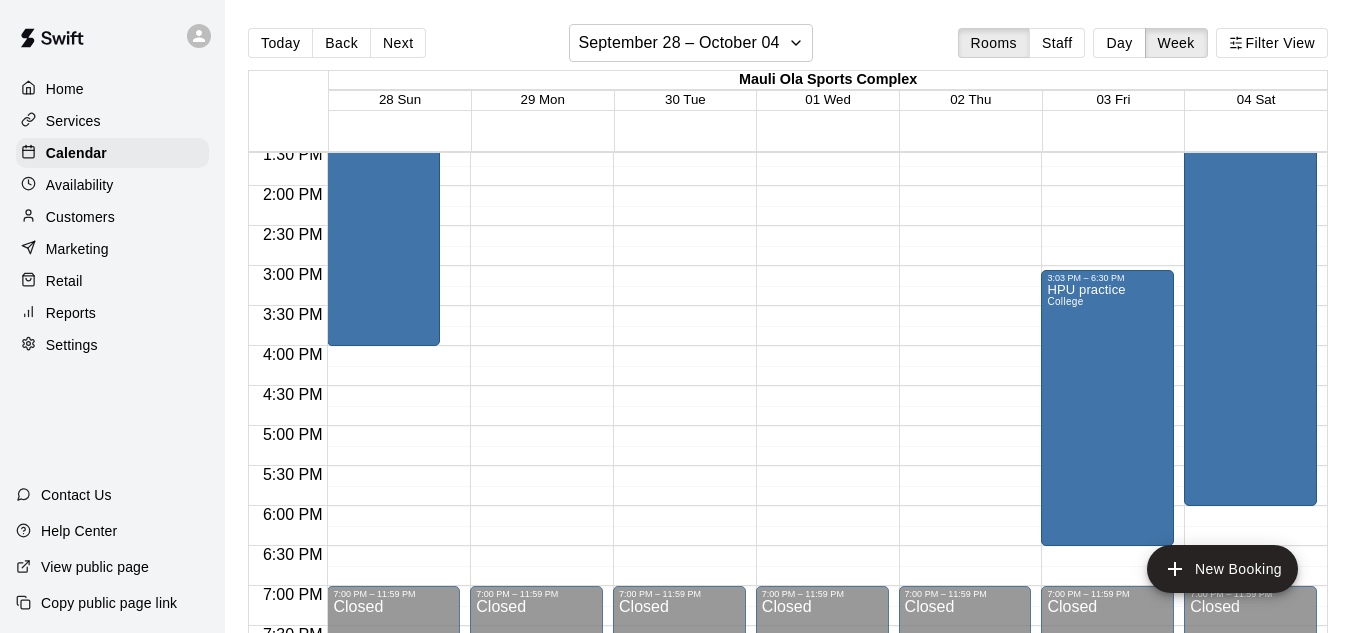 click on "12:00 AM – 8:00 AM Closed 7:00 PM – 11:59 PM Closed" at bounding box center [822, 26] 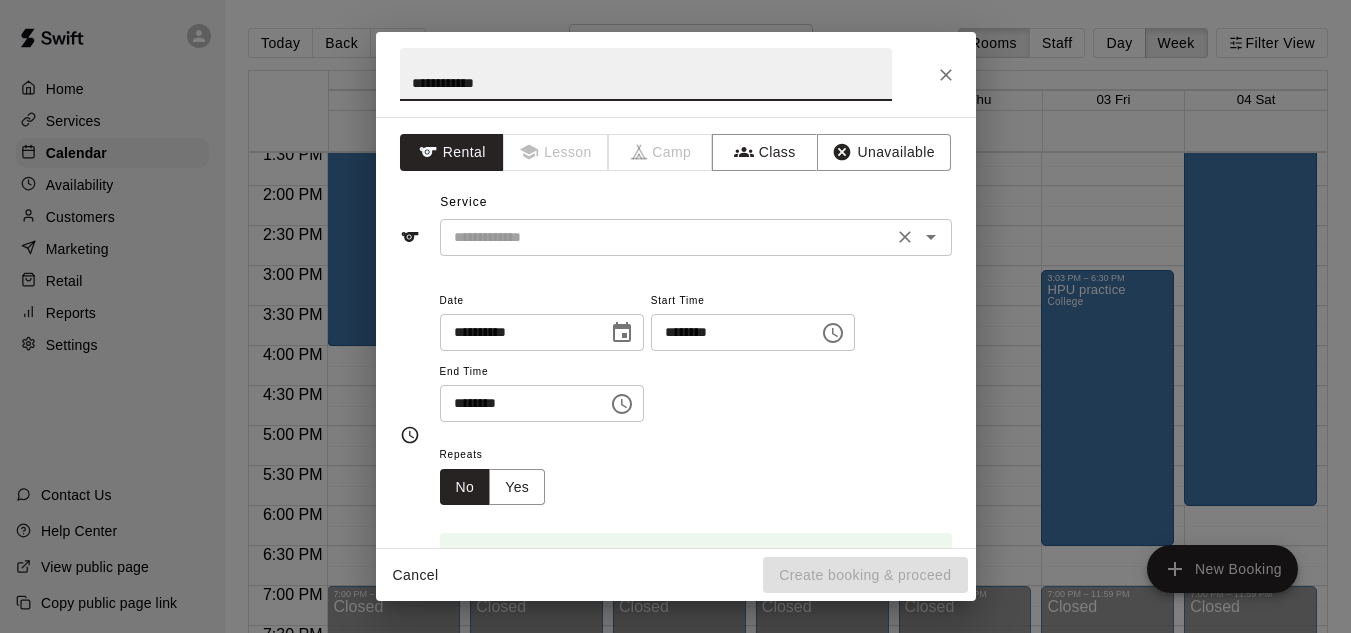 type on "**********" 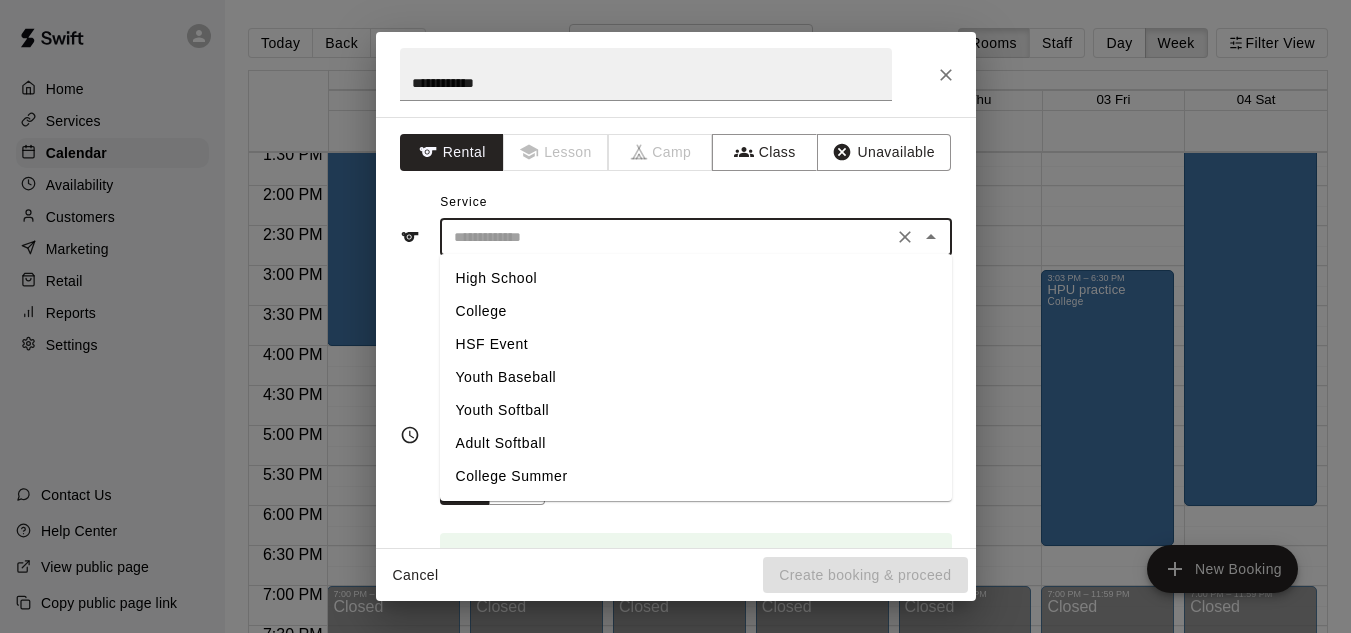 click on "Youth Softball" at bounding box center (696, 410) 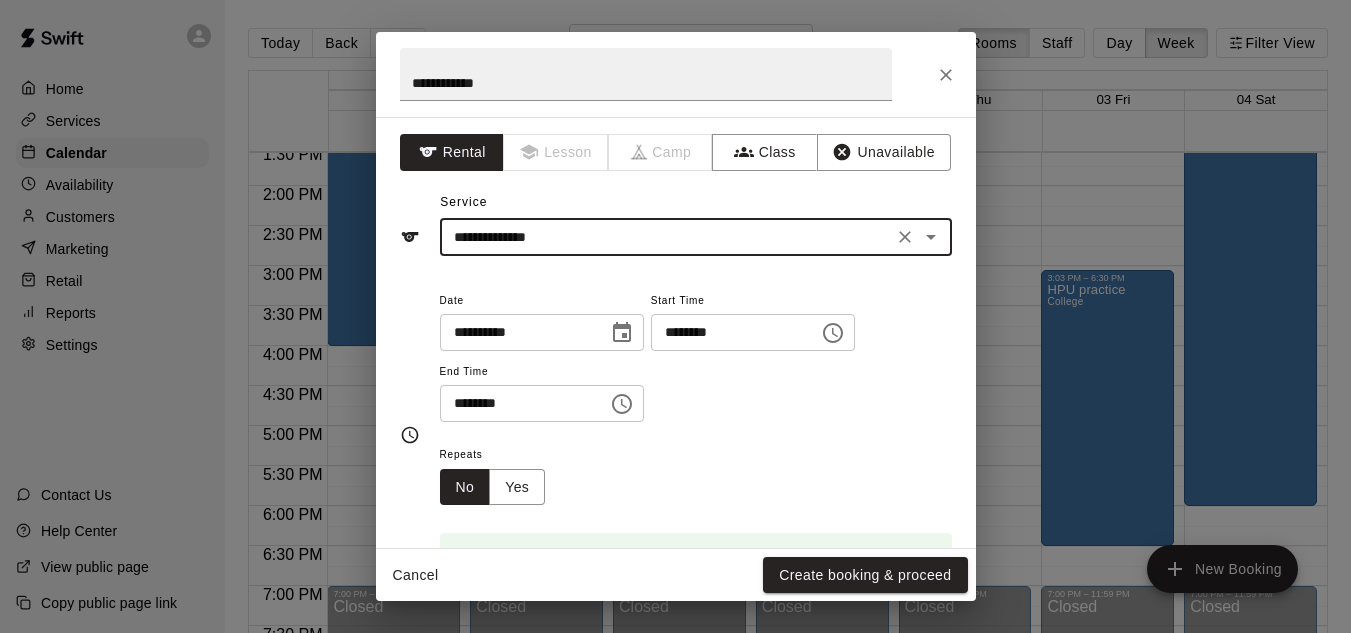 click on "********" at bounding box center [728, 332] 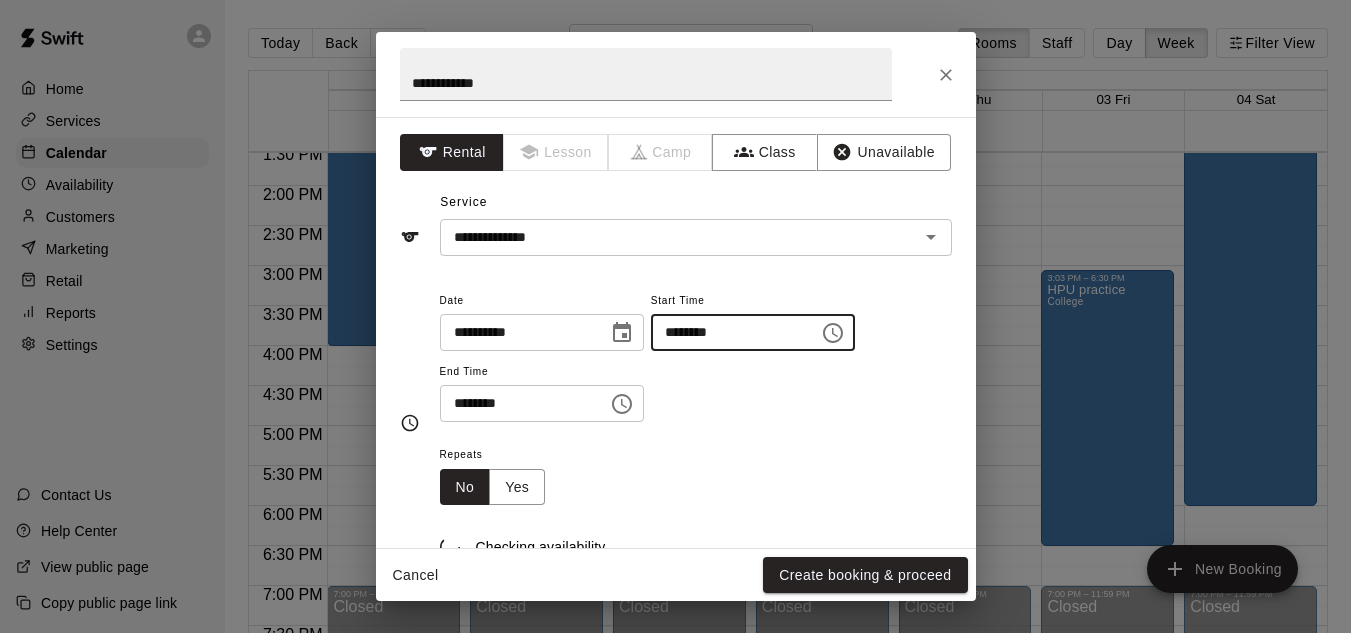type on "********" 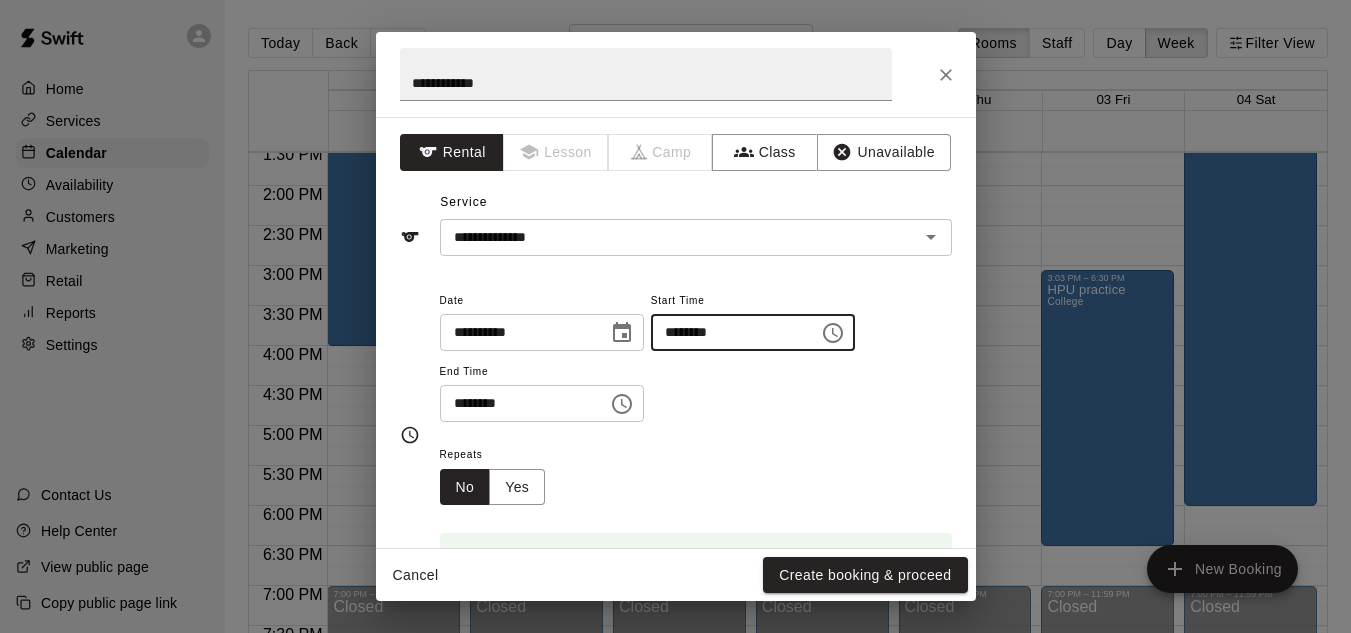 type 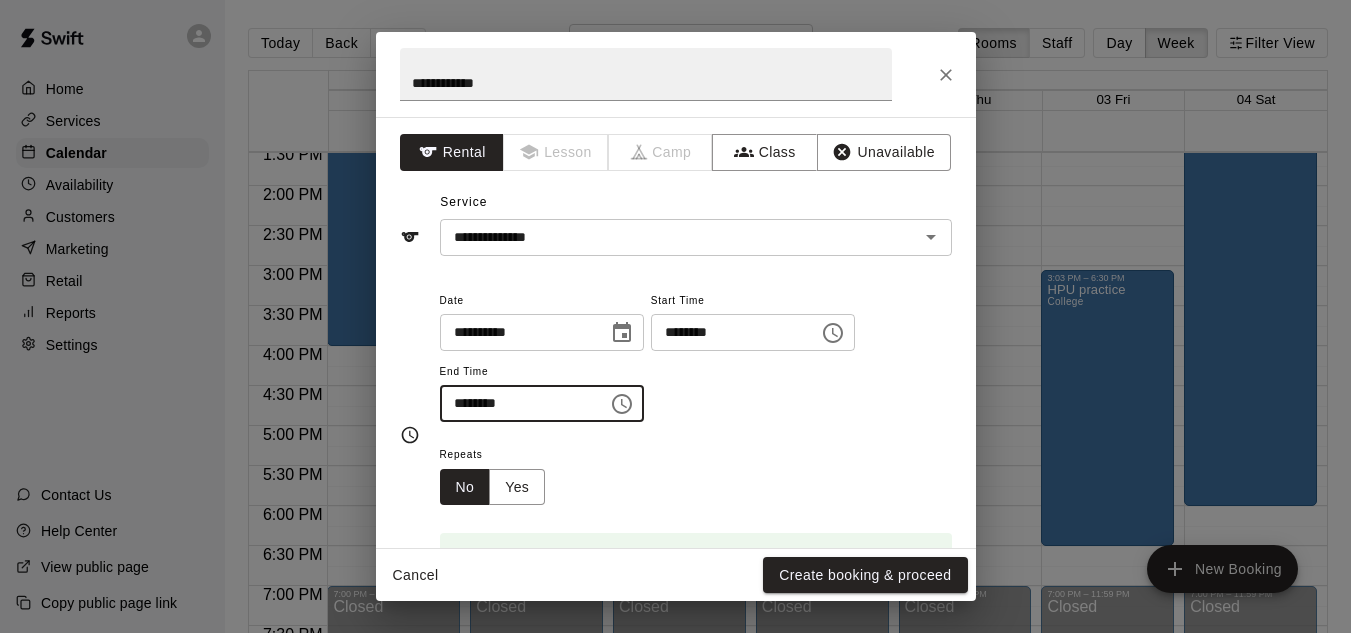 type 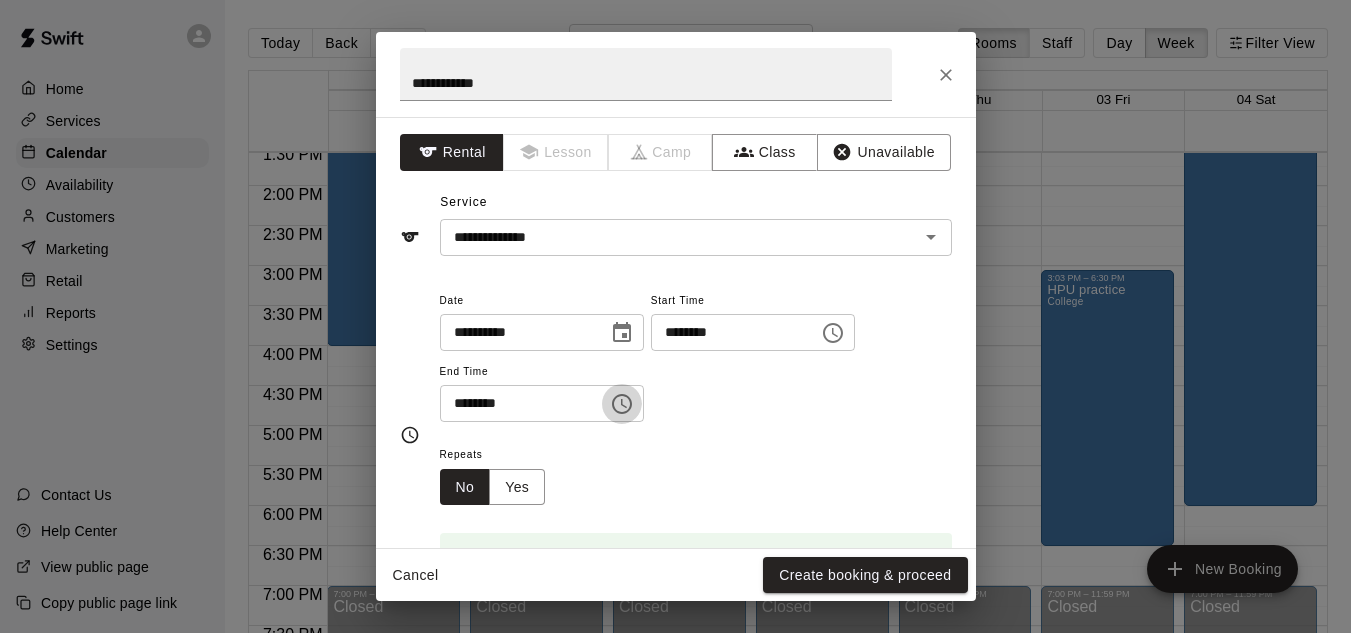 click on "********" at bounding box center (728, 332) 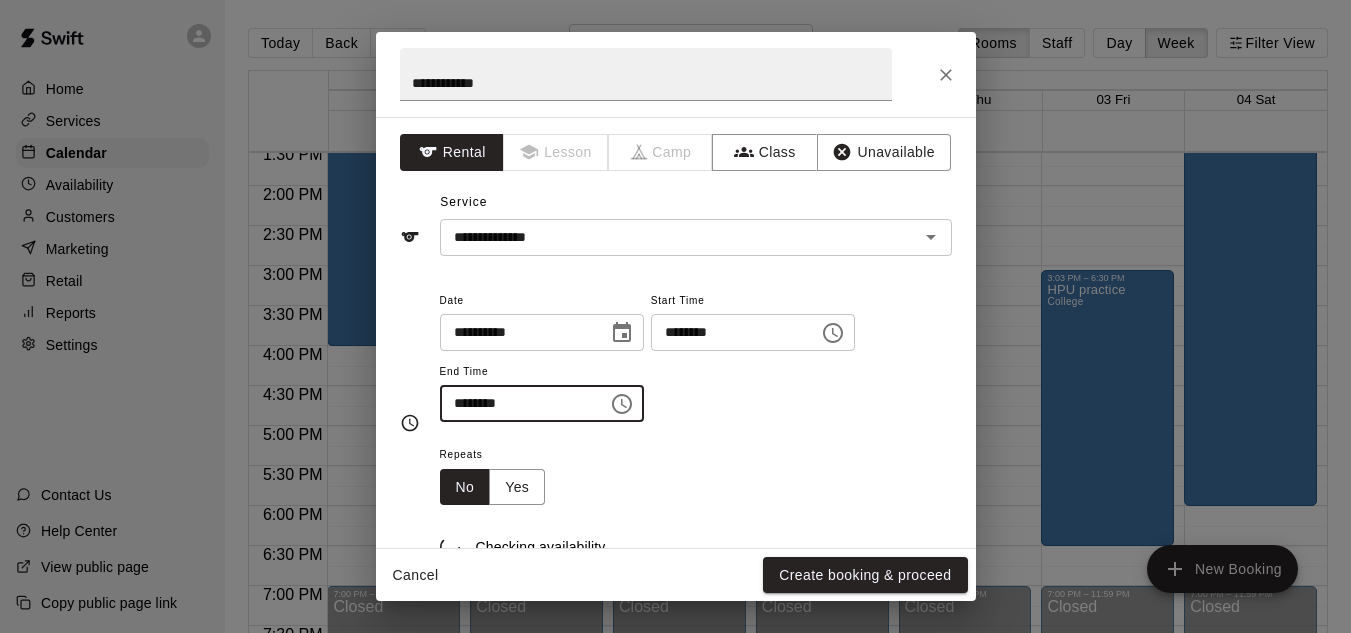 type on "********" 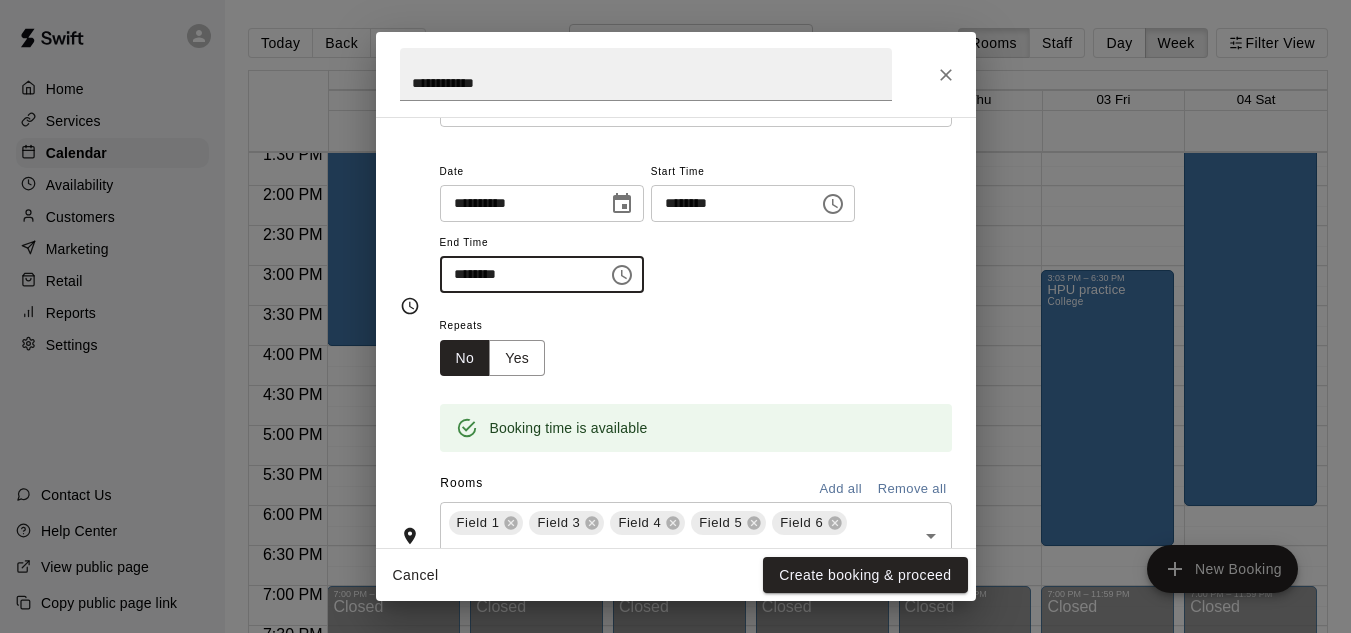 scroll, scrollTop: 133, scrollLeft: 0, axis: vertical 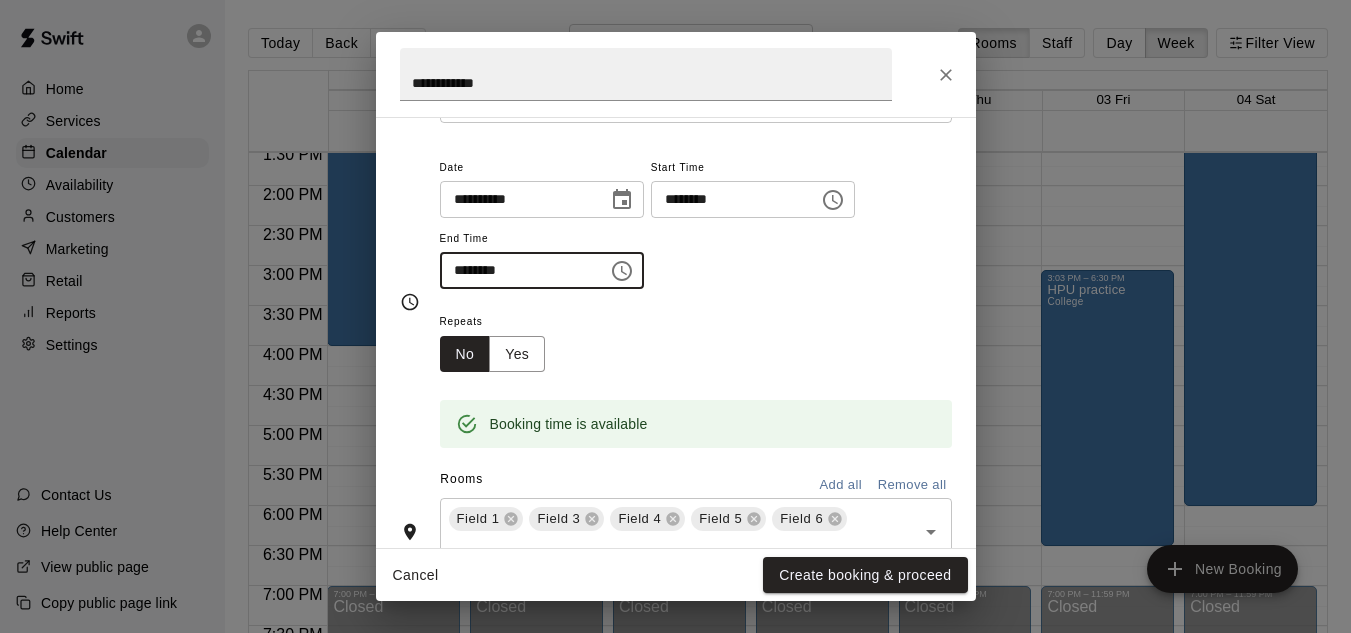 click on "Remove all" at bounding box center [912, 485] 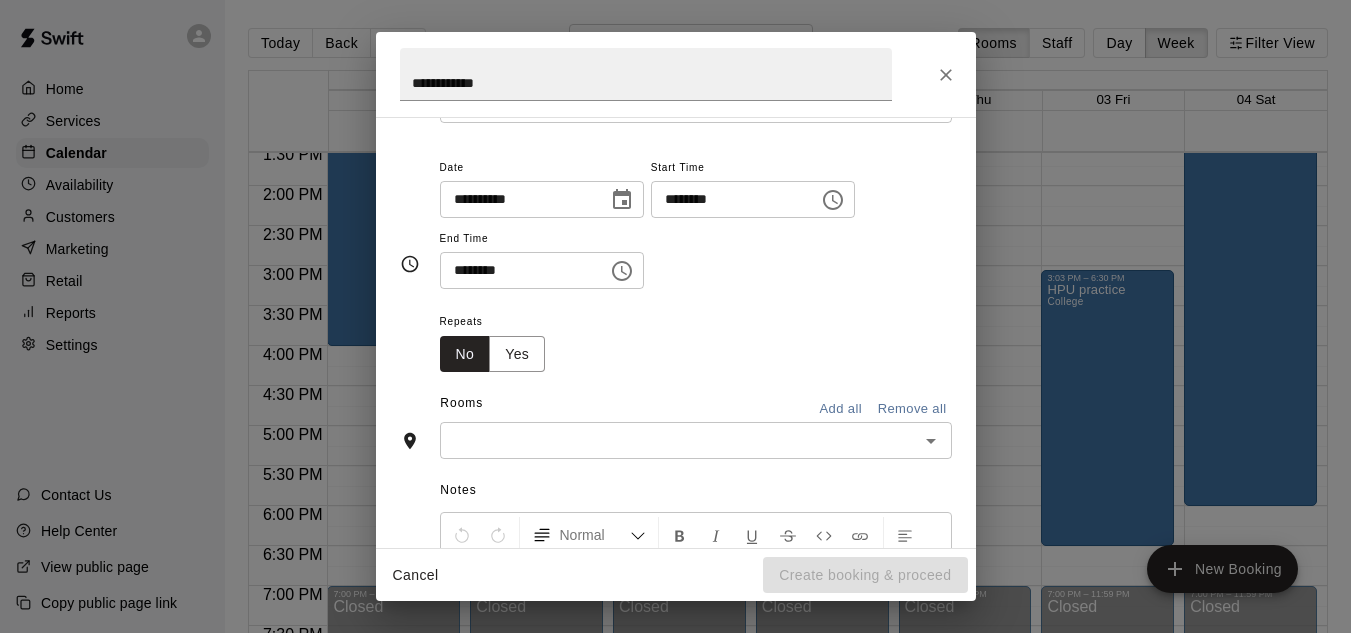 click at bounding box center (679, 440) 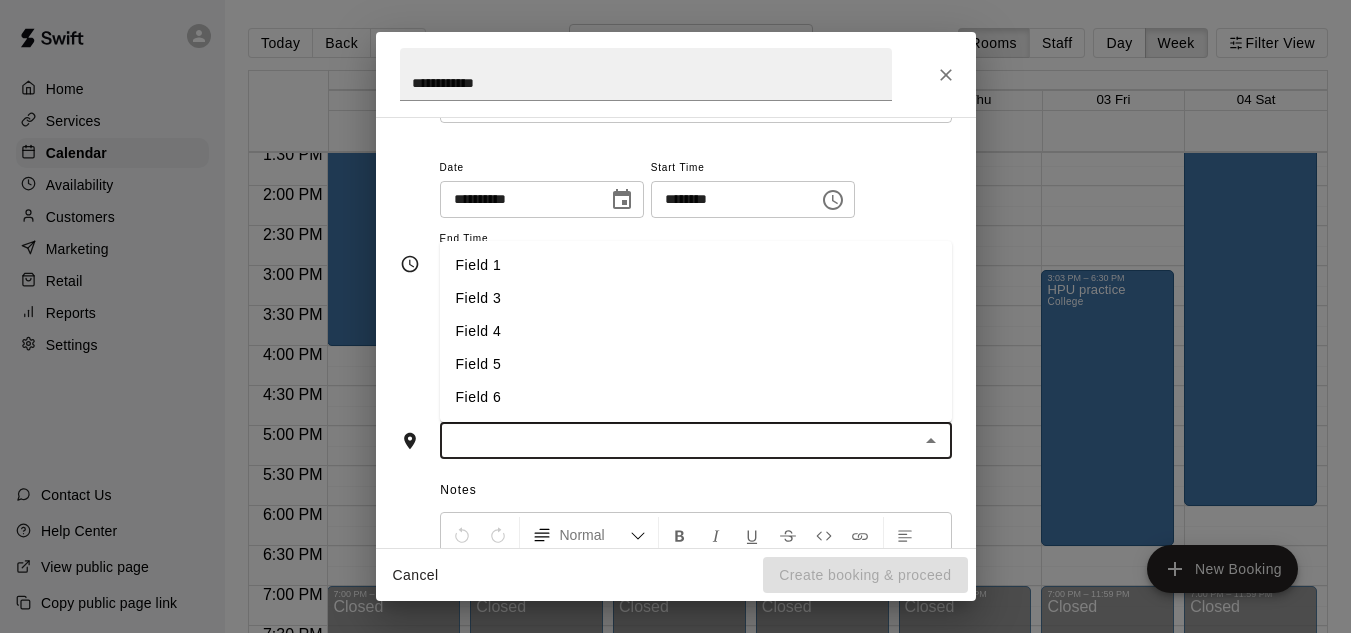 click on "Field 4" at bounding box center (696, 331) 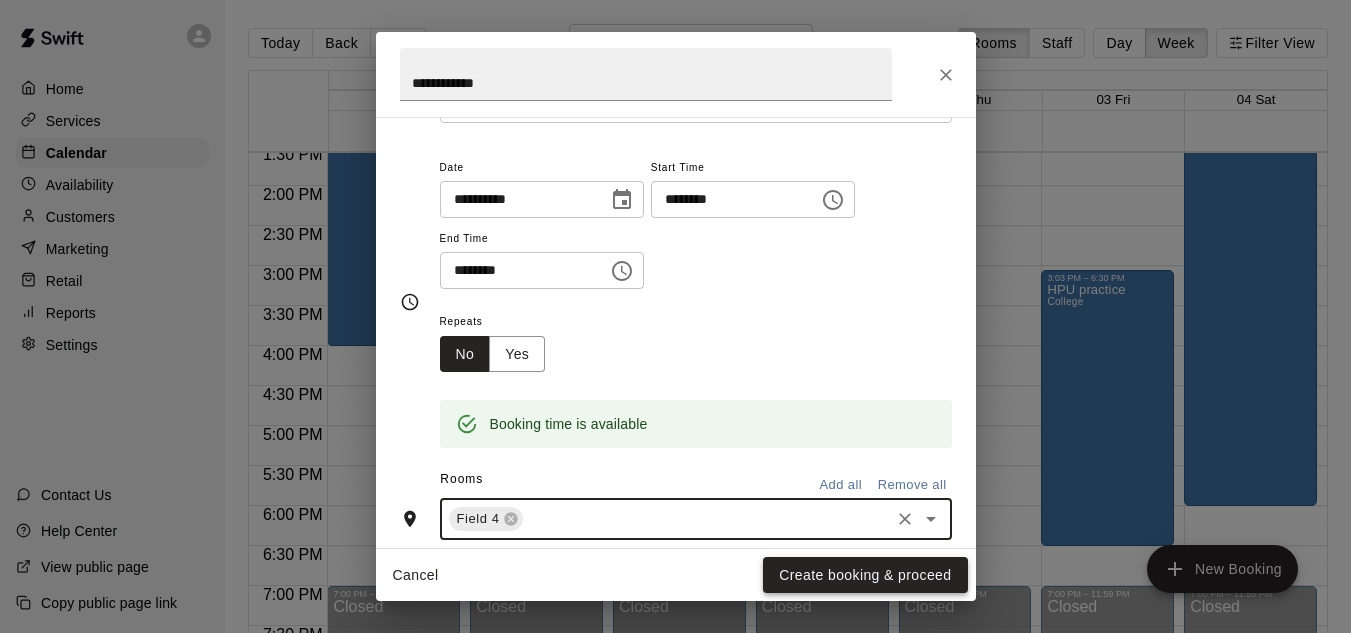 click on "Create booking & proceed" at bounding box center (865, 575) 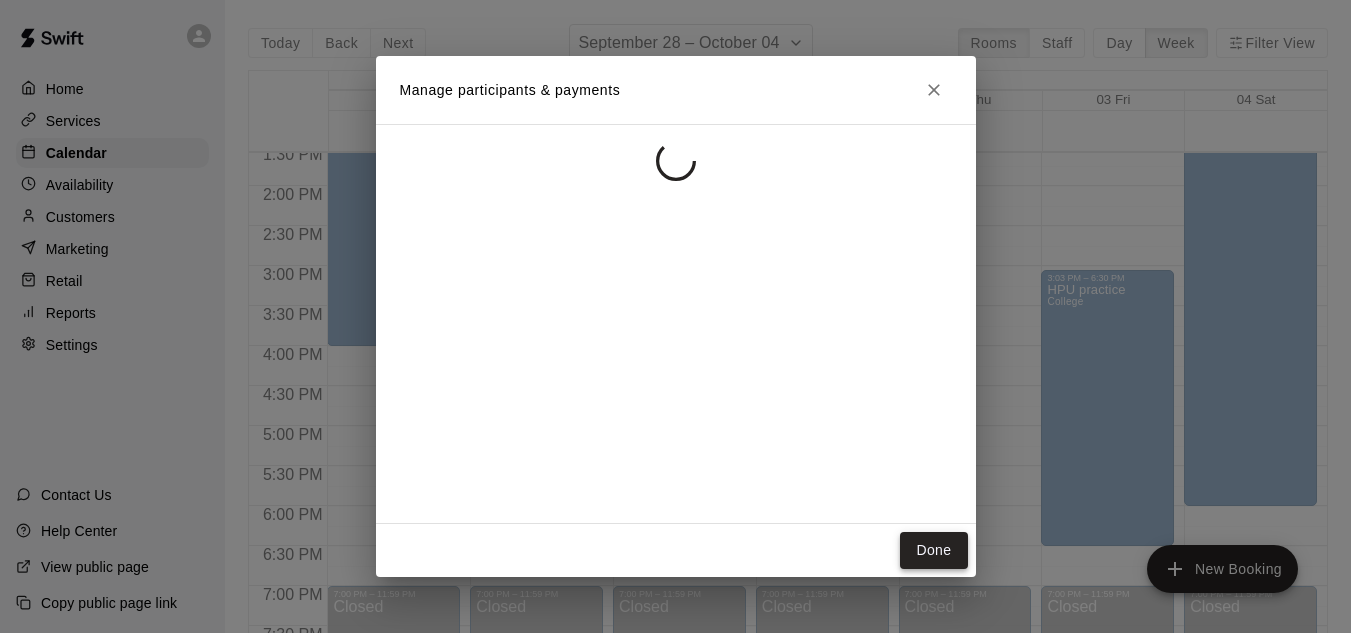 click on "Done" at bounding box center [933, 550] 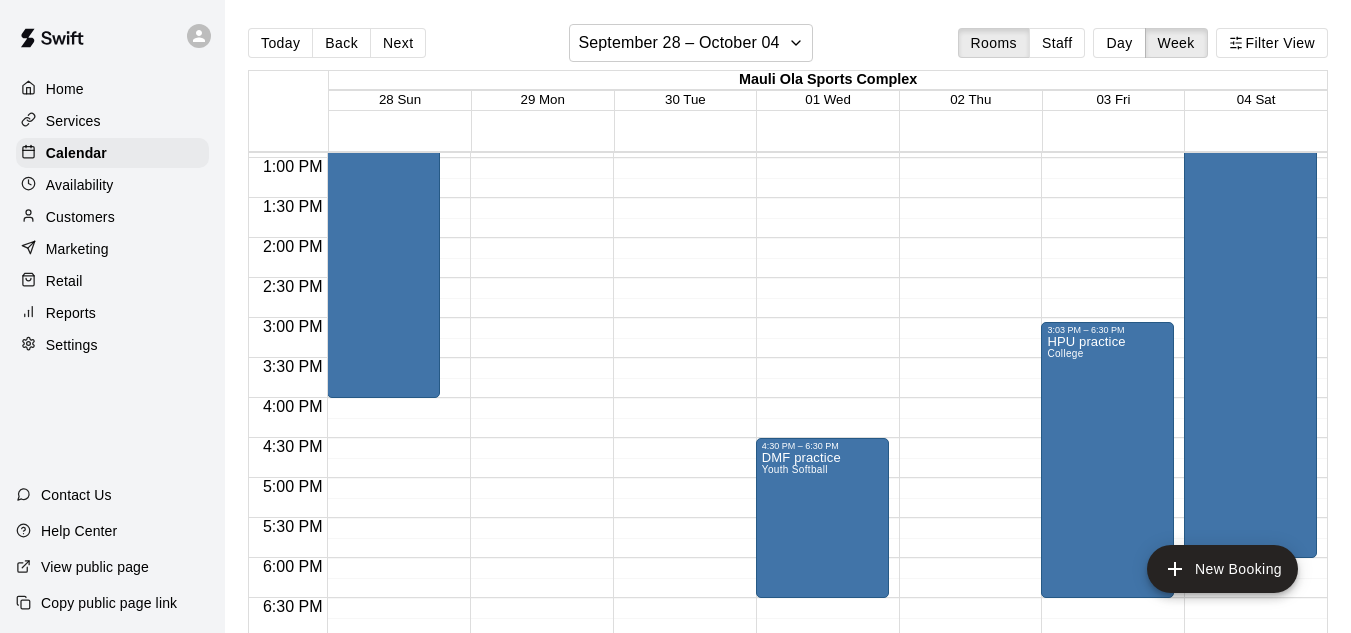 scroll, scrollTop: 1042, scrollLeft: 0, axis: vertical 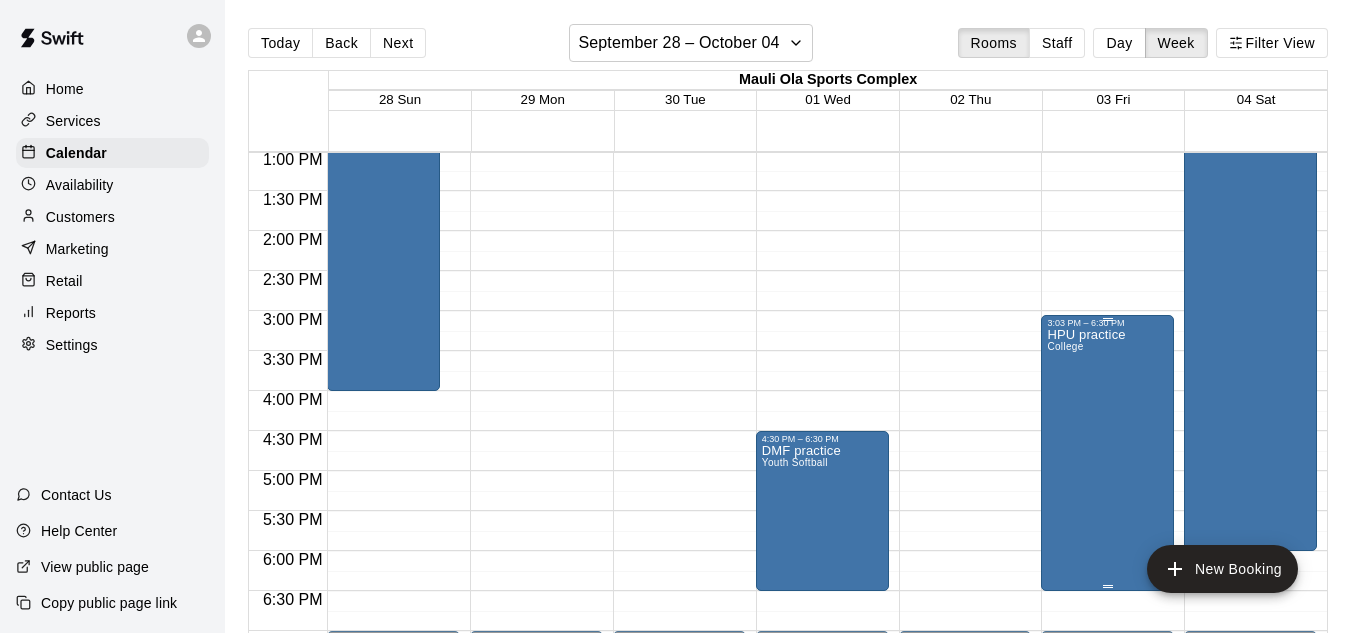 click on "HPU practice College" at bounding box center (1086, 644) 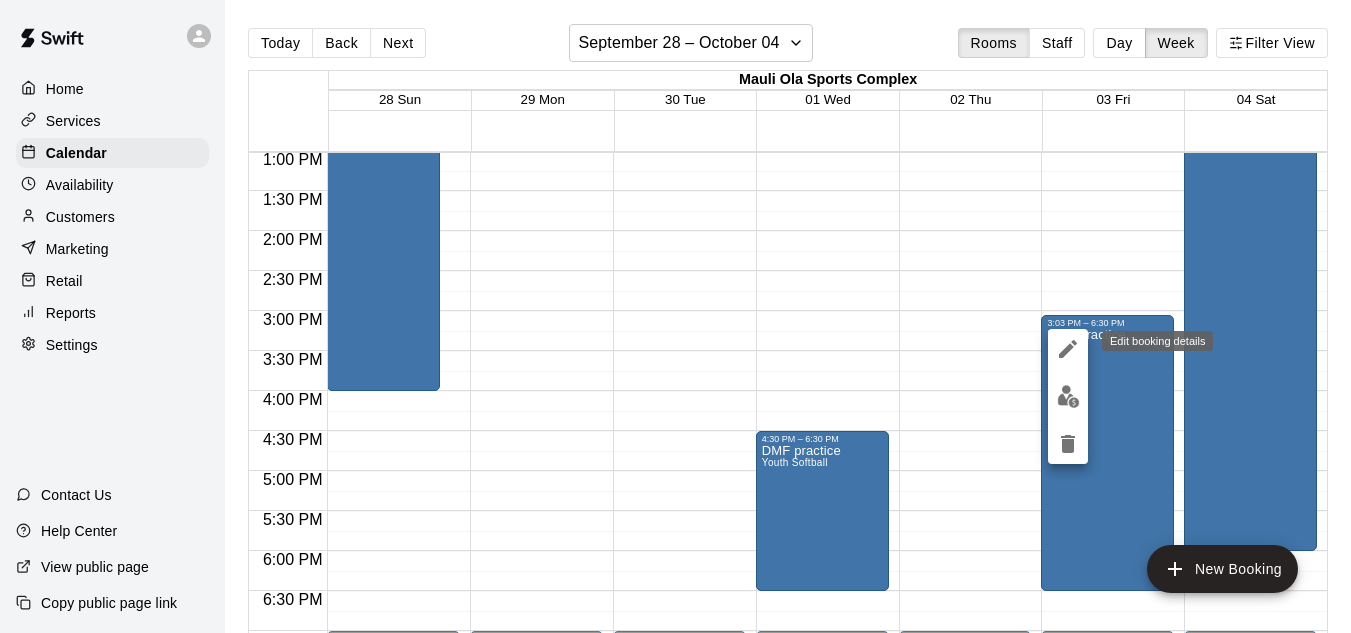 click 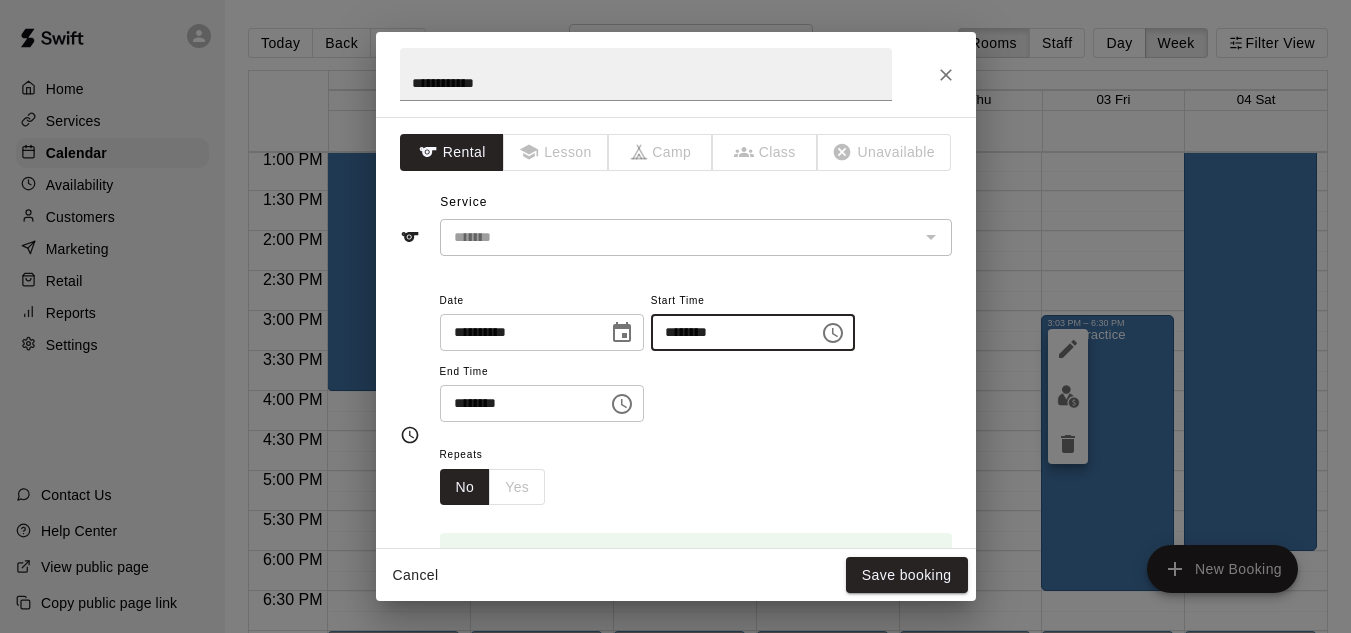 click on "********" at bounding box center (728, 332) 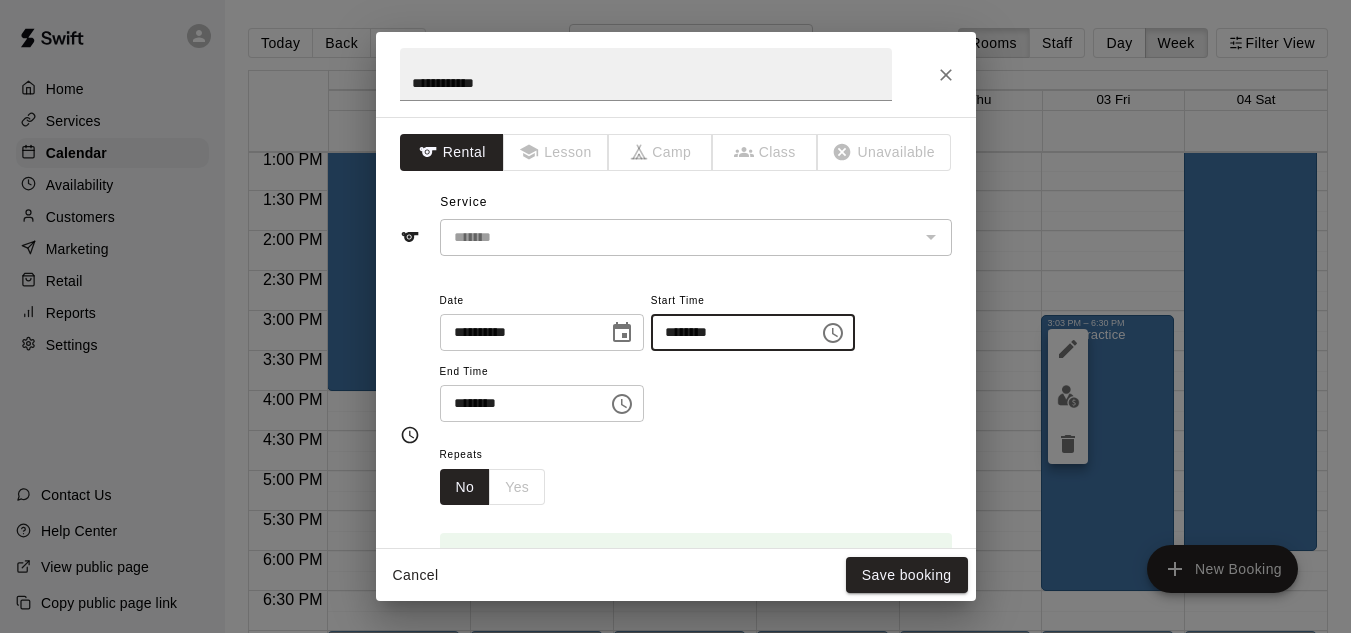 type on "********" 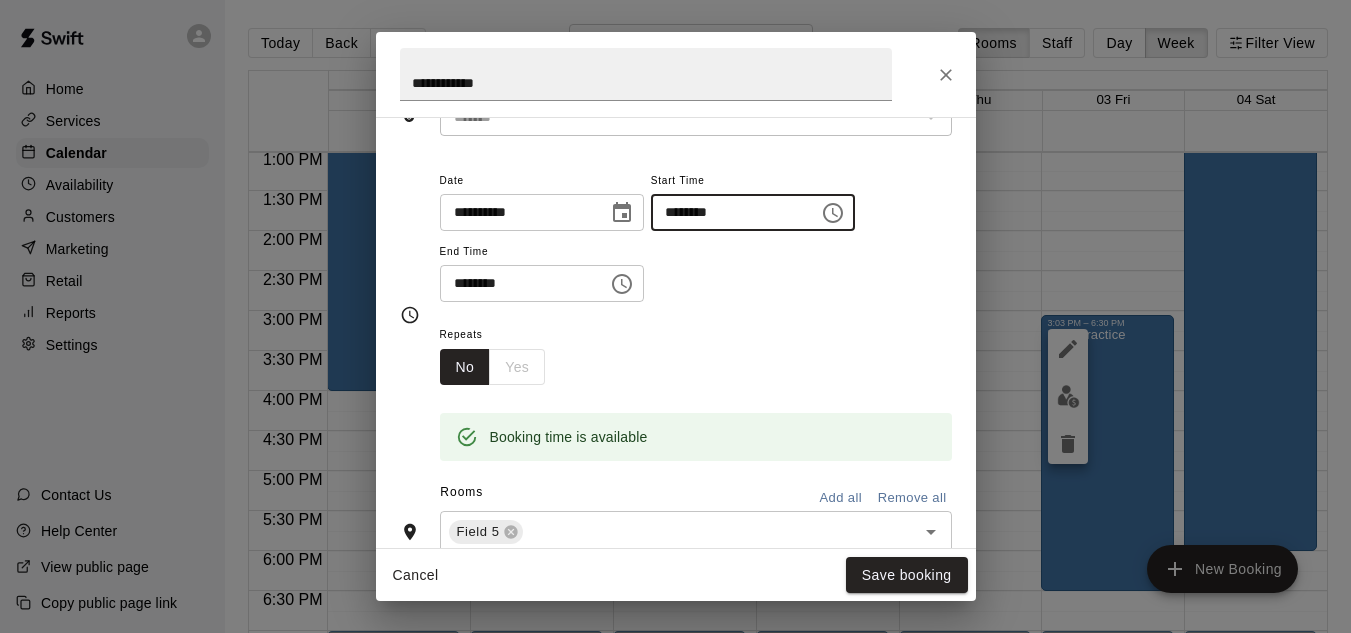 scroll, scrollTop: 122, scrollLeft: 0, axis: vertical 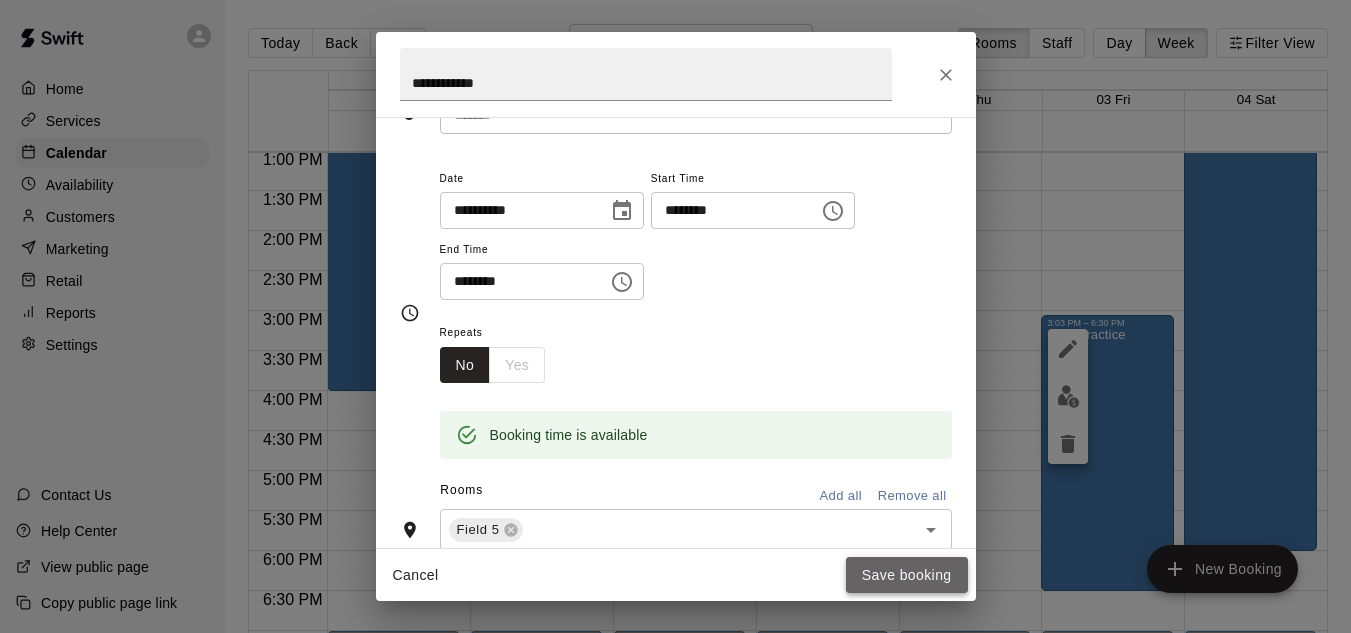 click on "Save booking" at bounding box center [907, 575] 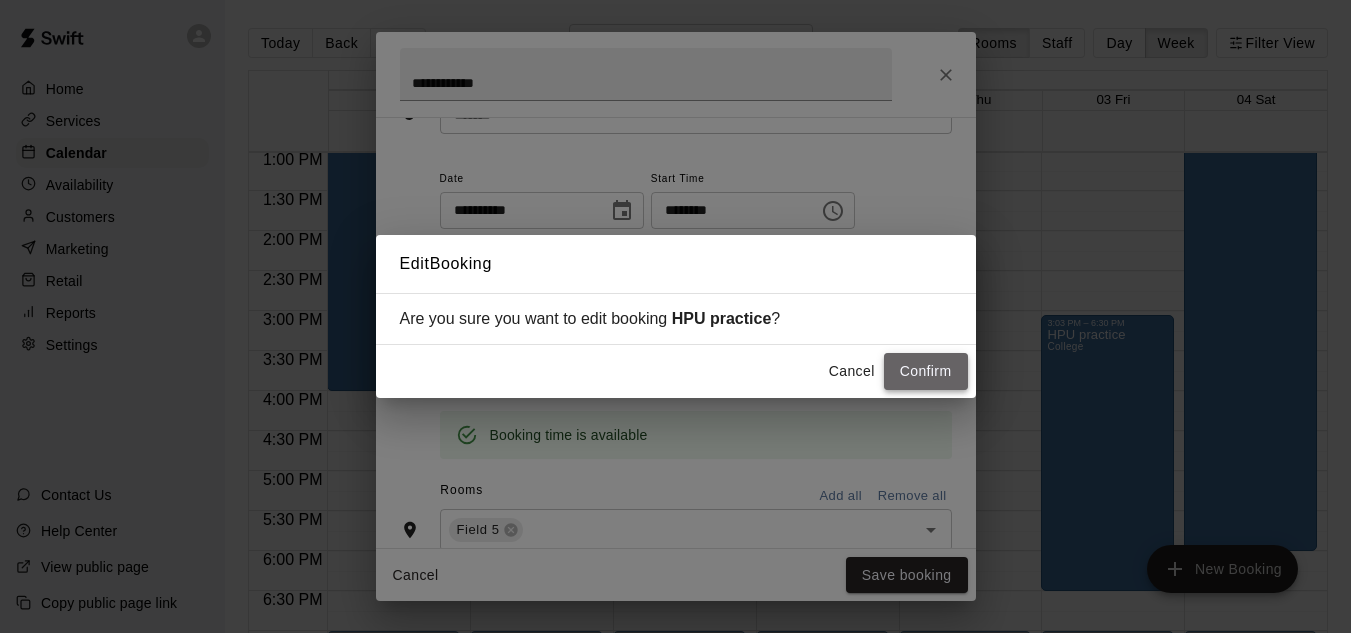 click on "Confirm" at bounding box center (926, 371) 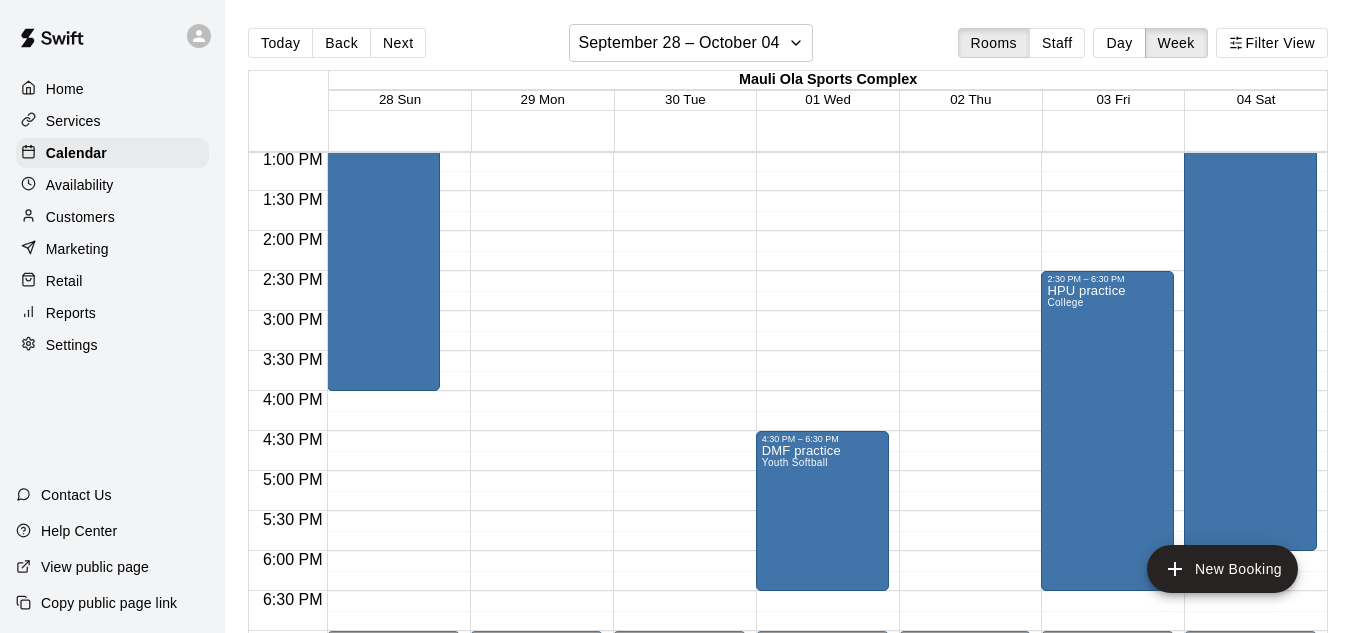 click on "12:00 AM – 8:00 AM Closed 7:00 PM – 11:59 PM Closed" at bounding box center [536, 71] 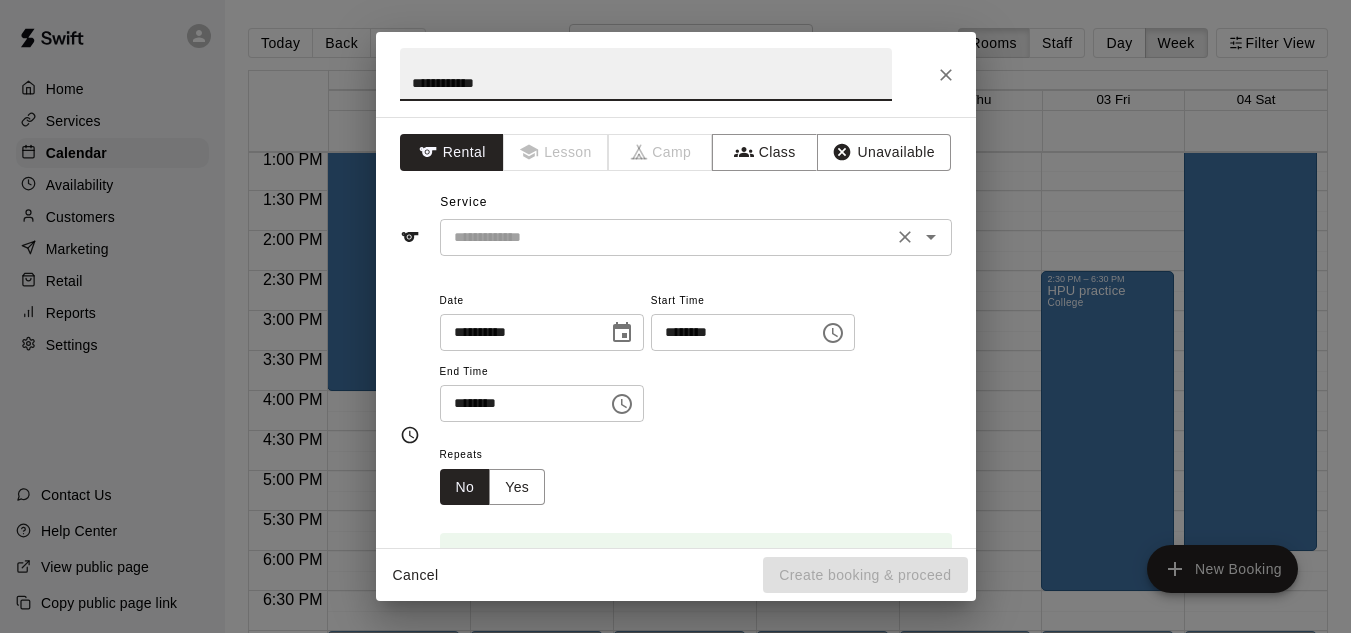 type on "**********" 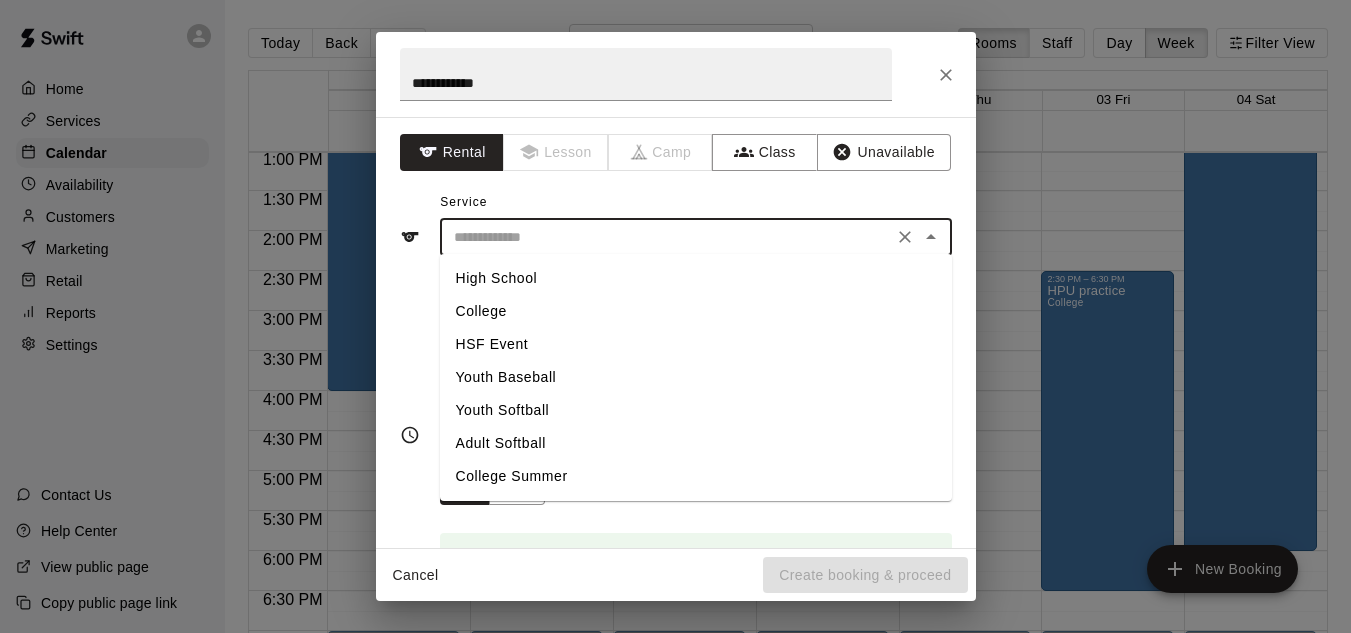 click at bounding box center [666, 237] 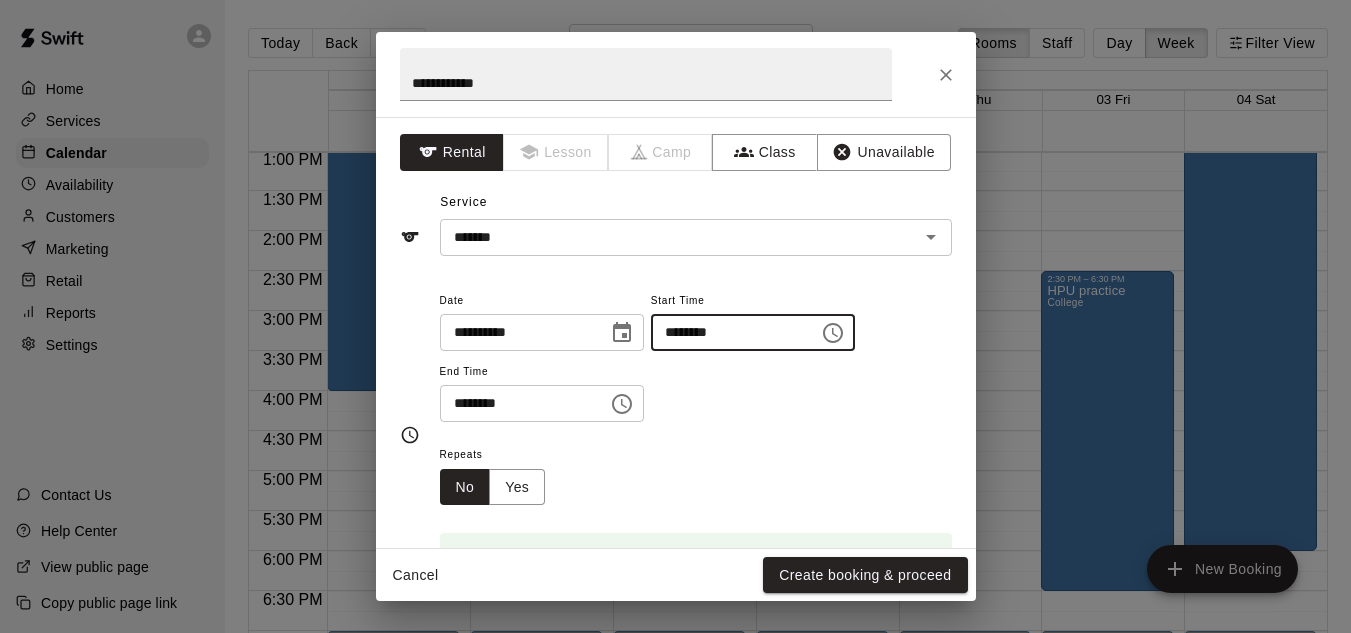 click on "********" at bounding box center [728, 332] 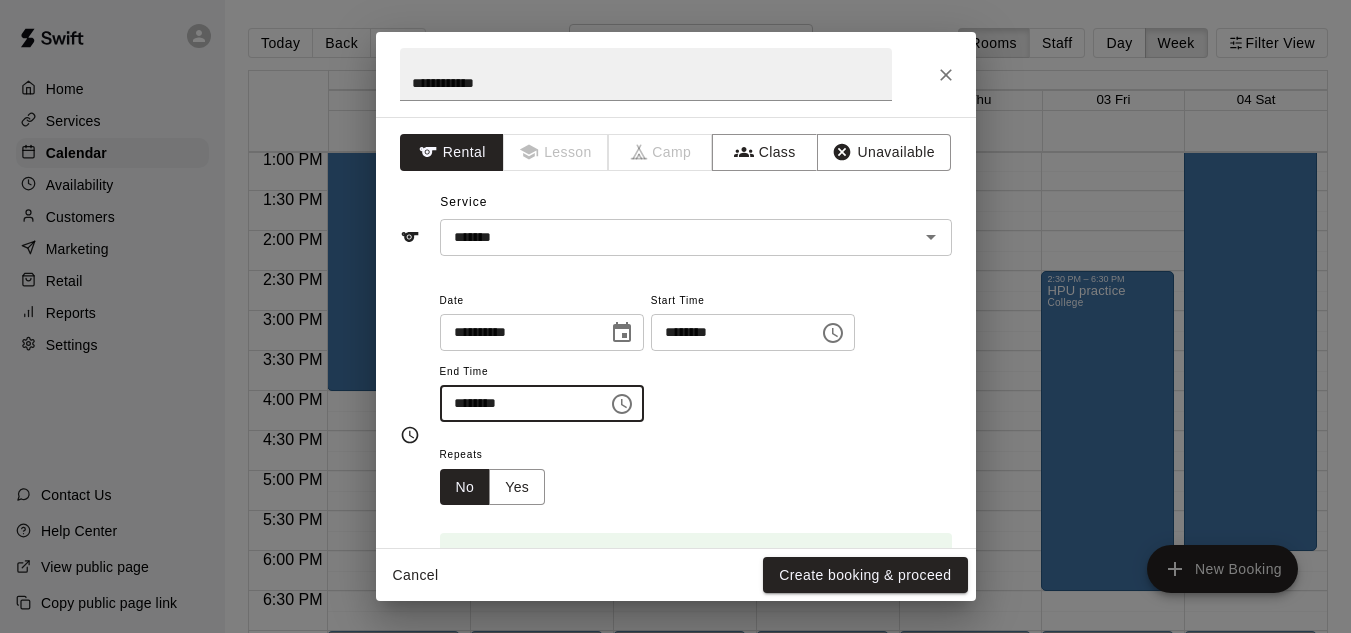 type on "********" 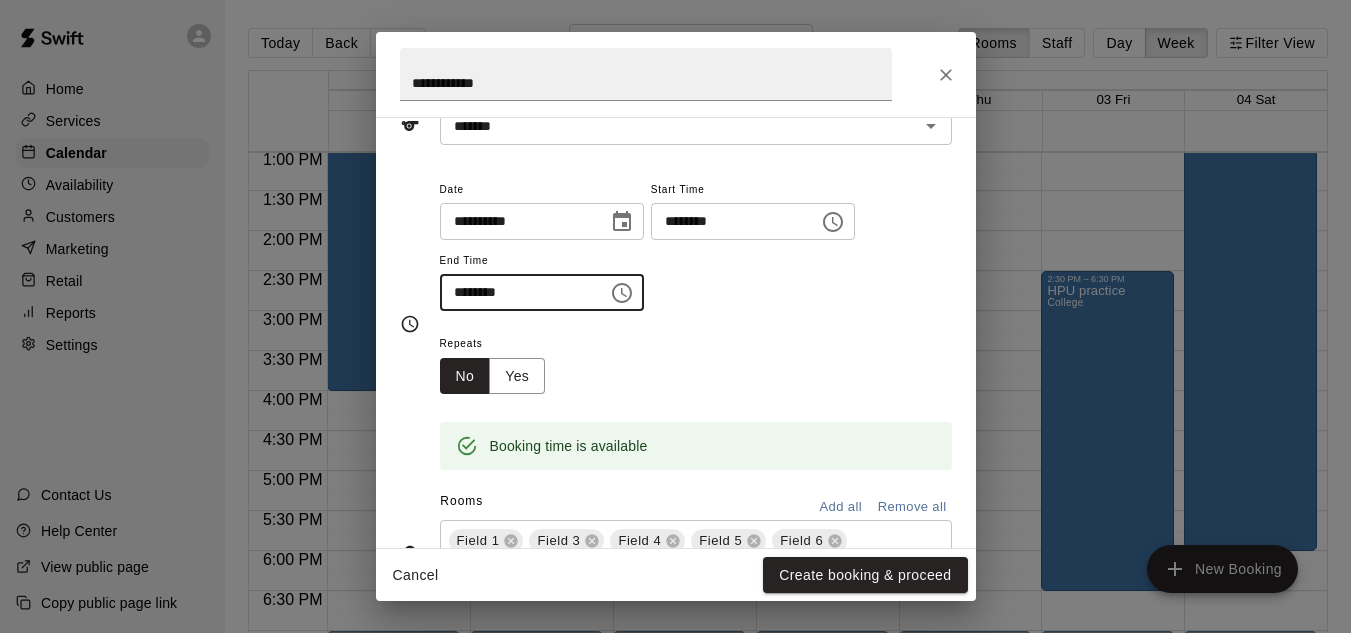 scroll, scrollTop: 121, scrollLeft: 0, axis: vertical 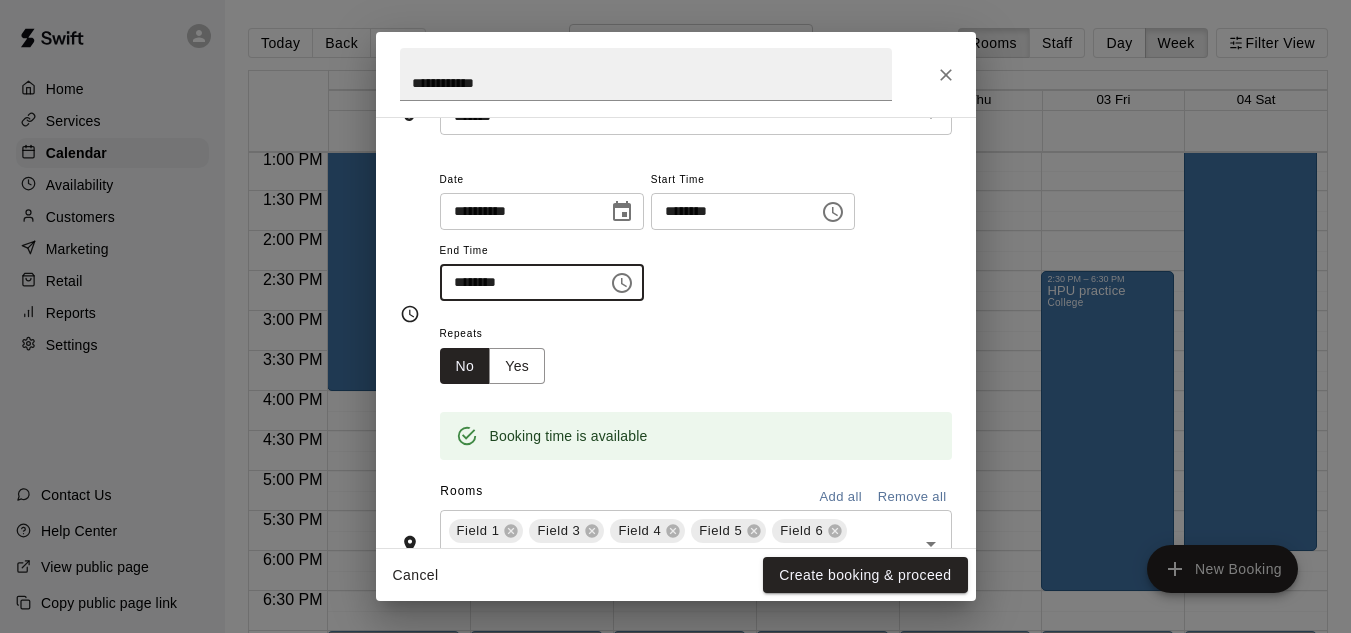 click on "Remove all" at bounding box center (912, 497) 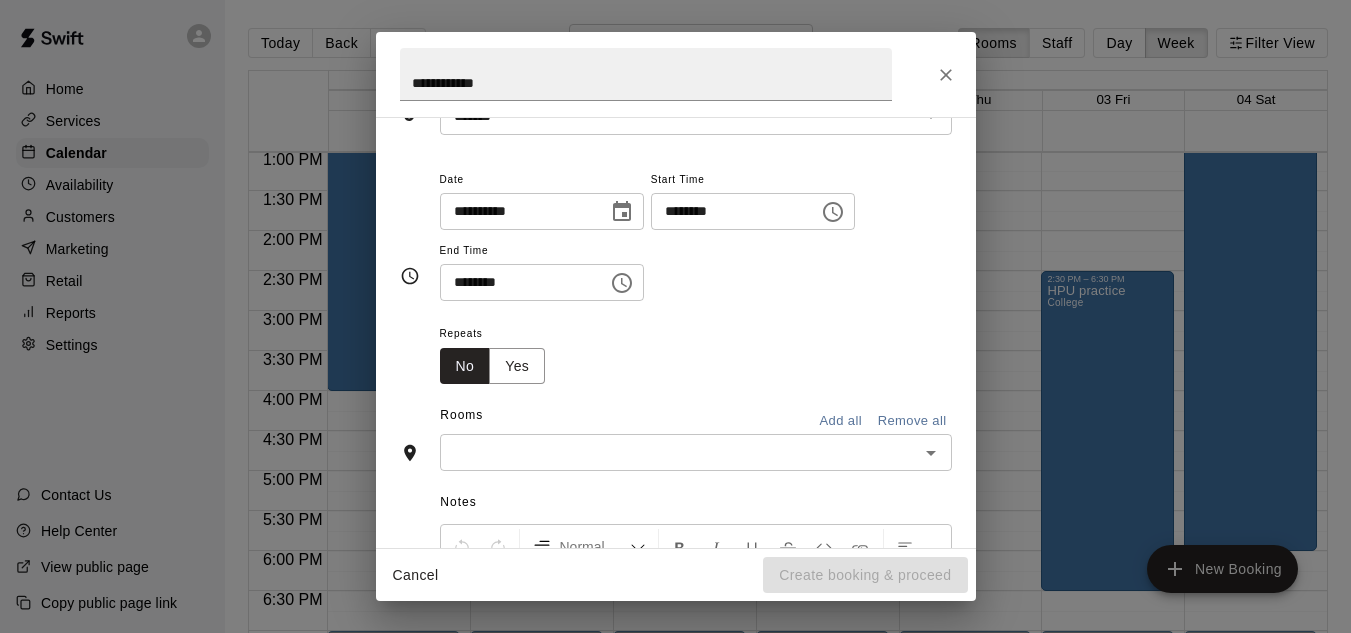 click at bounding box center (679, 452) 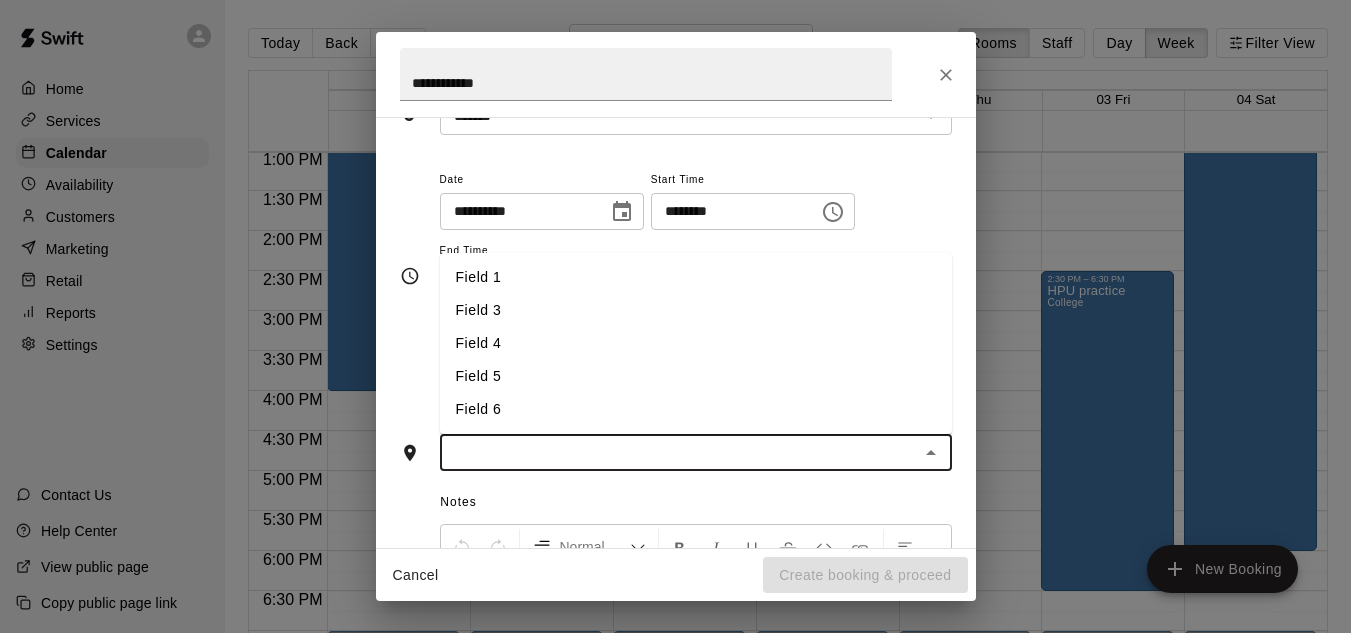 click on "Field 5" at bounding box center (696, 376) 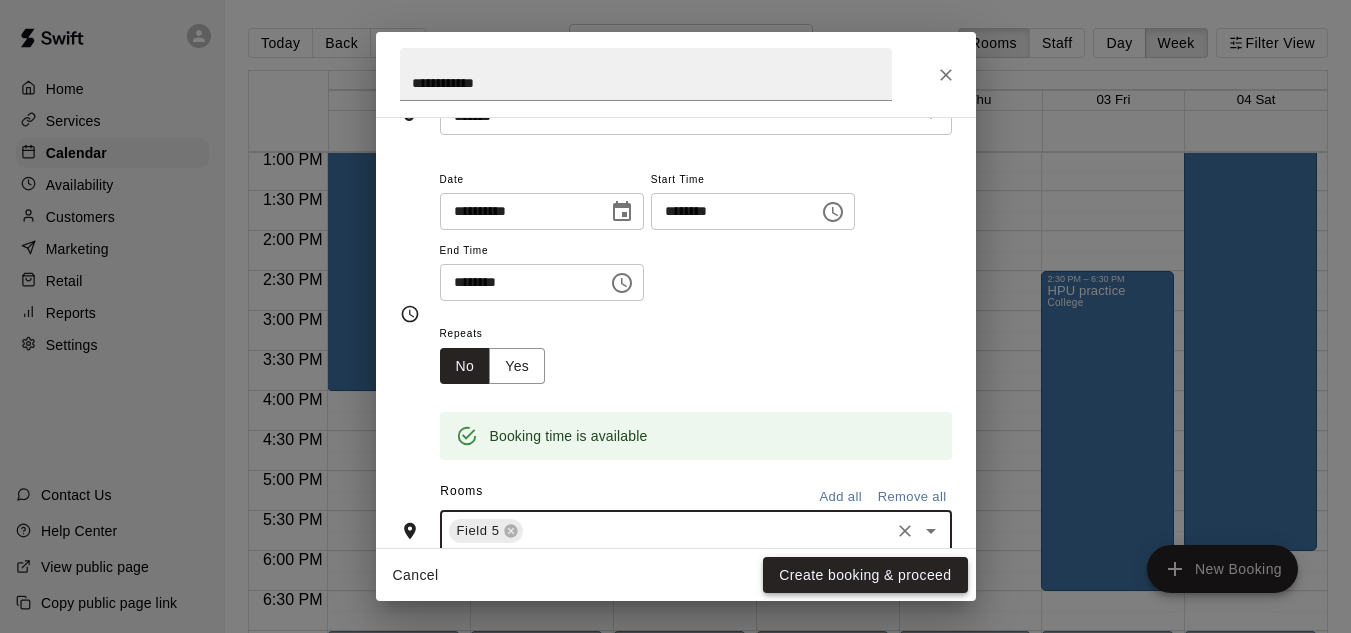 click on "Create booking & proceed" at bounding box center (865, 575) 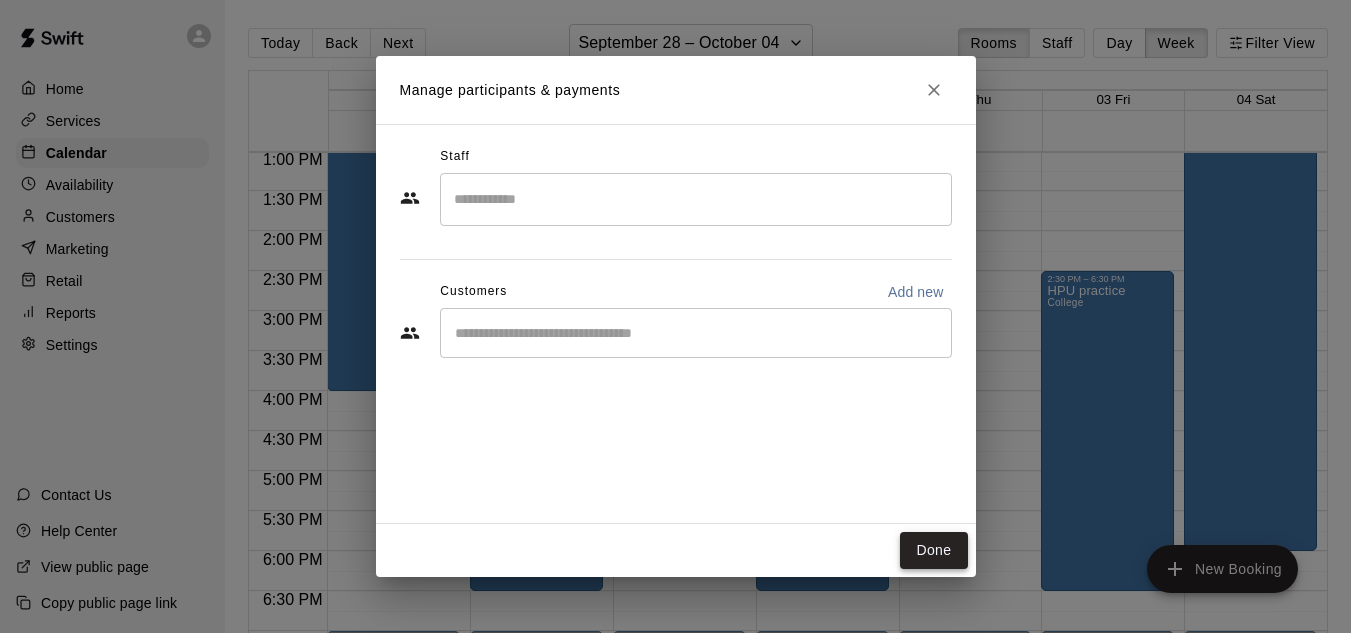 click on "Done" at bounding box center (933, 550) 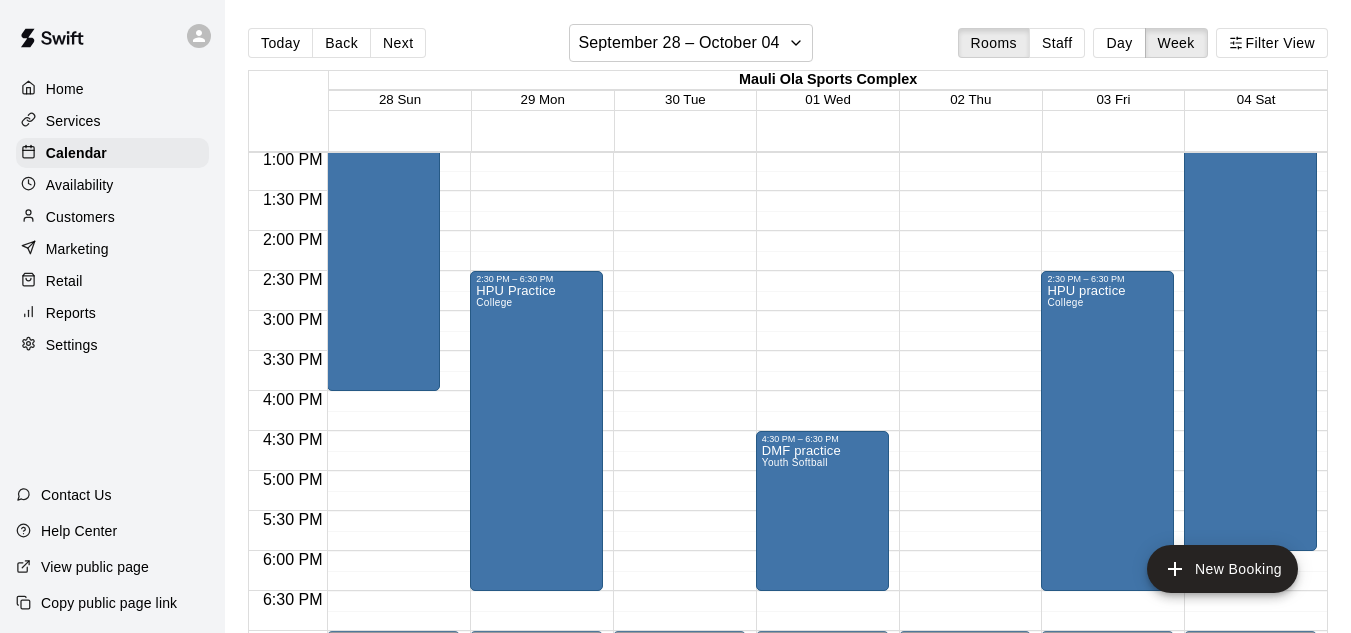 click on "12:00 AM – 8:00 AM Closed 7:00 PM – 11:59 PM Closed" at bounding box center (679, 71) 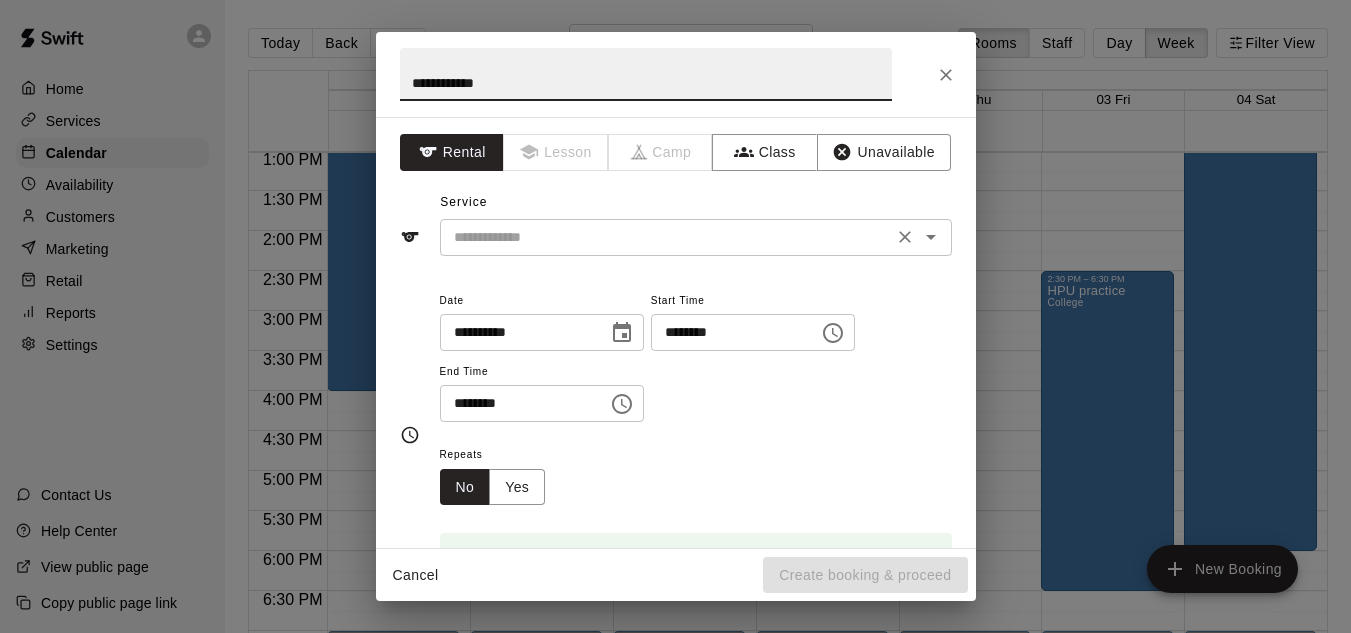 type on "**********" 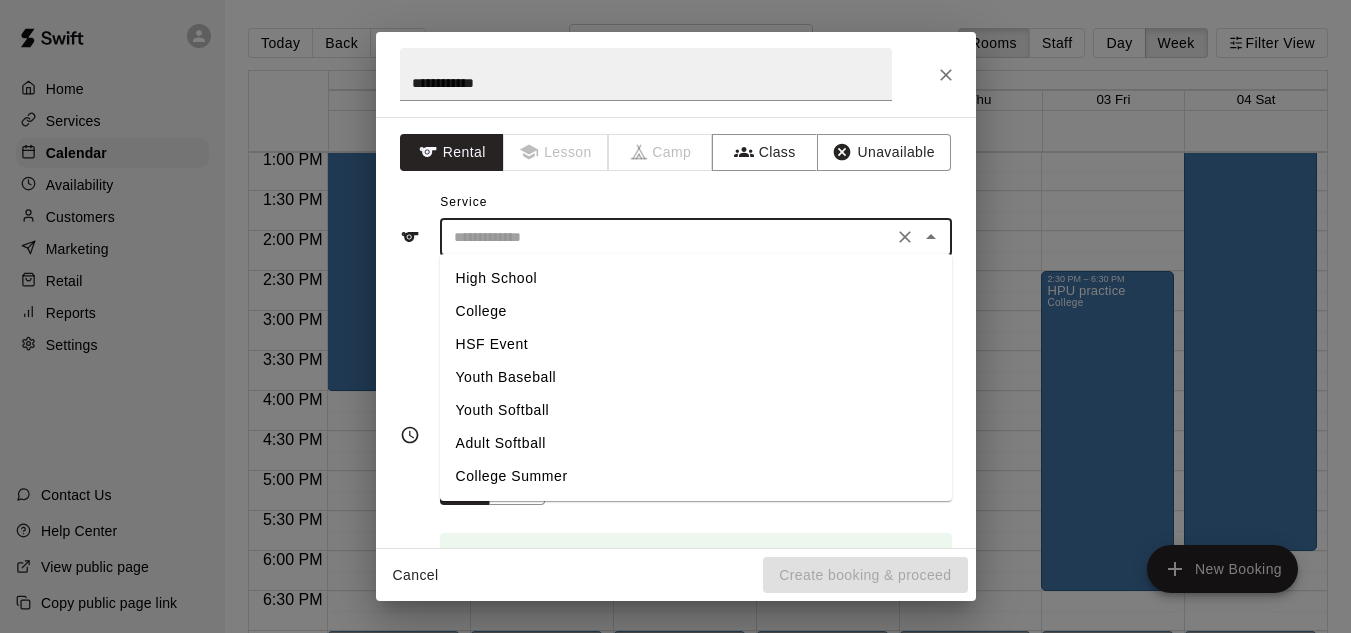 click at bounding box center (666, 237) 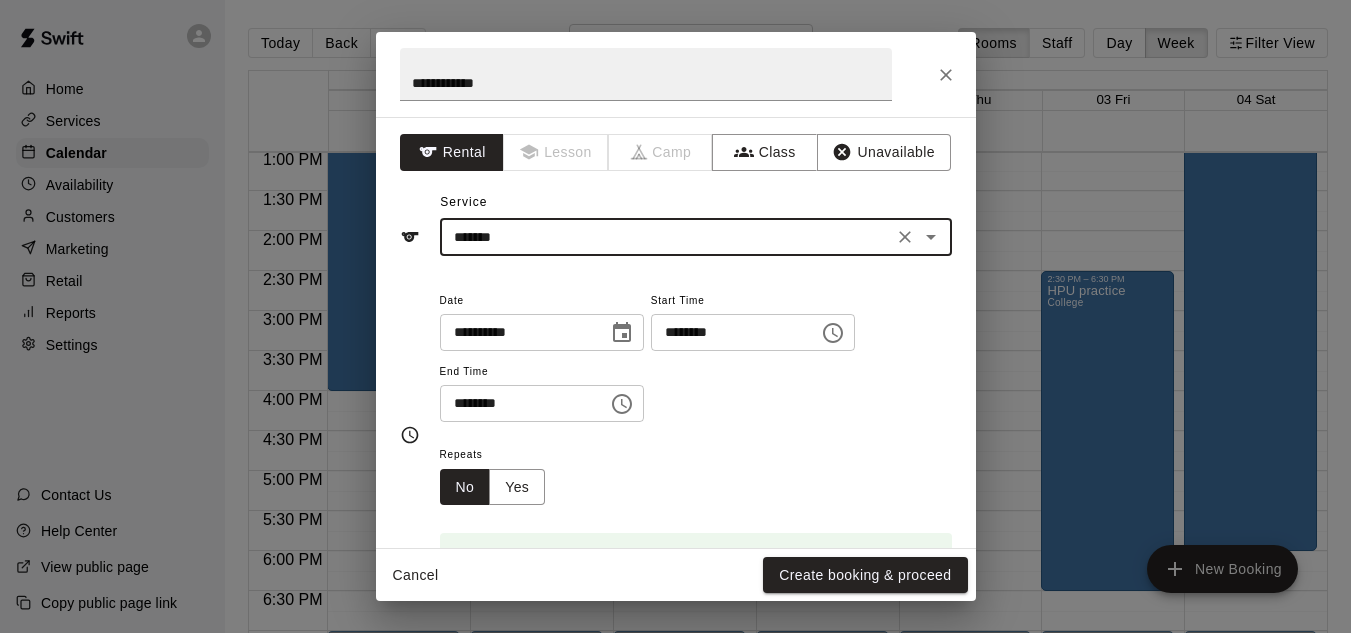 click 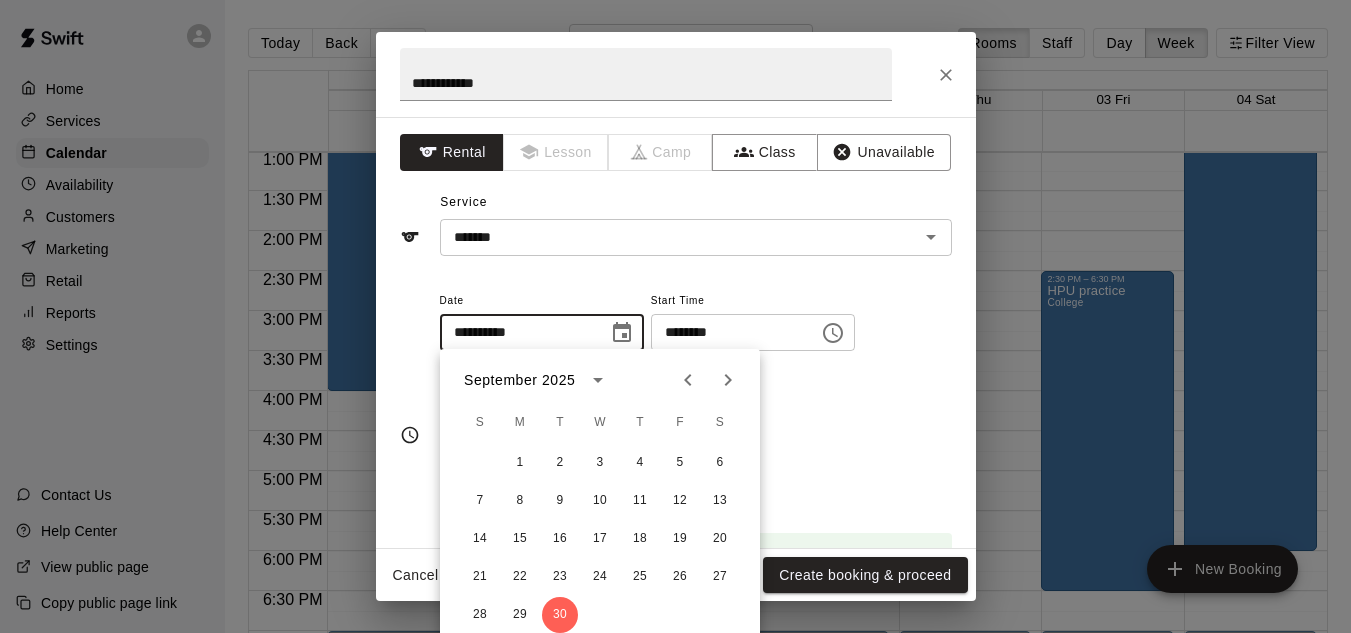click on "Start Time" at bounding box center (753, 301) 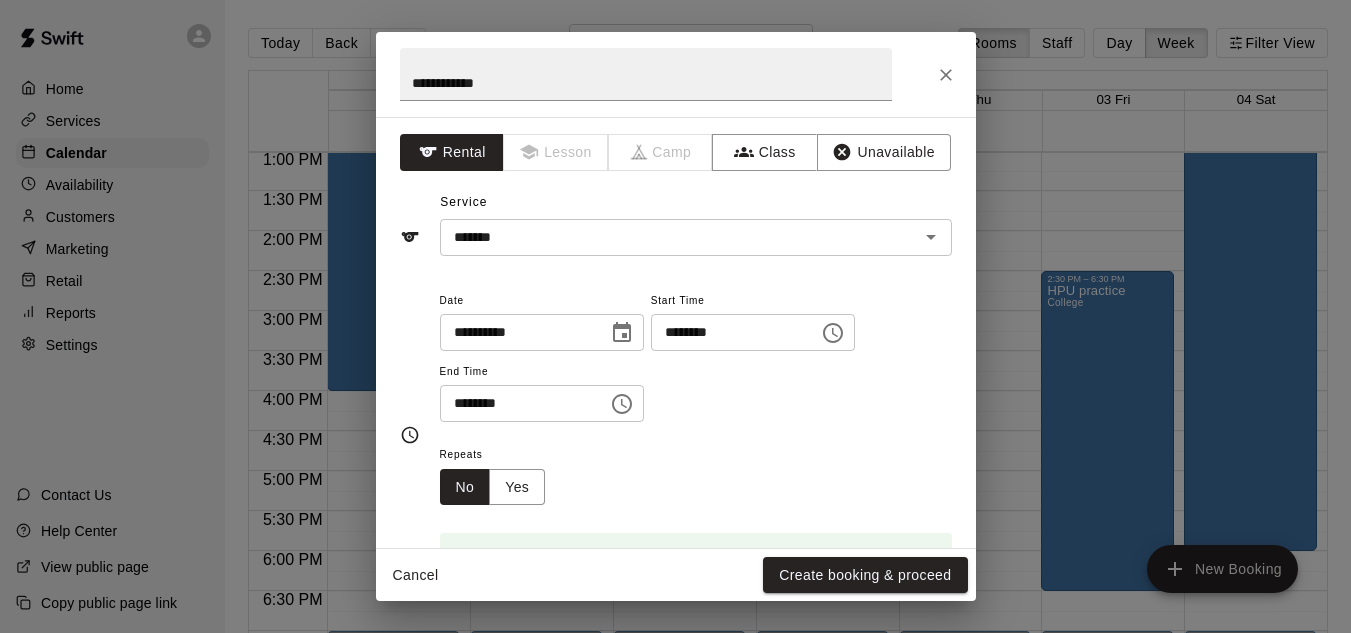 click on "********" at bounding box center (517, 403) 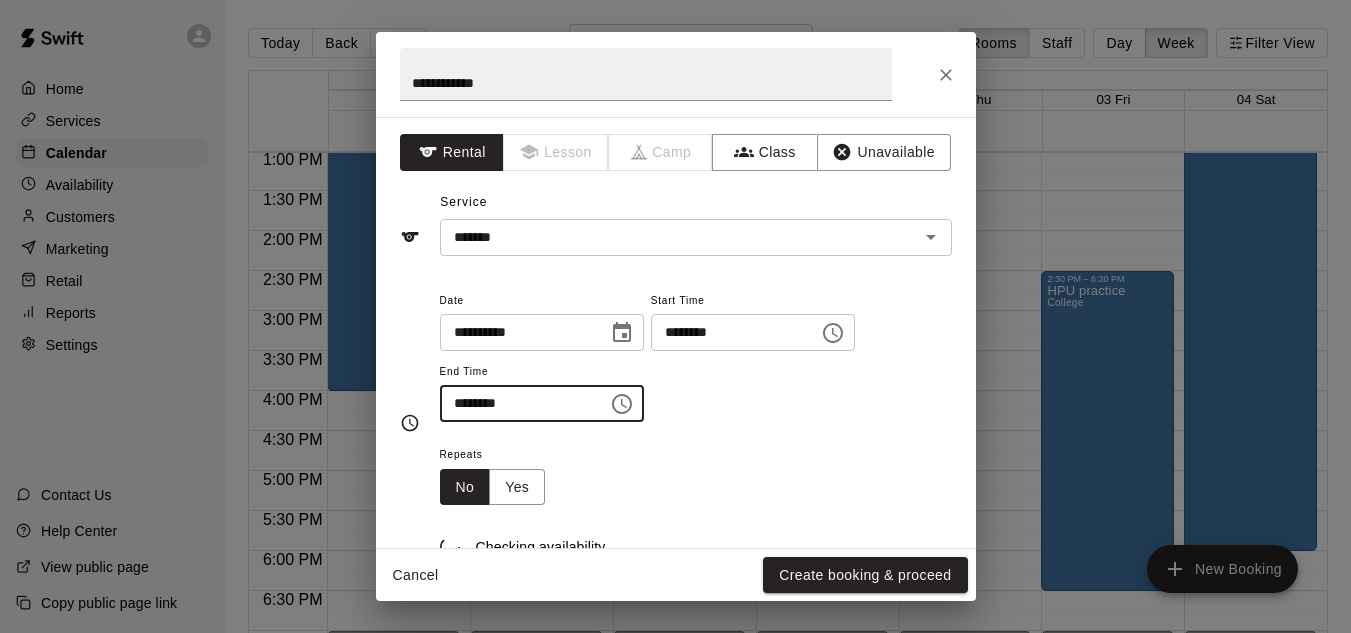 type on "********" 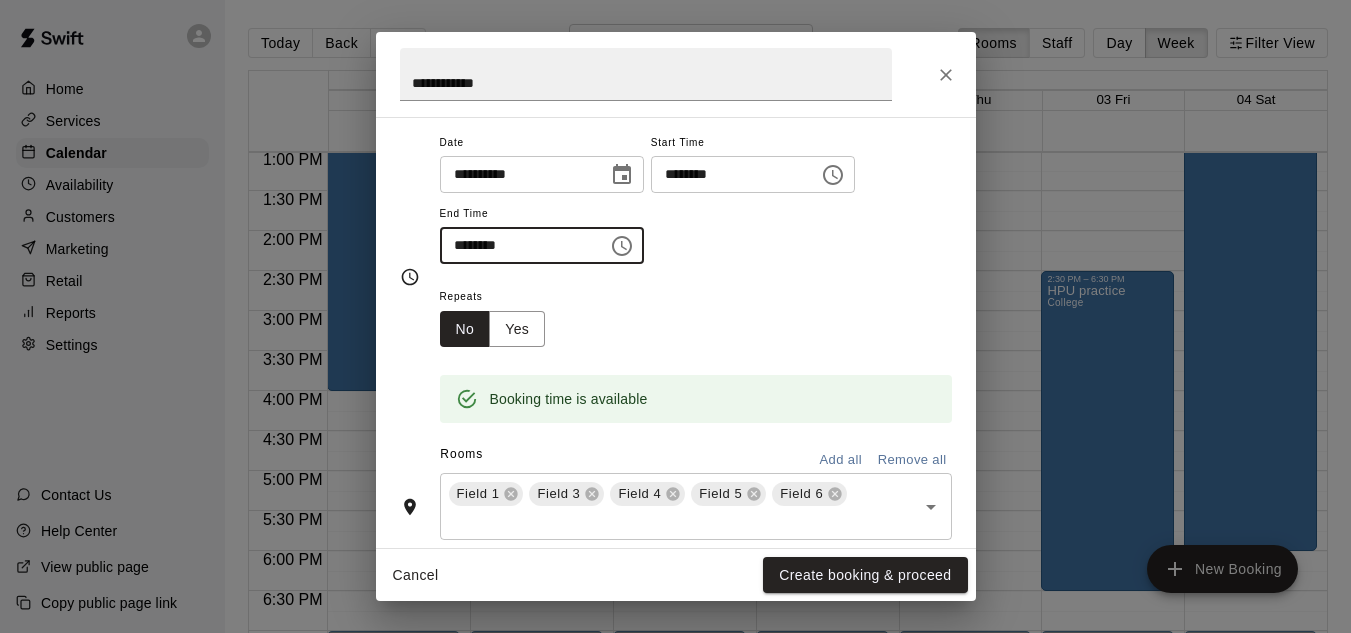 scroll, scrollTop: 162, scrollLeft: 0, axis: vertical 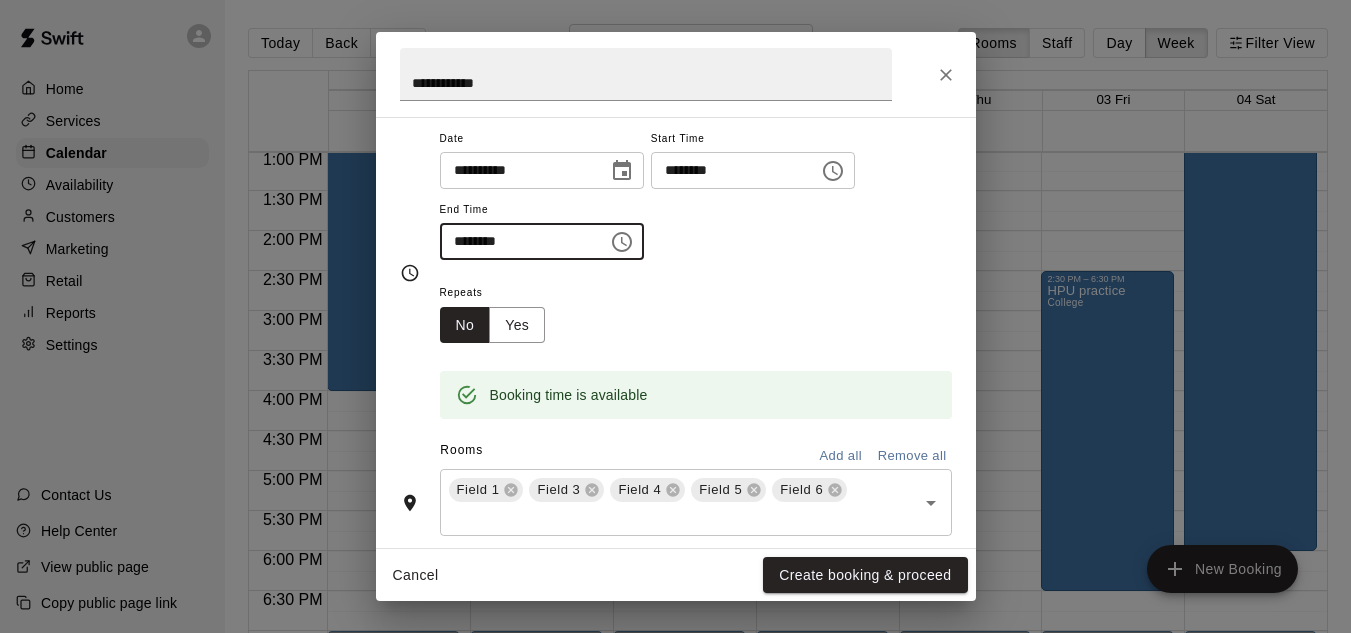 click on "Remove all" at bounding box center [912, 456] 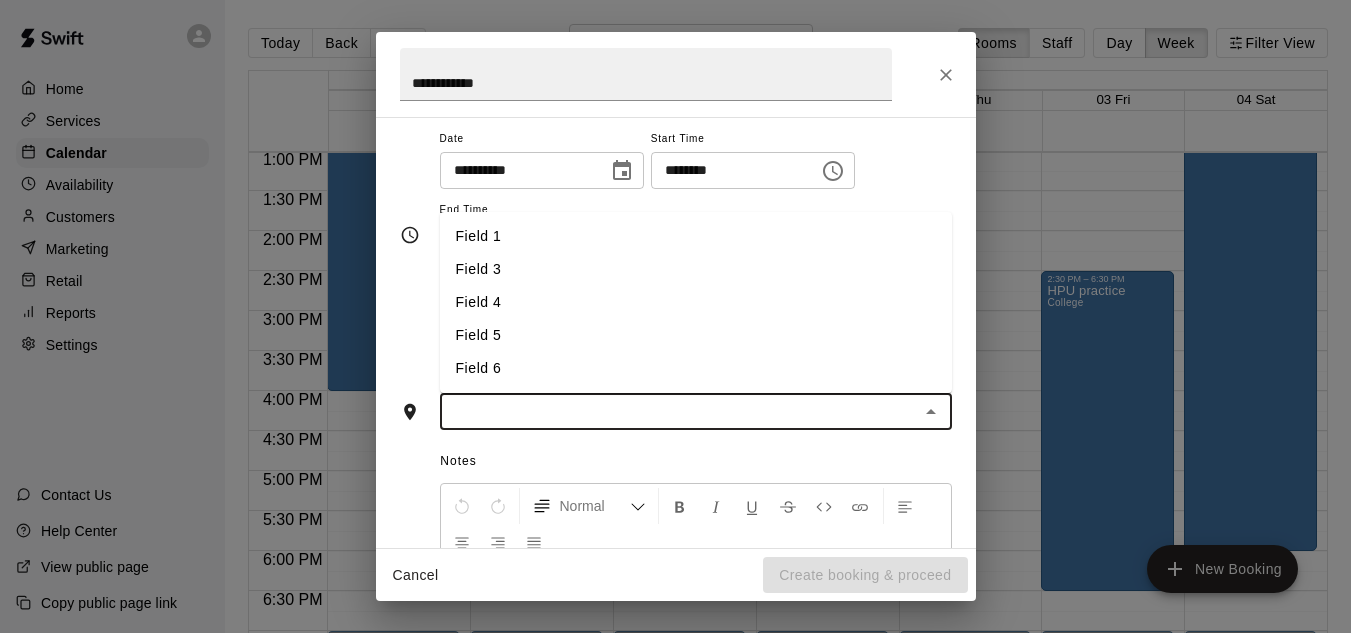 click at bounding box center (679, 411) 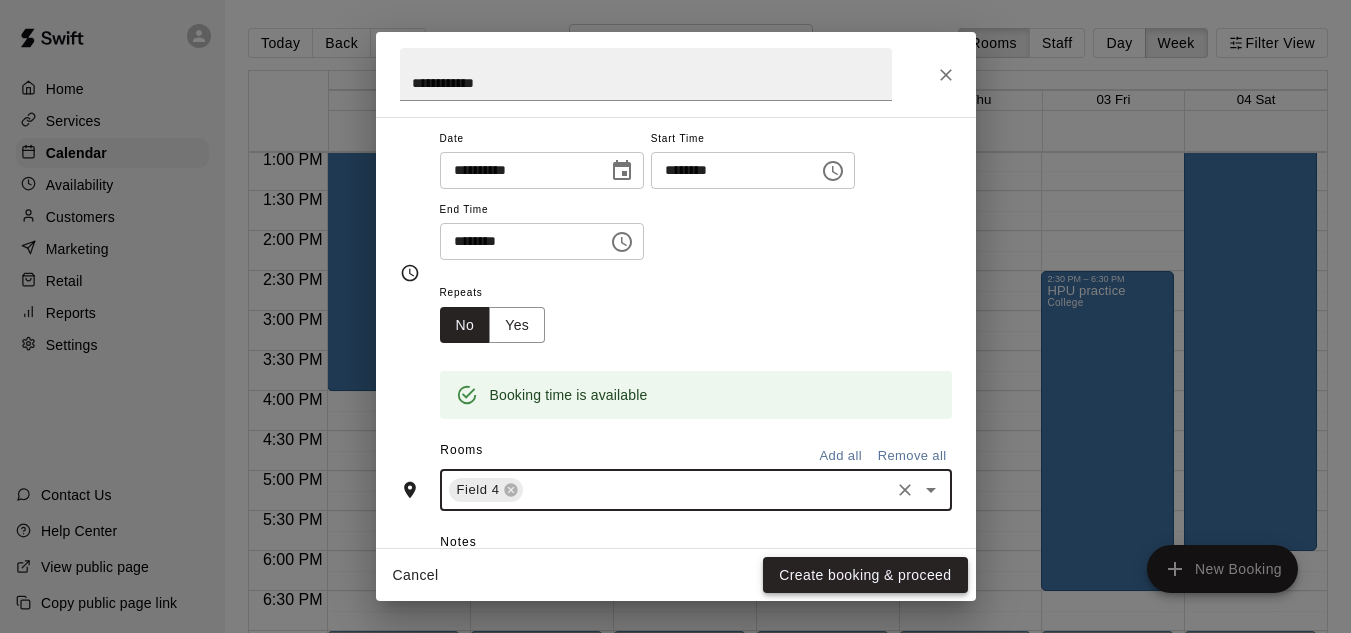 click on "Create booking & proceed" at bounding box center (865, 575) 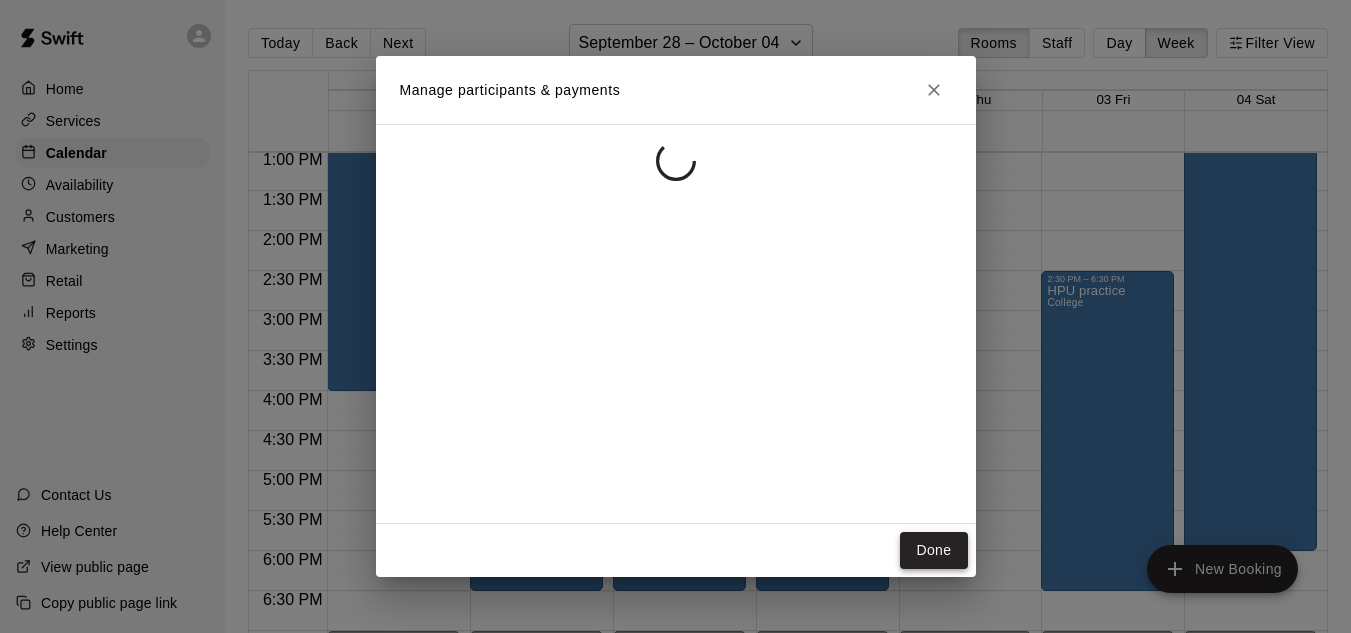 click on "Done" at bounding box center [933, 550] 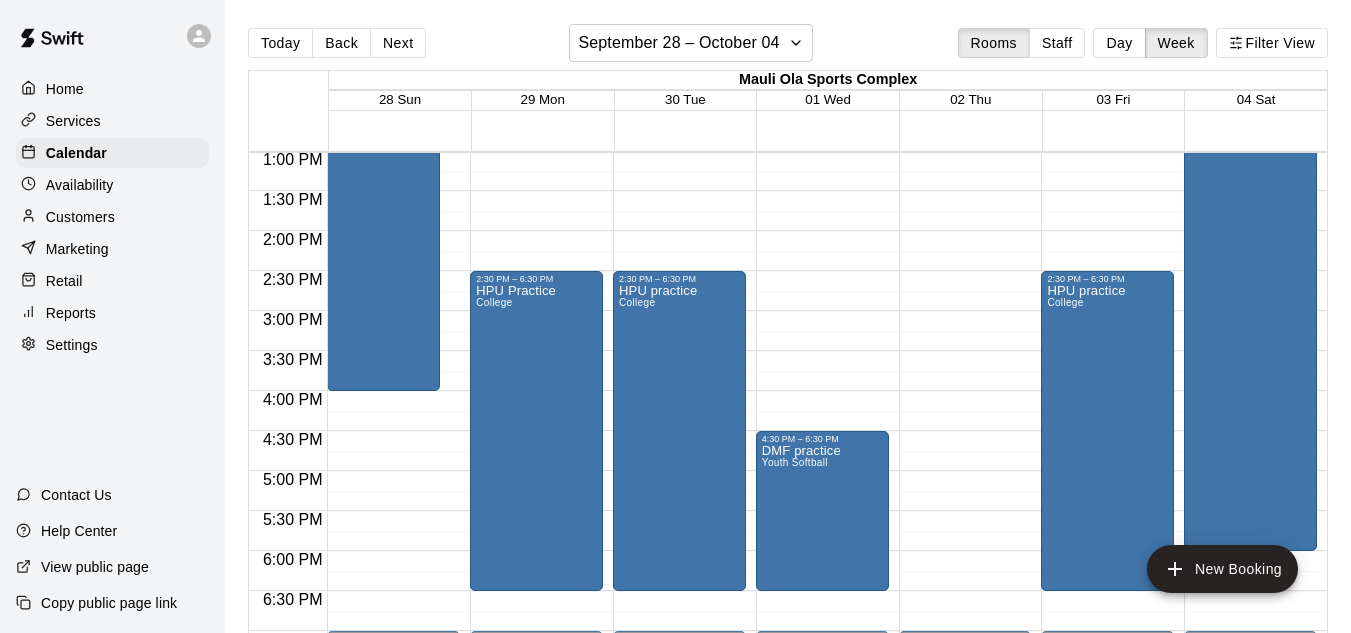 click on "12:00 AM – 8:00 AM Closed 4:30 PM – 6:30 PM DMF practice Youth Softball 7:00 PM – 11:59 PM Closed" at bounding box center [822, 71] 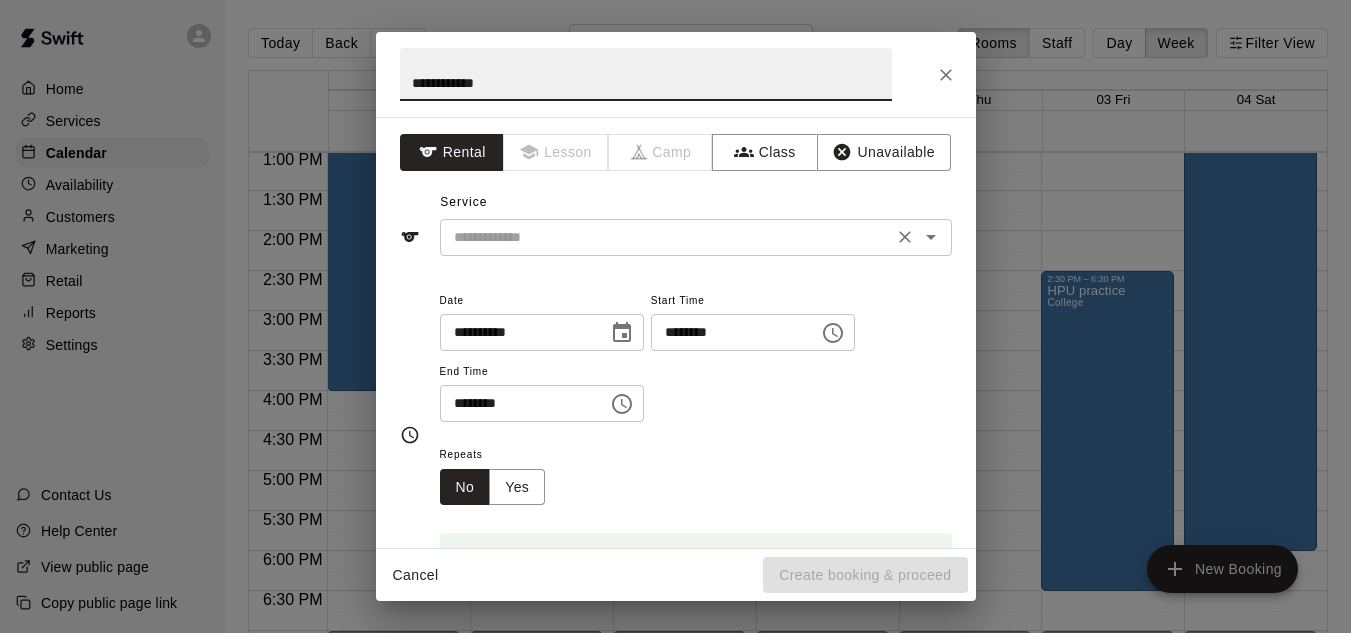 type on "**********" 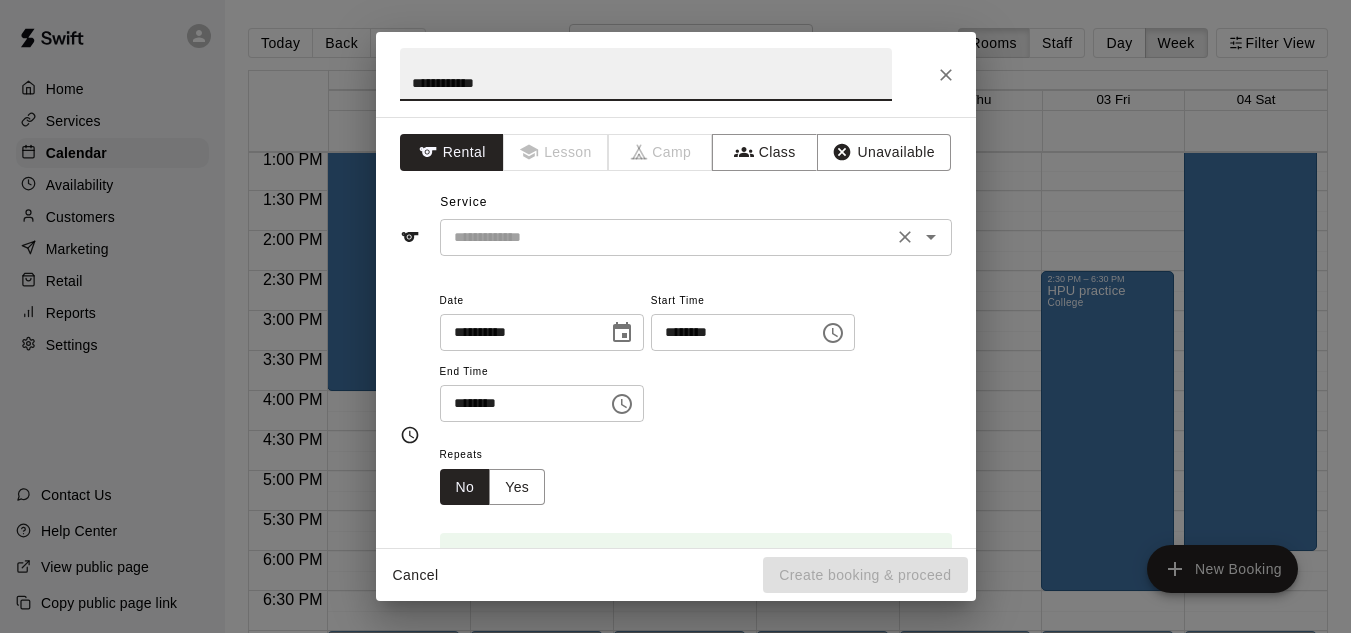click at bounding box center [666, 237] 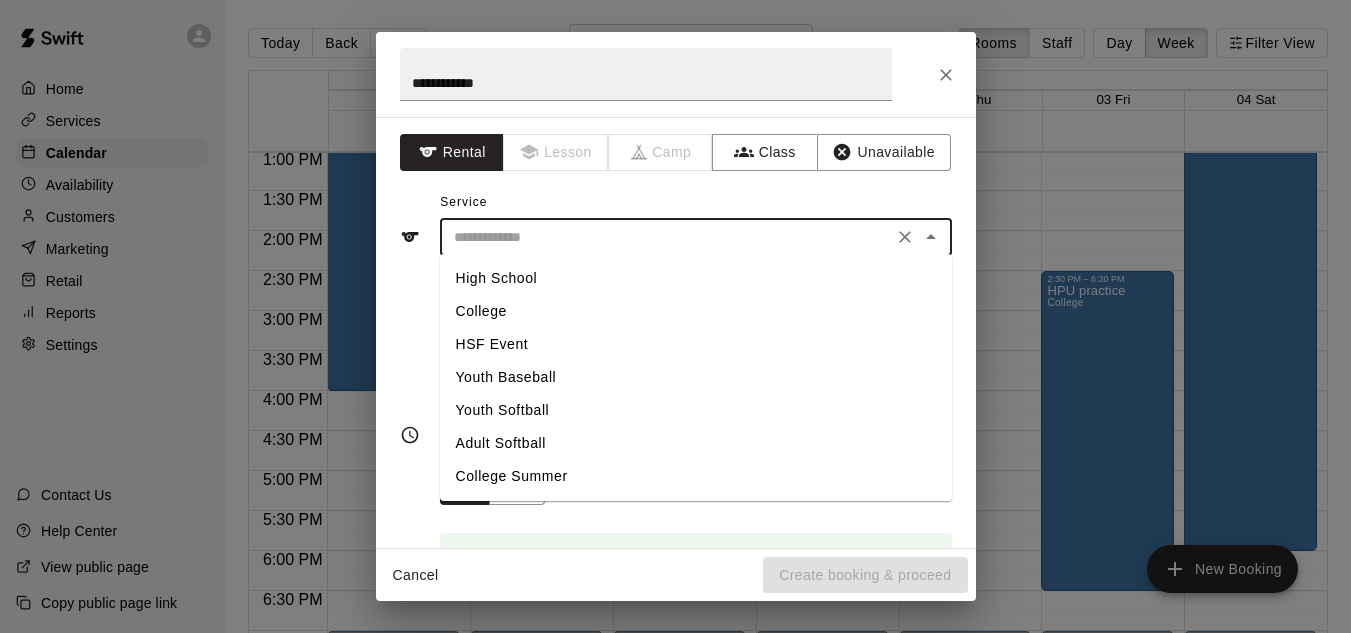 click on "College" at bounding box center [696, 311] 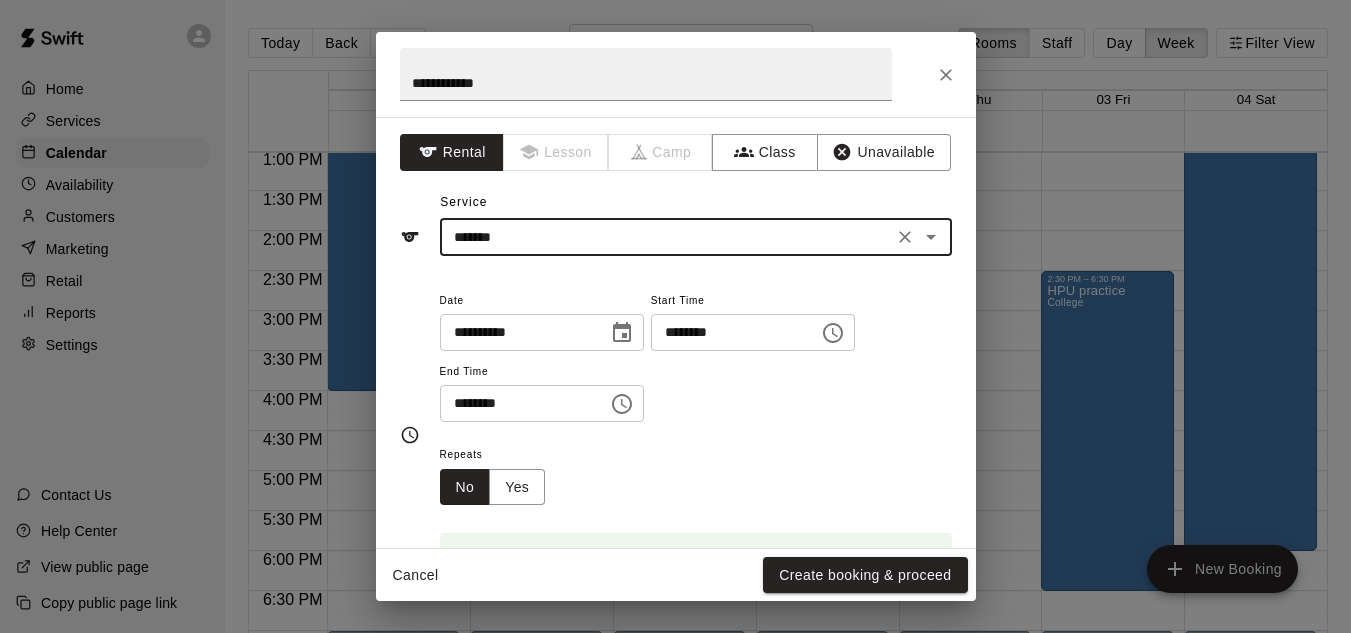 click on "********" at bounding box center [728, 332] 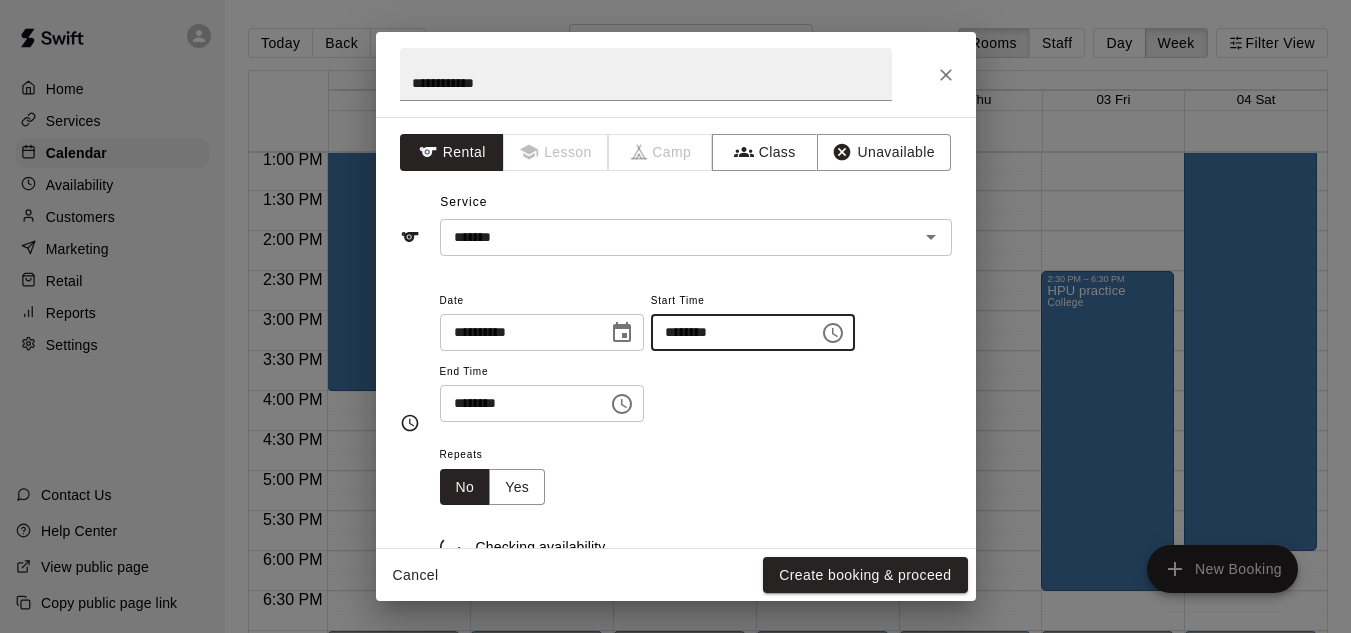 type on "********" 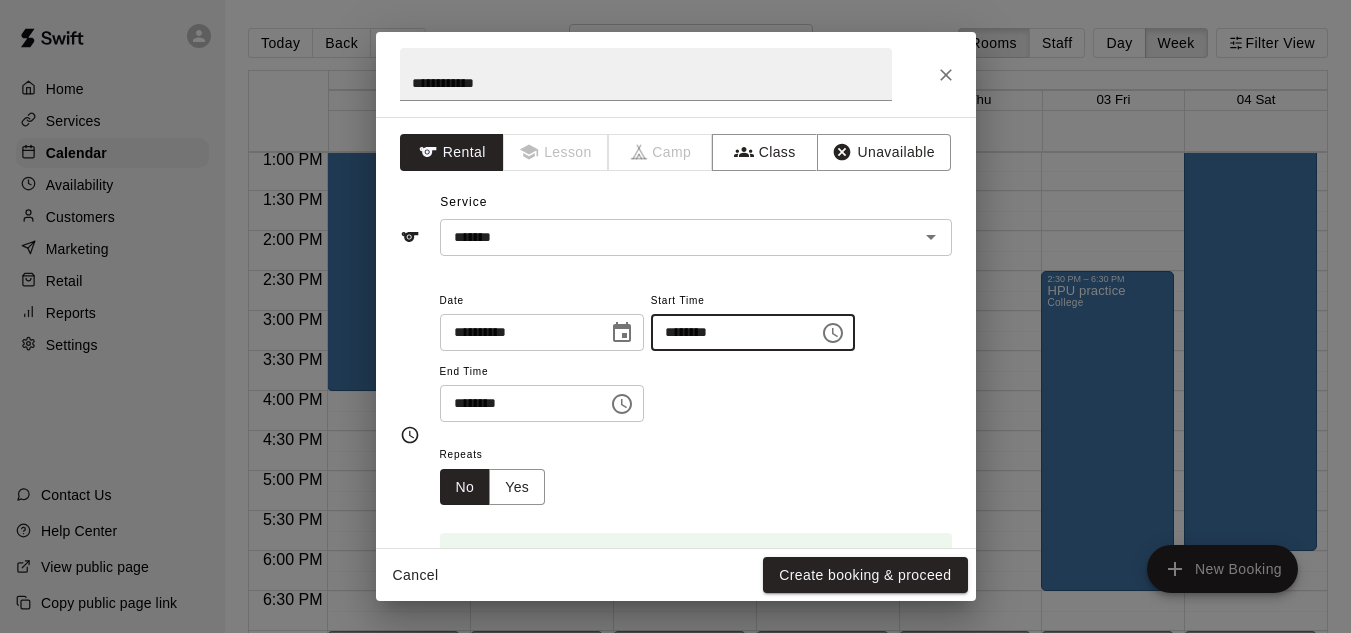 type 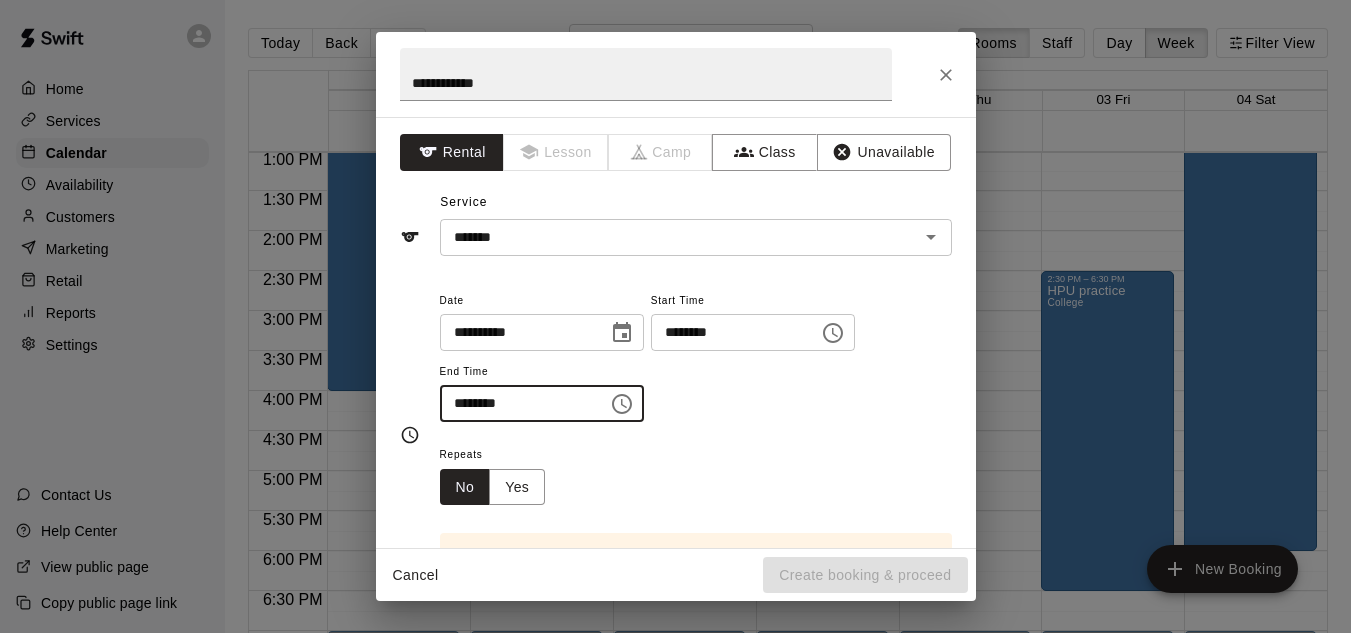 type on "********" 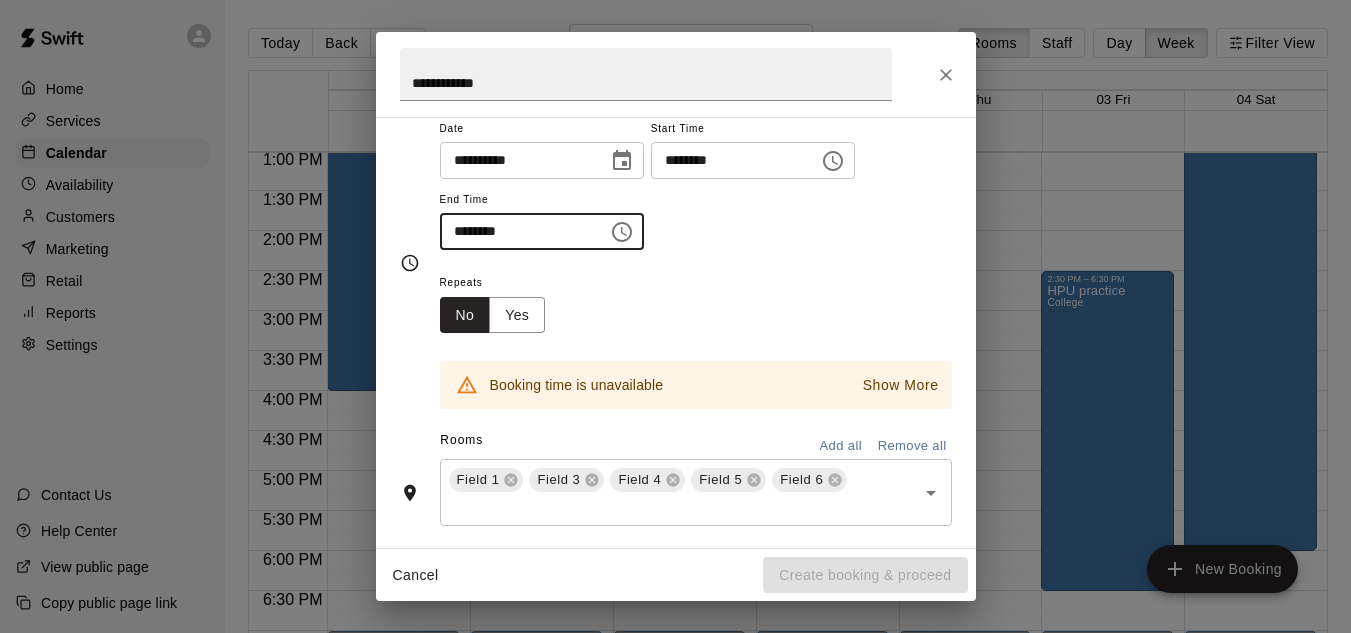 scroll, scrollTop: 175, scrollLeft: 0, axis: vertical 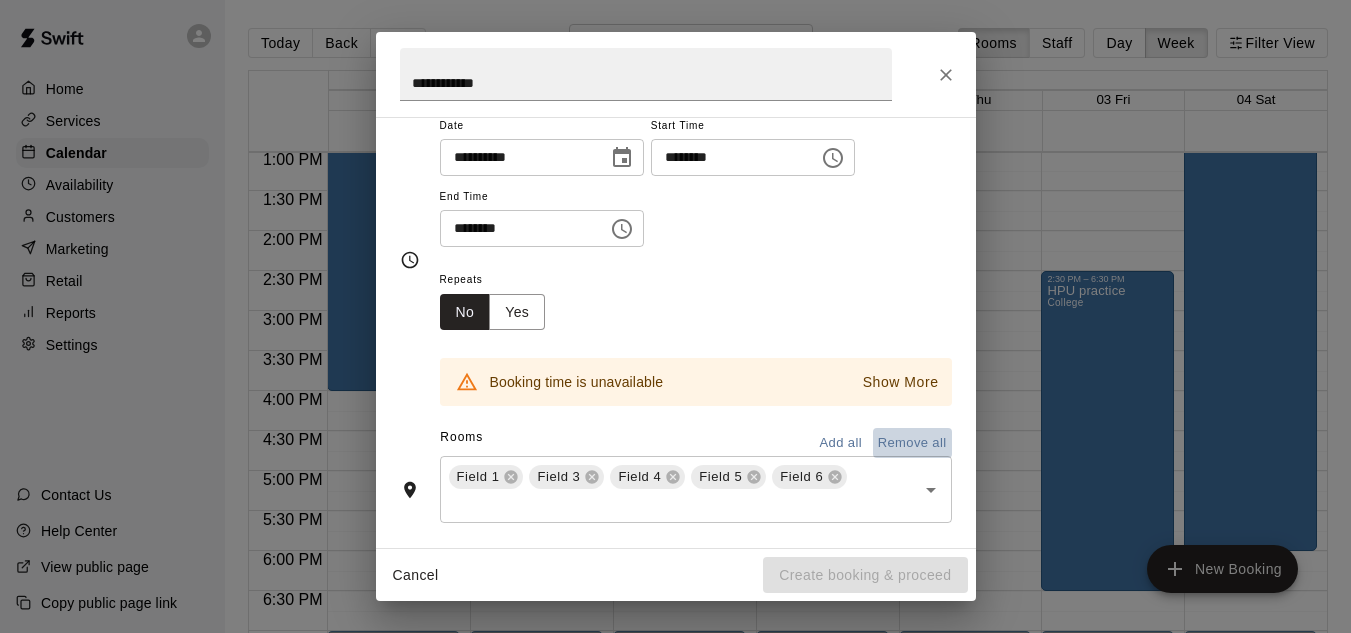 click on "Remove all" at bounding box center (912, 443) 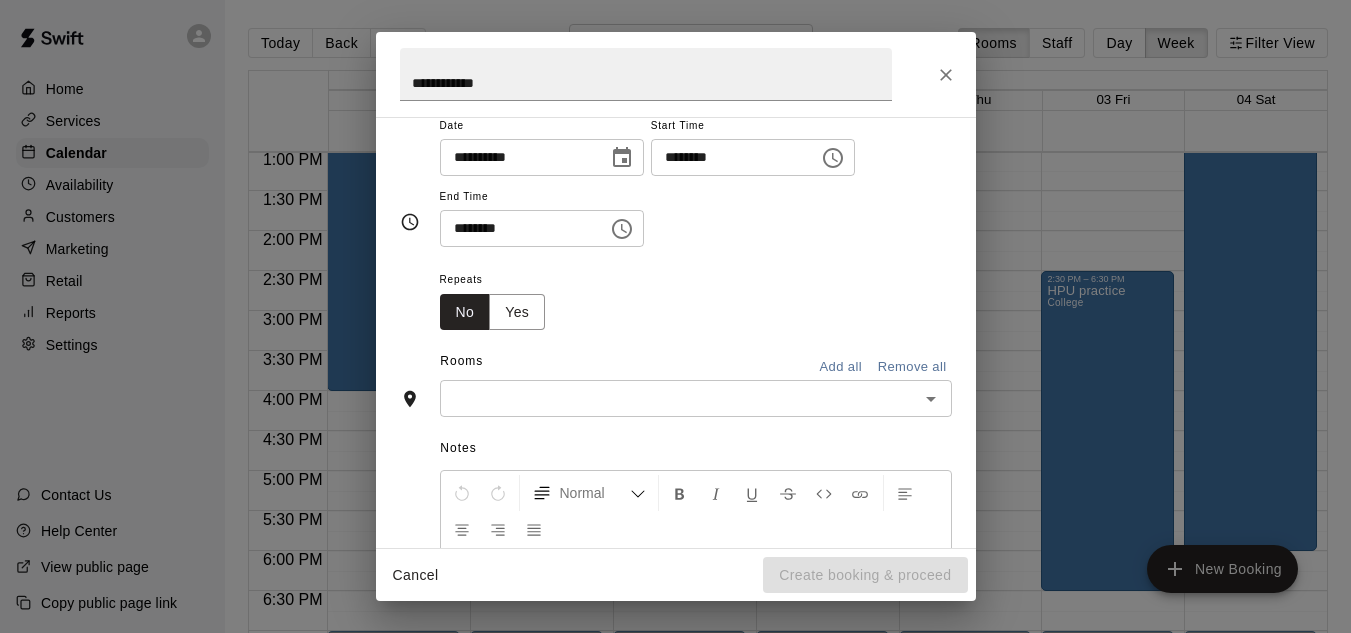 click on "​" at bounding box center (696, 398) 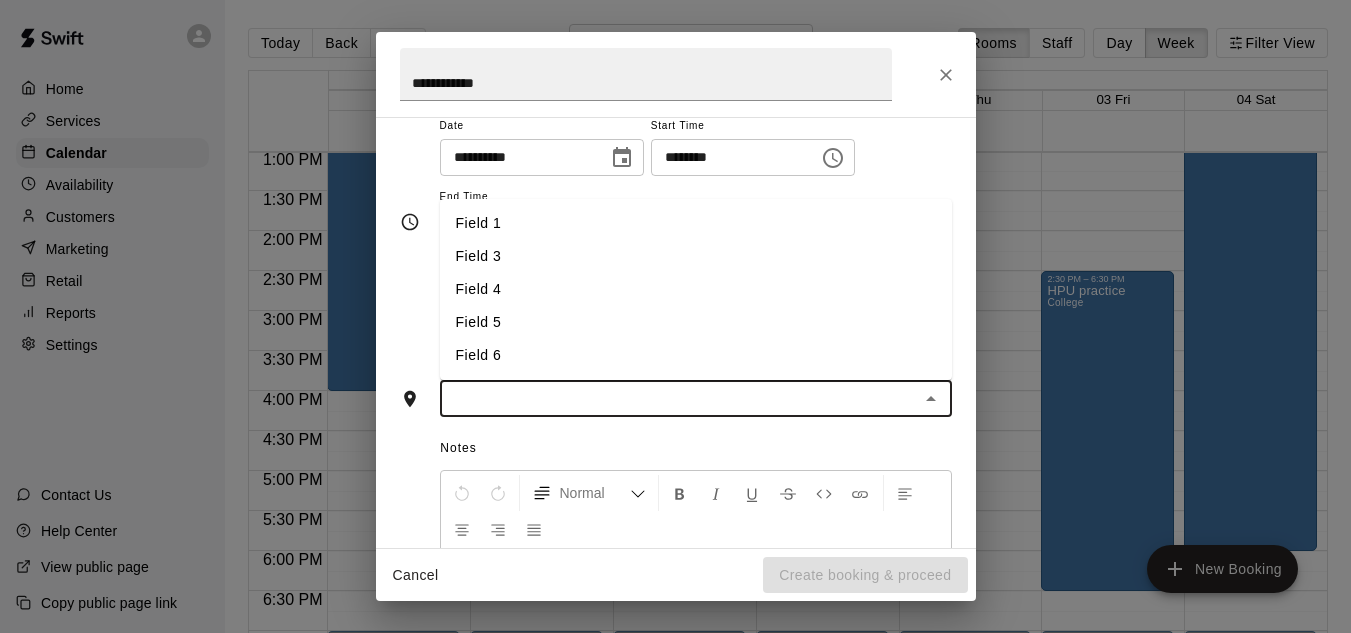 click on "Field 5" at bounding box center [696, 322] 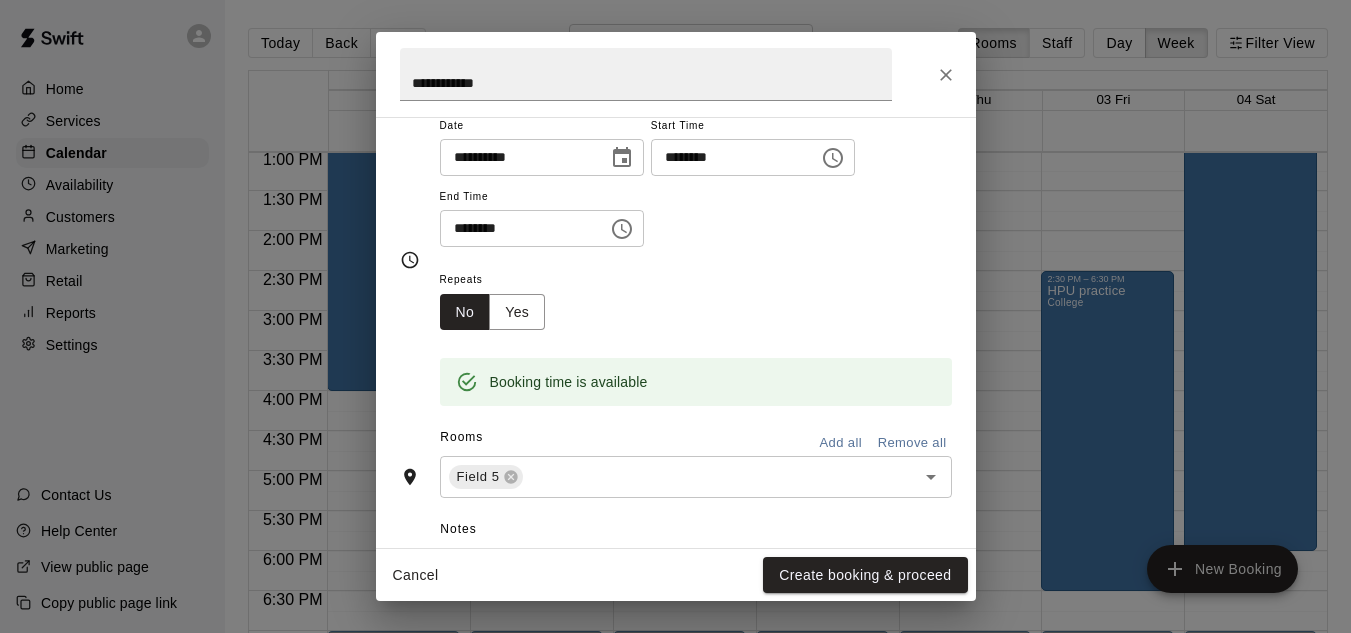 click on "Cancel Create booking & proceed" at bounding box center [676, 575] 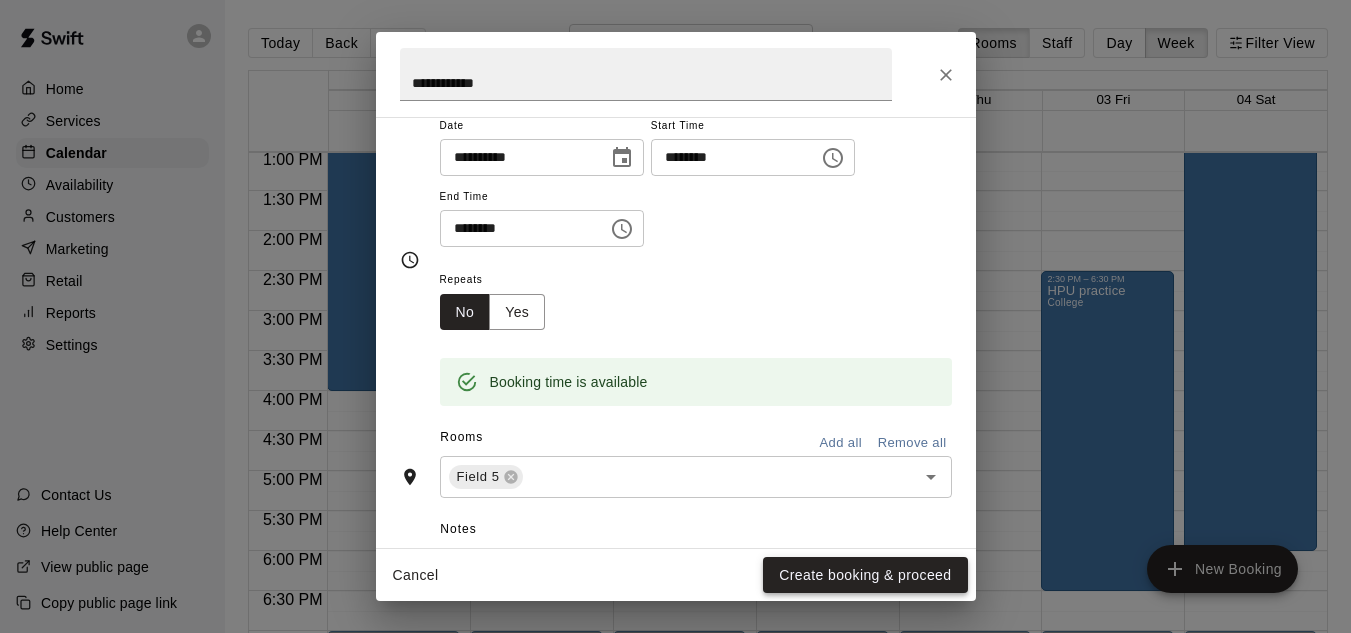 click on "Create booking & proceed" at bounding box center (865, 575) 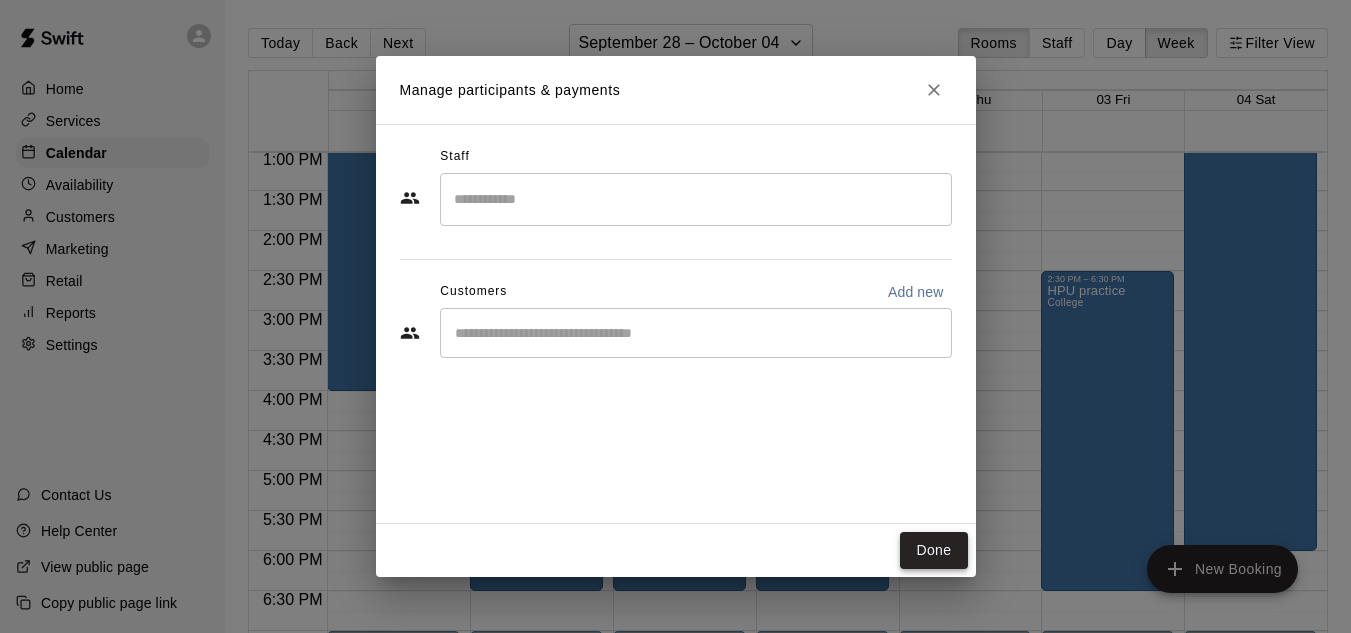 click on "Done" at bounding box center [933, 550] 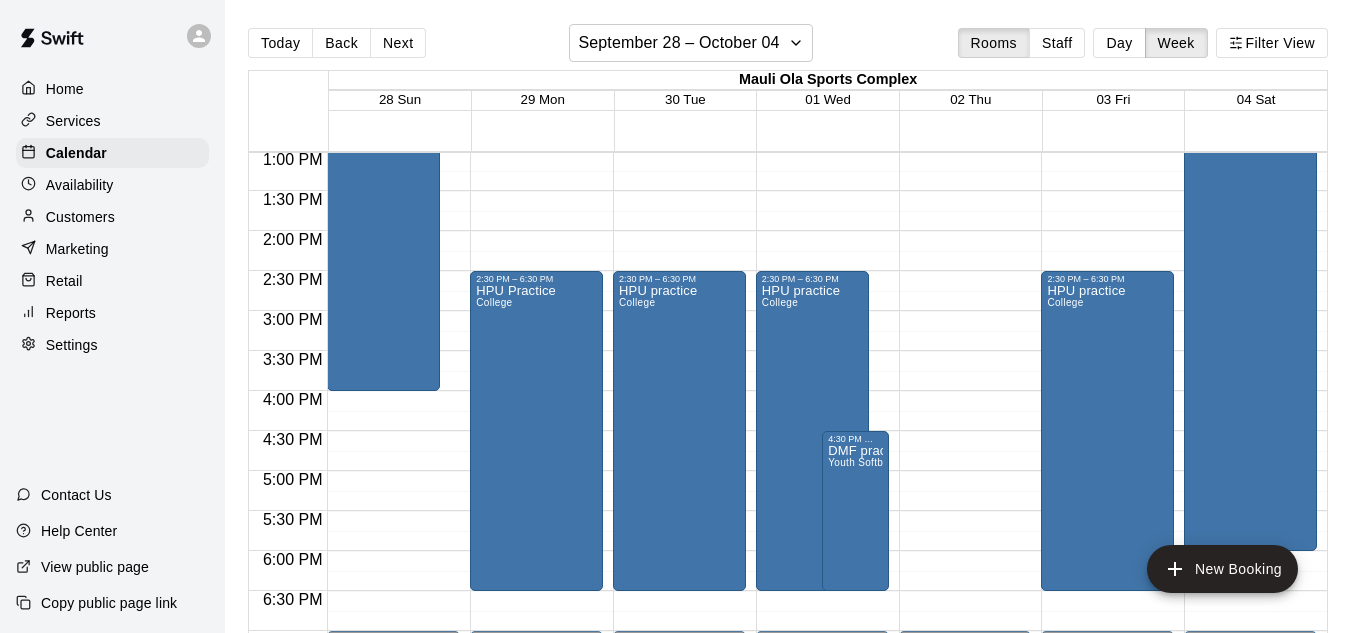 click on "12:00 AM – 8:00 AM Closed 7:00 PM – 11:59 PM Closed" at bounding box center (965, 71) 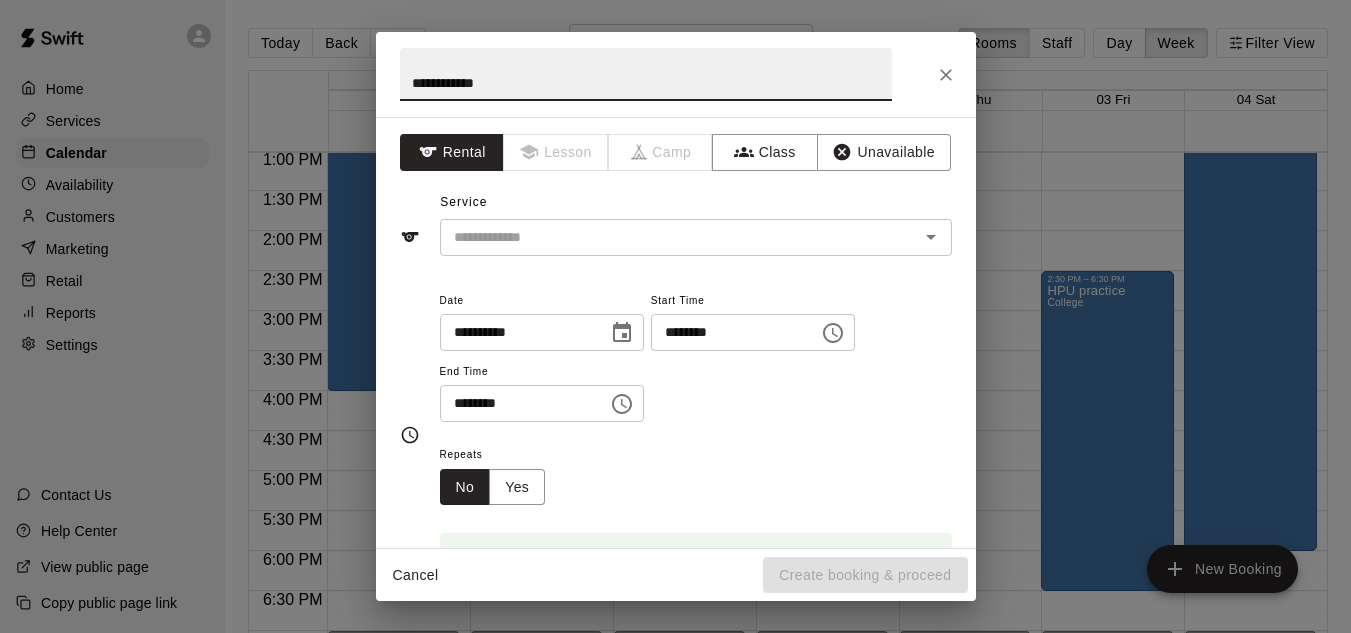 type on "**********" 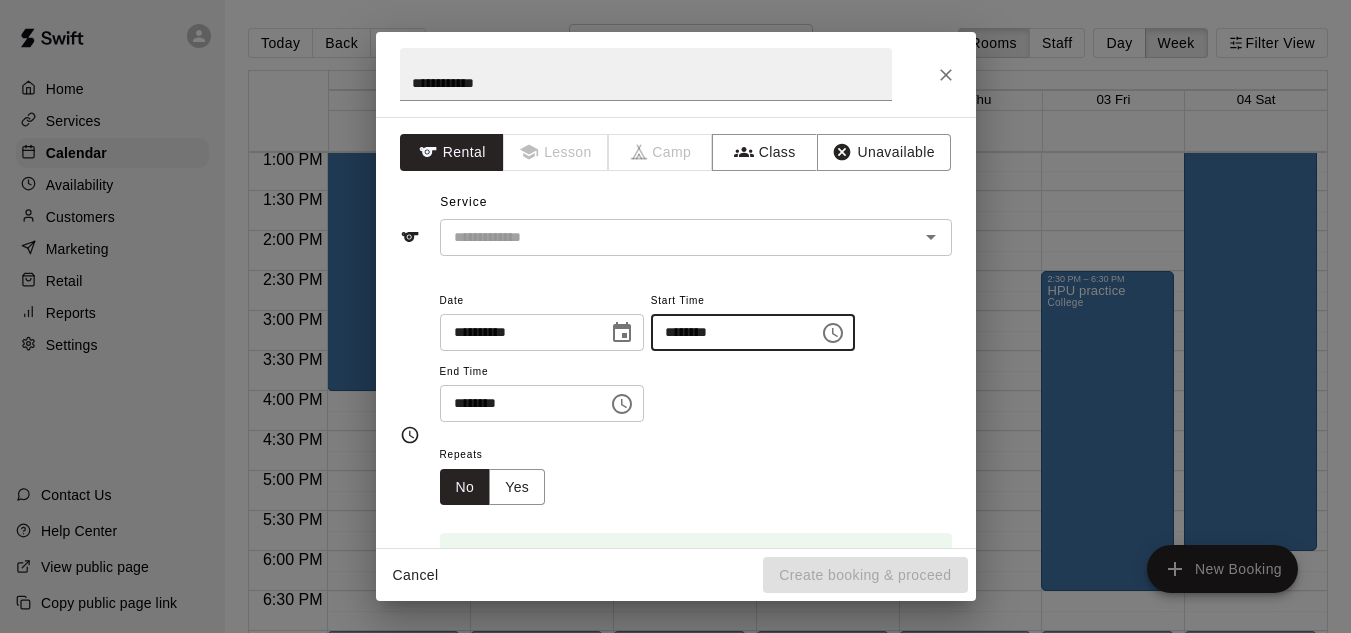 click on "********" at bounding box center (728, 332) 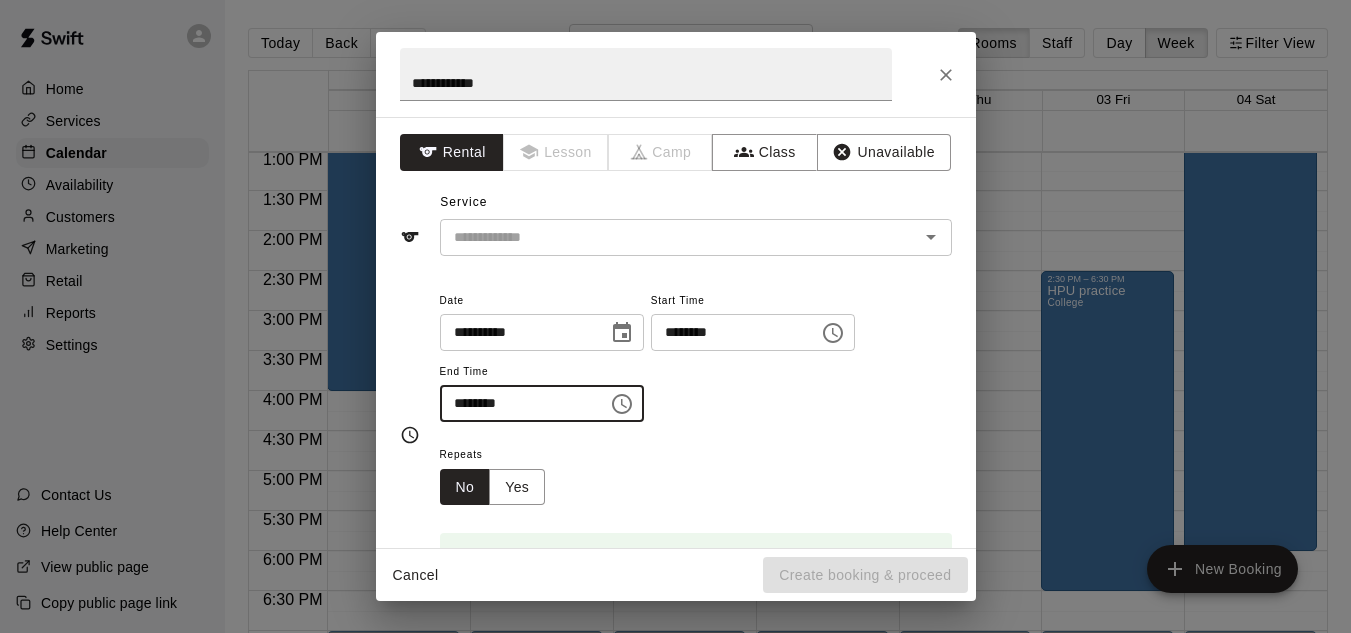 click on "********" at bounding box center [517, 403] 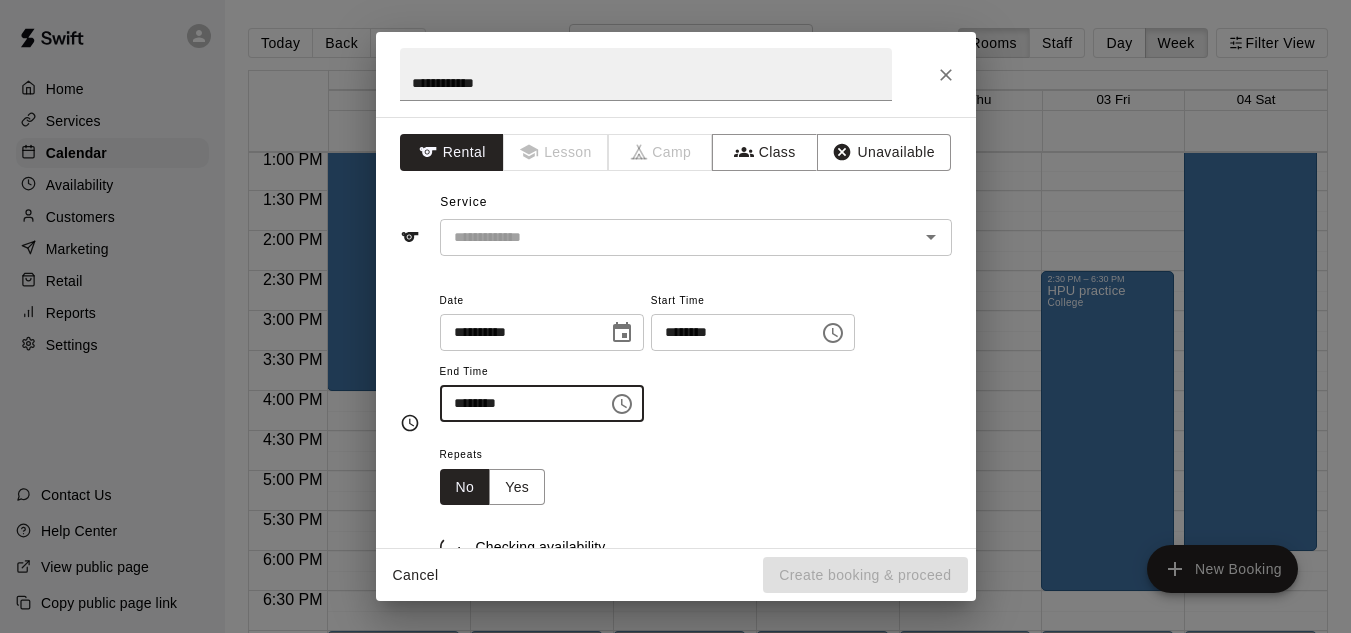 type on "********" 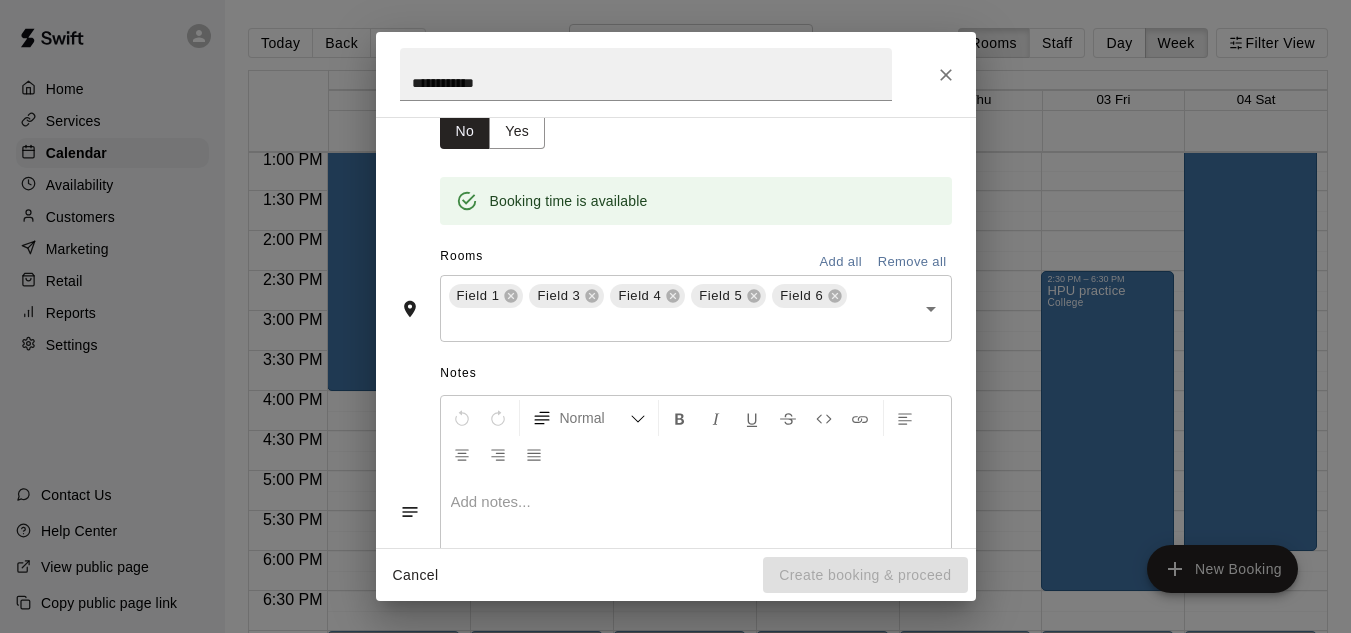 scroll, scrollTop: 361, scrollLeft: 0, axis: vertical 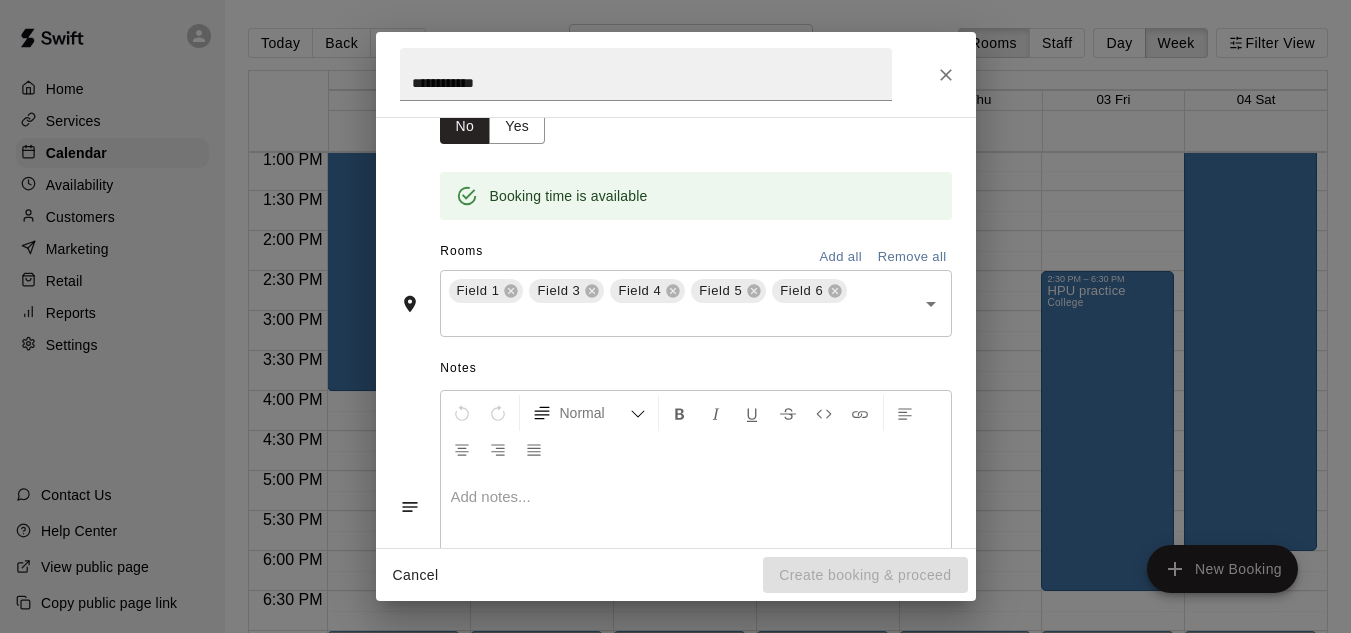 click on "Remove all" at bounding box center (912, 257) 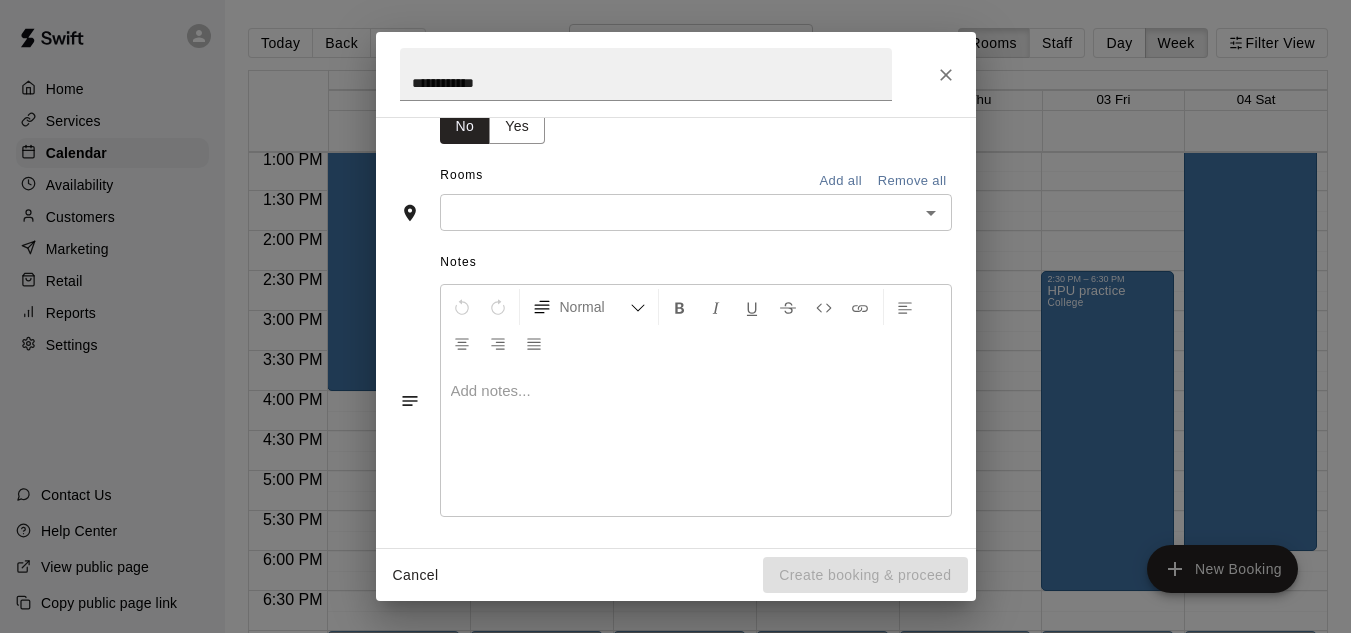 click on "​" at bounding box center [696, 212] 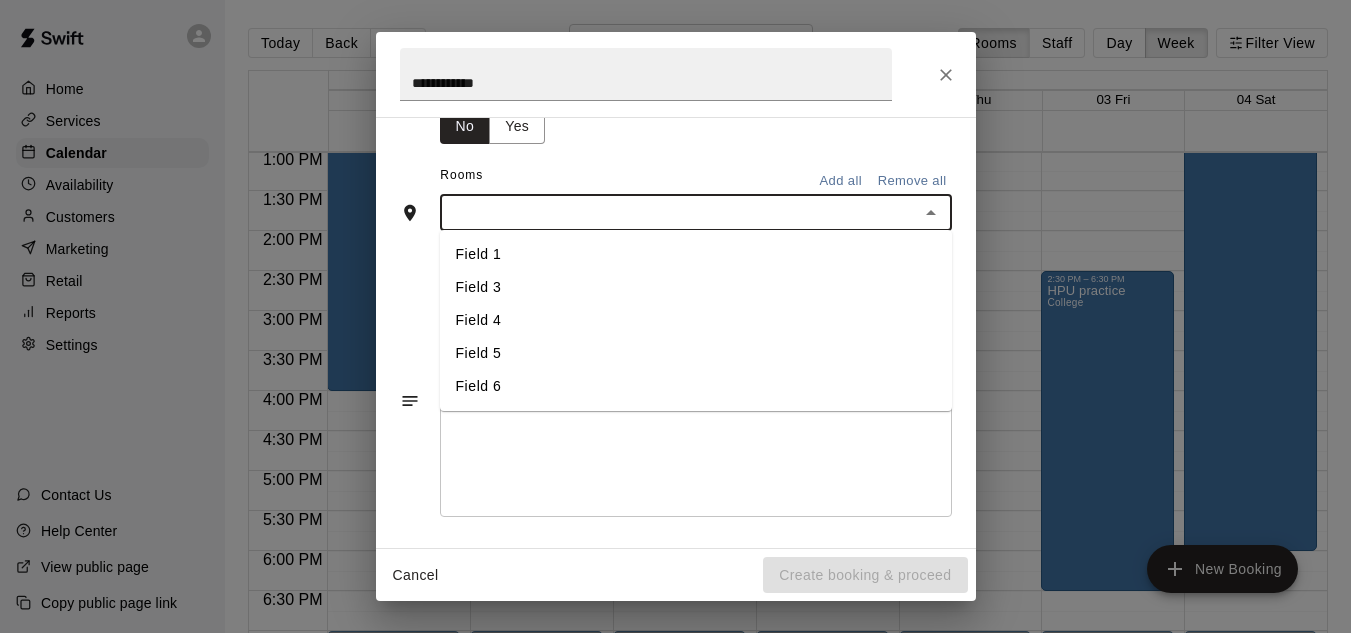 click on "Field 3" at bounding box center (696, 287) 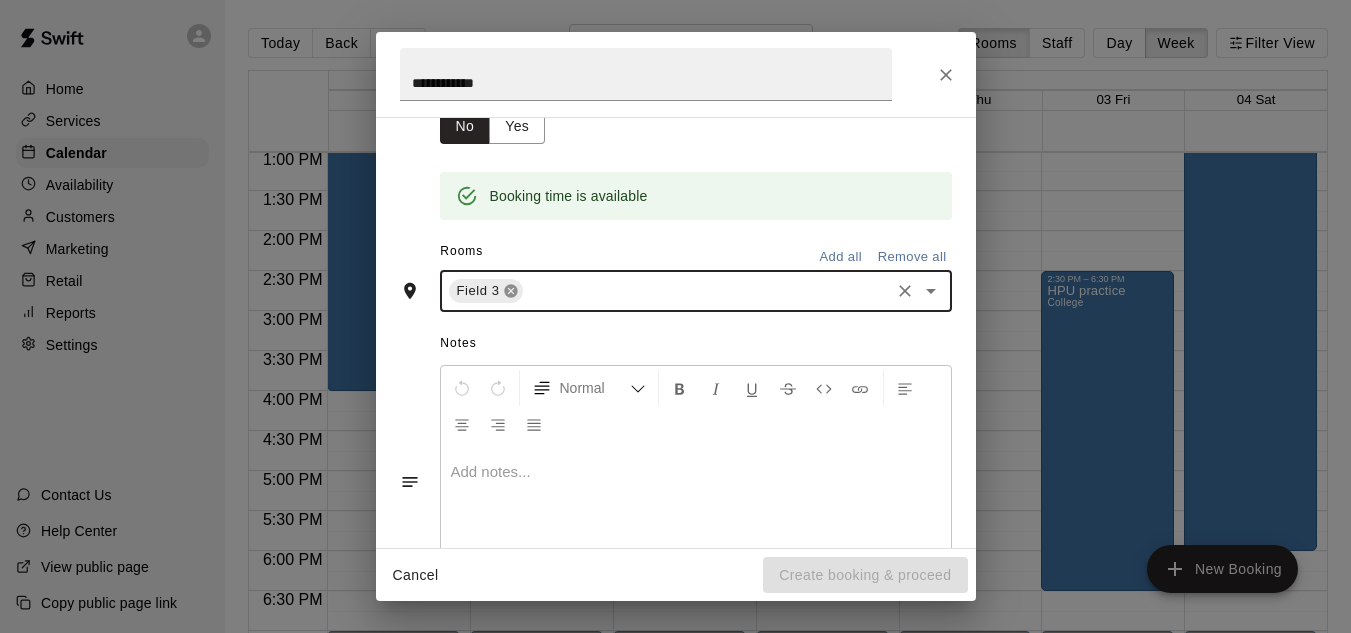 click 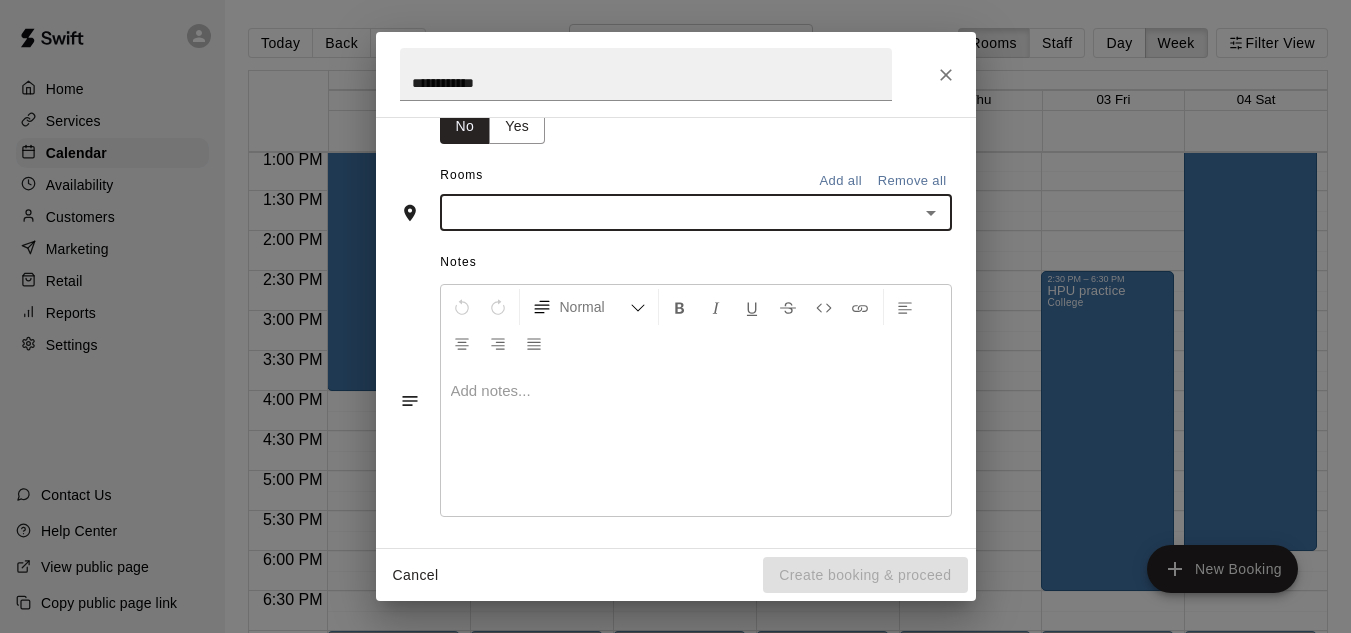 click at bounding box center [679, 212] 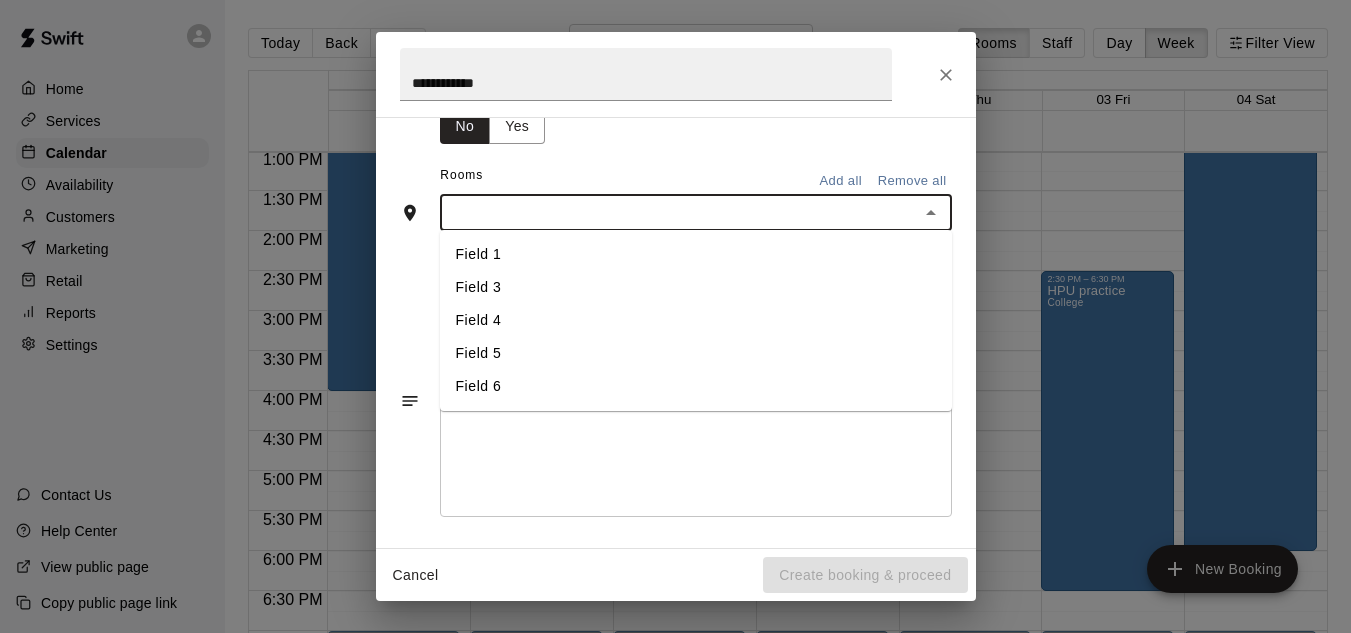 click on "Field 4" at bounding box center [696, 320] 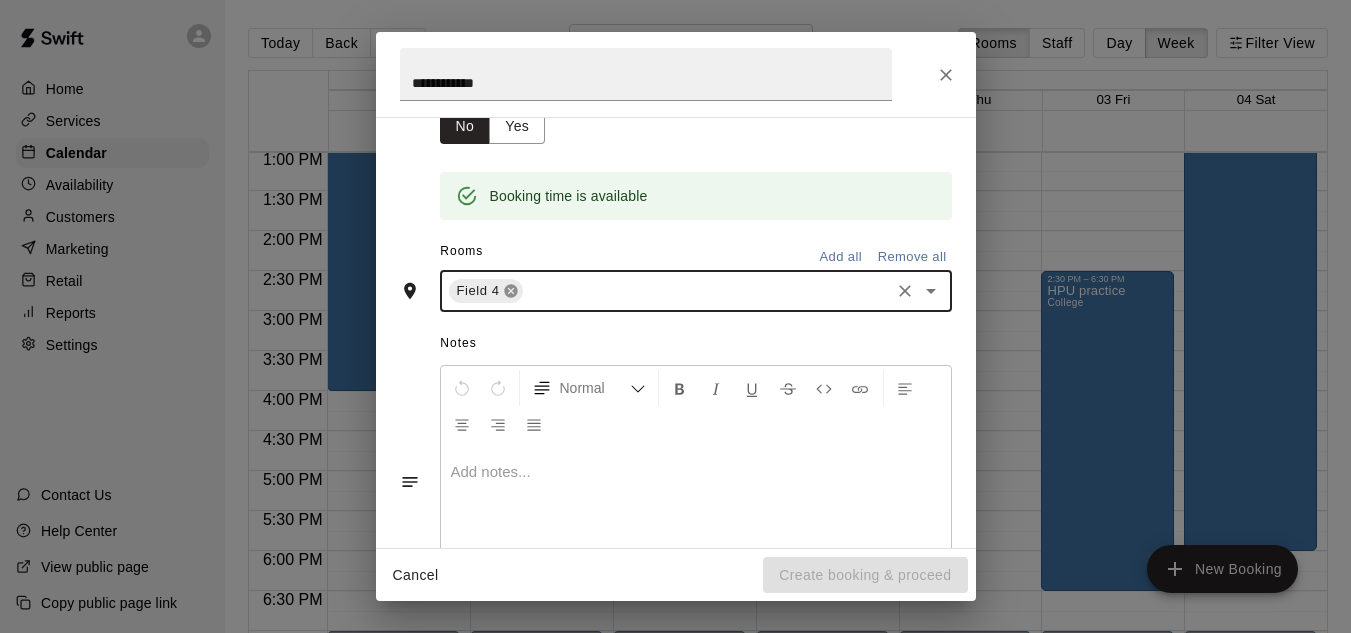 click 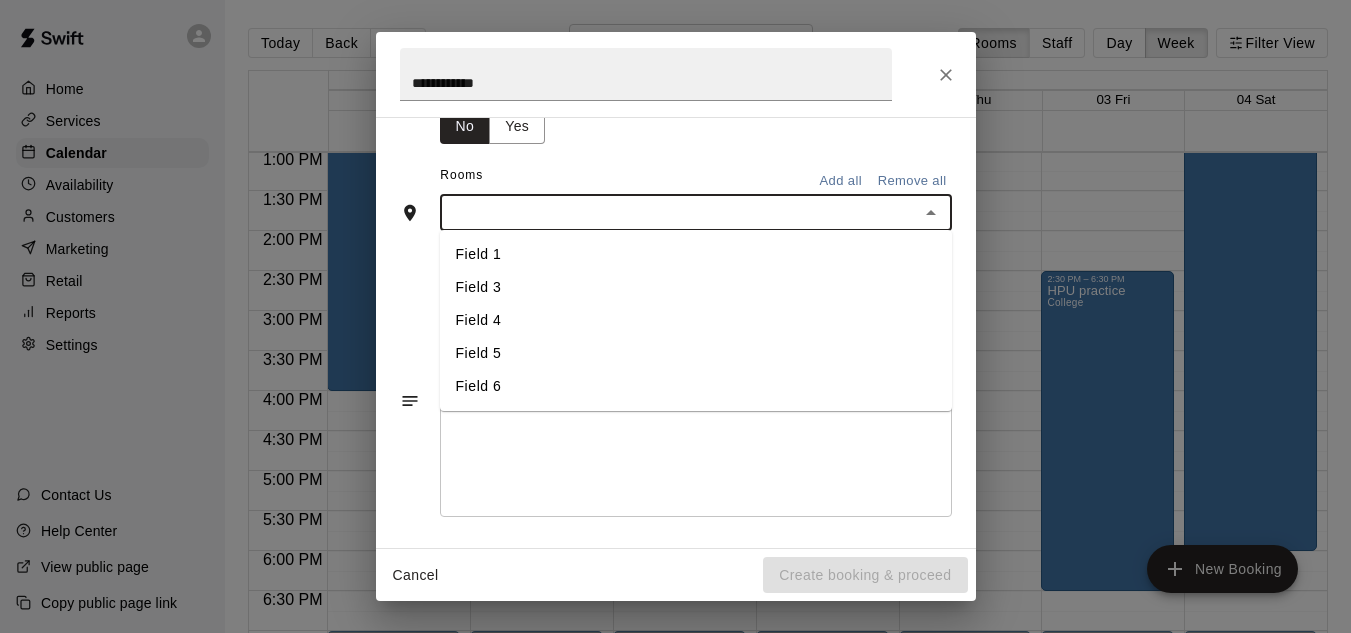 click at bounding box center (679, 212) 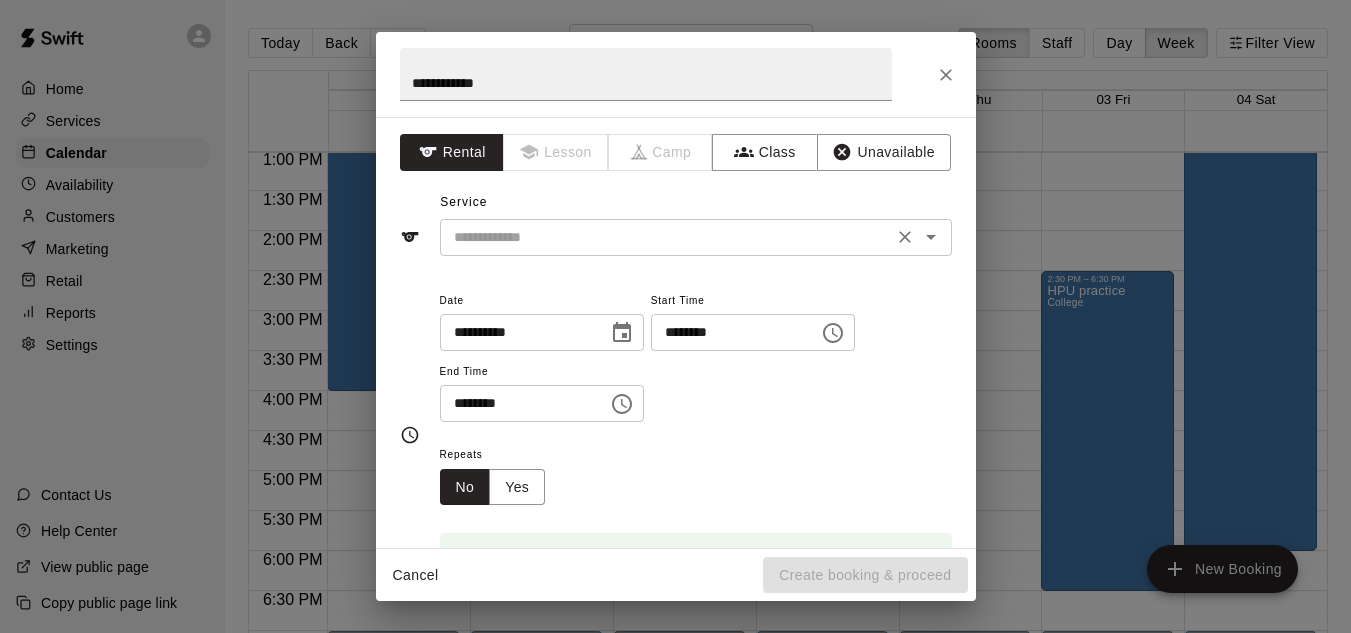 scroll, scrollTop: 0, scrollLeft: 0, axis: both 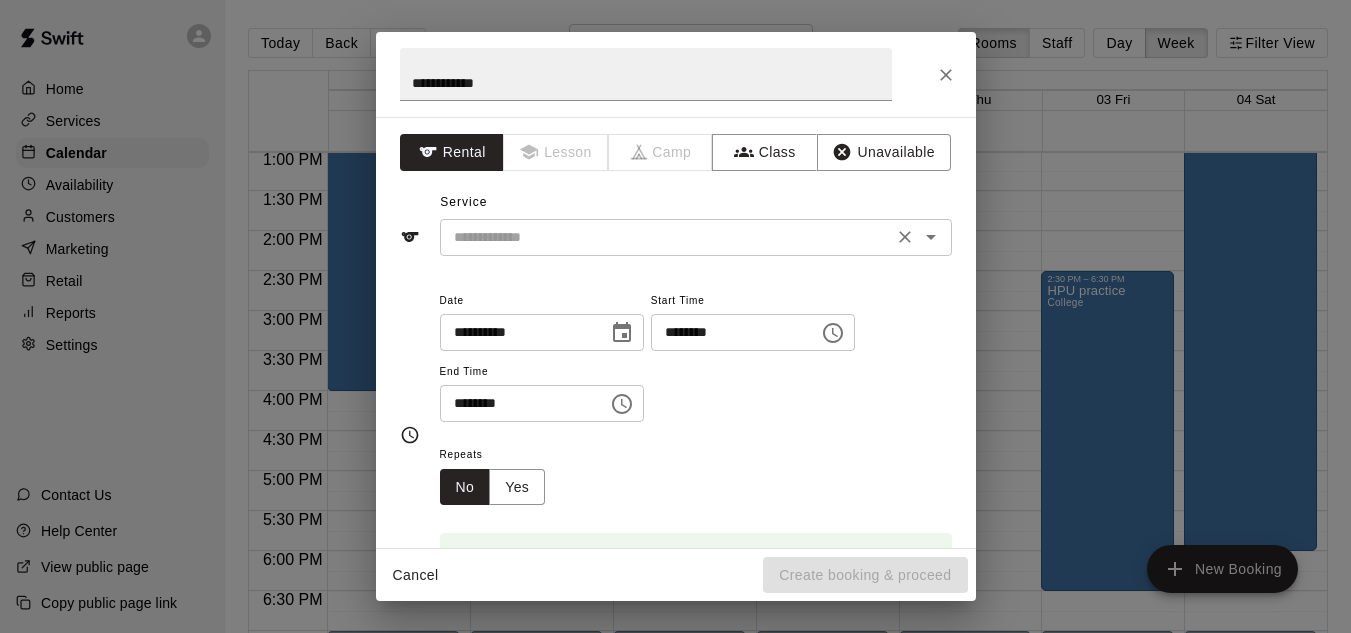 click at bounding box center (666, 237) 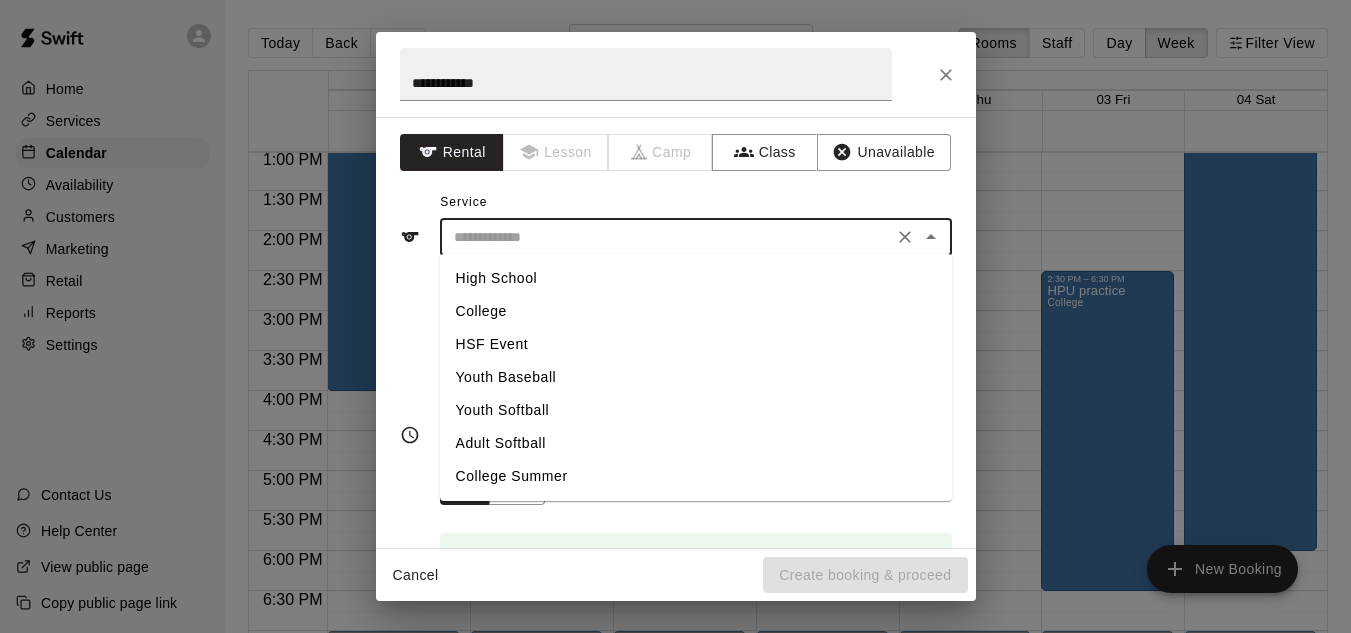 click on "College" at bounding box center [696, 311] 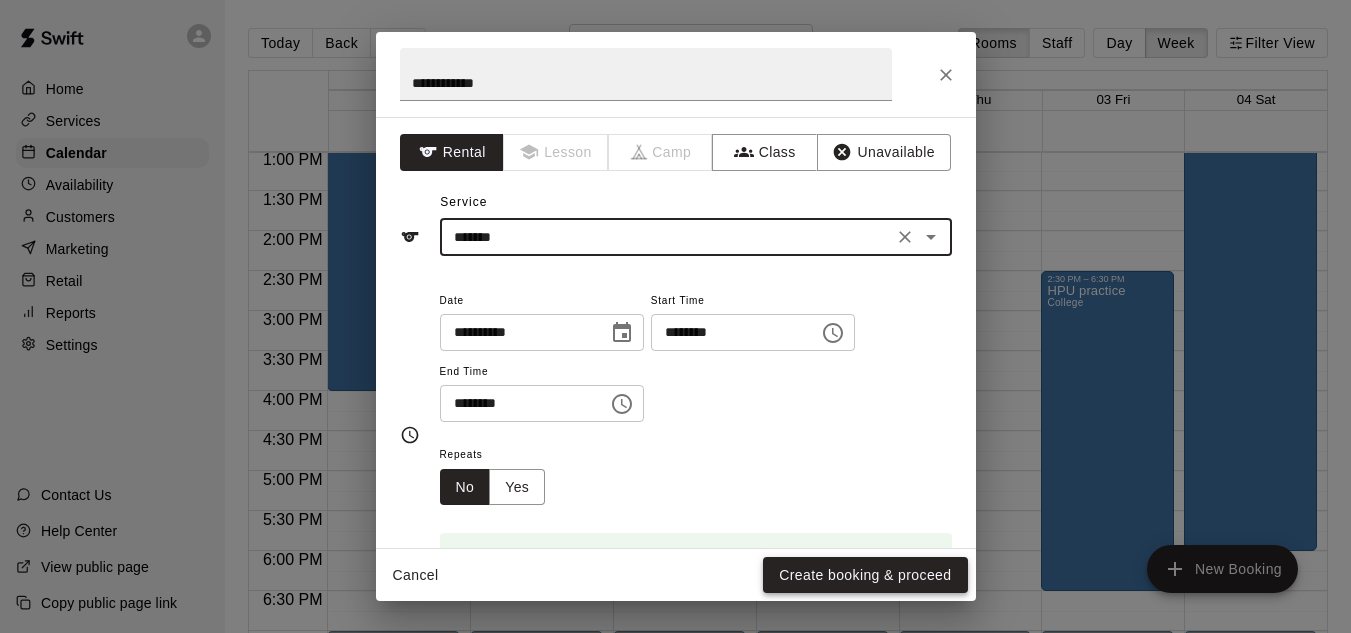 click on "Create booking & proceed" at bounding box center [865, 575] 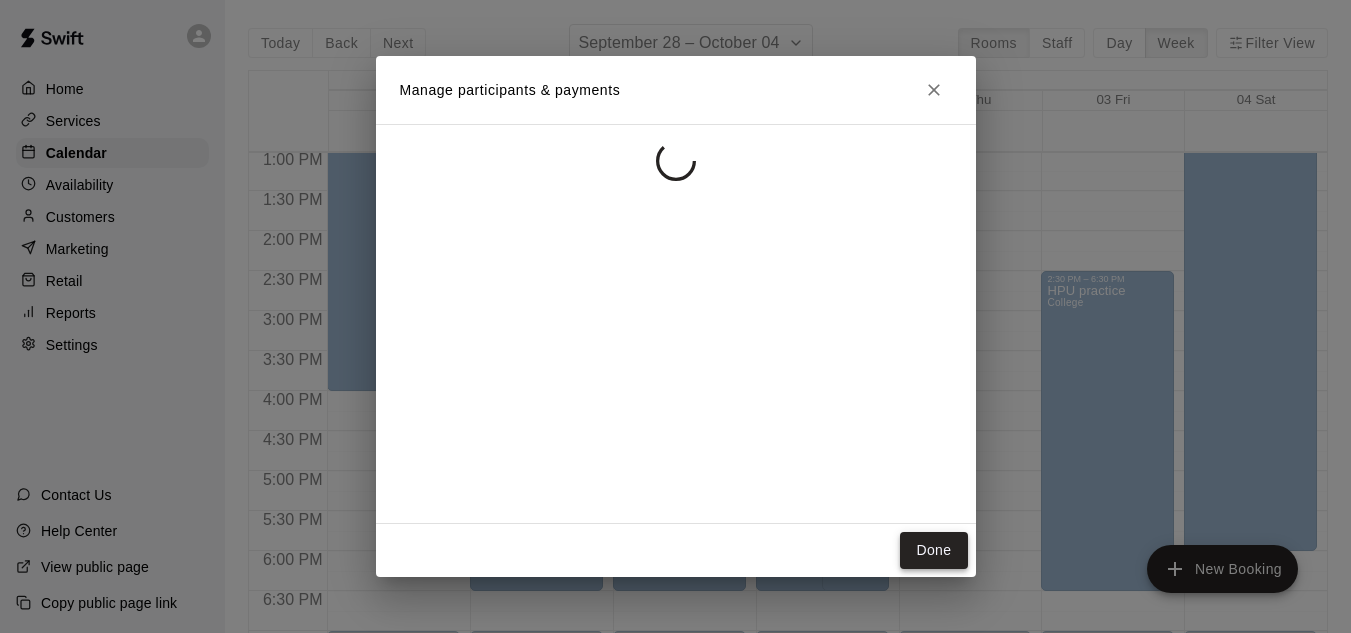 click on "Done" at bounding box center (933, 550) 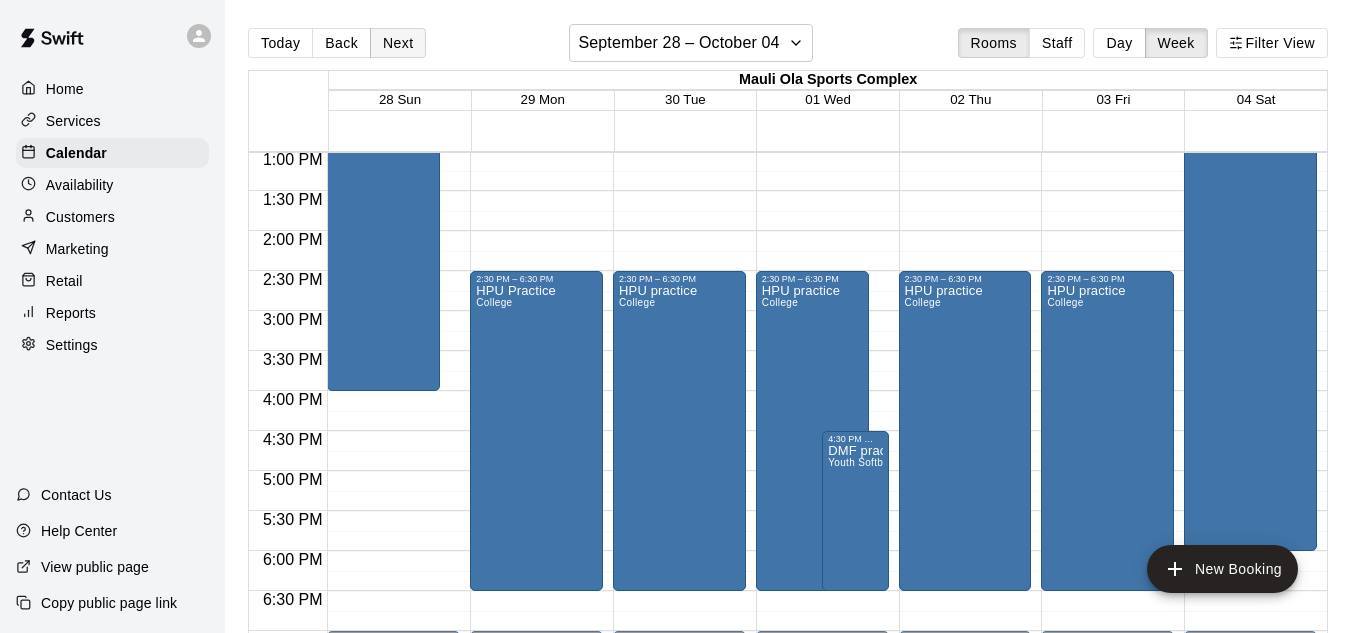 click on "Next" at bounding box center (398, 43) 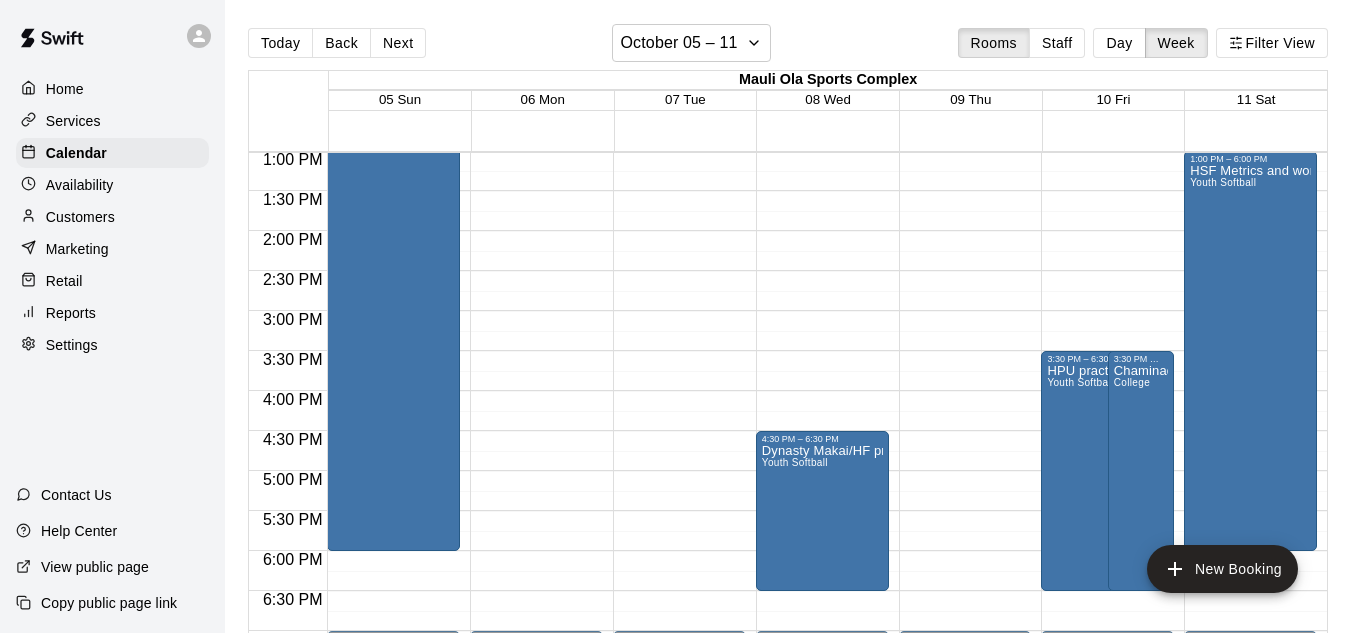 click on "12:00 AM – 8:00 AM Closed 7:00 PM – 11:59 PM Closed" at bounding box center [536, 71] 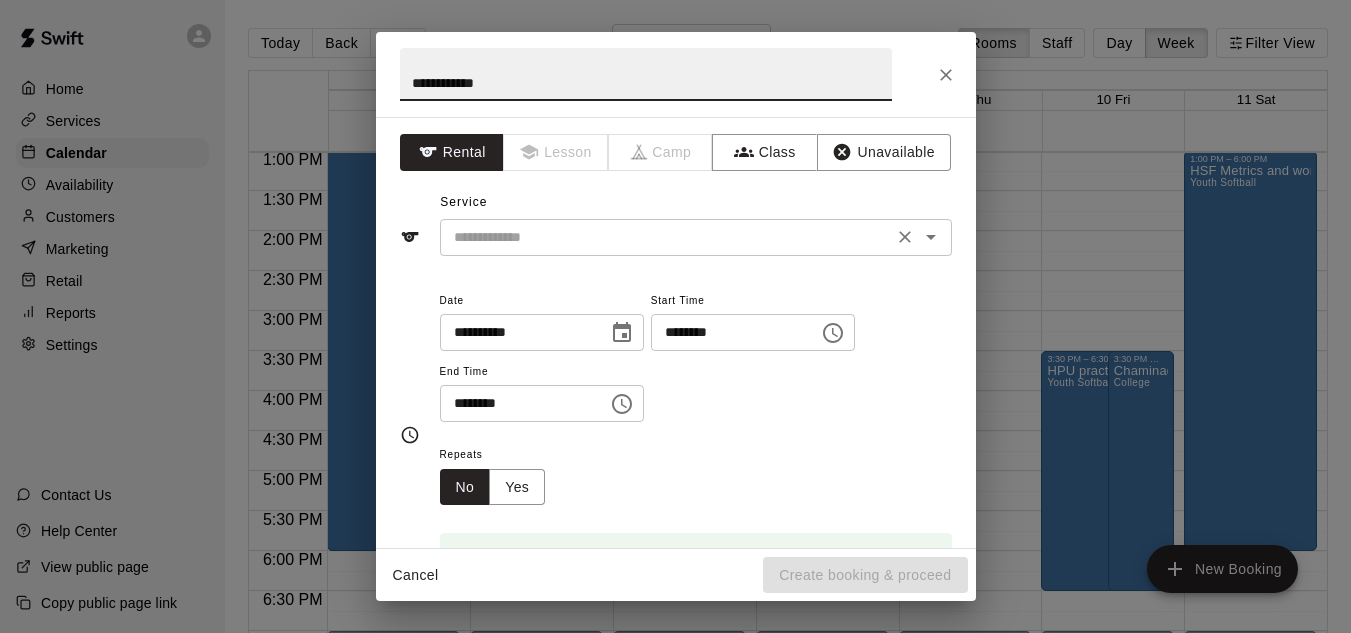 type on "**********" 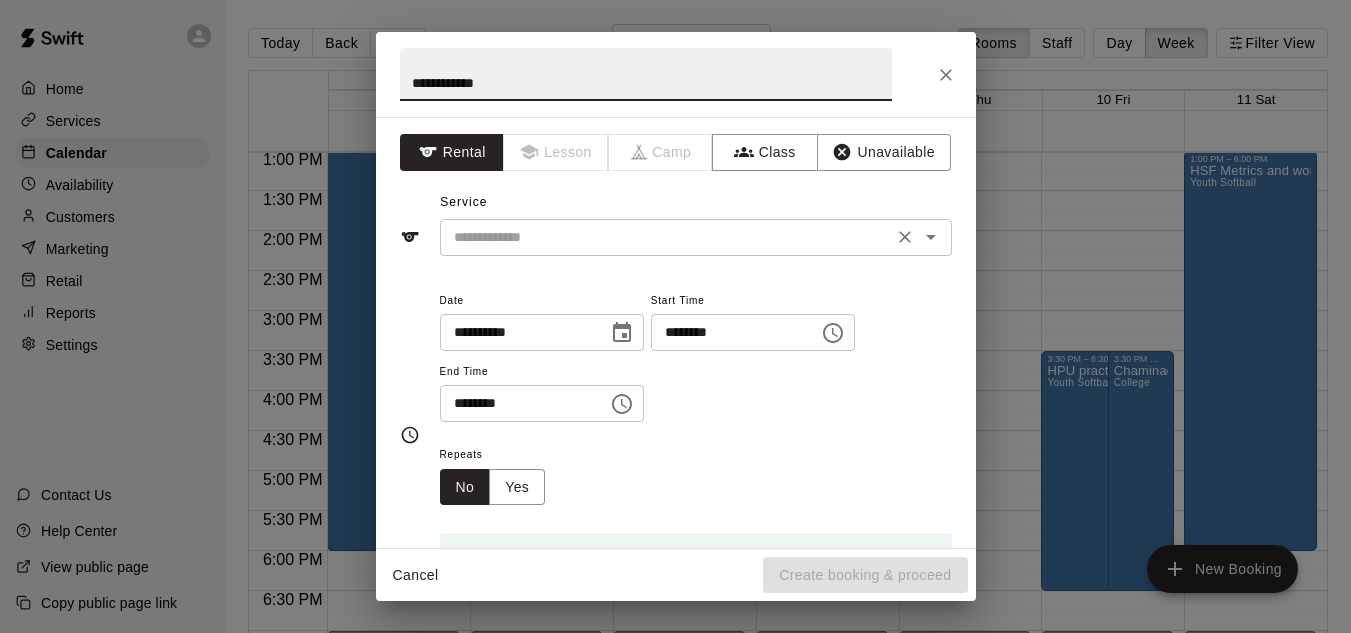 click at bounding box center [666, 237] 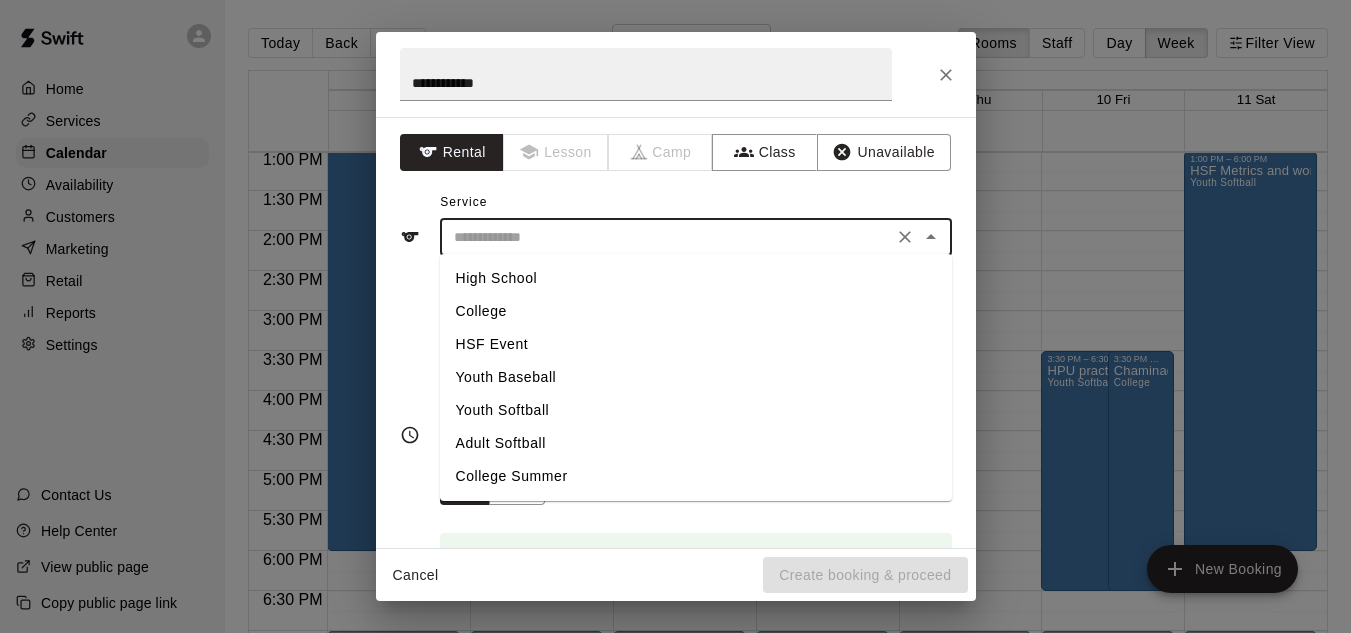 click on "College" at bounding box center (696, 311) 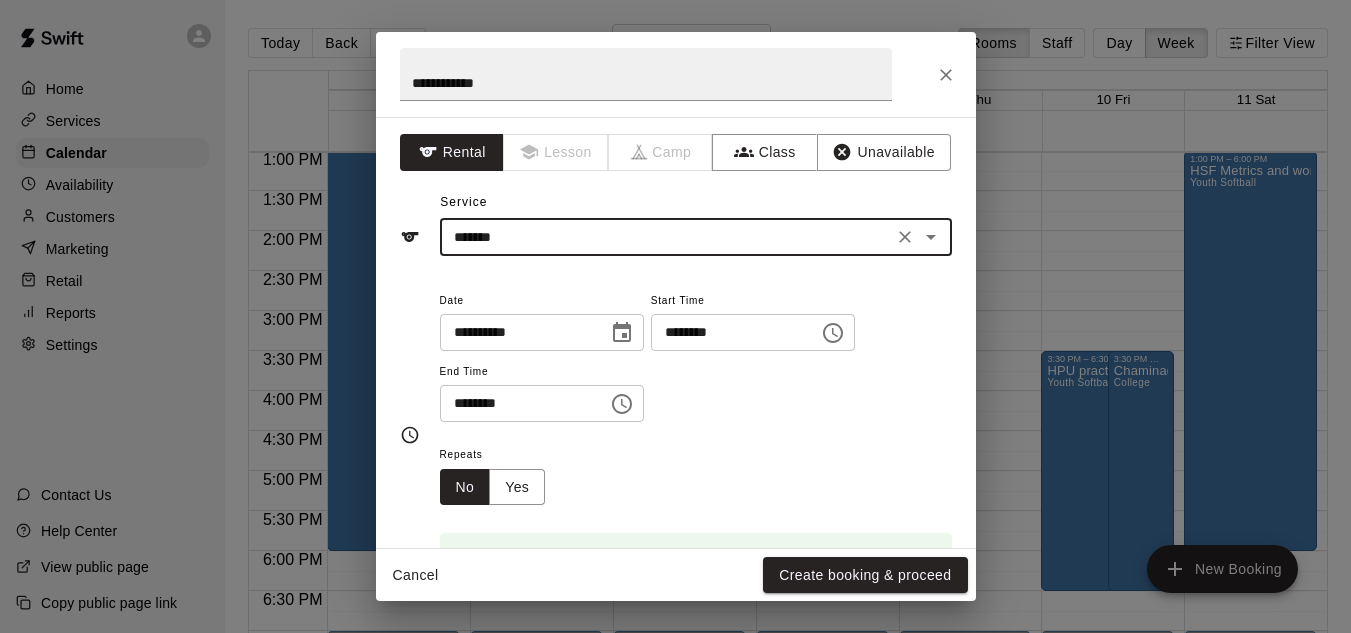 click on "********" at bounding box center (728, 332) 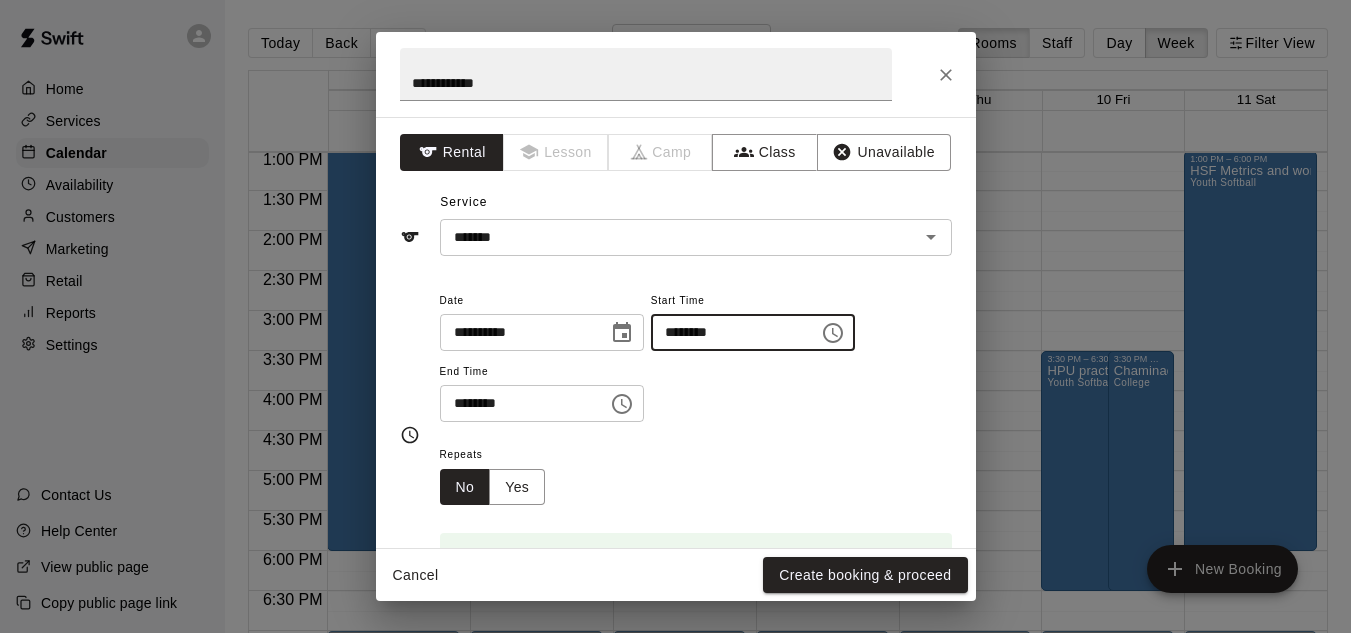 type on "********" 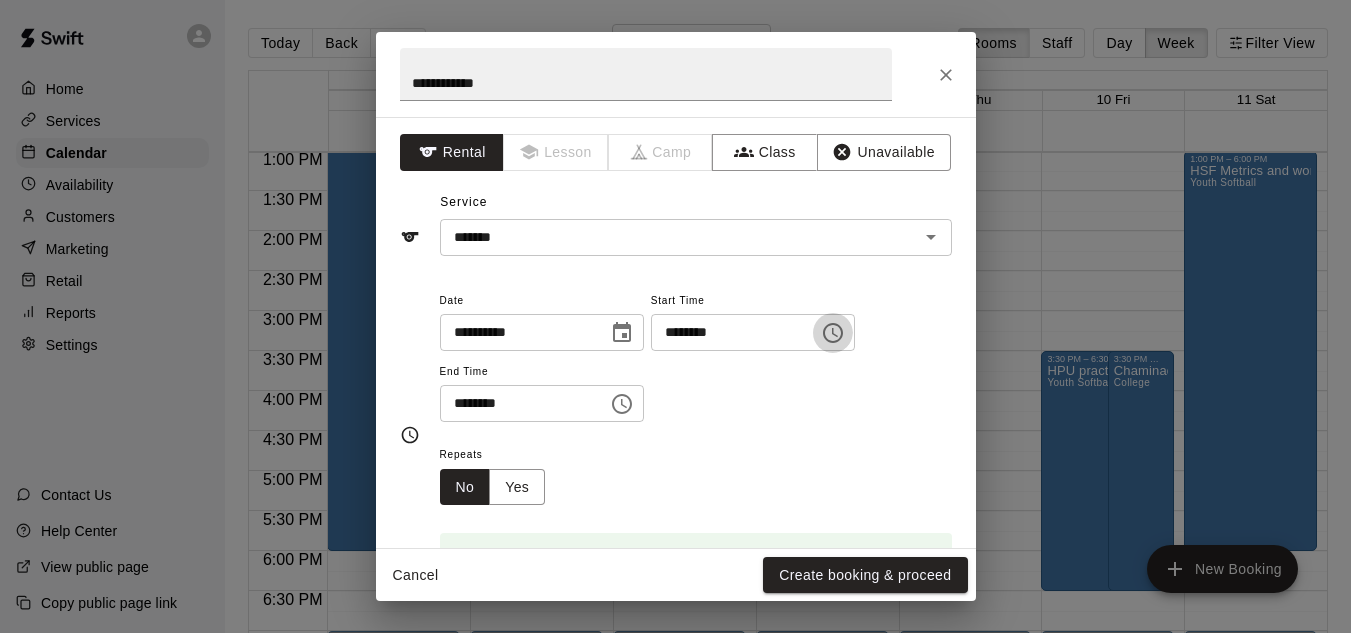 type 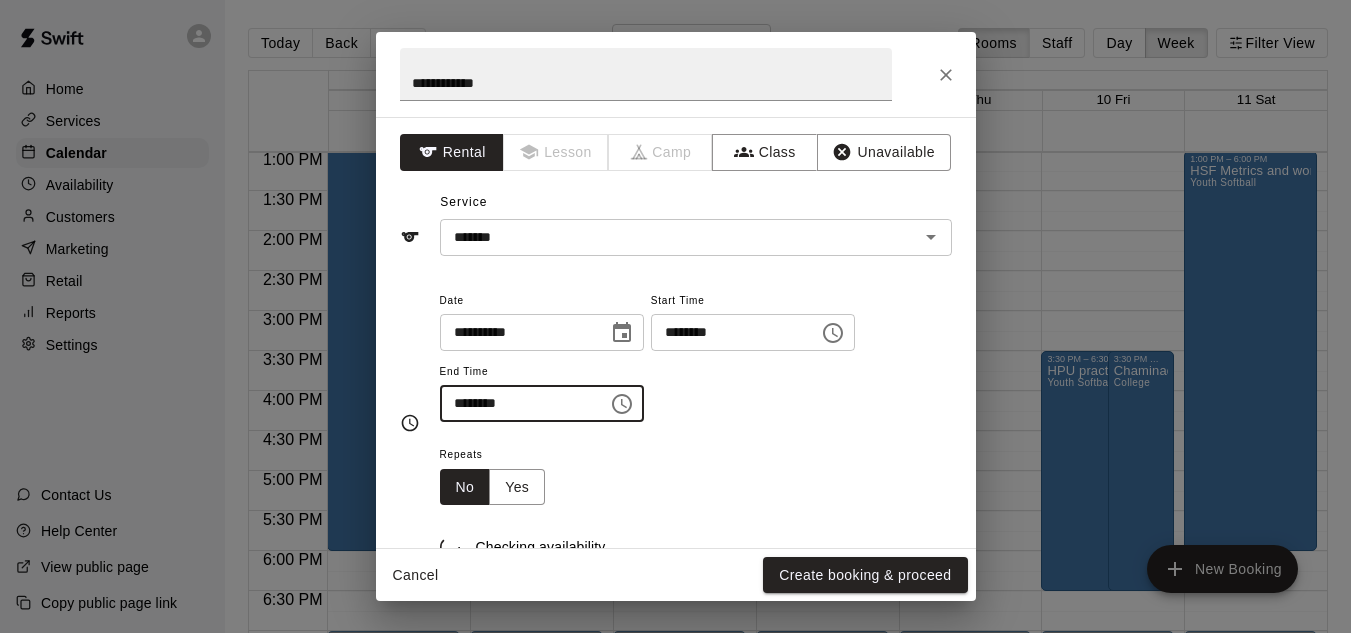 type on "********" 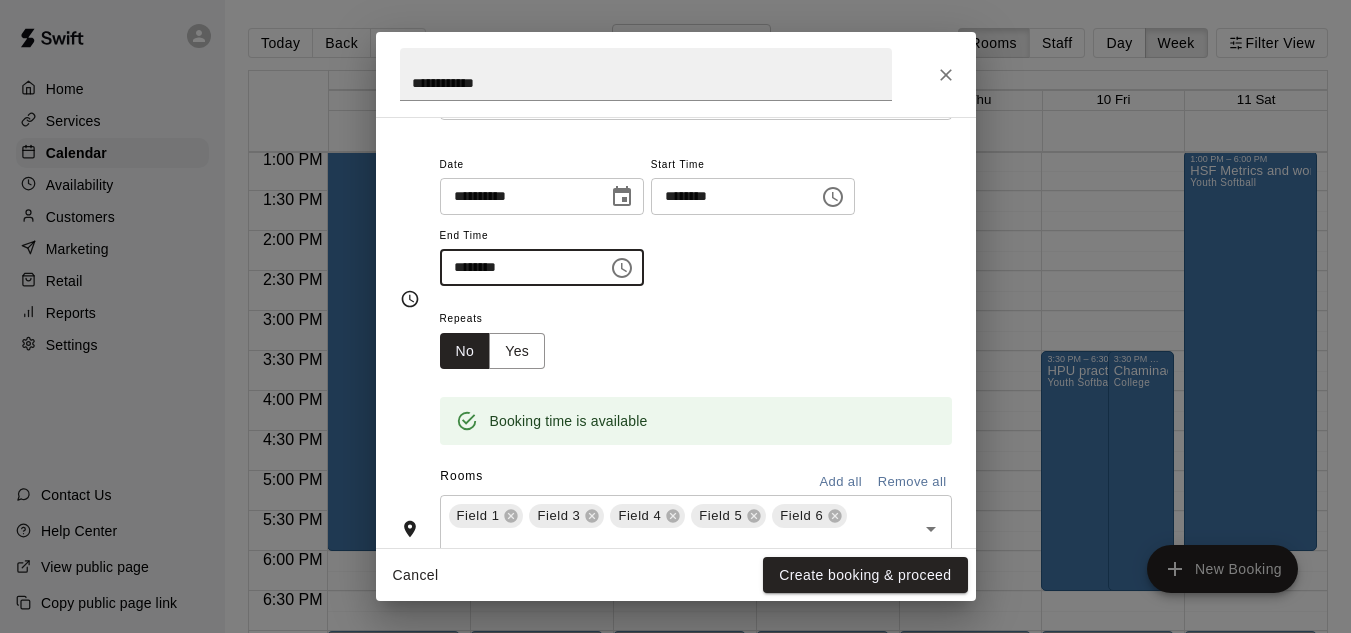 scroll, scrollTop: 149, scrollLeft: 0, axis: vertical 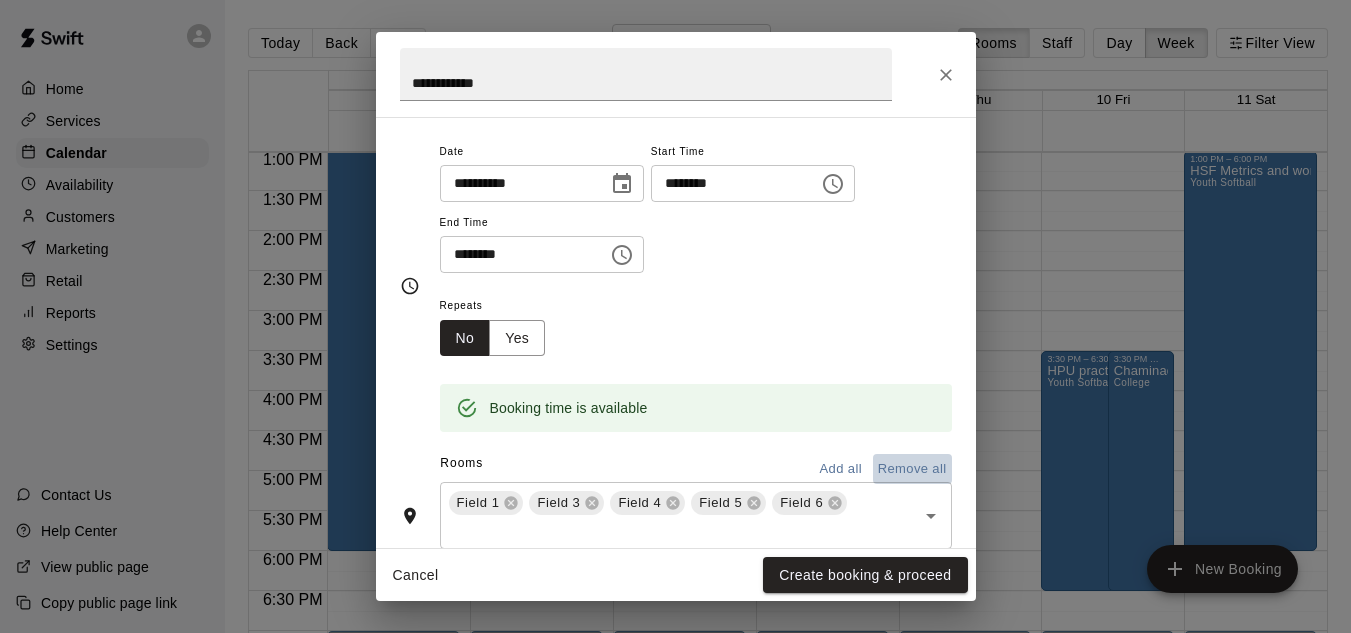 click on "Remove all" at bounding box center [912, 469] 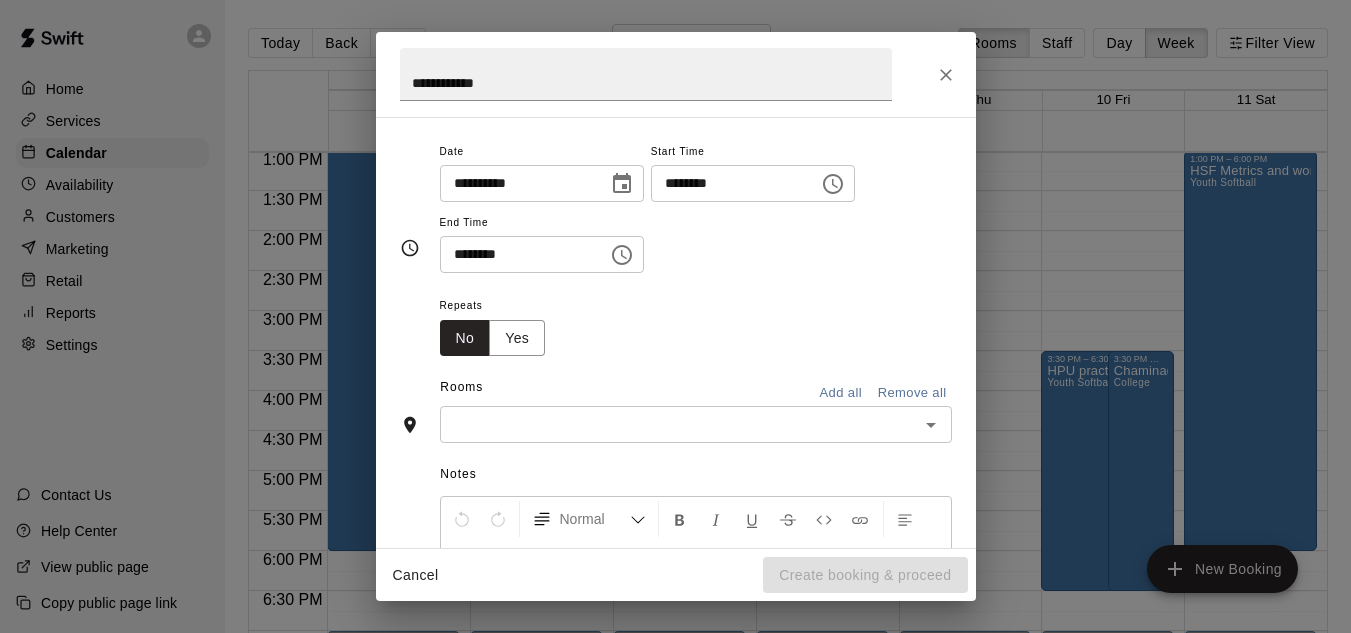 click at bounding box center [679, 424] 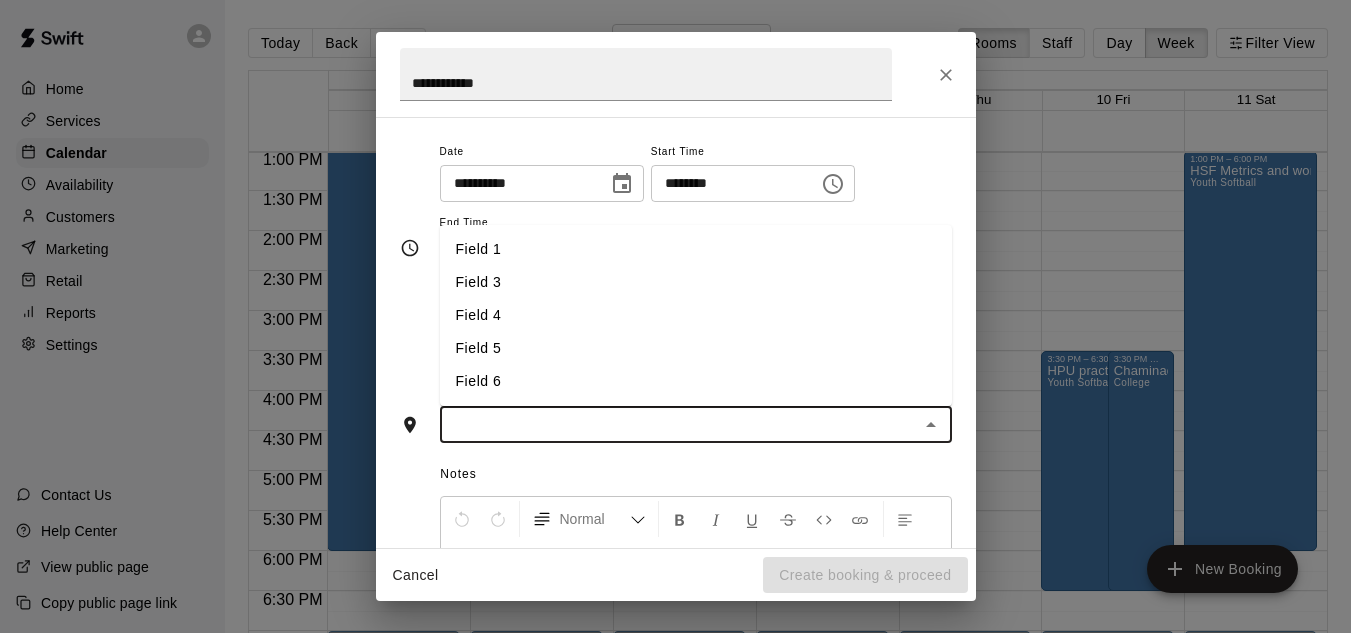 click on "Field 5" at bounding box center (696, 348) 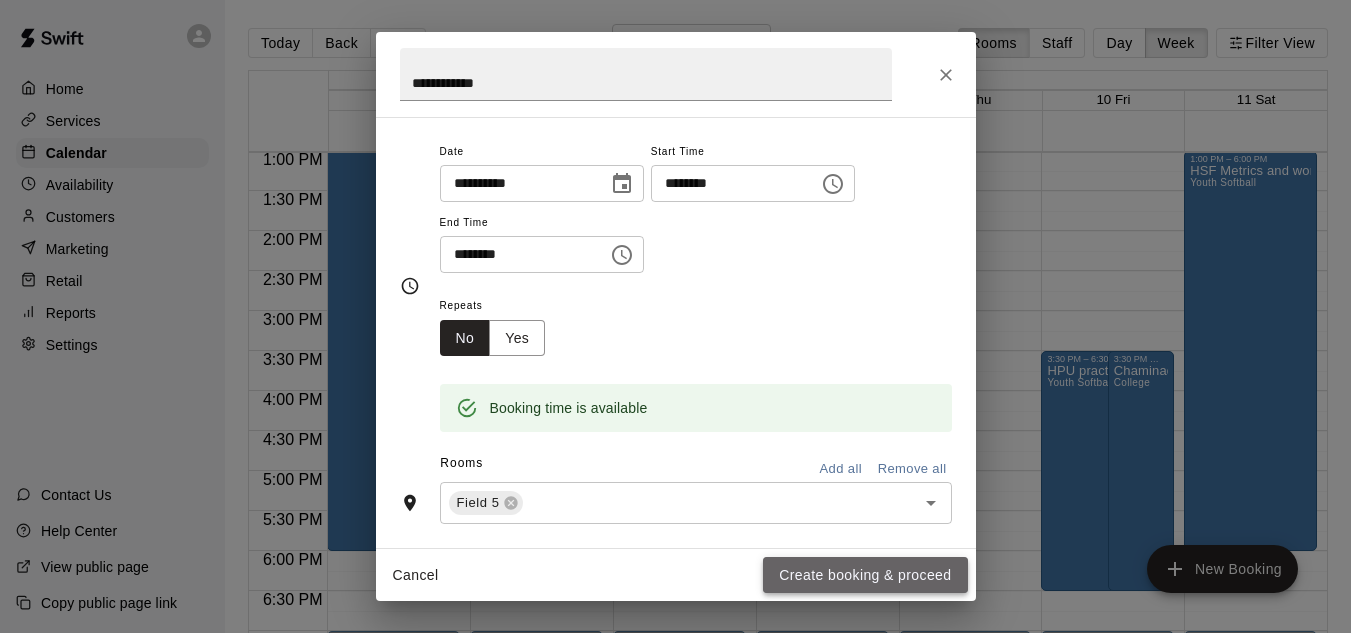 click on "Create booking & proceed" at bounding box center (865, 575) 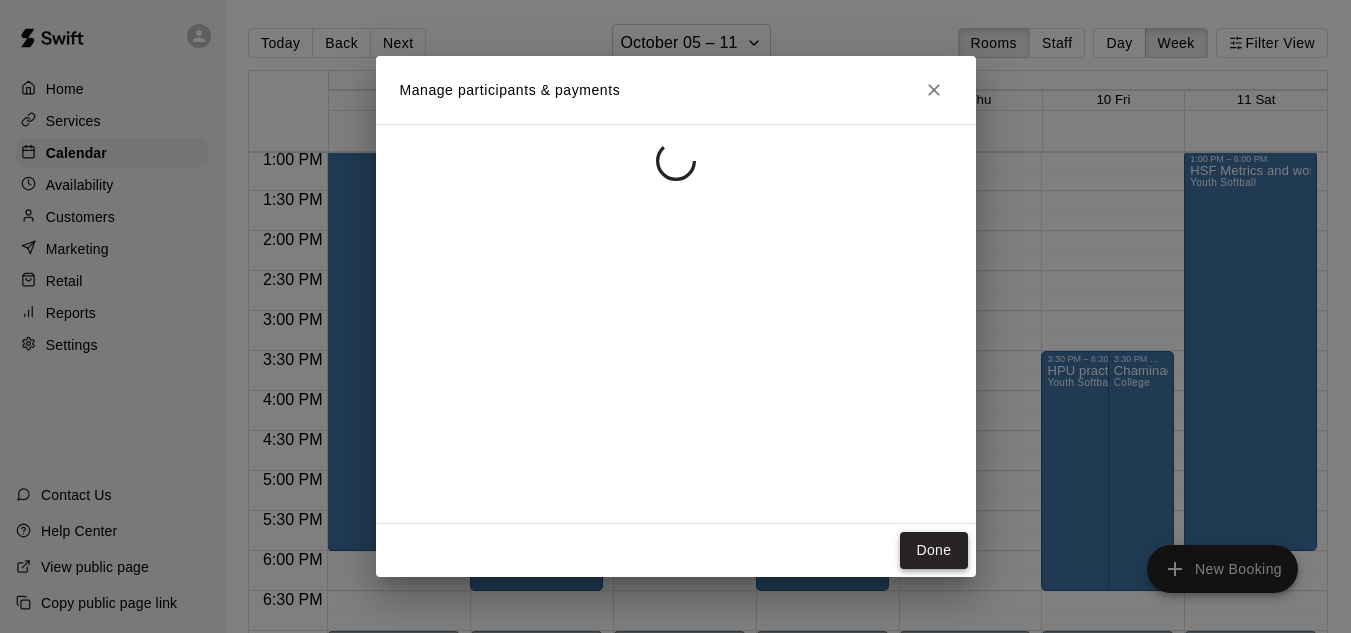 click on "Done" at bounding box center (933, 550) 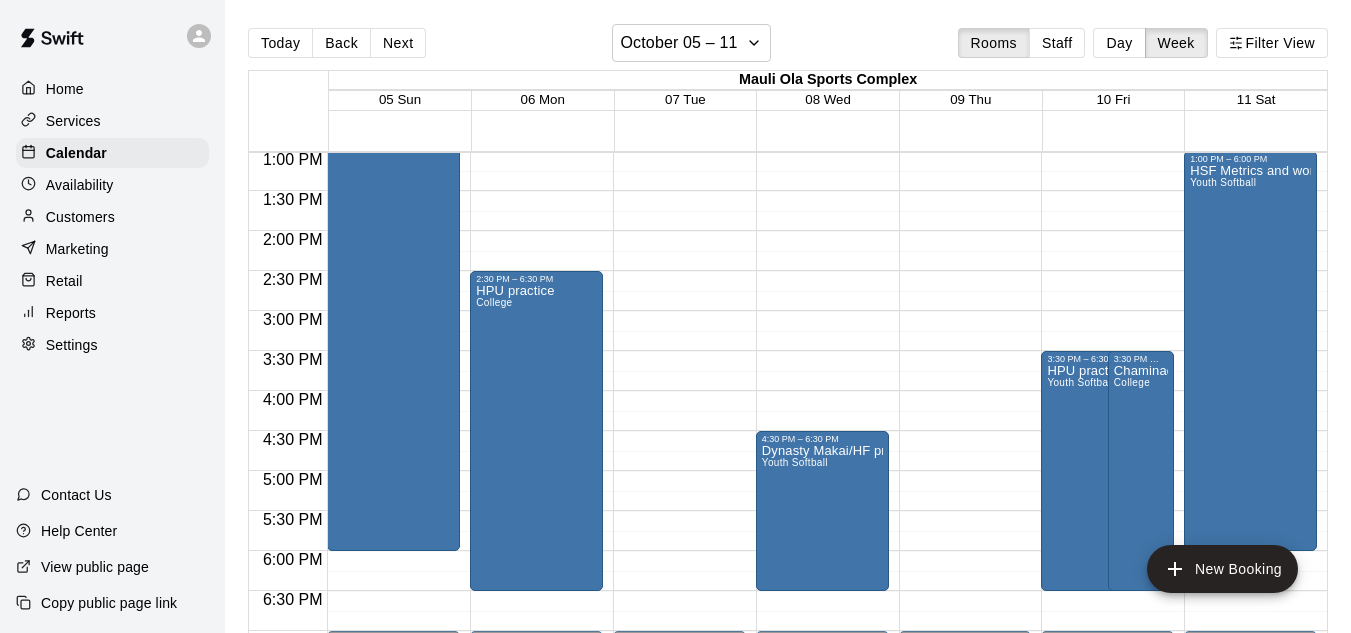 click on "12:00 AM – 8:00 AM Closed 7:00 PM – 11:59 PM Closed" at bounding box center (679, 71) 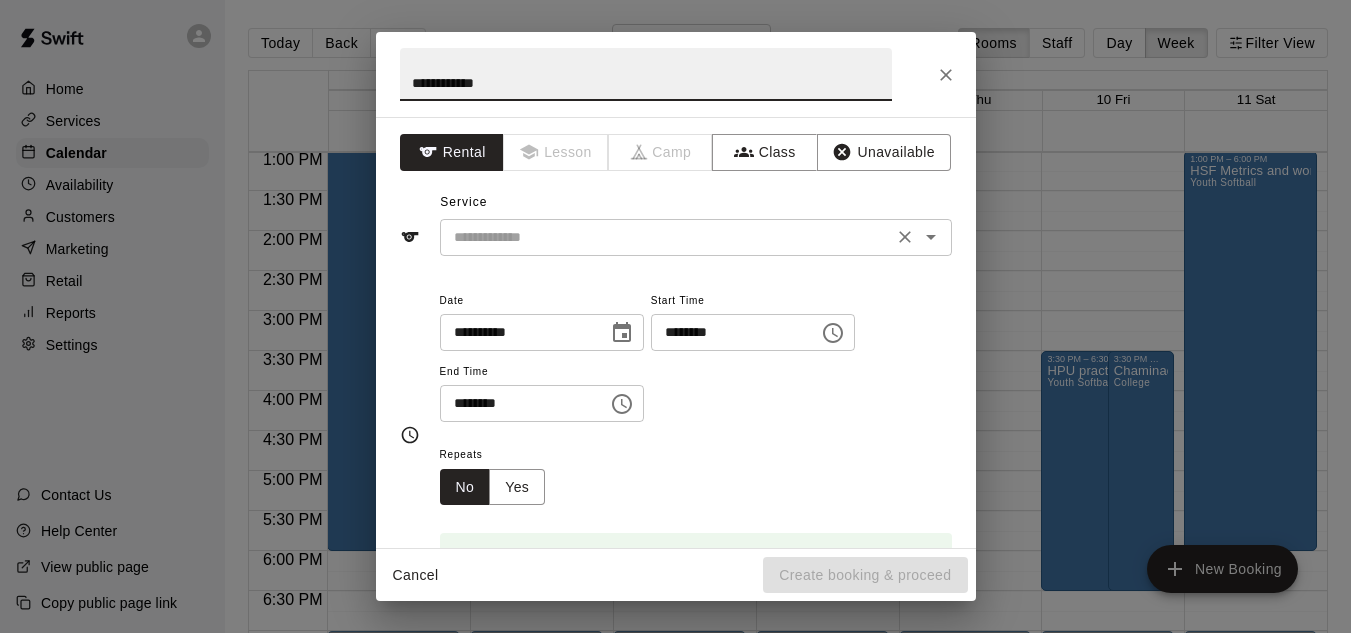 type on "**********" 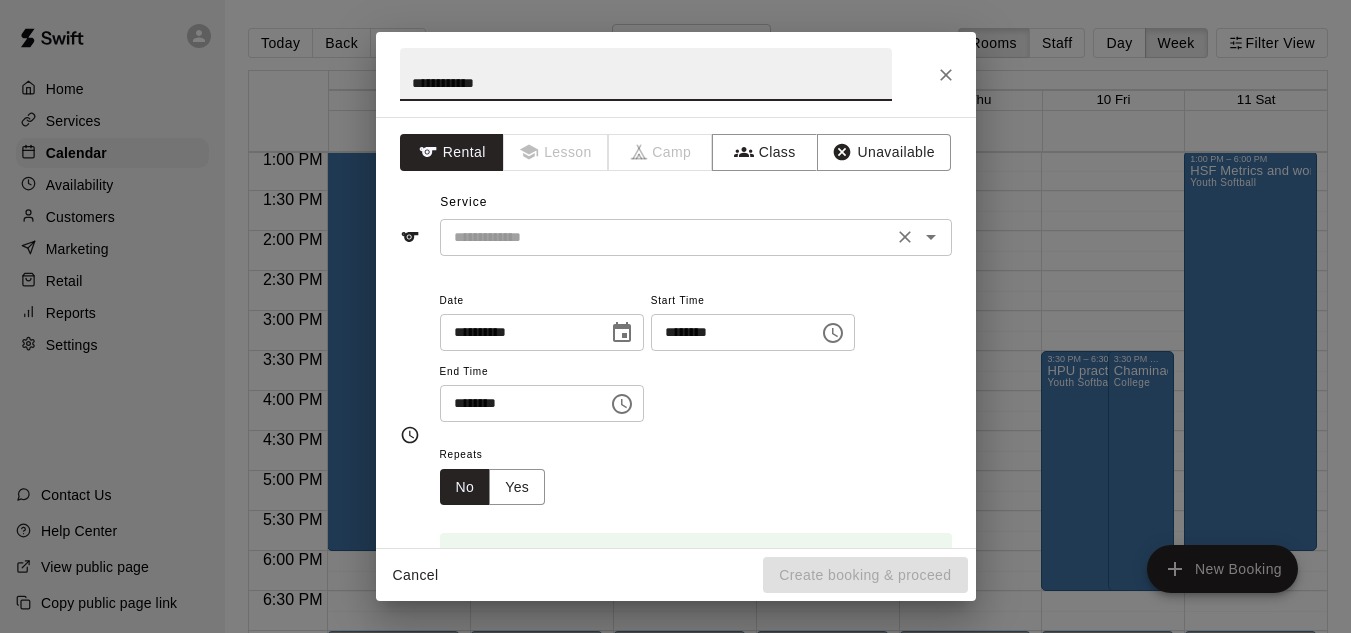 click at bounding box center [666, 237] 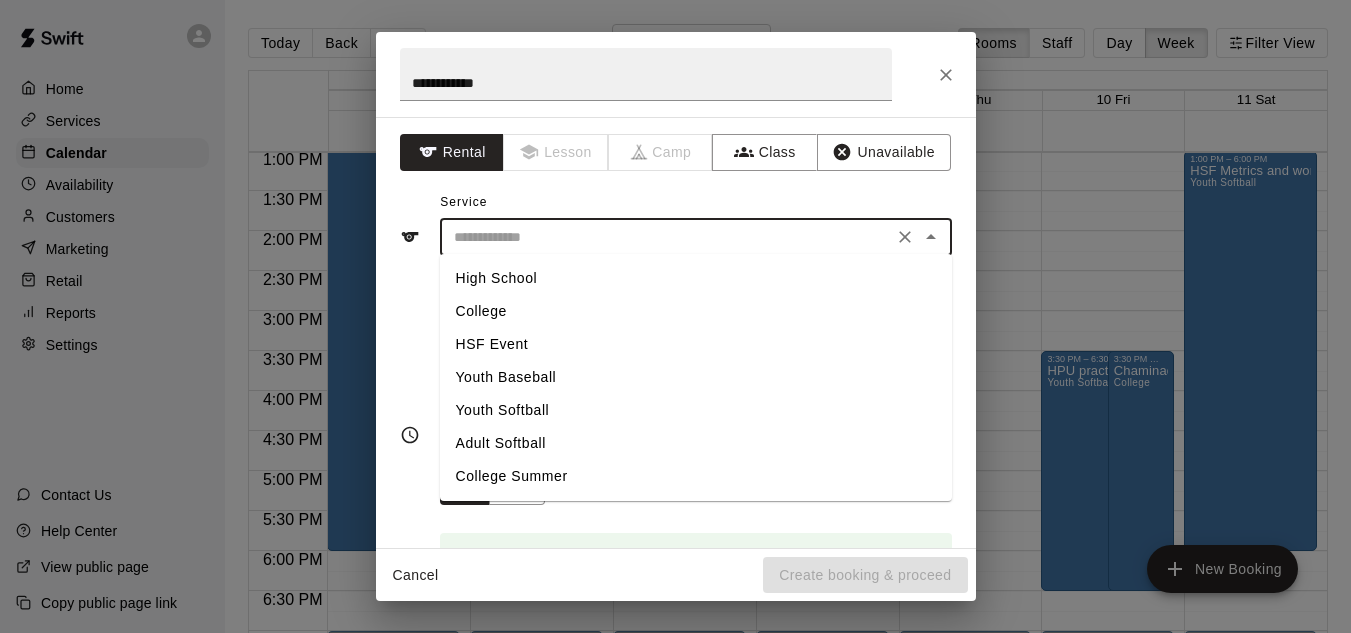 click on "College" at bounding box center [696, 311] 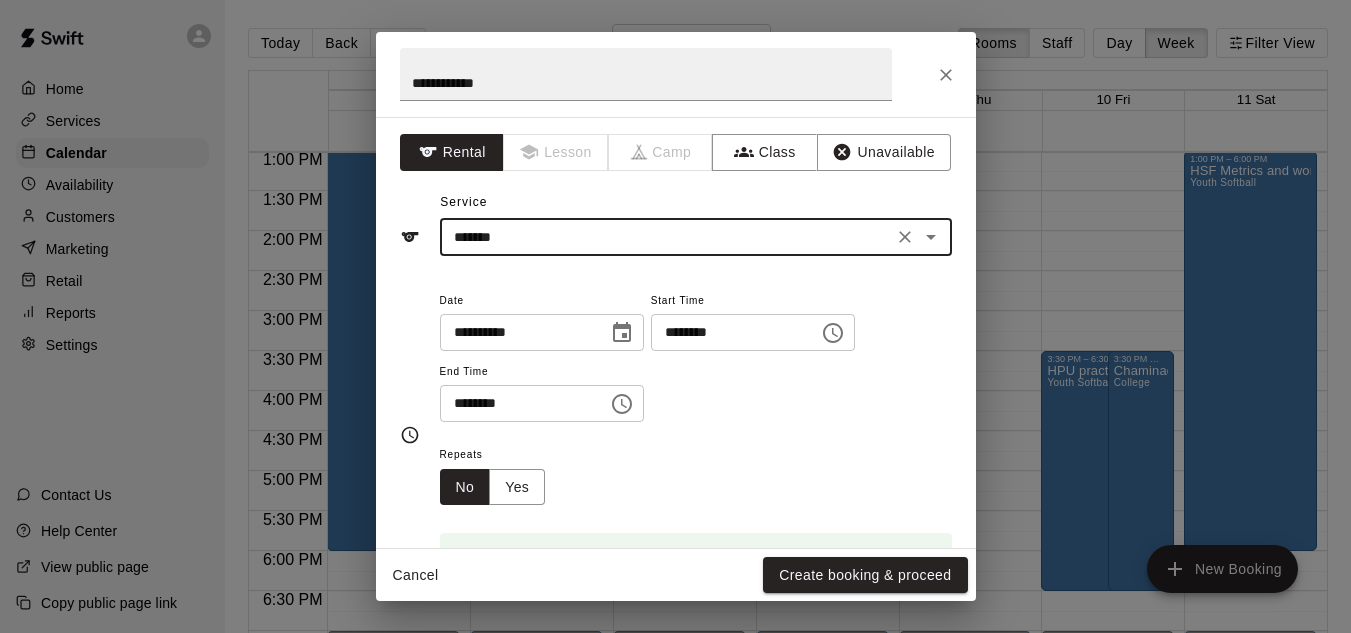 click on "********" at bounding box center [517, 403] 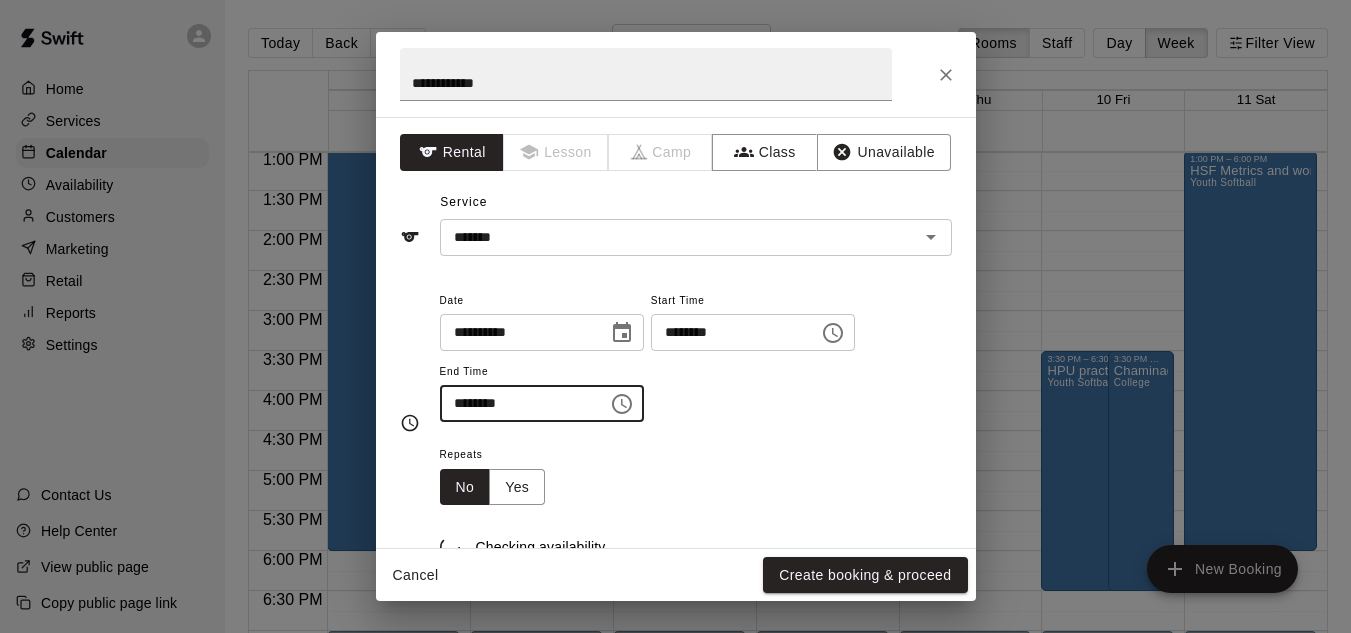 type on "********" 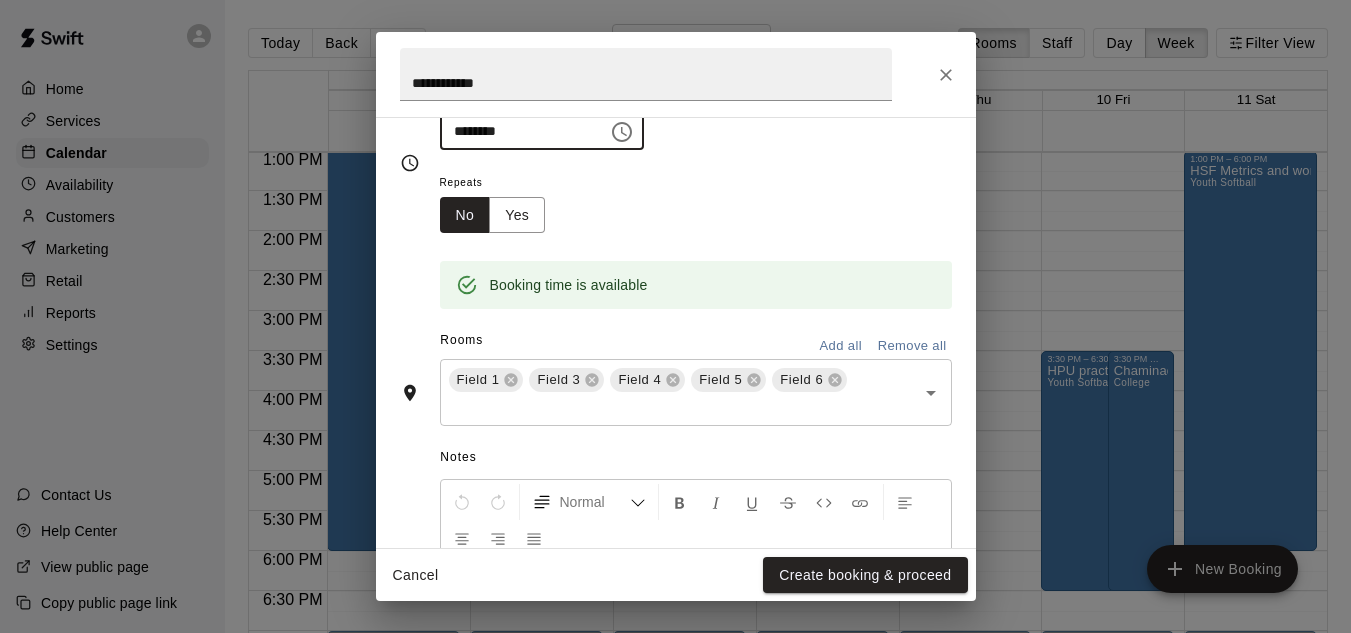 scroll, scrollTop: 316, scrollLeft: 0, axis: vertical 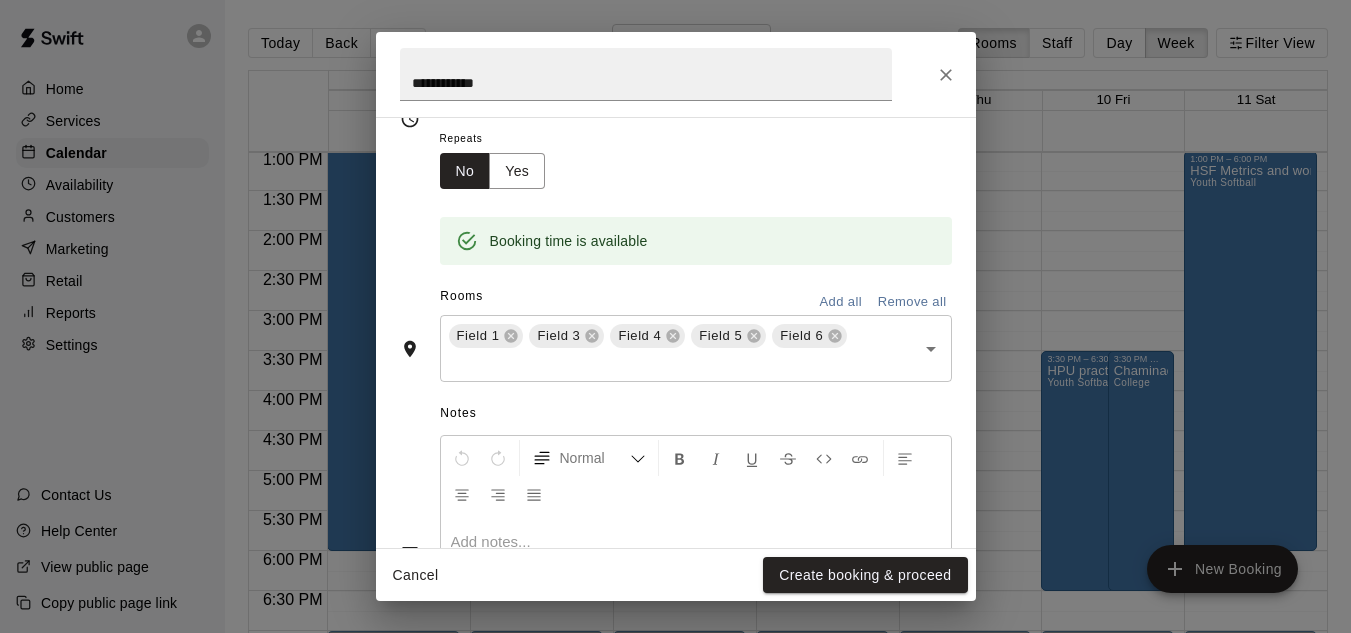 click on "Remove all" at bounding box center [912, 302] 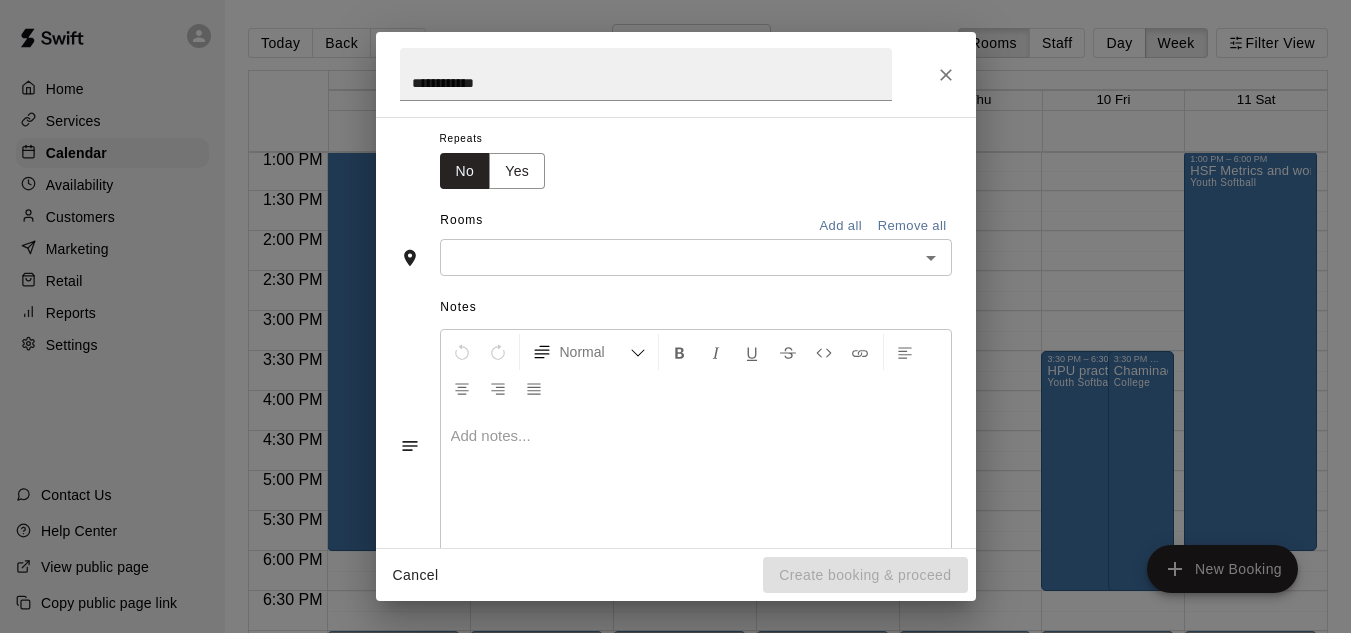 click at bounding box center (679, 257) 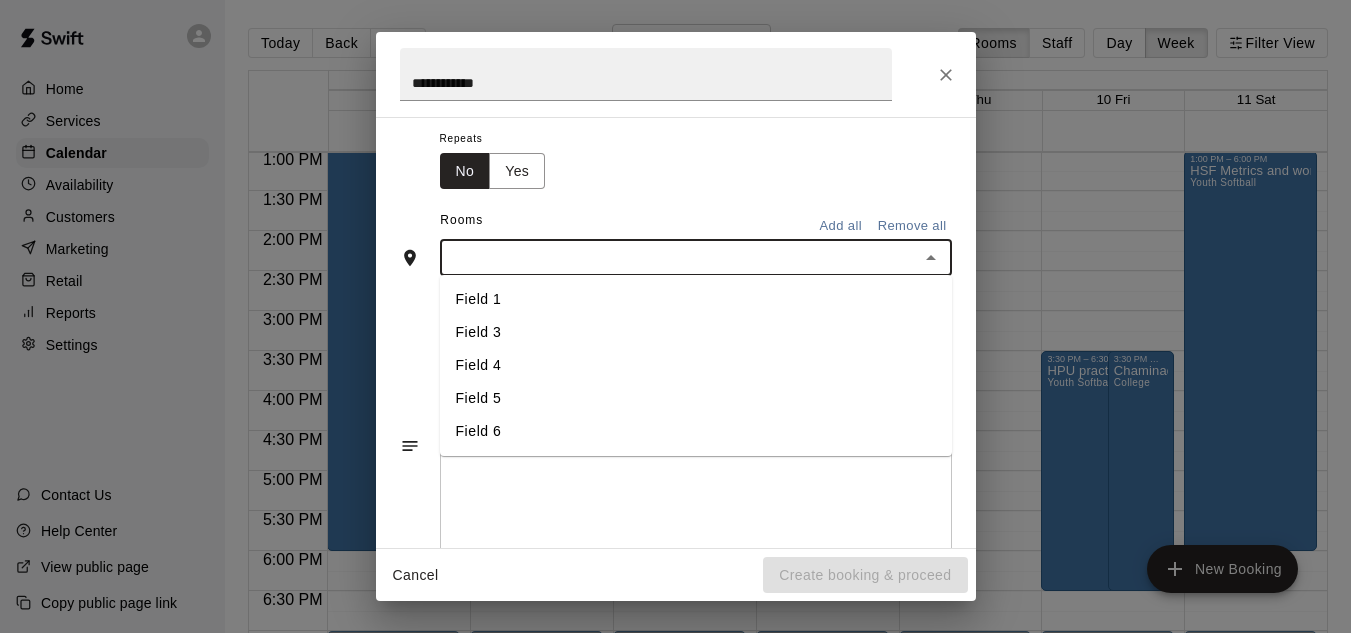 click on "Field 4" at bounding box center [696, 365] 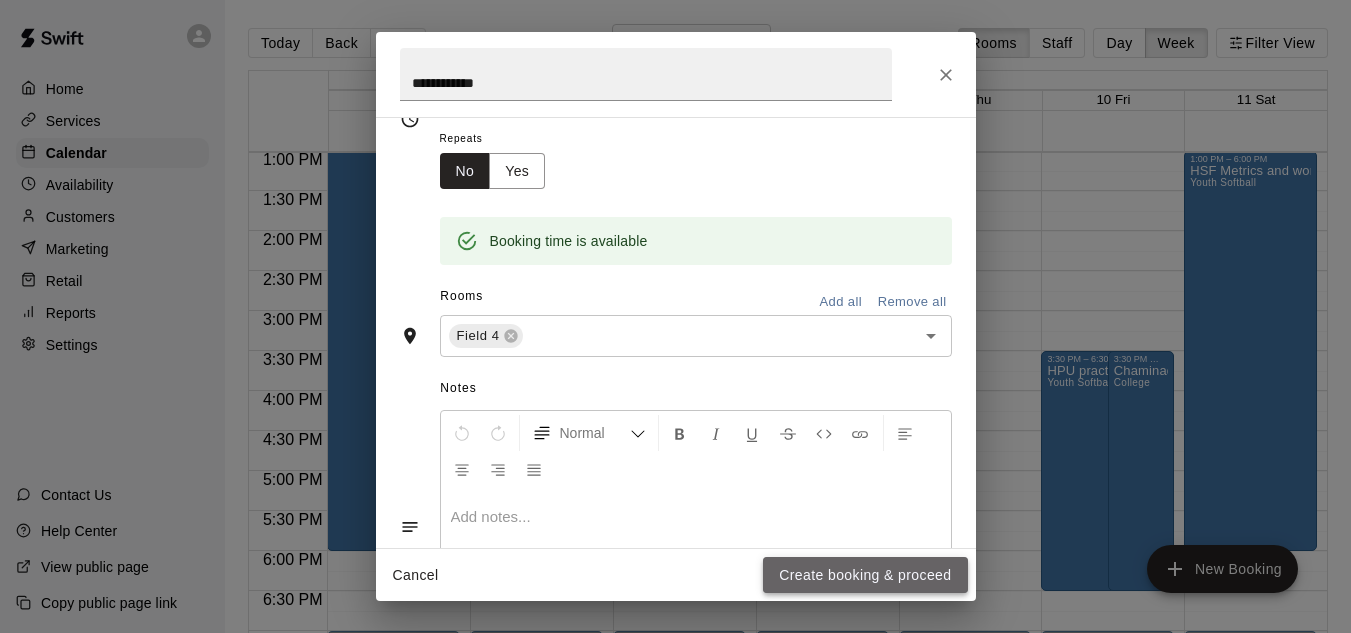 click on "Create booking & proceed" at bounding box center (865, 575) 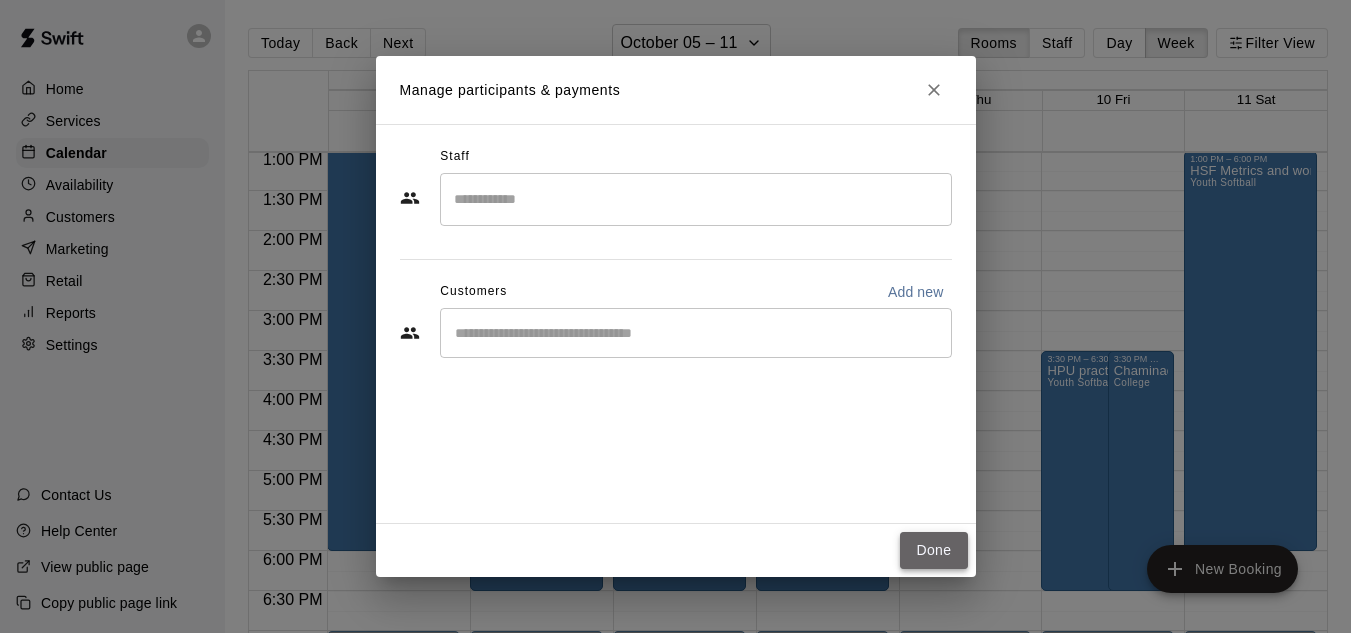 click on "Done" at bounding box center (933, 550) 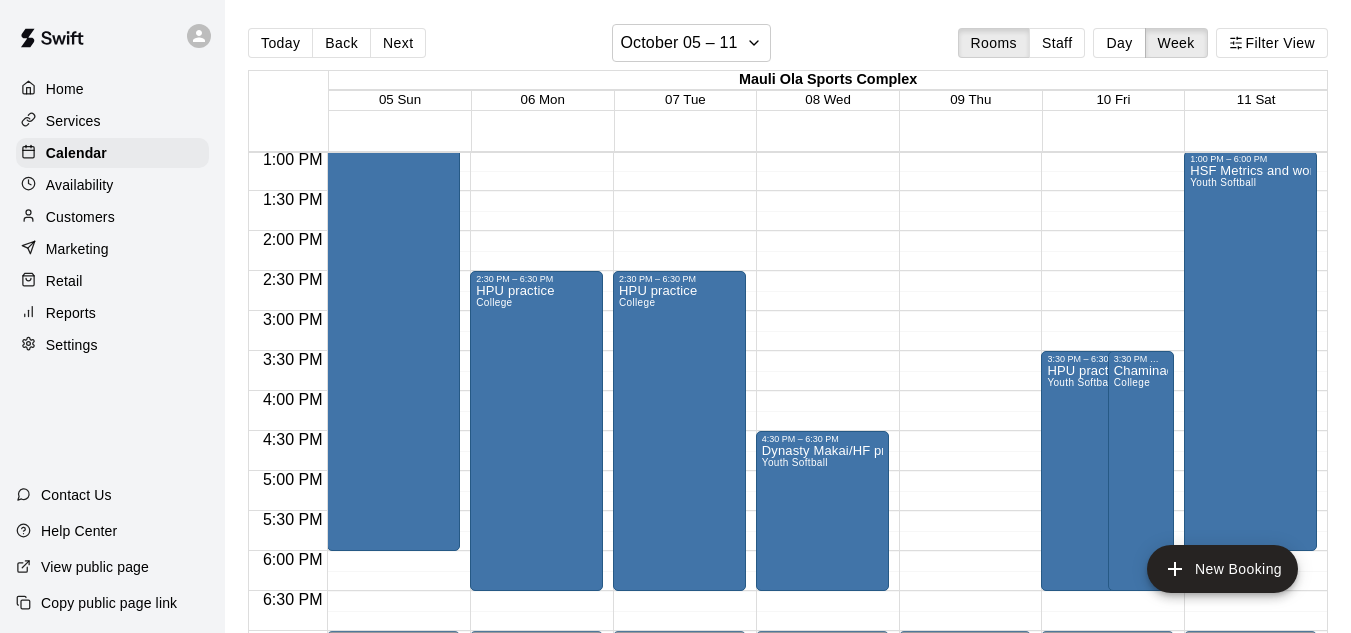 click on "12:00 AM – 8:00 AM Closed 4:30 PM – 6:30 PM Dynasty Makai/HF practice Youth Softball 7:00 PM – 11:59 PM Closed" at bounding box center [822, 71] 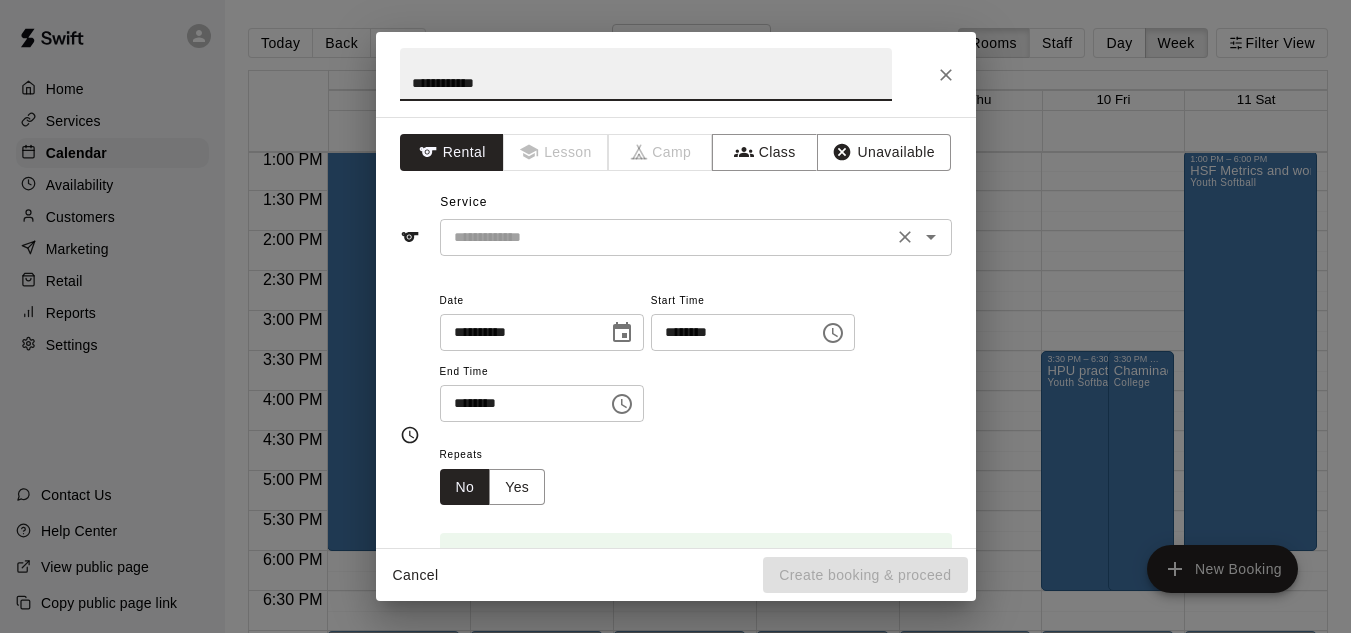 type on "**********" 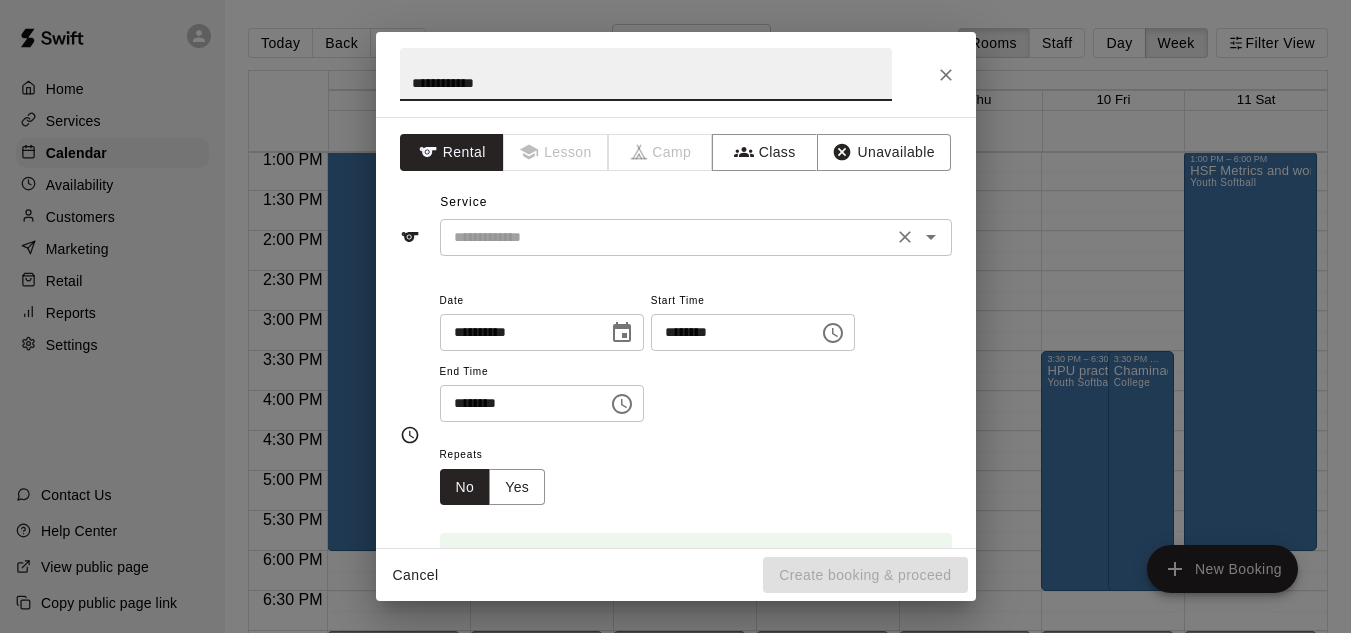 click at bounding box center [666, 237] 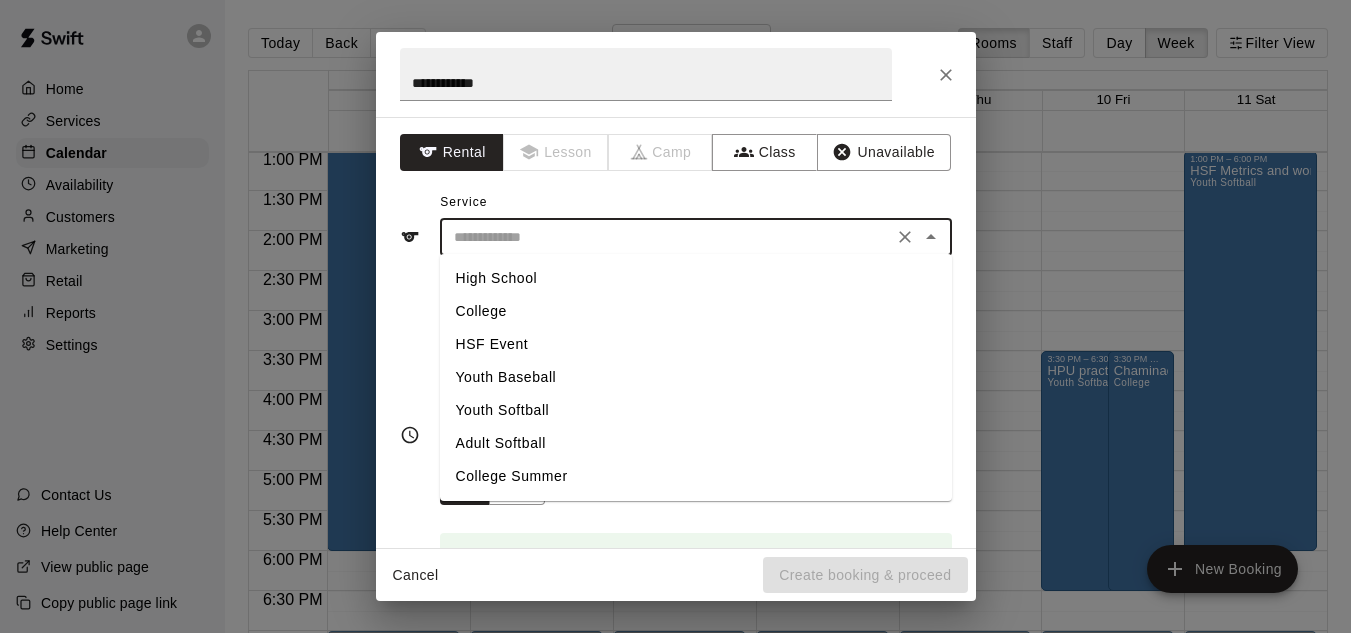 click on "College" at bounding box center (696, 311) 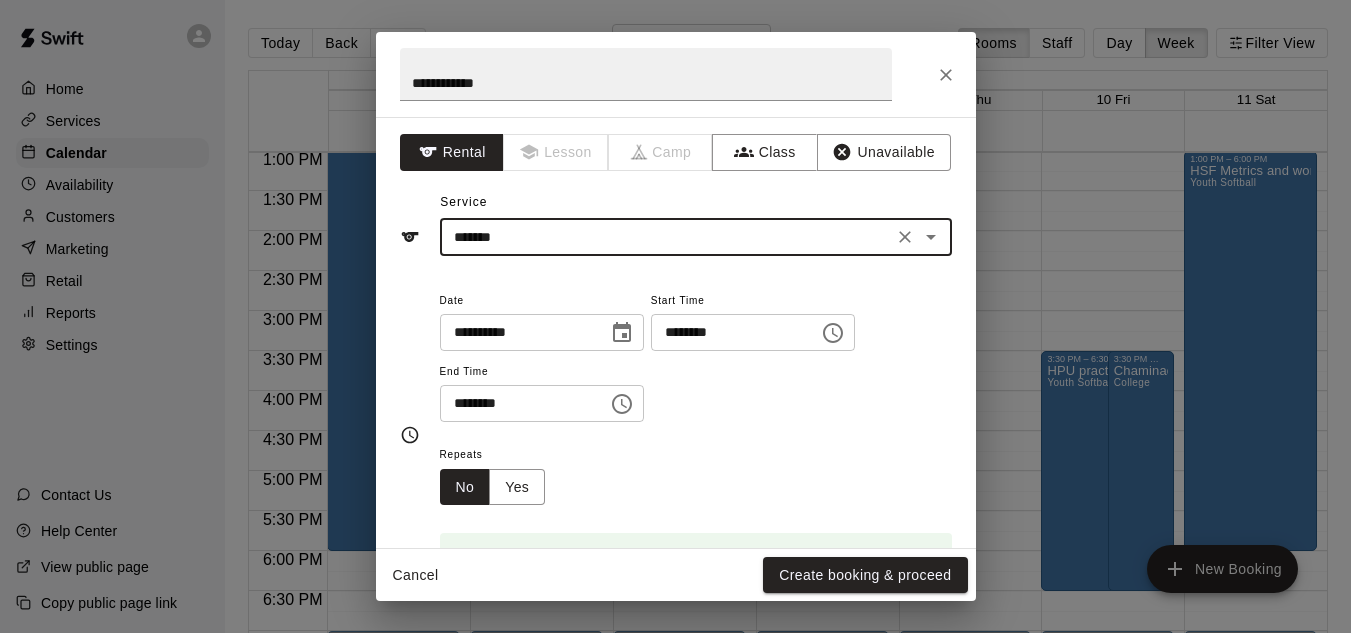 click on "********" at bounding box center [517, 403] 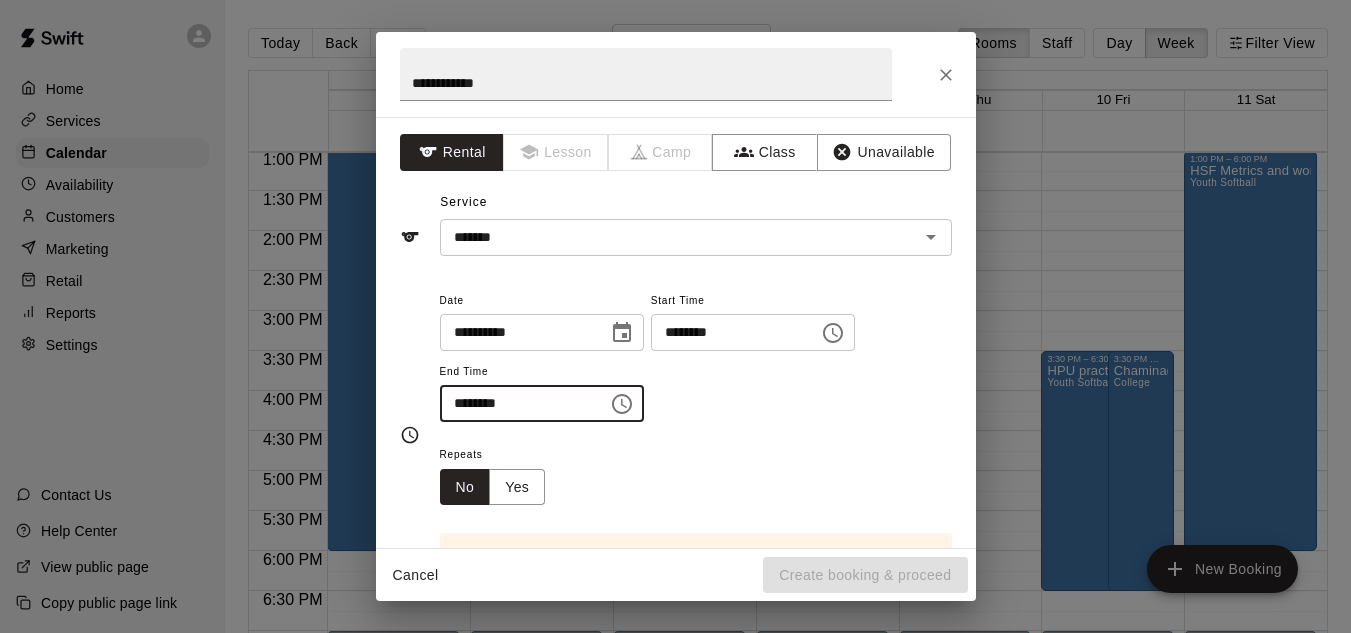 type on "********" 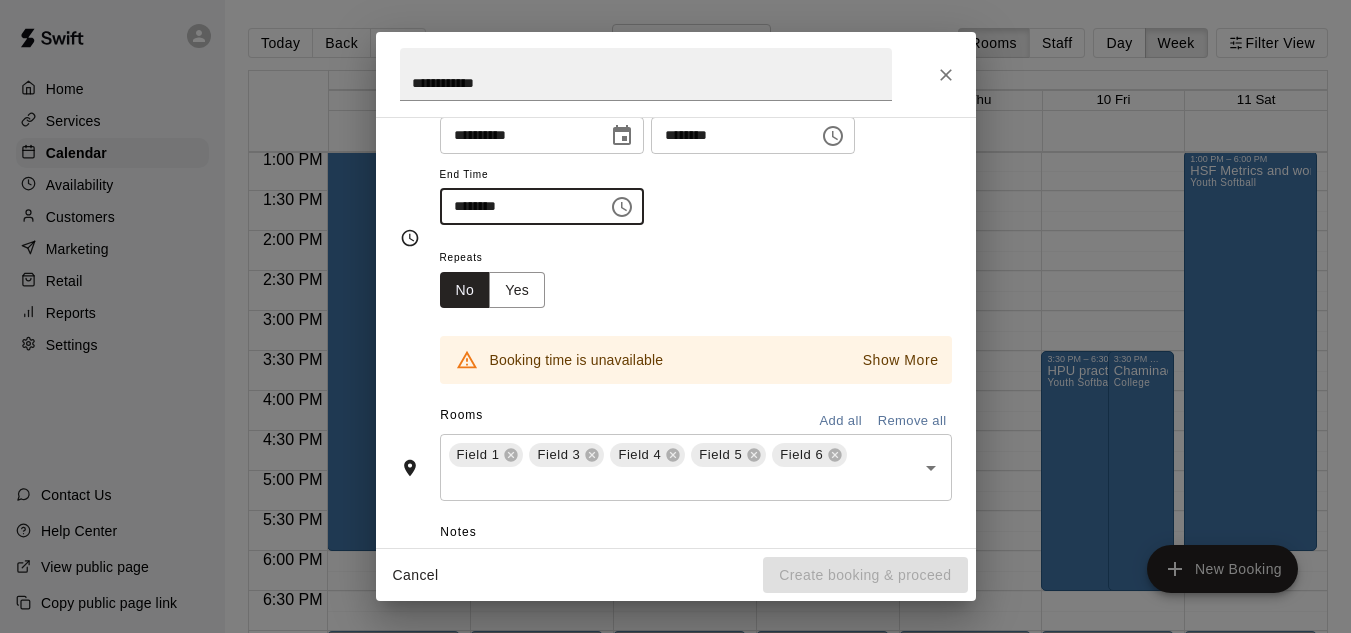 scroll, scrollTop: 198, scrollLeft: 0, axis: vertical 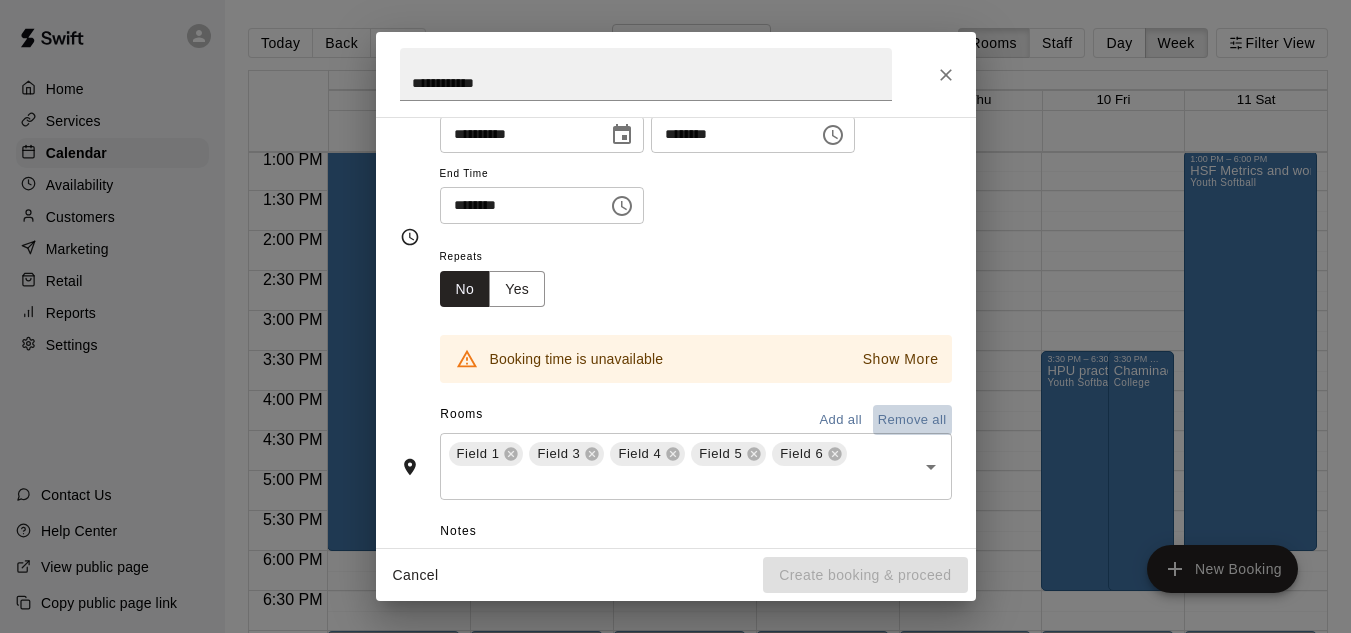 click on "Remove all" at bounding box center [912, 420] 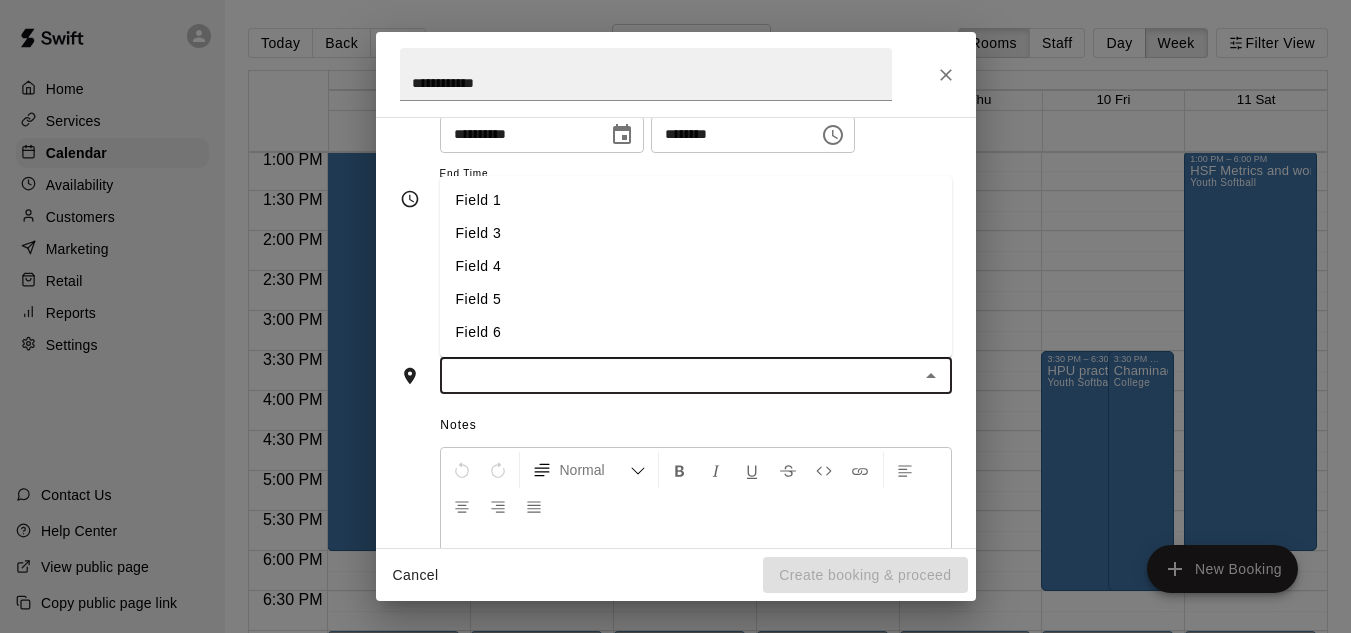 click at bounding box center [679, 375] 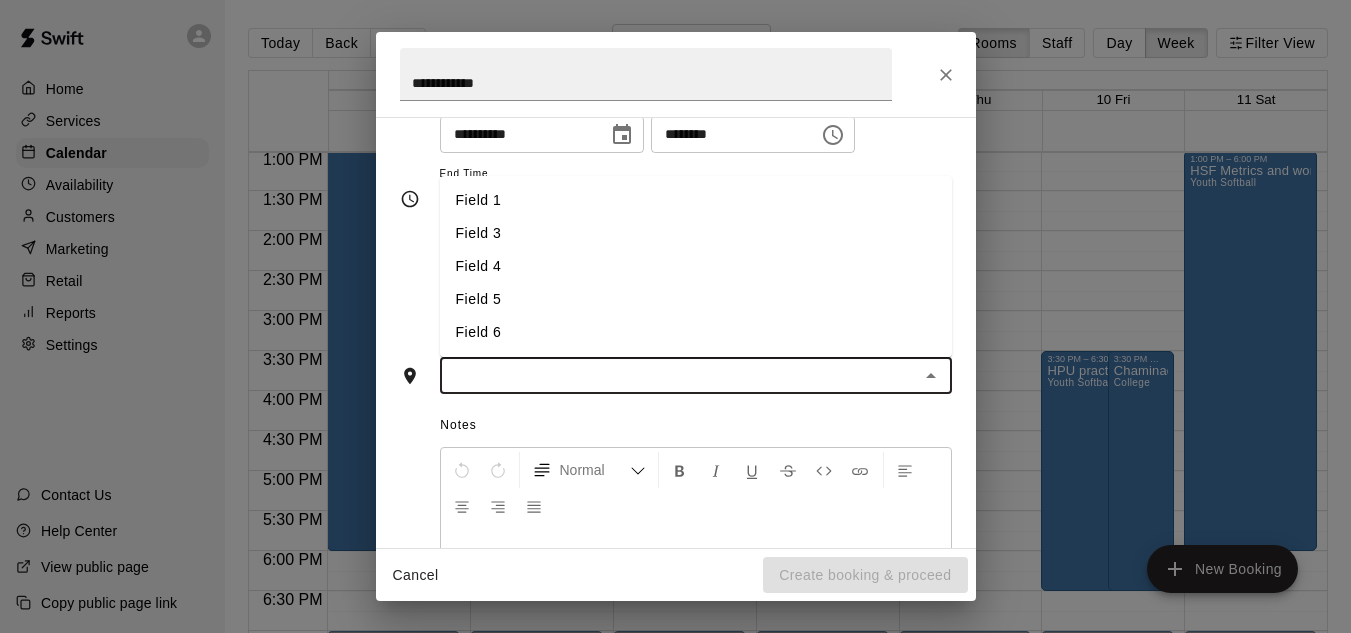 click on "Field 5" at bounding box center (696, 299) 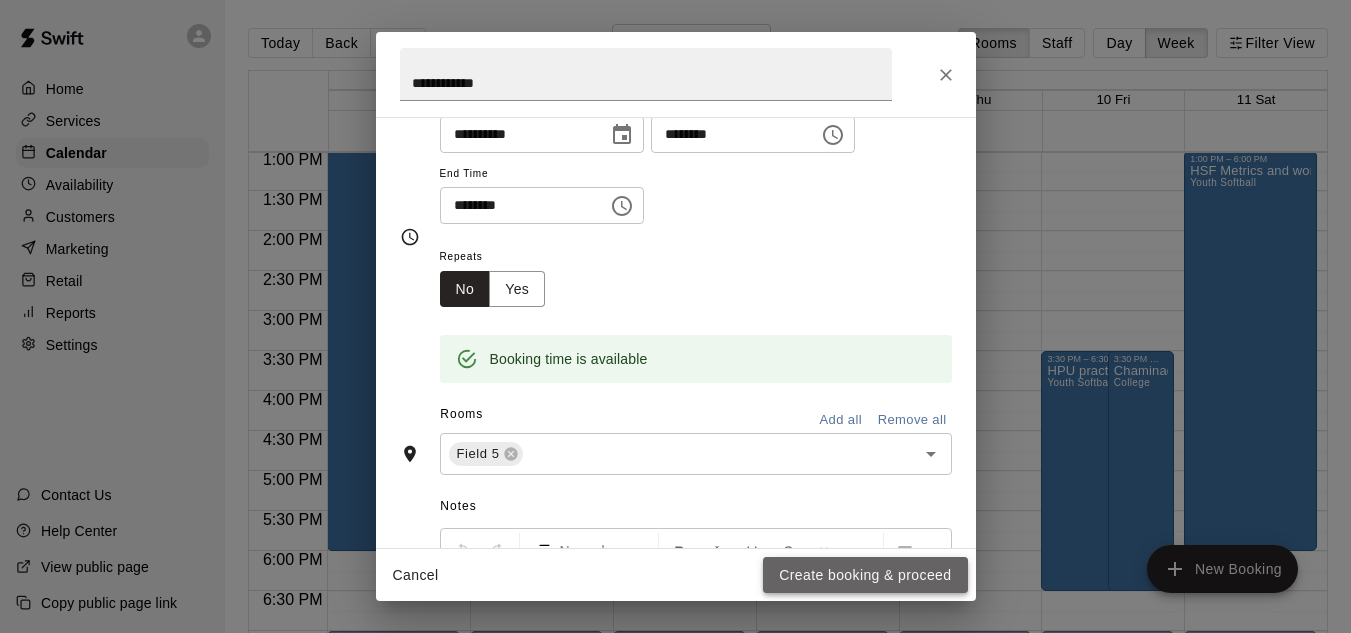 click on "Create booking & proceed" at bounding box center (865, 575) 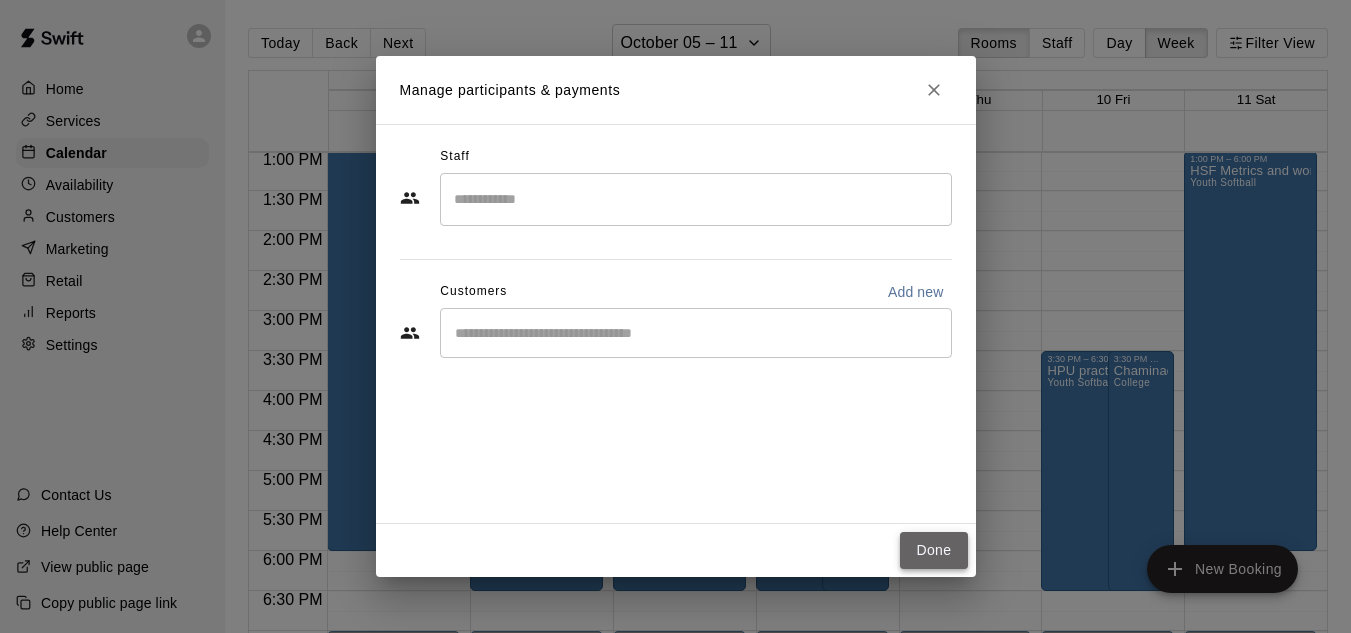 click on "Done" at bounding box center (933, 550) 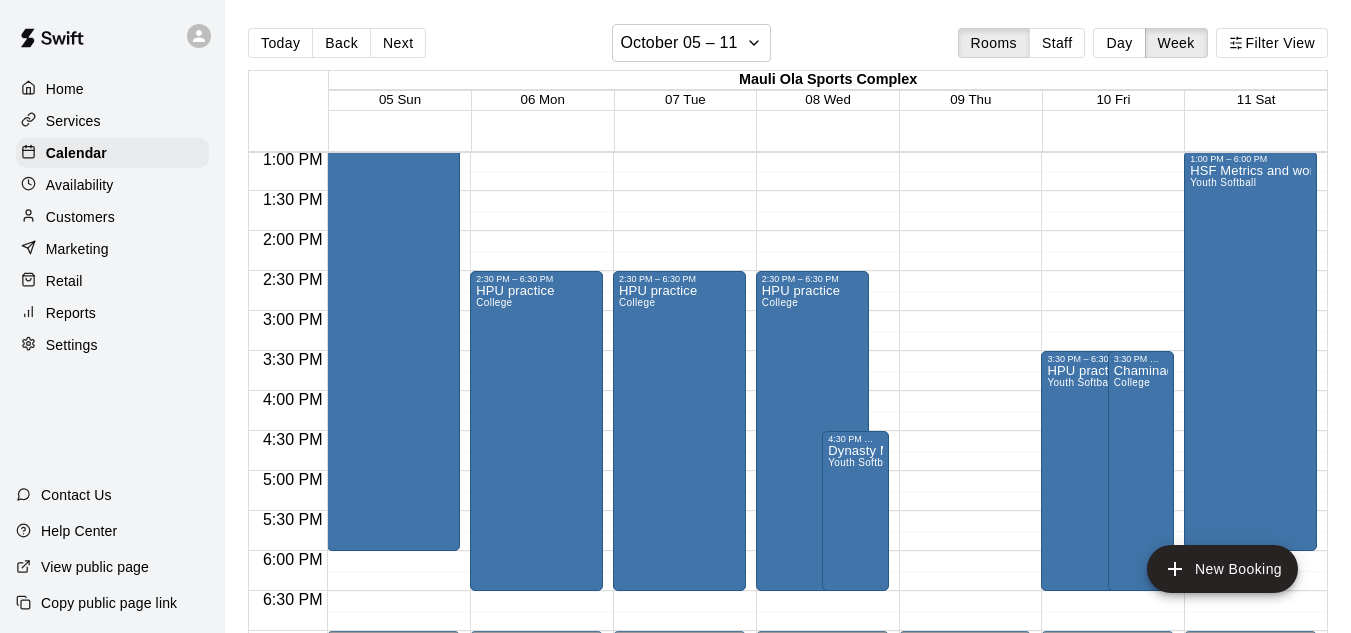 click on "12:00 AM – 8:00 AM Closed 7:00 PM – 11:59 PM Closed" at bounding box center [965, 71] 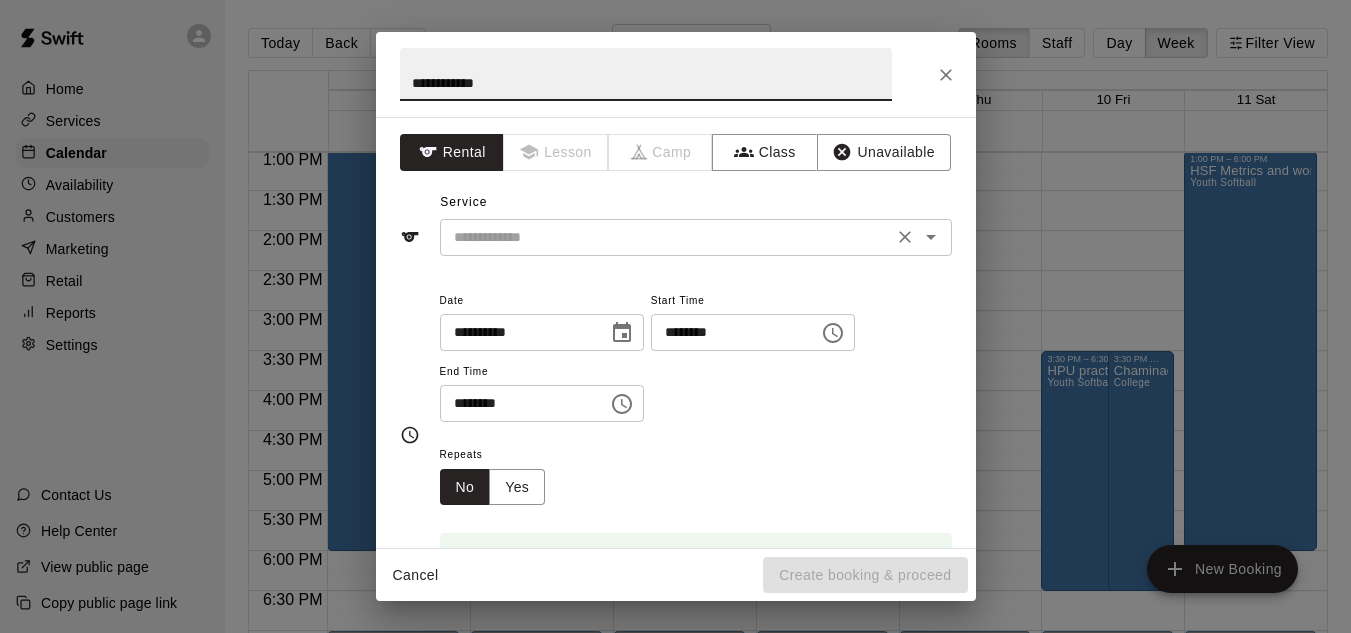 click on "​" at bounding box center [696, 237] 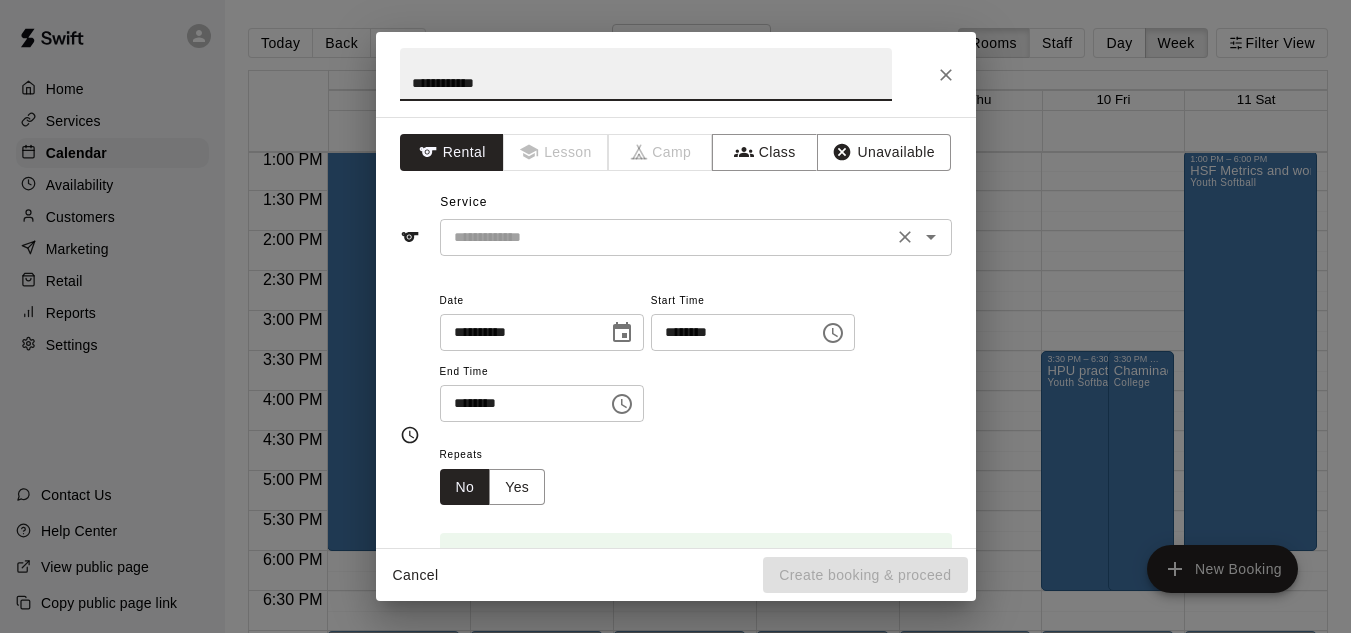 type on "**********" 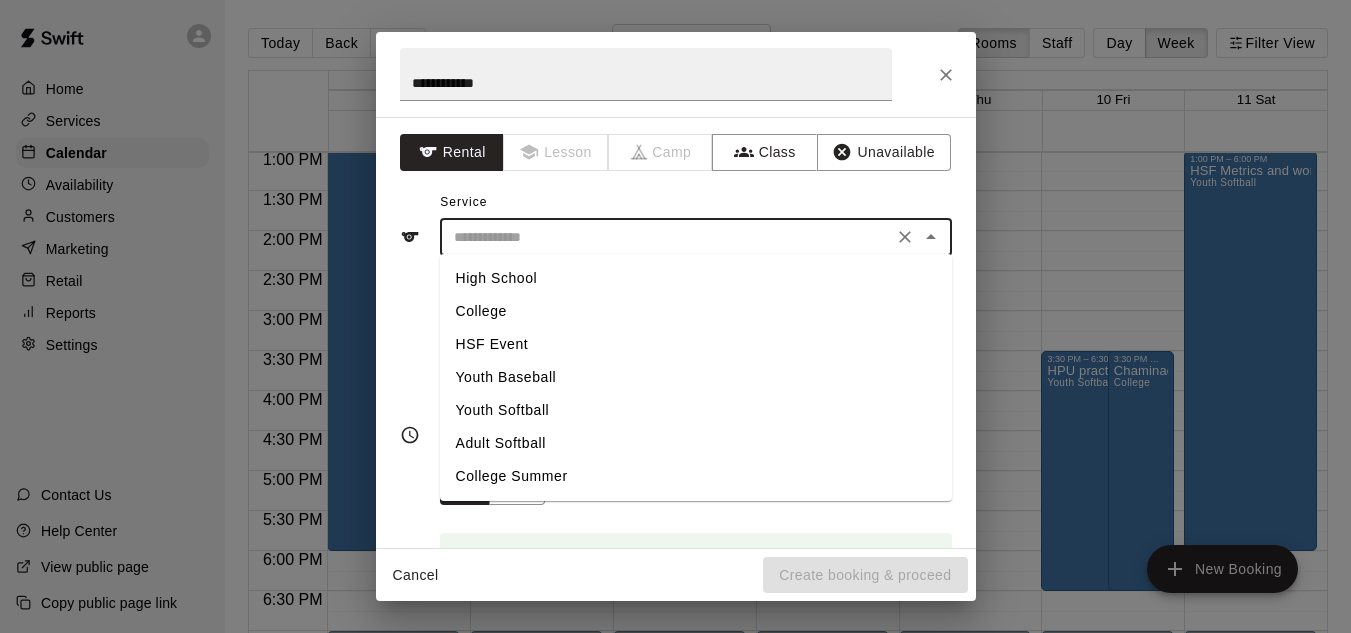 click on "College" at bounding box center [696, 311] 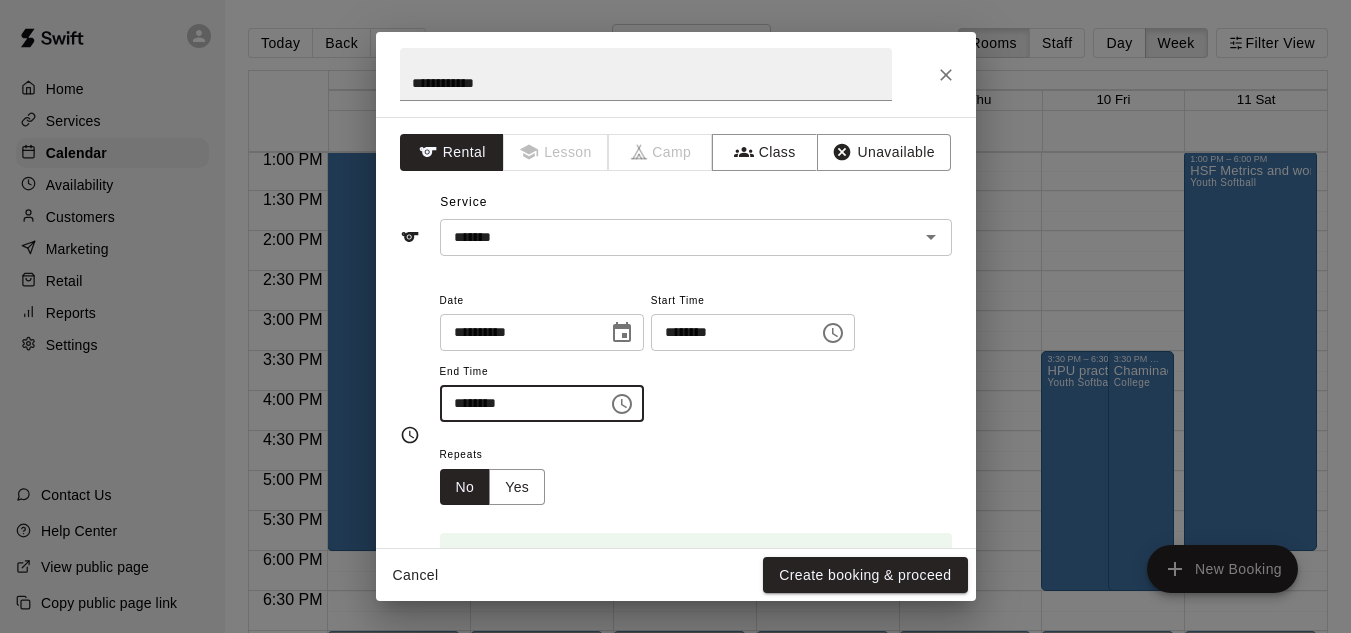click on "********" at bounding box center [517, 403] 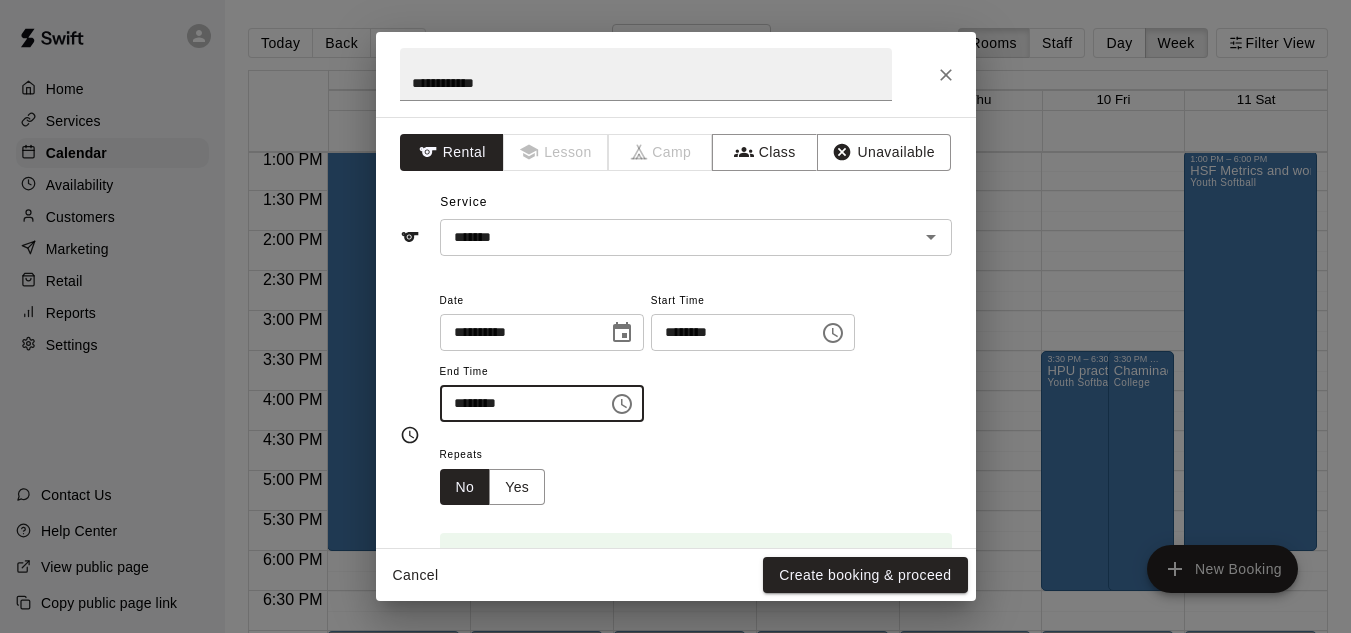 type on "********" 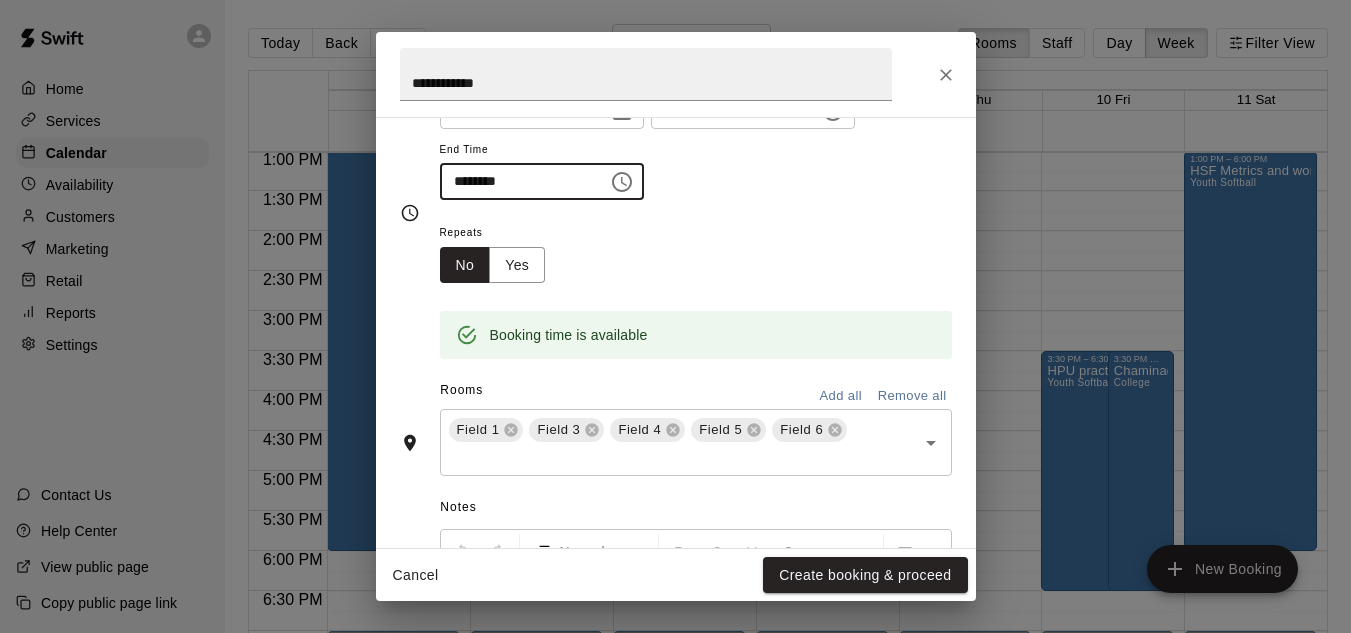 scroll, scrollTop: 226, scrollLeft: 0, axis: vertical 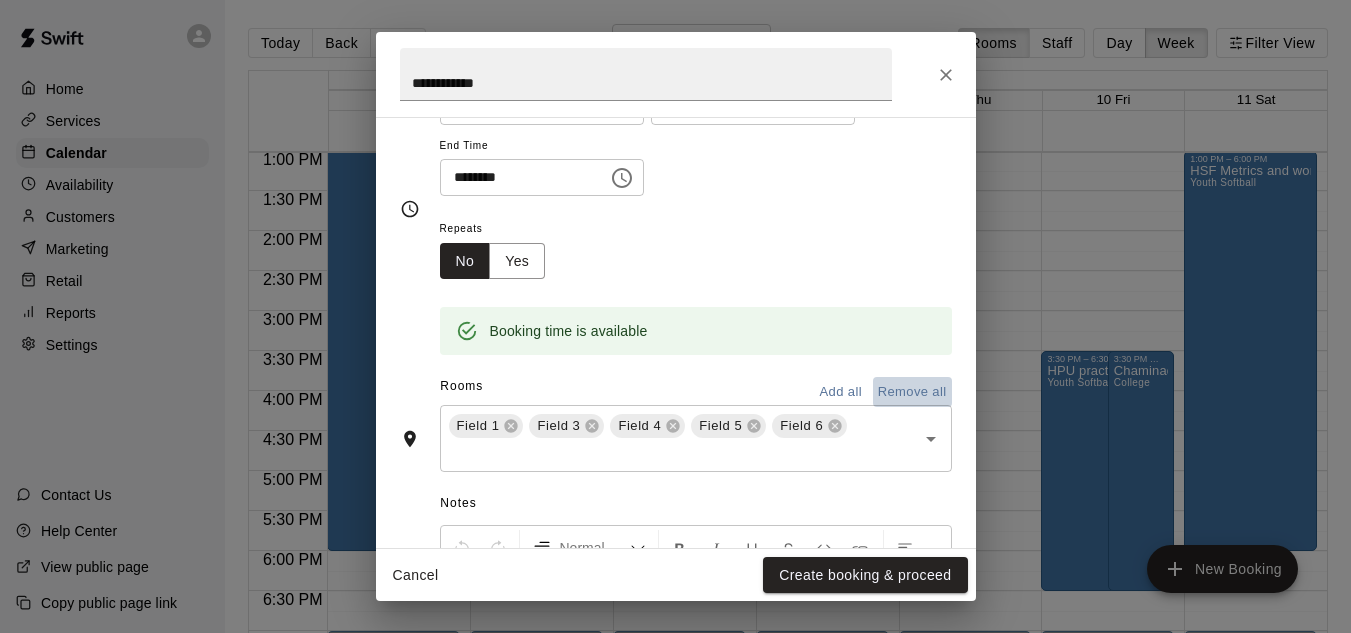 click on "Remove all" at bounding box center (912, 392) 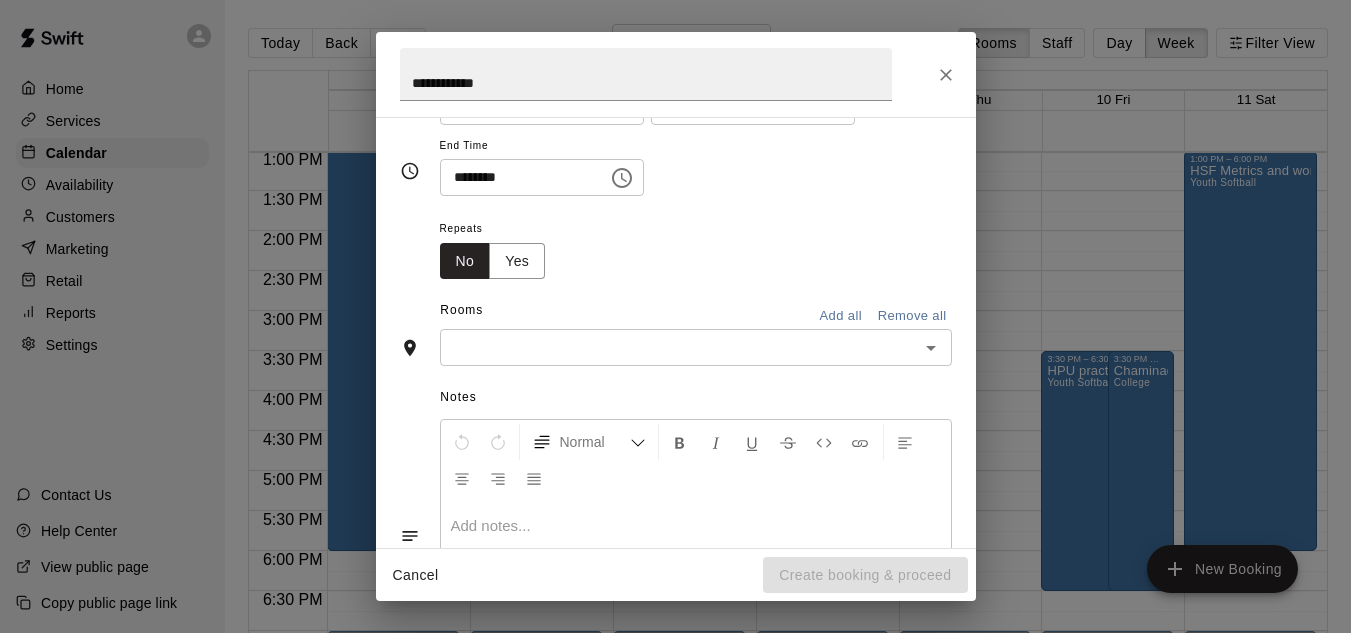 click at bounding box center (679, 347) 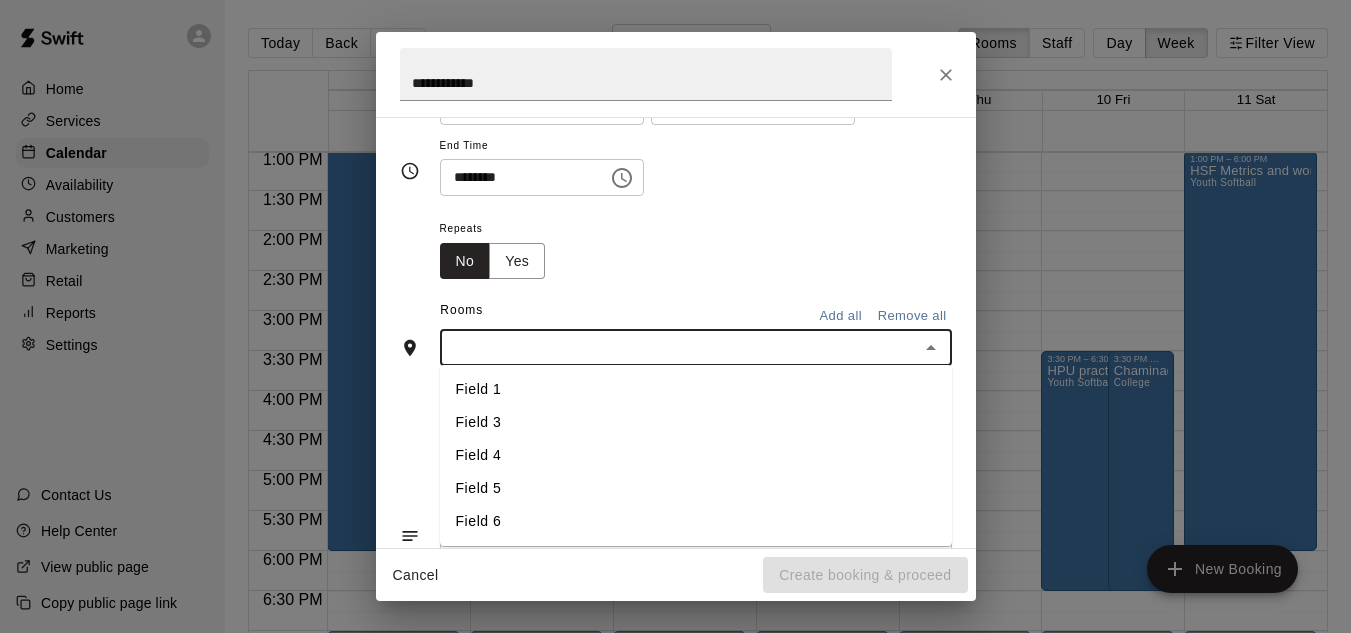 click on "Field 5" at bounding box center [696, 488] 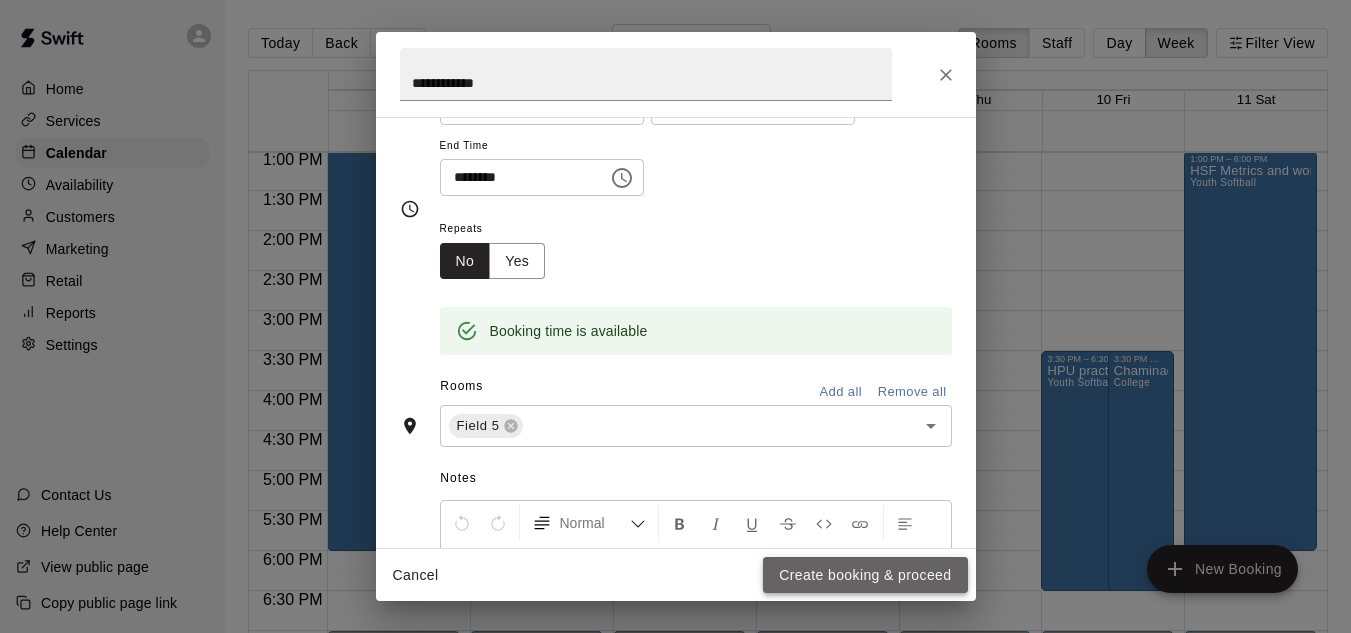 click on "Create booking & proceed" at bounding box center [865, 575] 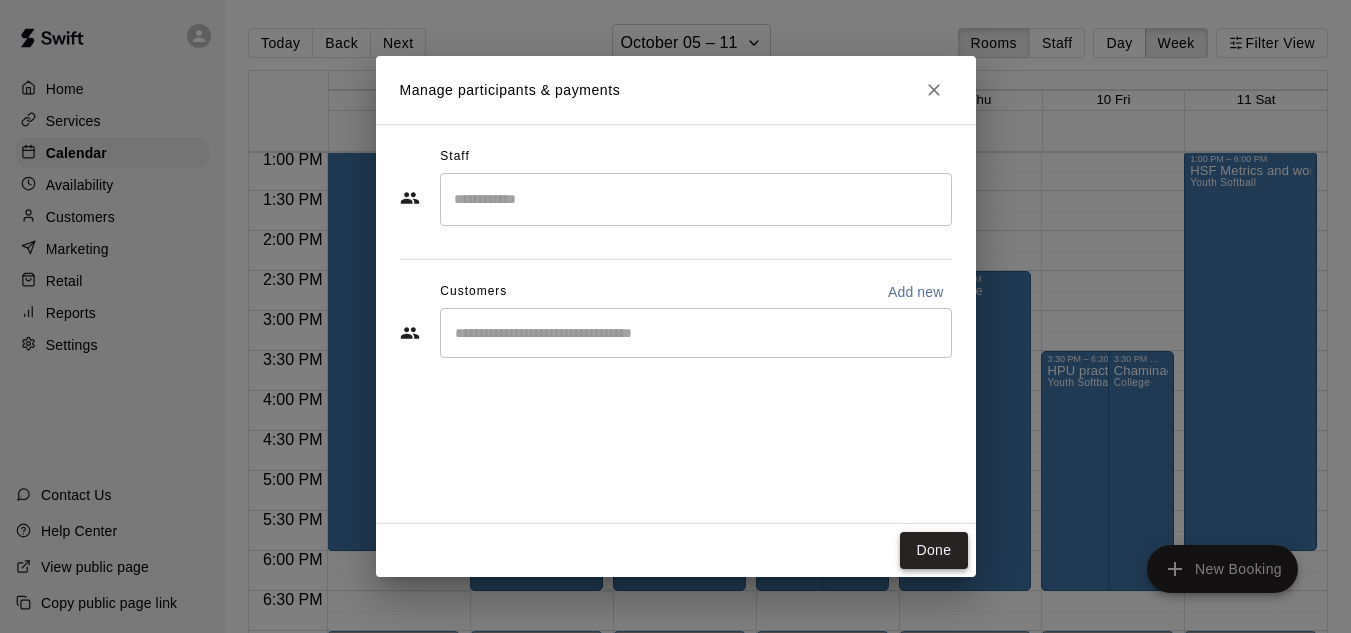 click on "Done" at bounding box center [933, 550] 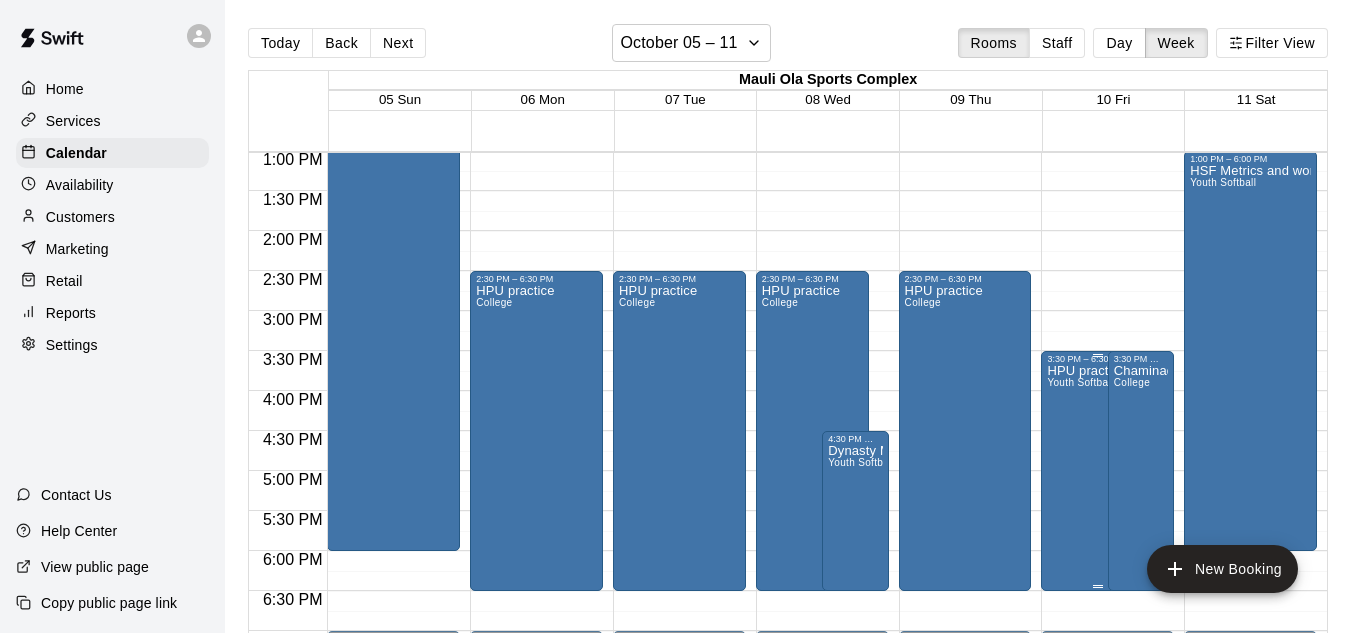 click on "HPU practice Youth Softball" at bounding box center (1086, 680) 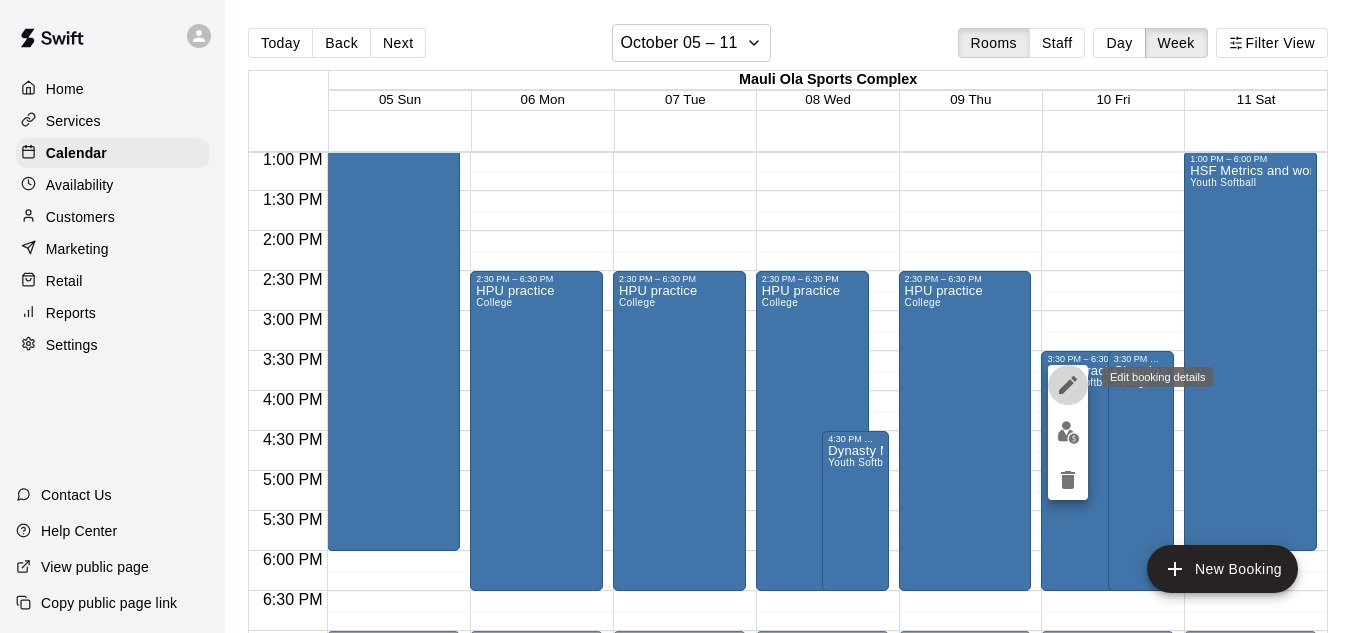 click 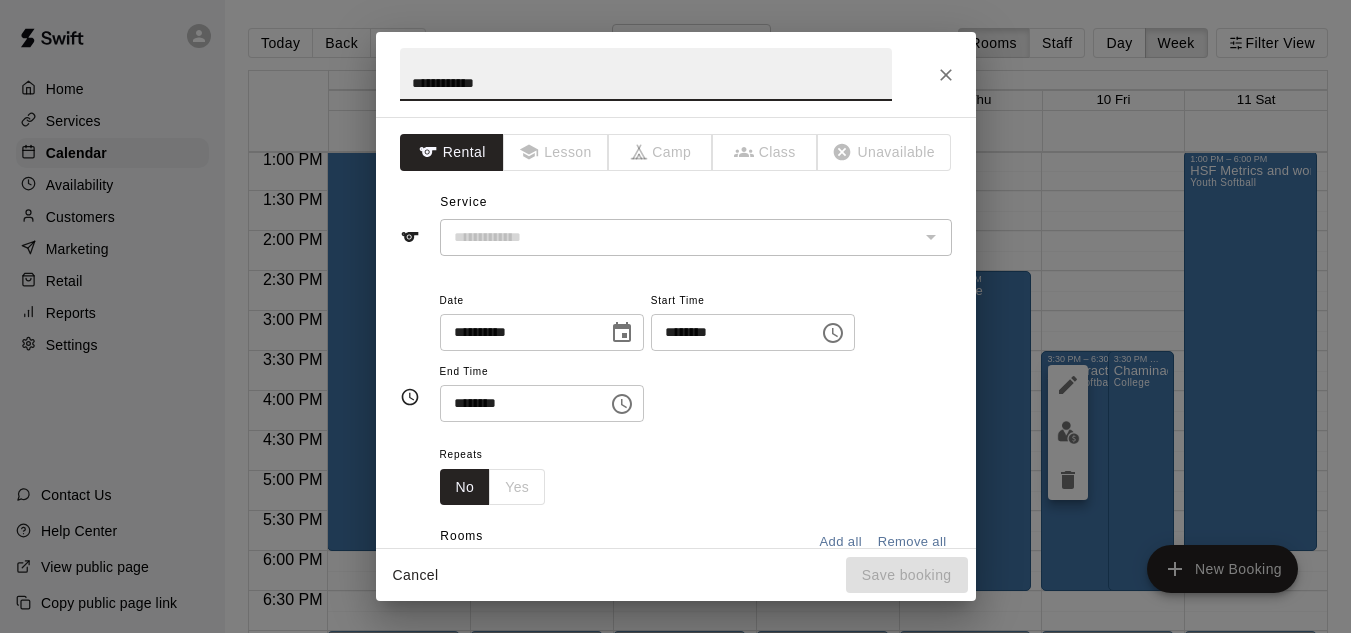 type on "**********" 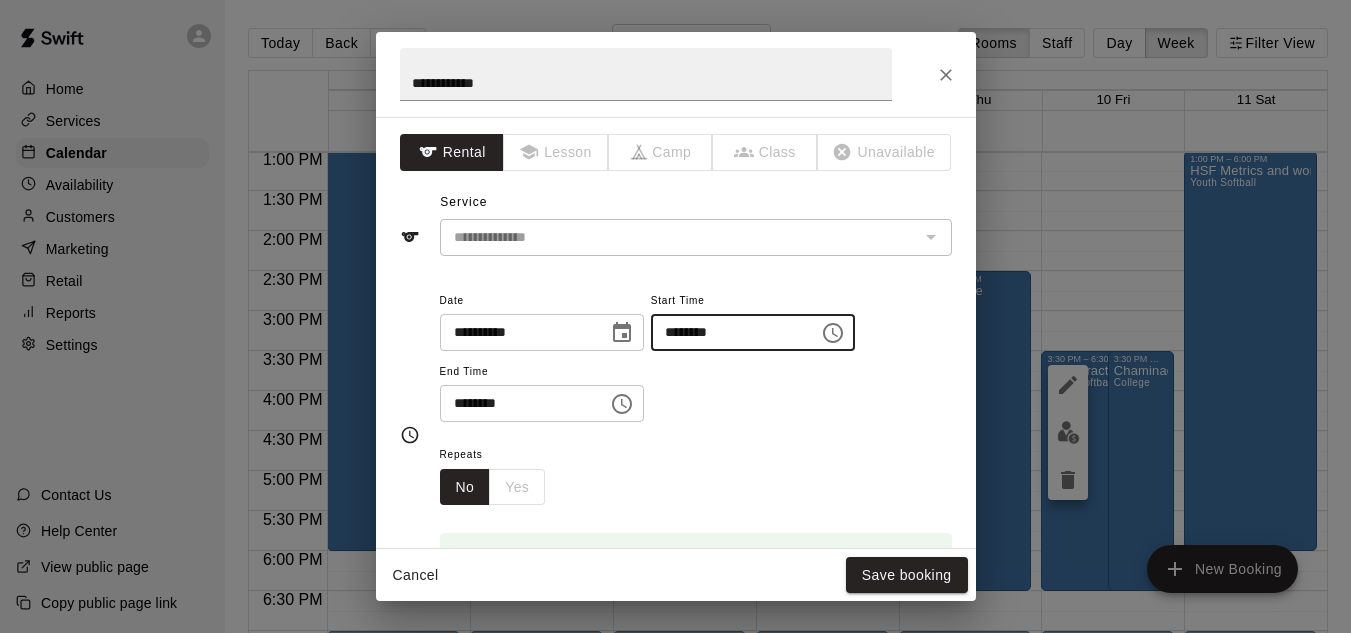 click on "********" at bounding box center [728, 332] 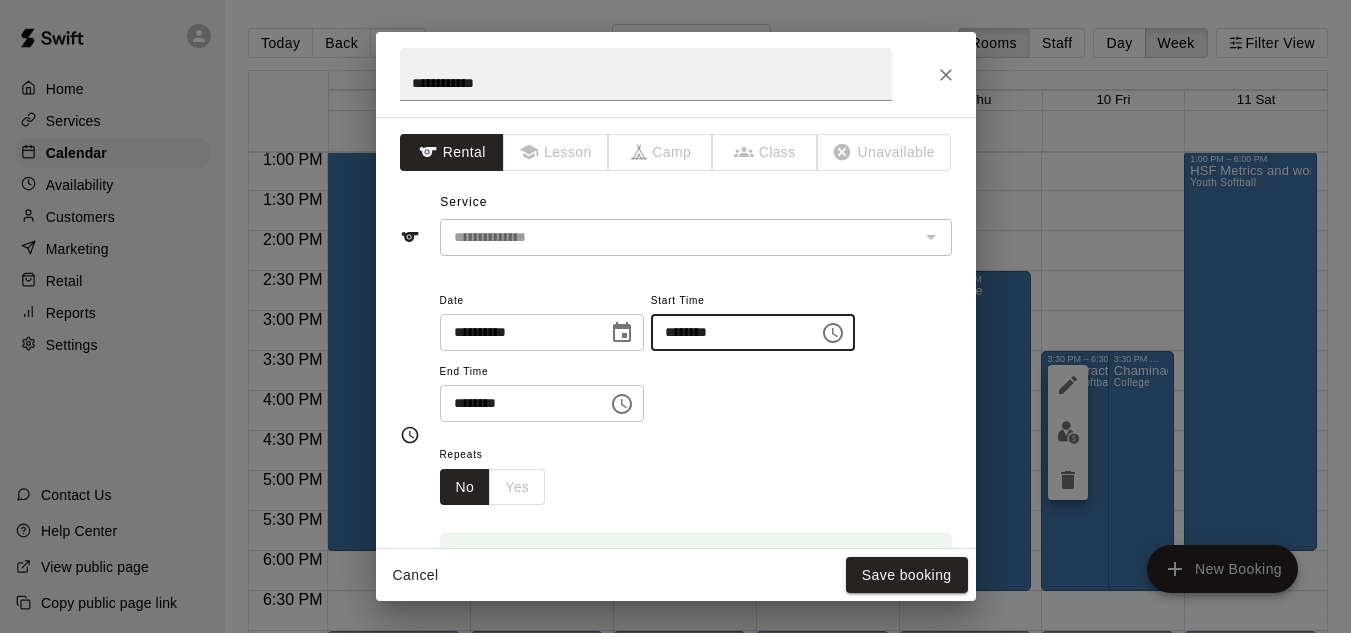 type on "********" 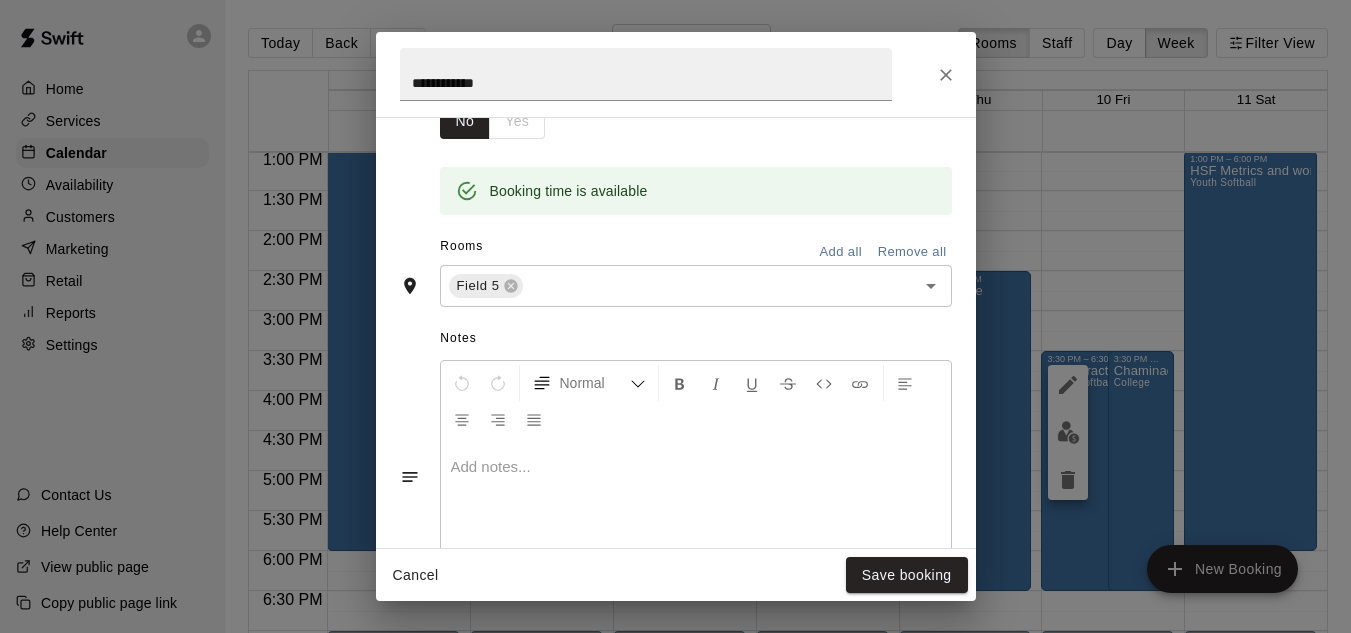 scroll, scrollTop: 370, scrollLeft: 0, axis: vertical 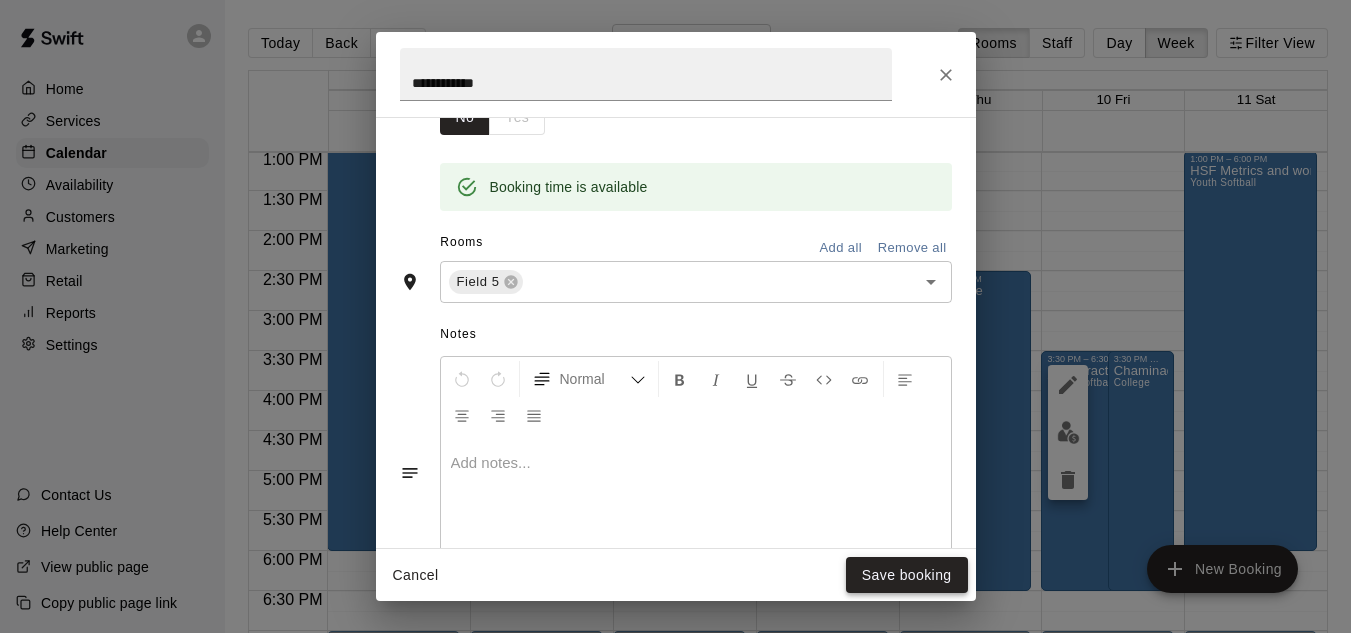 click on "Save booking" at bounding box center (907, 575) 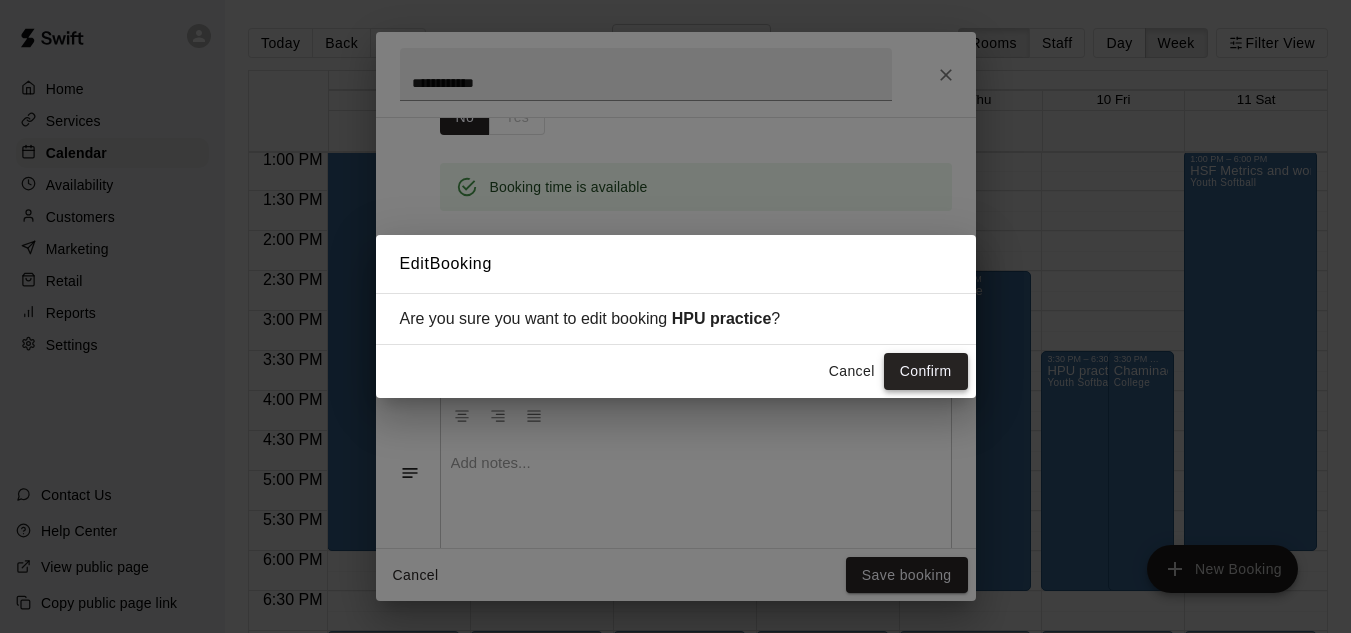 click on "Confirm" at bounding box center [926, 371] 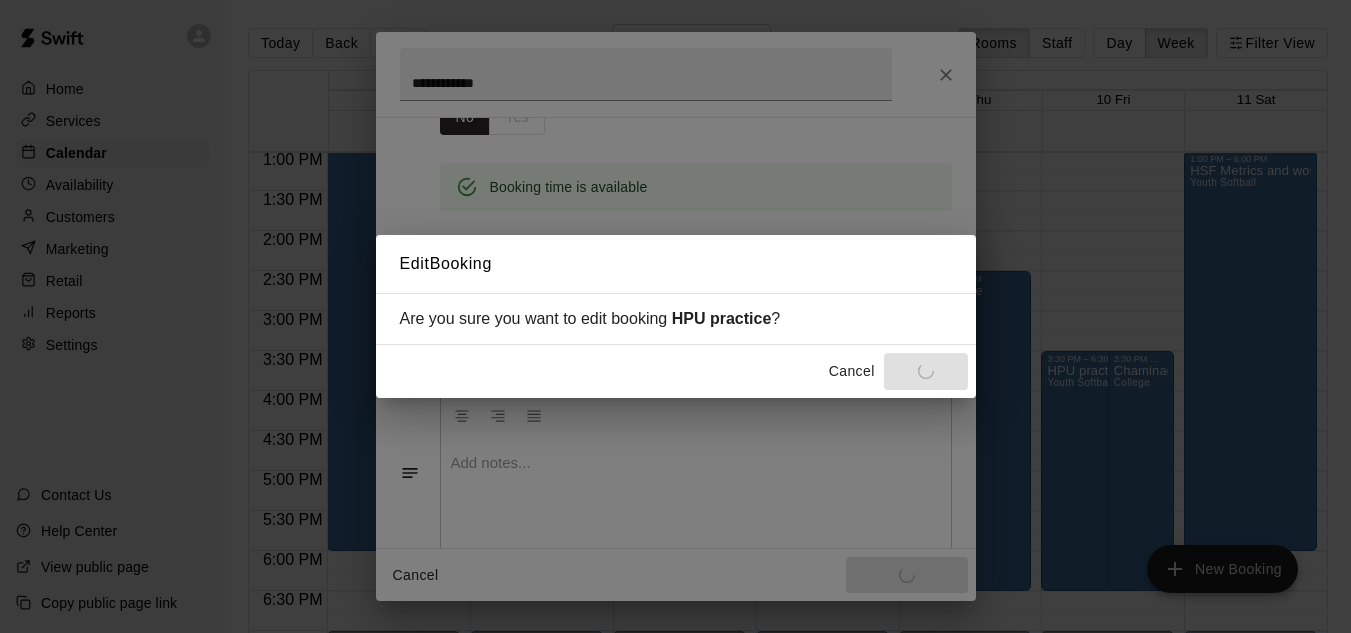 click on "Cancel Confirm" at bounding box center [894, 371] 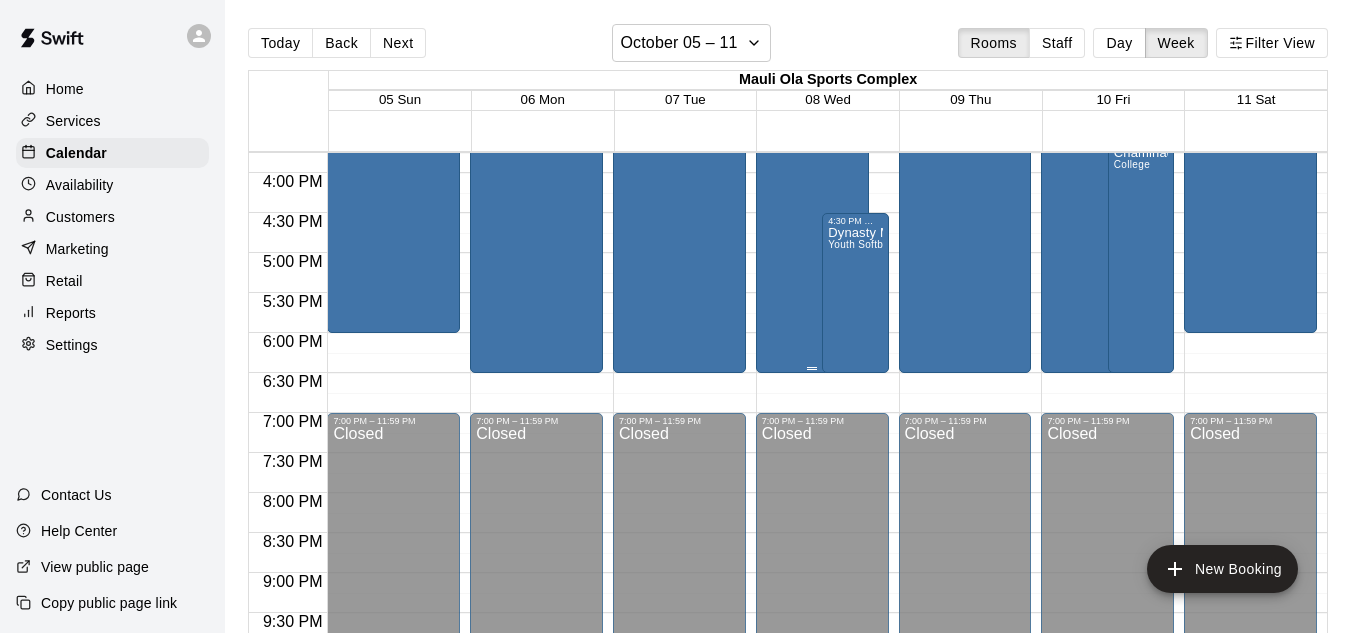 scroll, scrollTop: 1261, scrollLeft: 0, axis: vertical 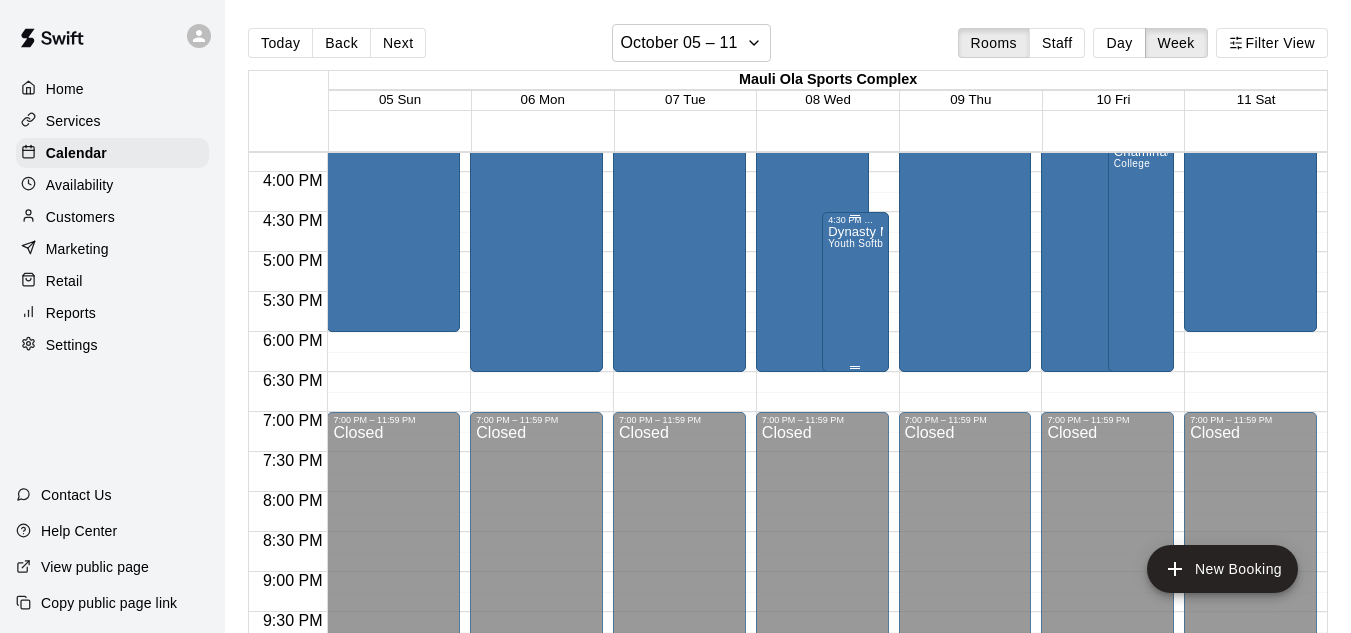 click on "Dynasty Makai/HF practice Youth Softball" at bounding box center [855, 541] 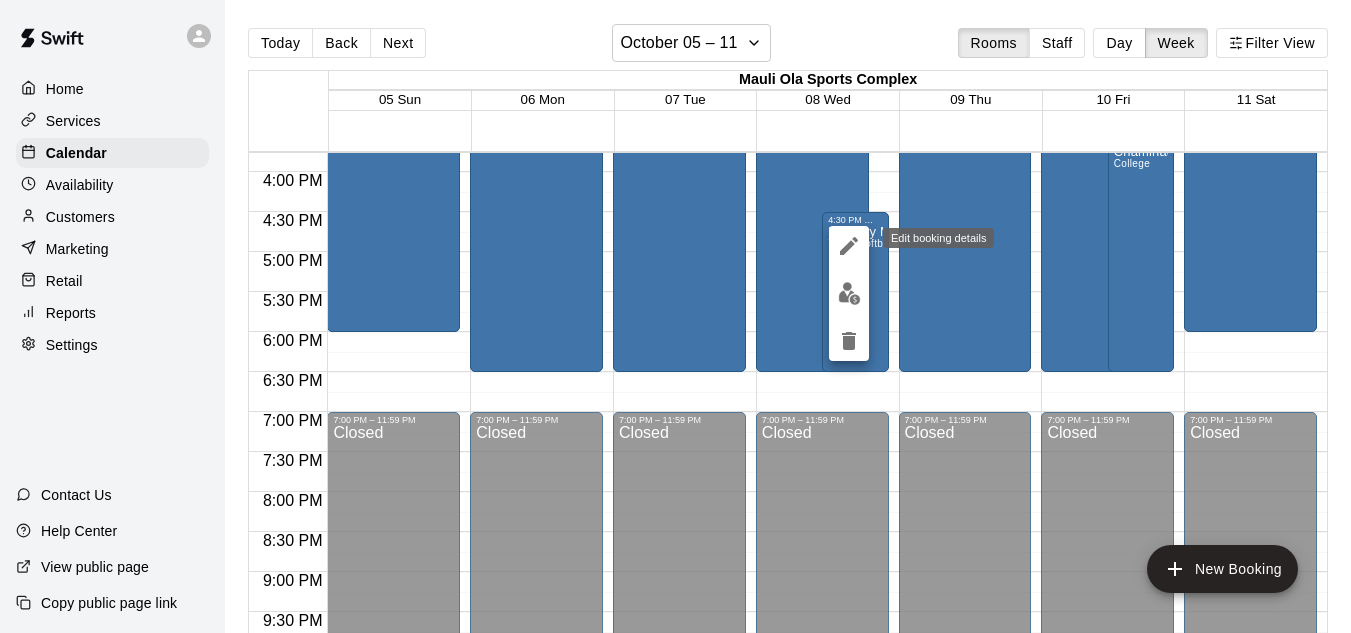 click 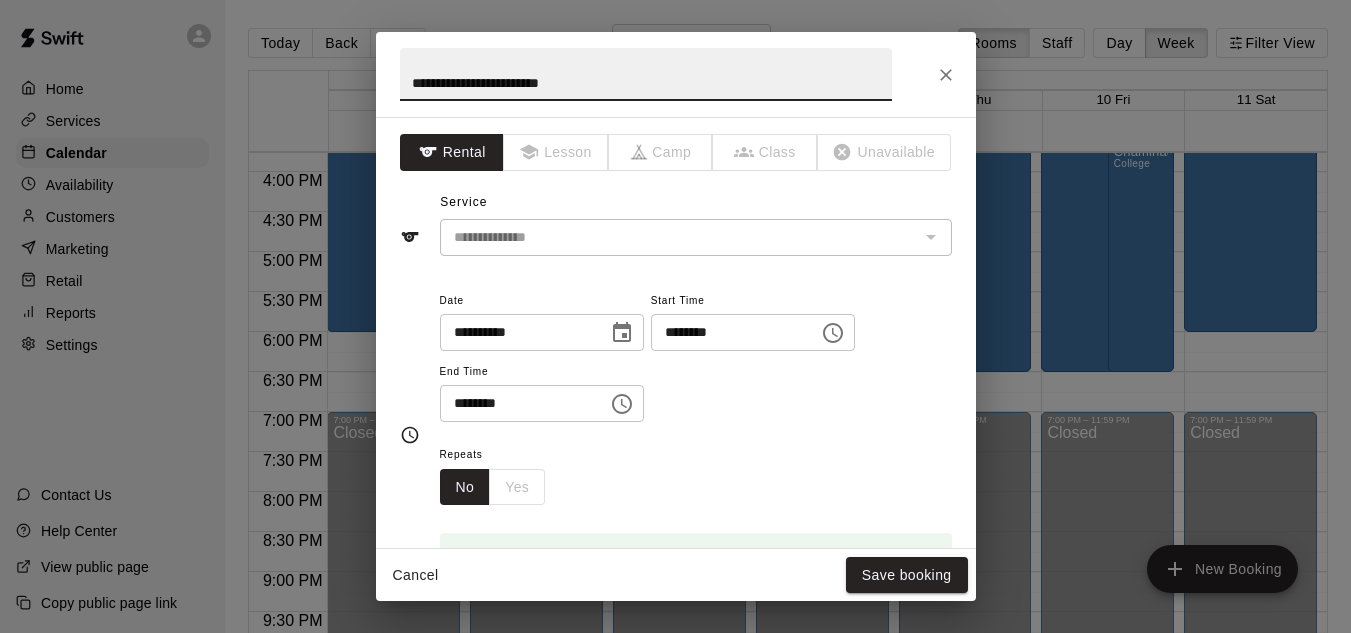 drag, startPoint x: 534, startPoint y: 79, endPoint x: 418, endPoint y: 86, distance: 116.21101 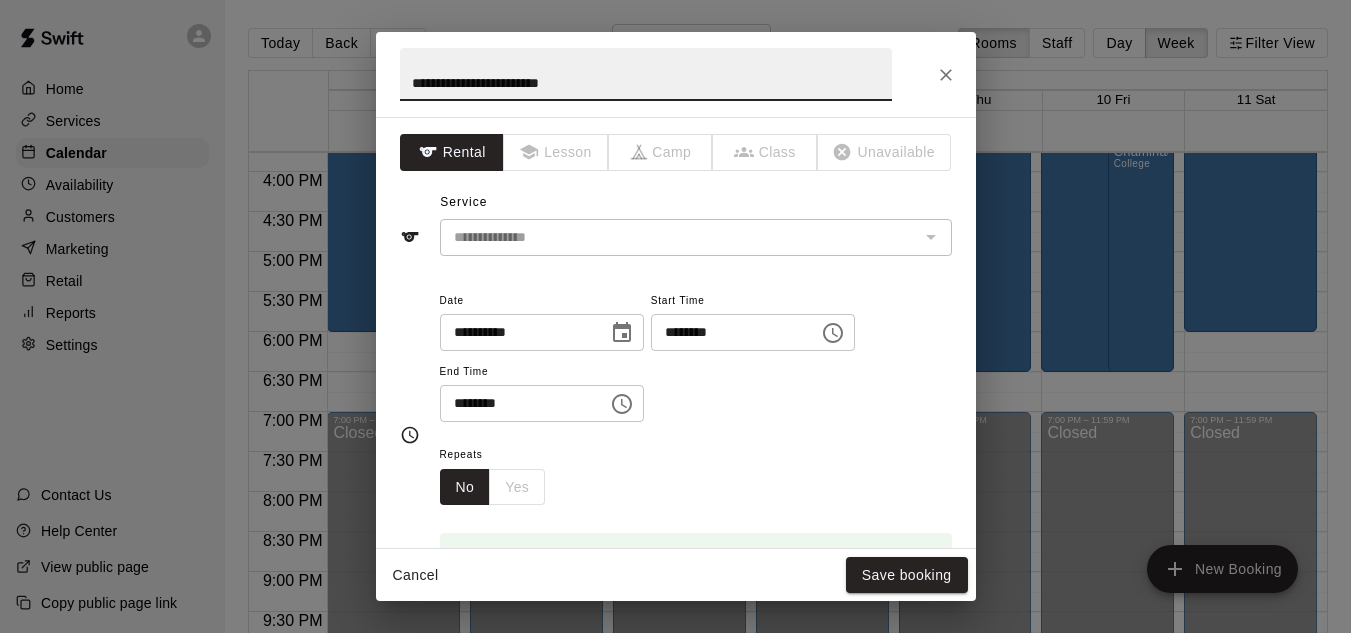click on "**********" at bounding box center [646, 74] 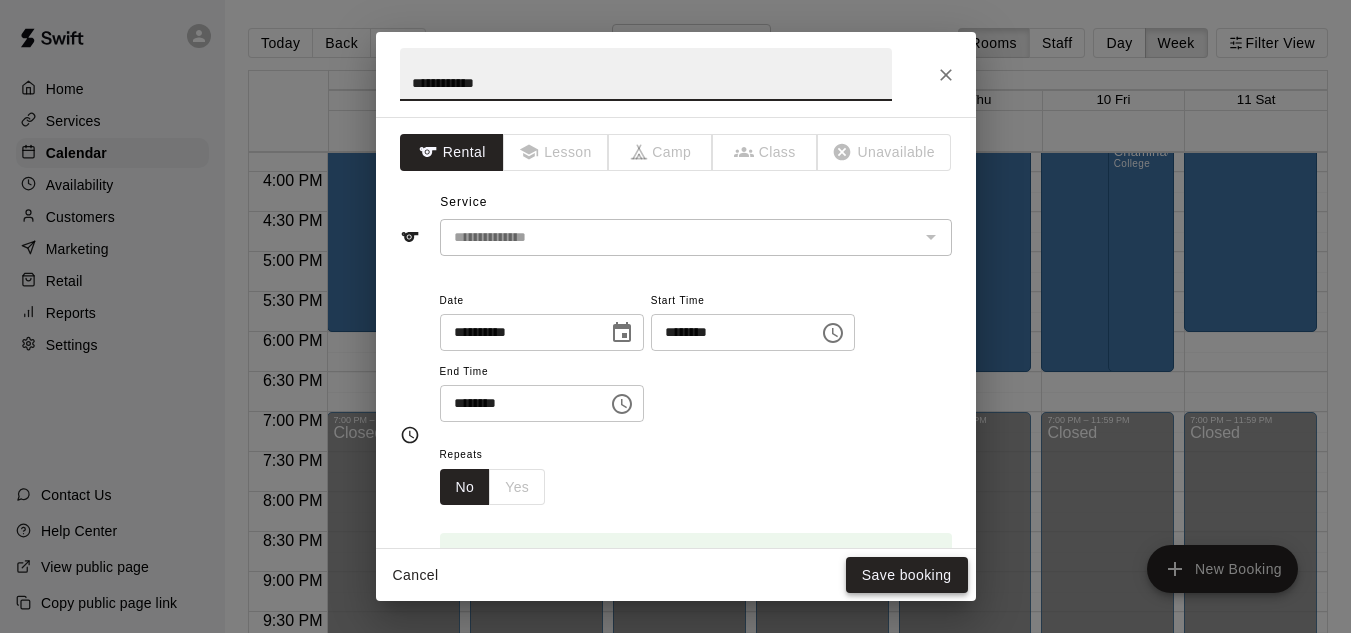 type on "**********" 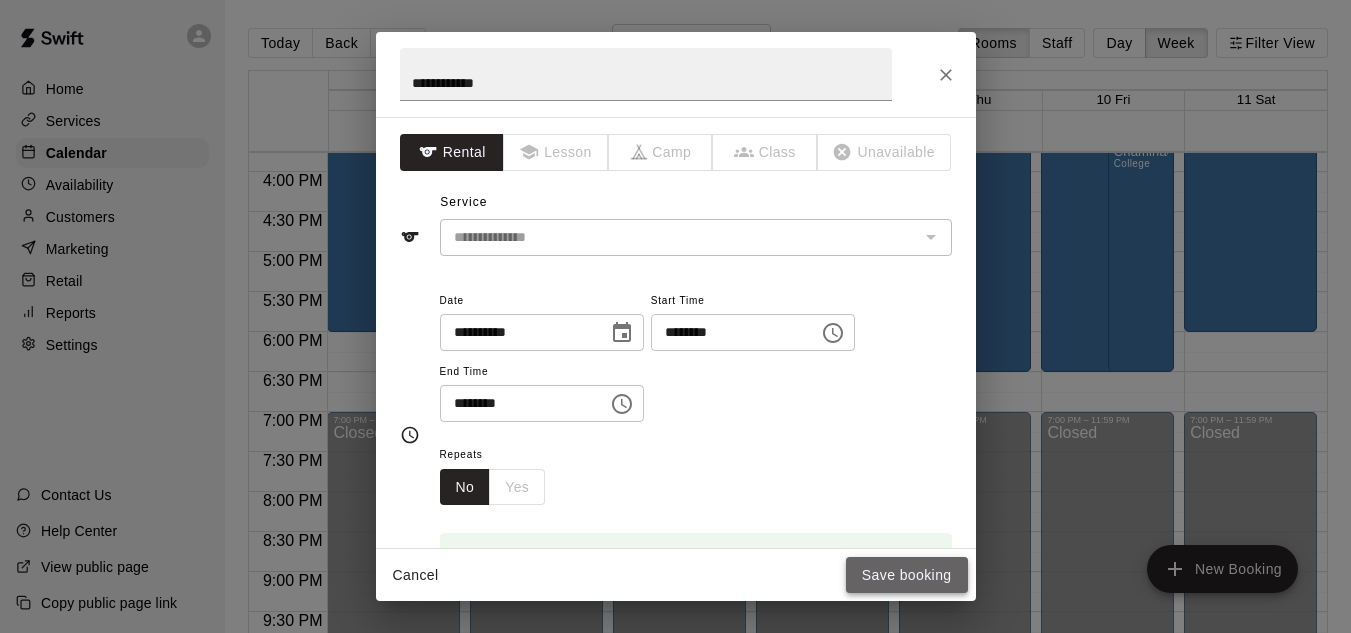 click on "Save booking" at bounding box center [907, 575] 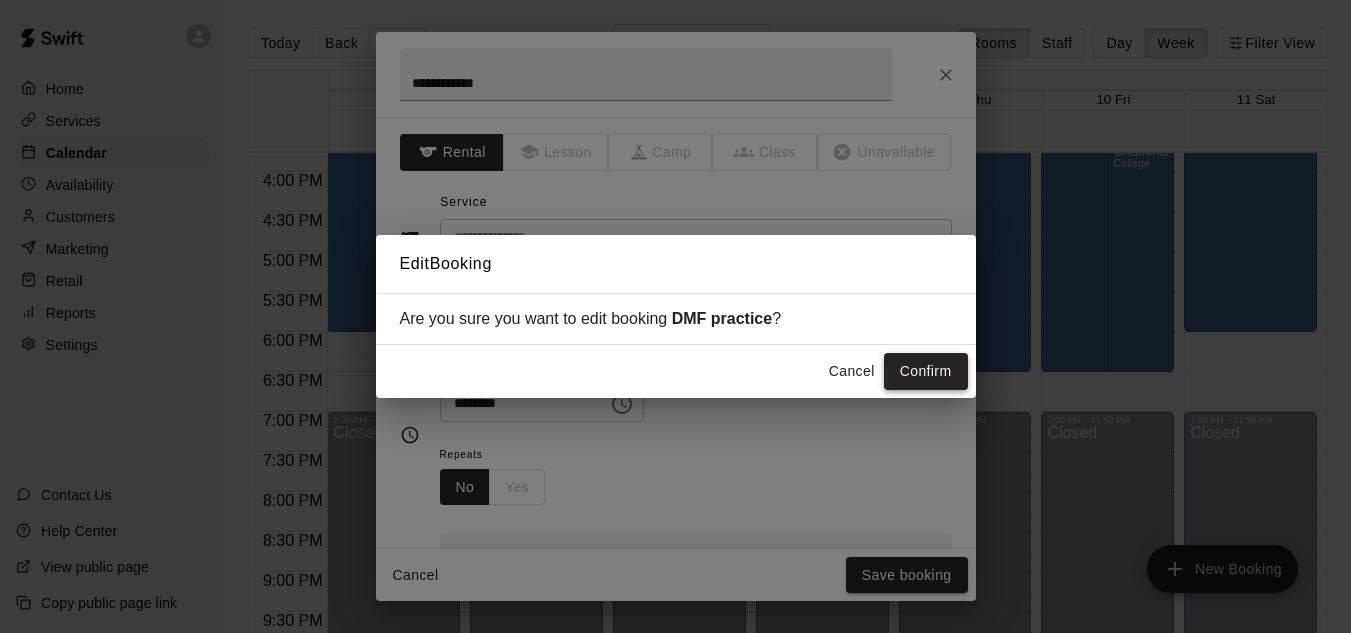 click on "Confirm" at bounding box center [926, 371] 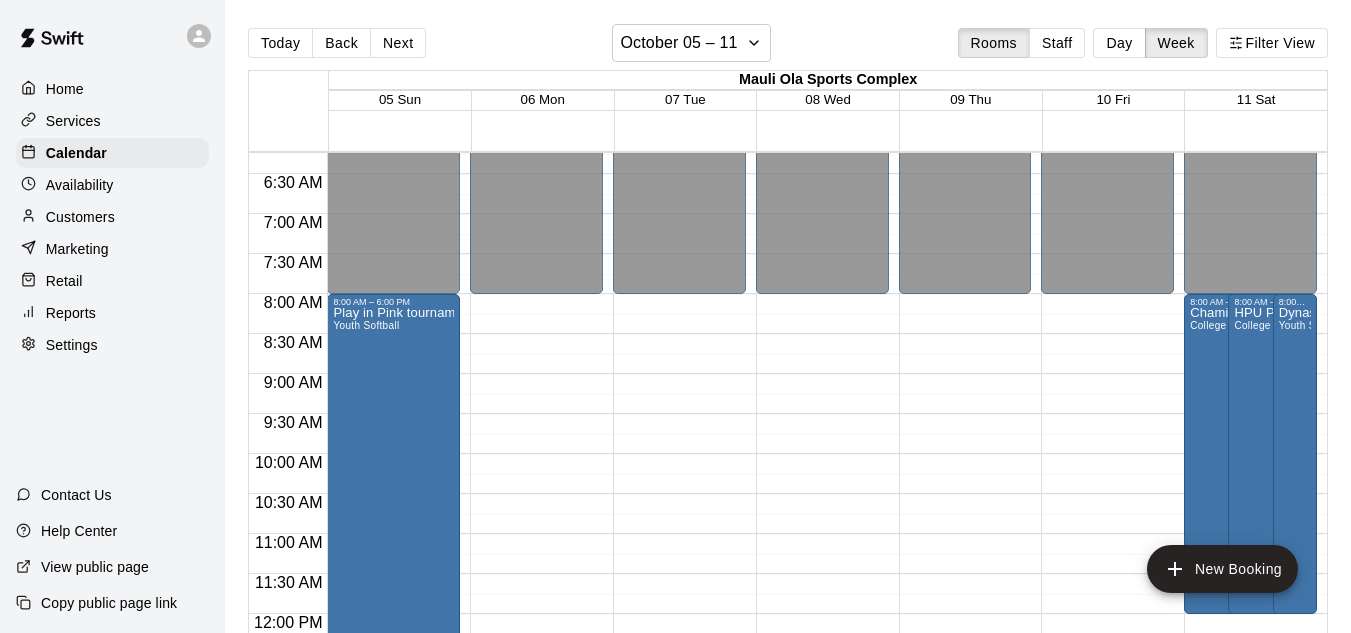 scroll, scrollTop: 511, scrollLeft: 0, axis: vertical 